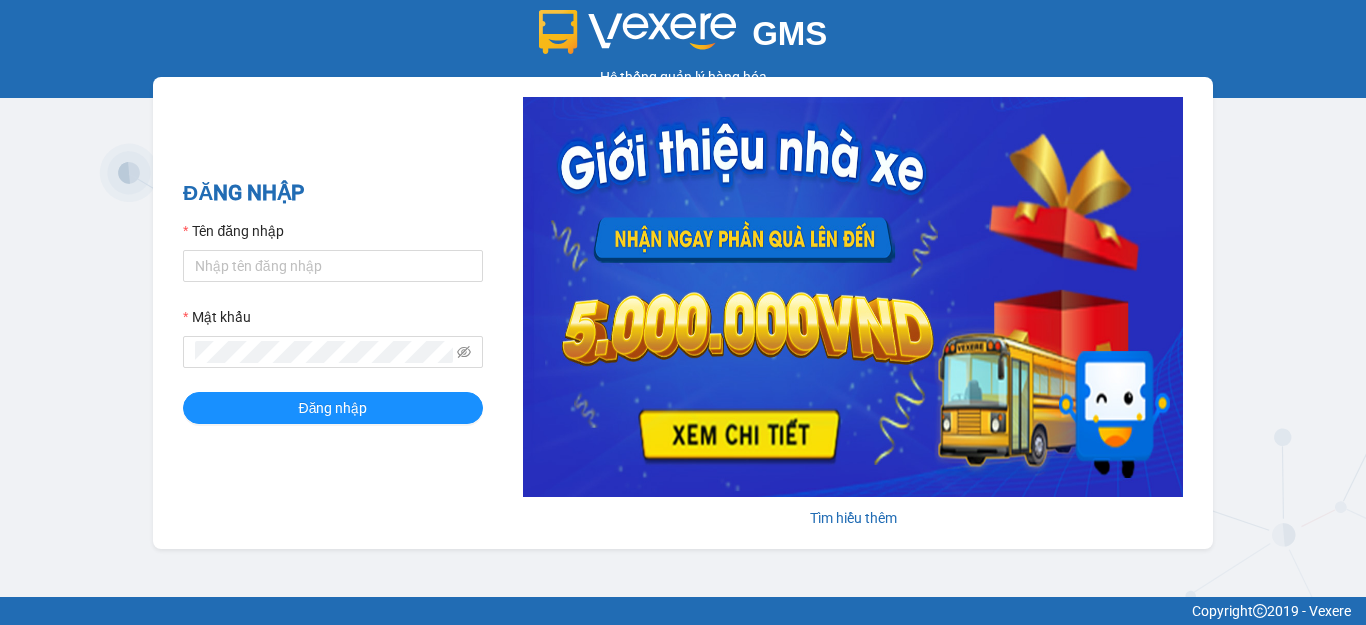 scroll, scrollTop: 0, scrollLeft: 0, axis: both 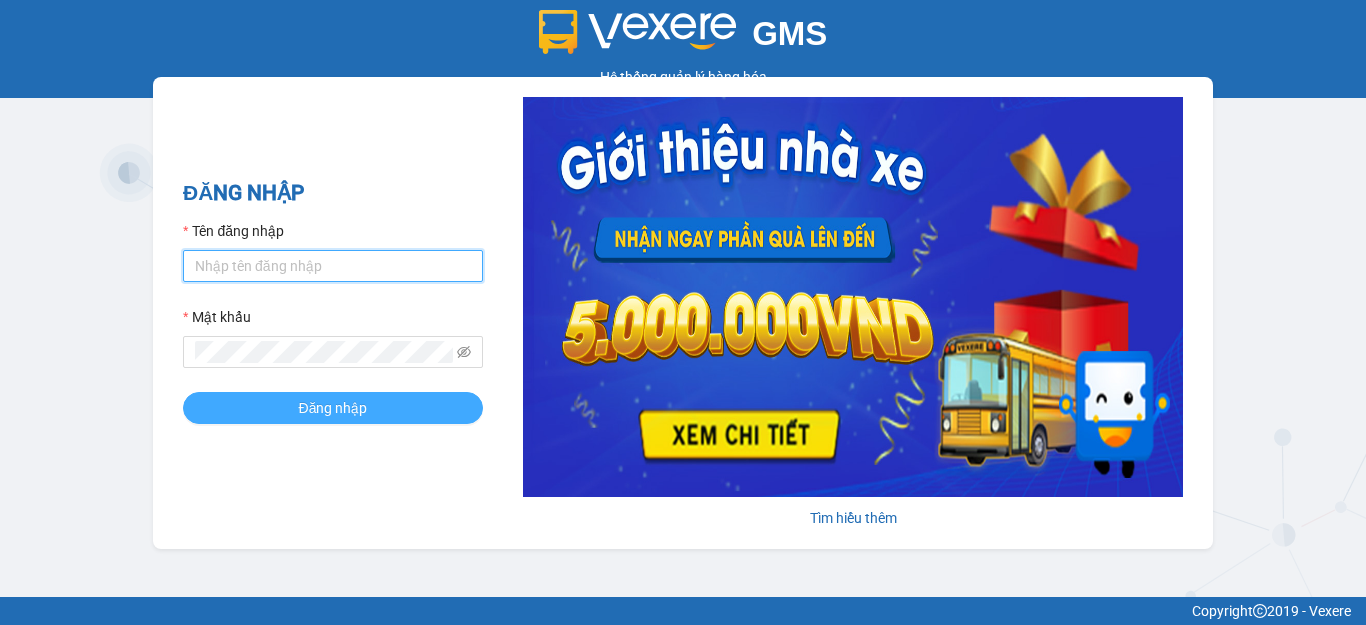 type on "hang2.xedn" 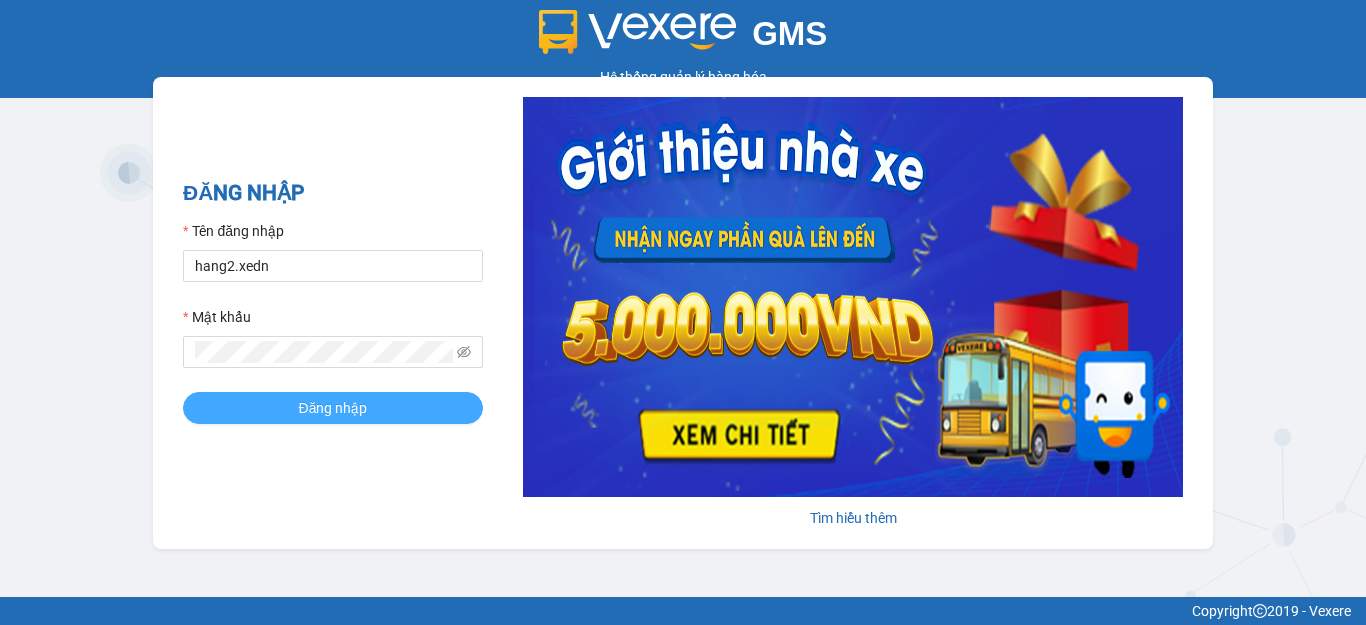 click on "Đăng nhập" at bounding box center (333, 408) 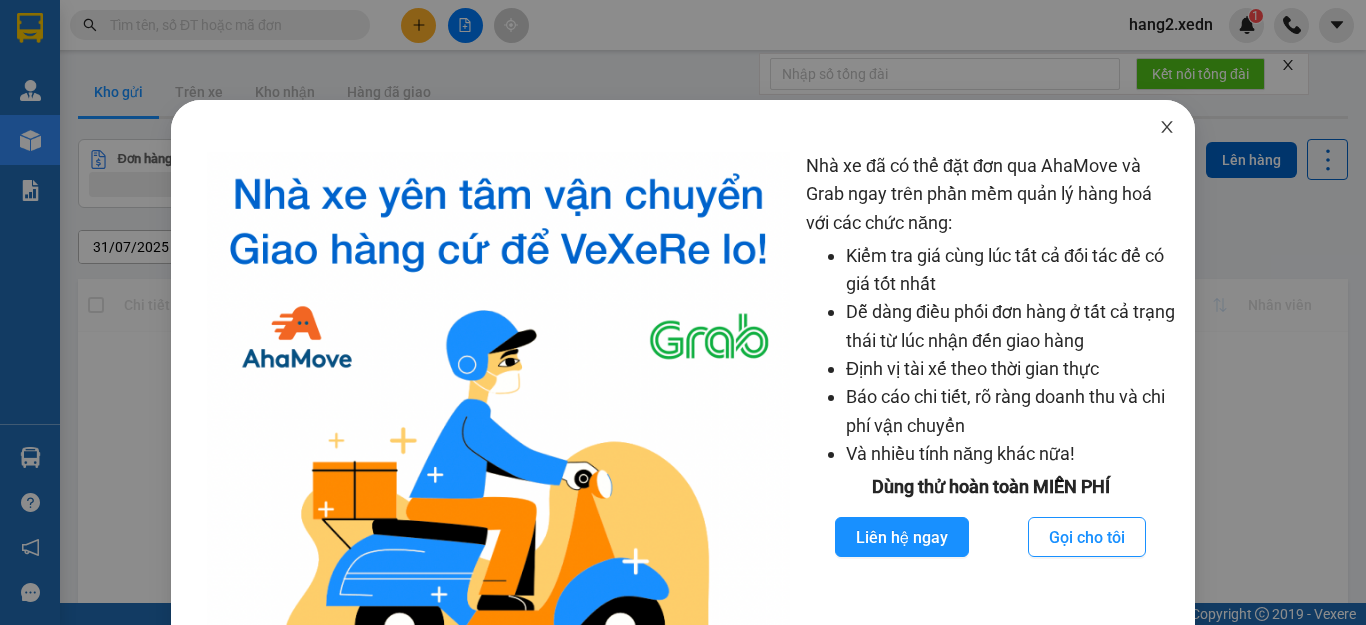 click 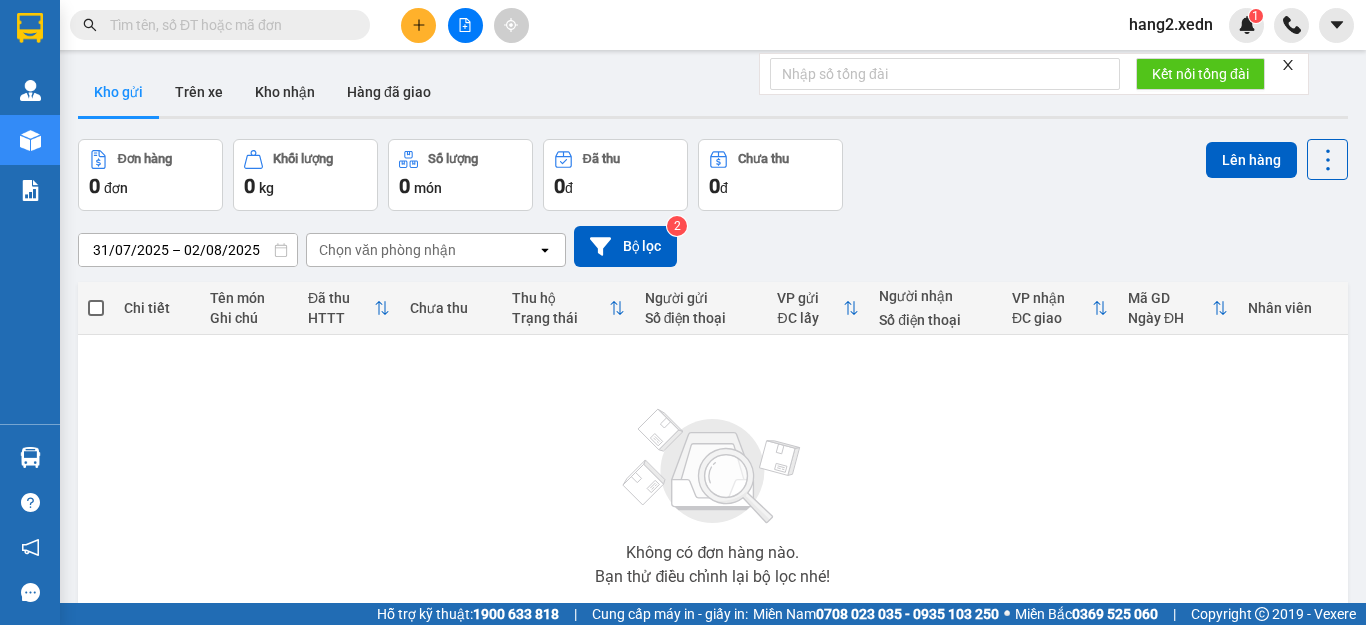 click 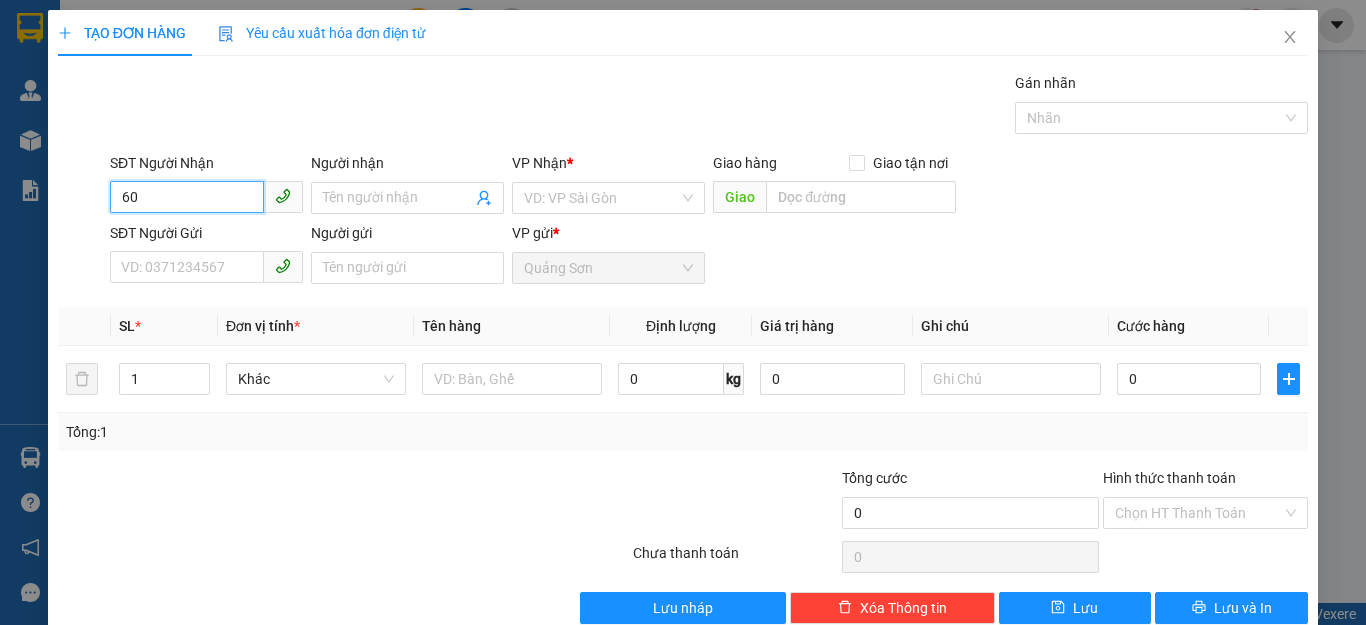 type on "609" 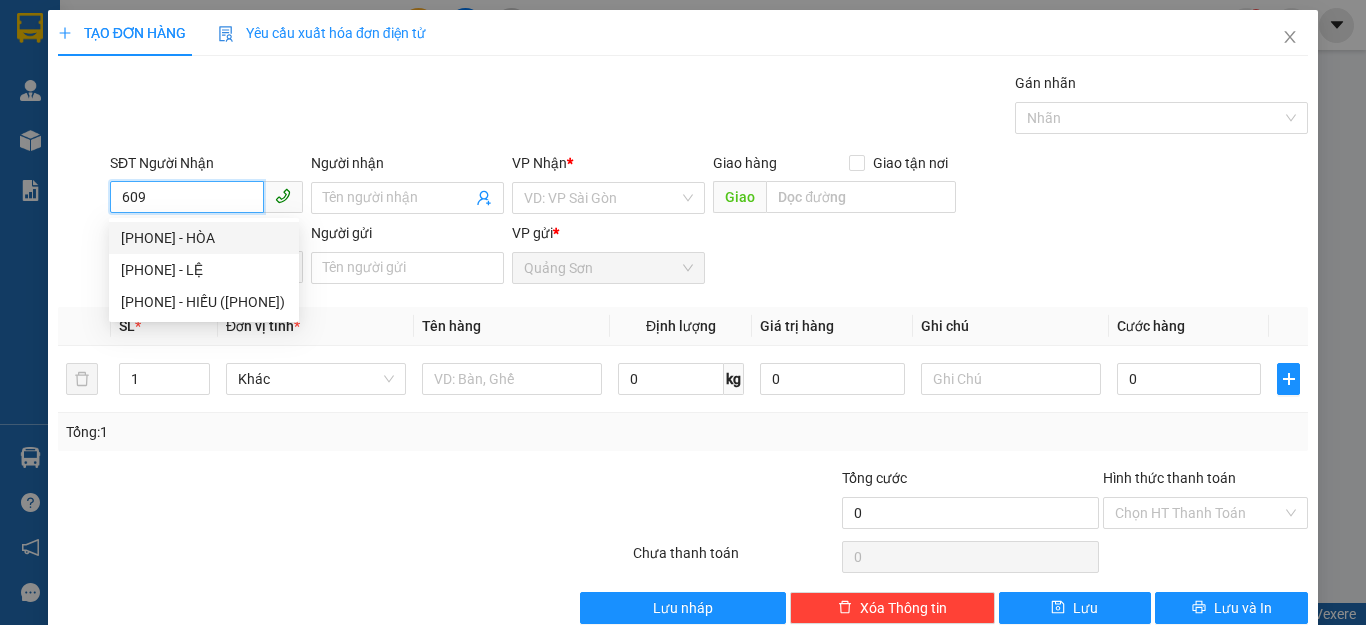 click on "609" at bounding box center (187, 197) 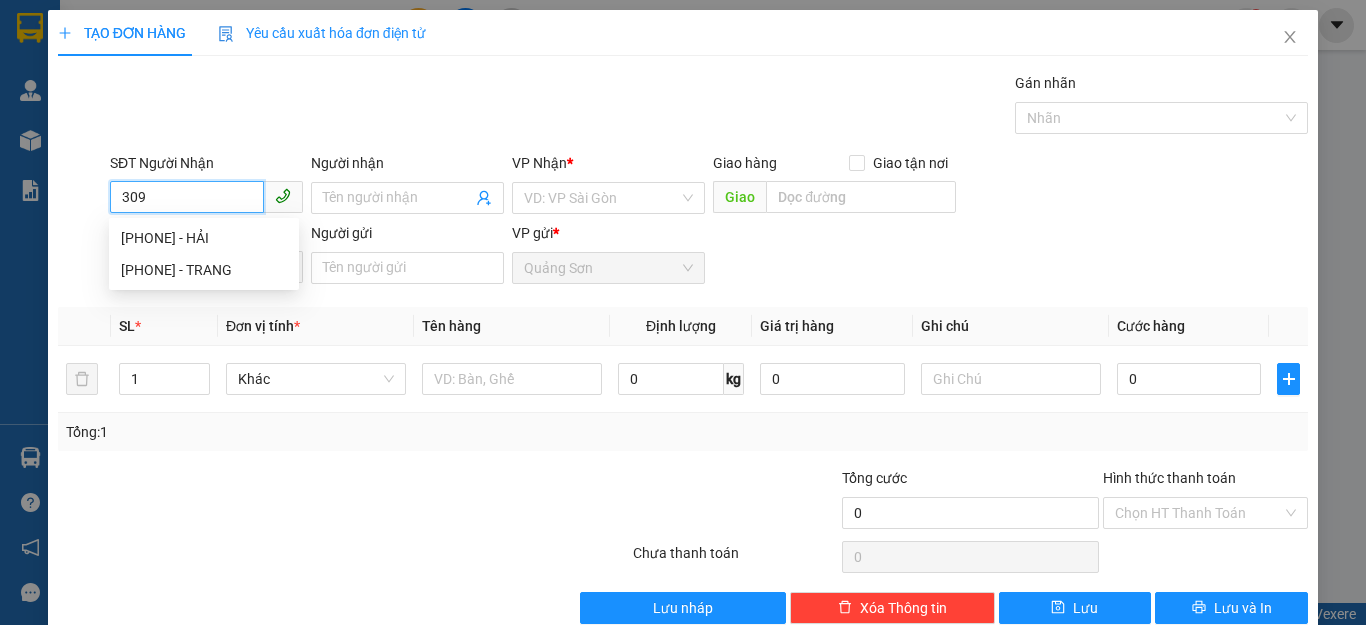 click on "309" at bounding box center [187, 197] 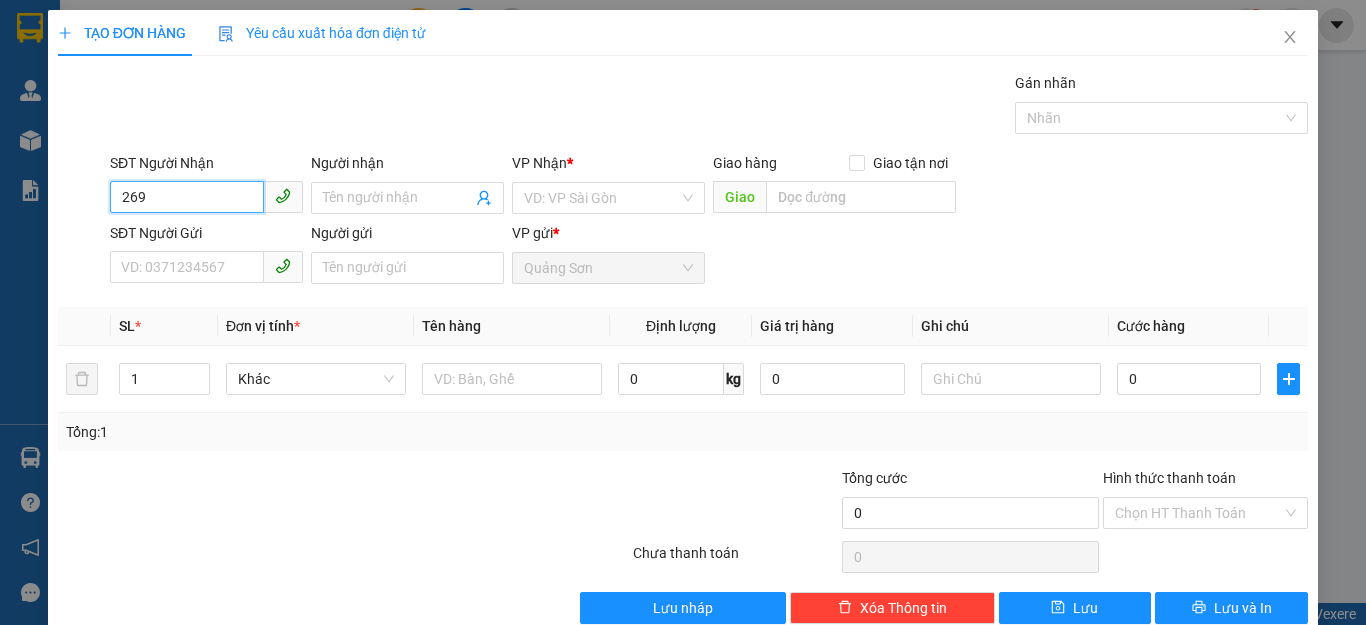 click on "269" at bounding box center (187, 197) 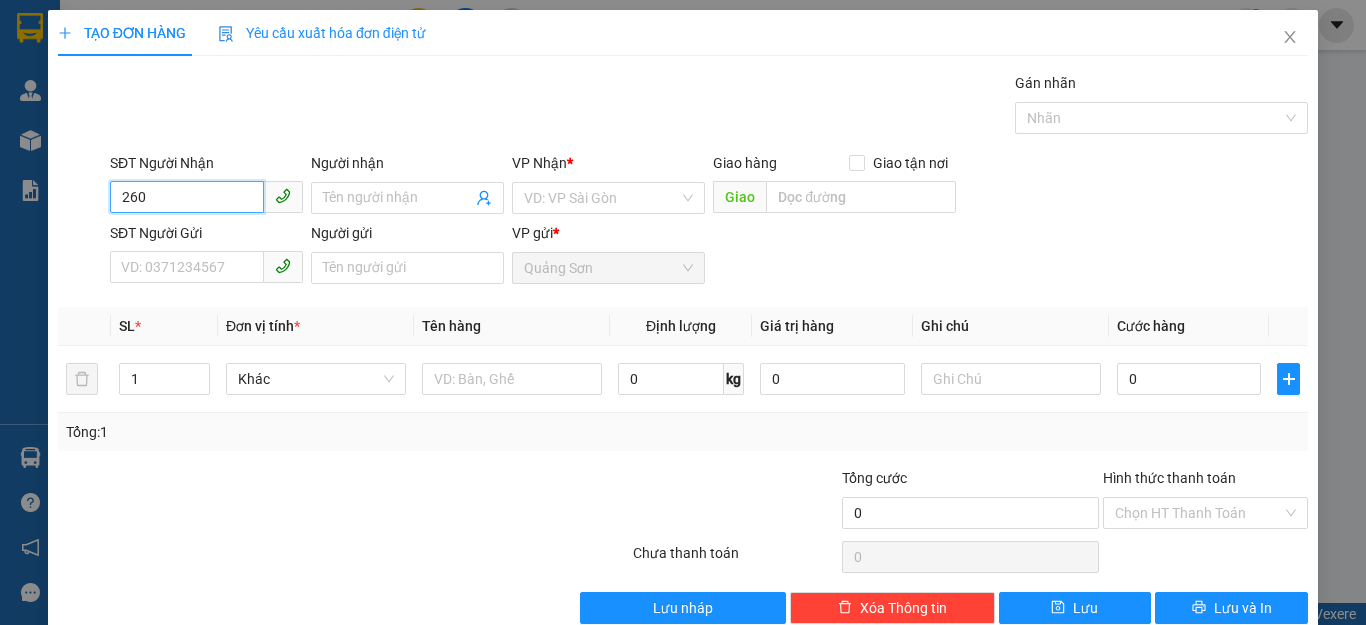type on "2609" 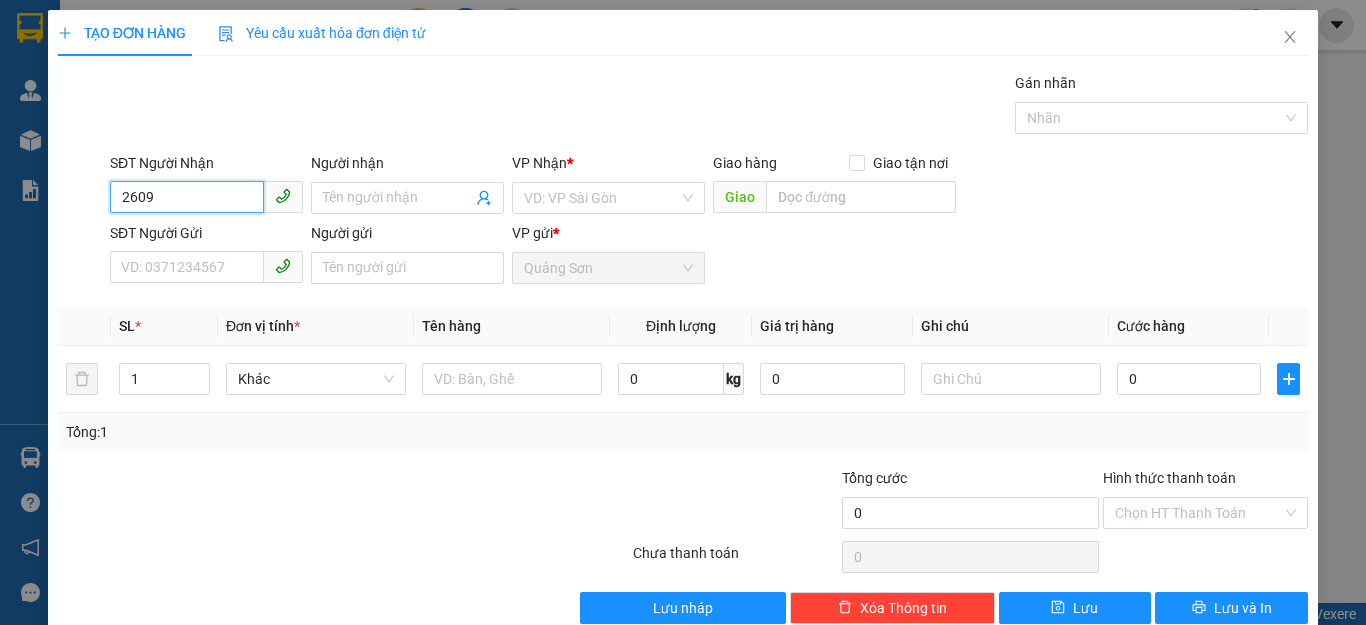 click on "2609" at bounding box center (187, 197) 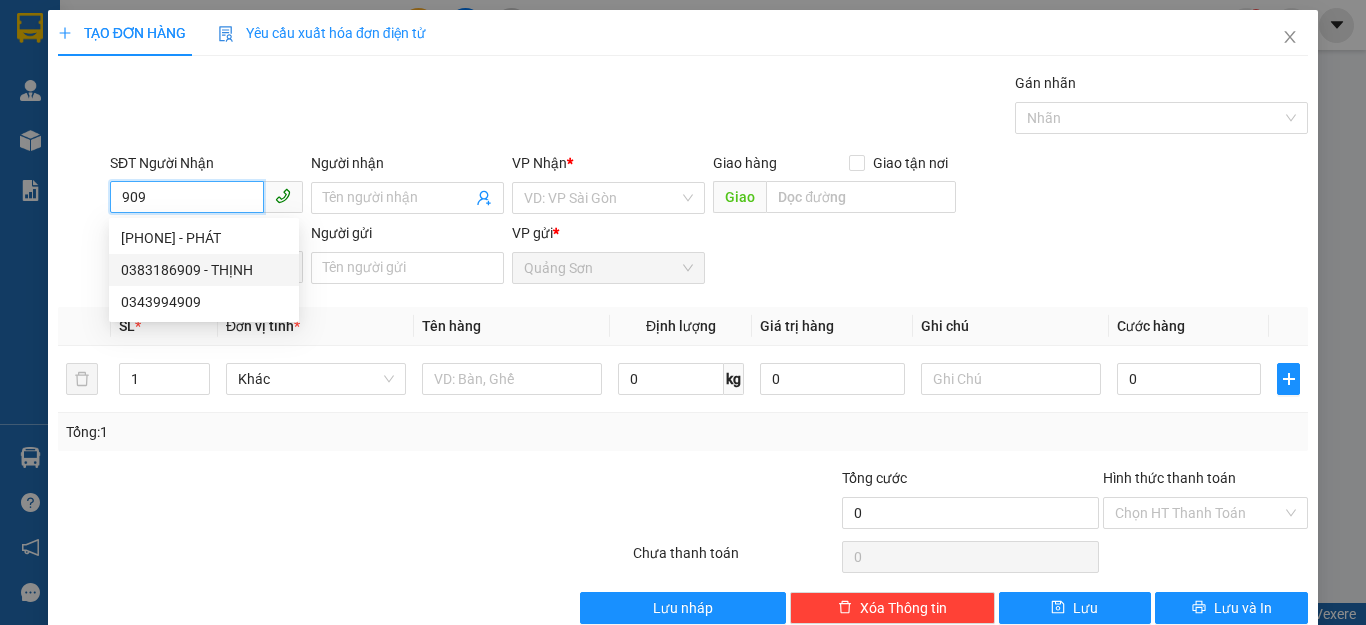click on "0383186909 - THỊNH" at bounding box center (204, 270) 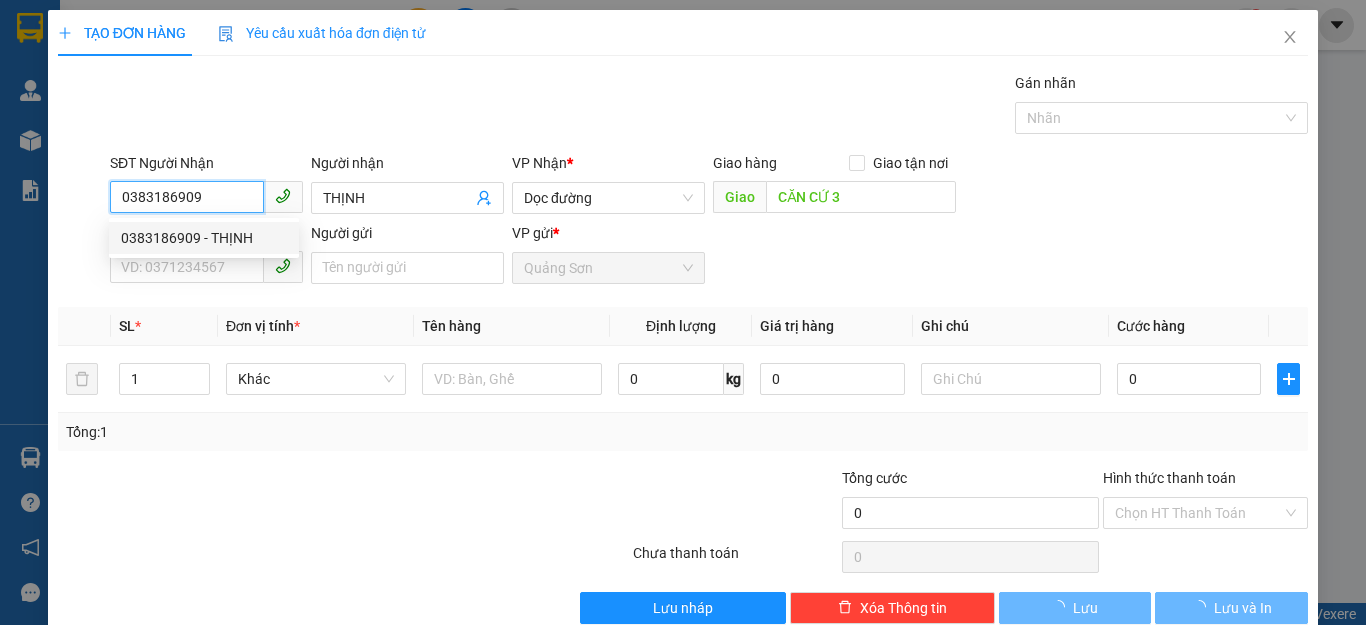 type on "400.000" 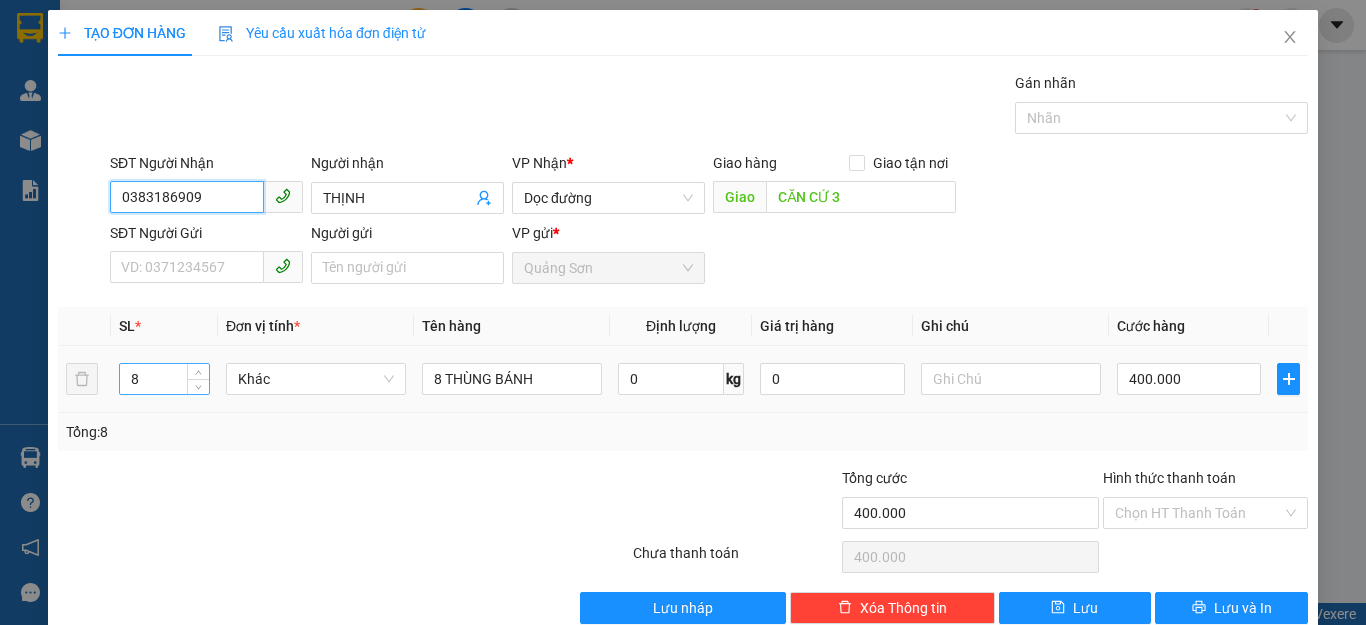 type on "0383186909" 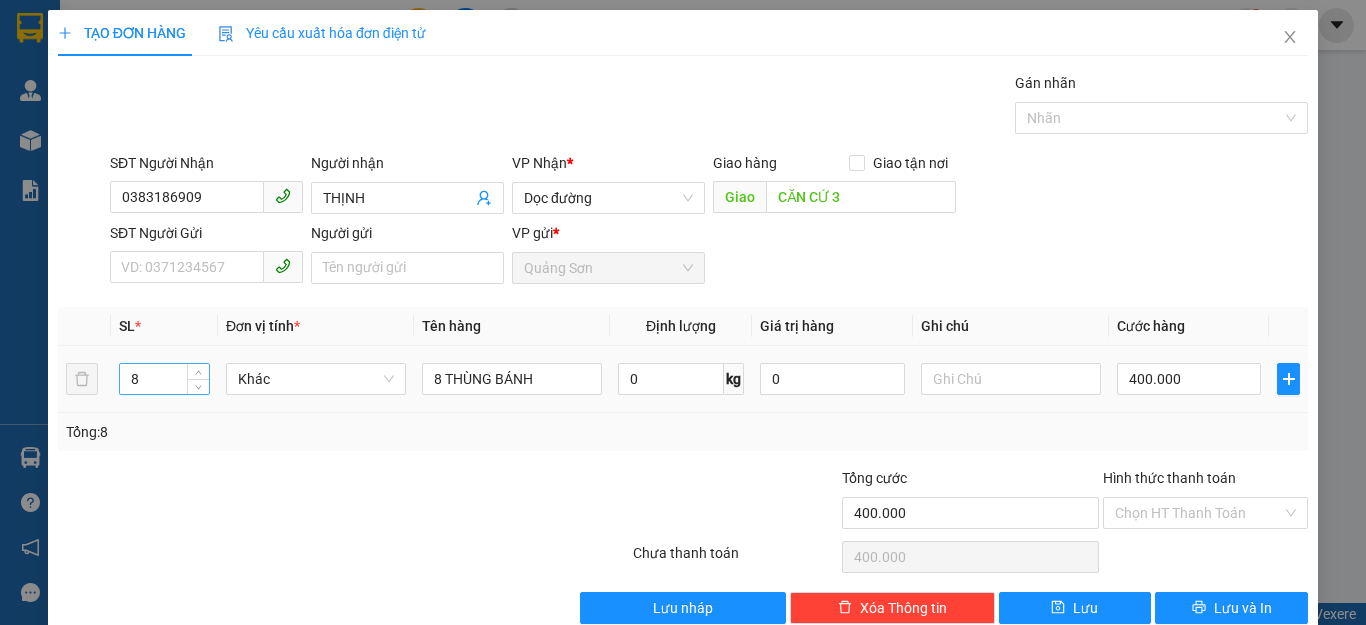 click on "8" at bounding box center (164, 379) 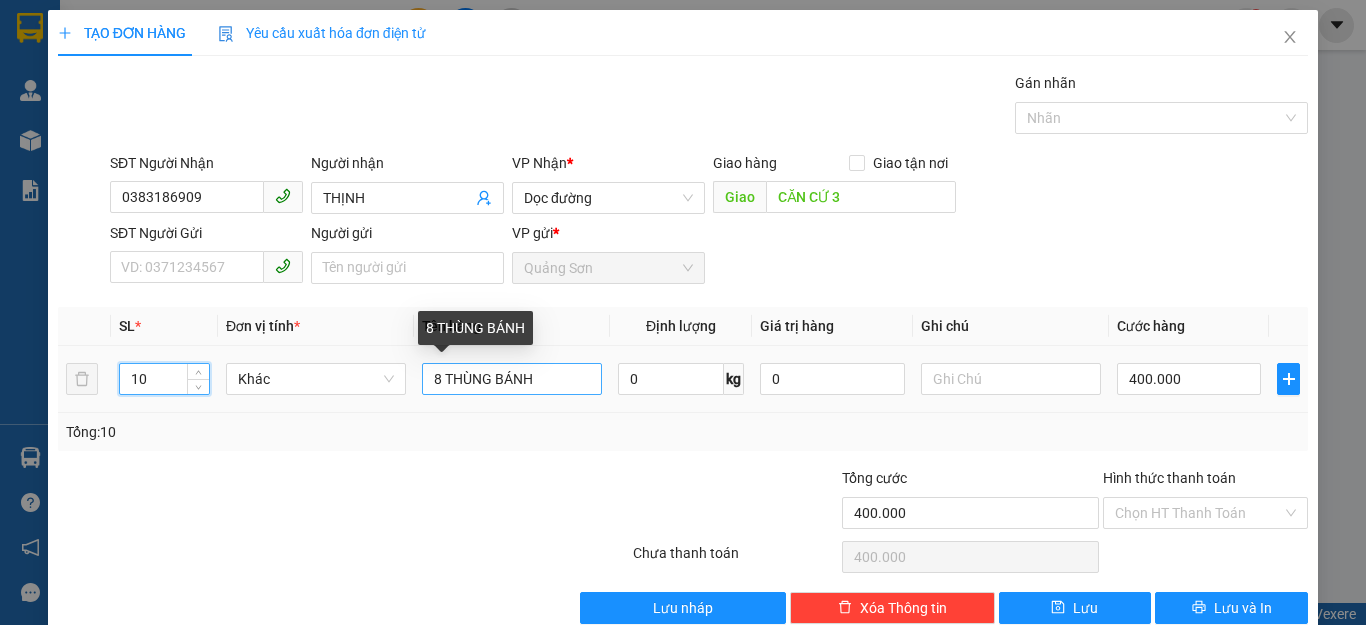 type on "10" 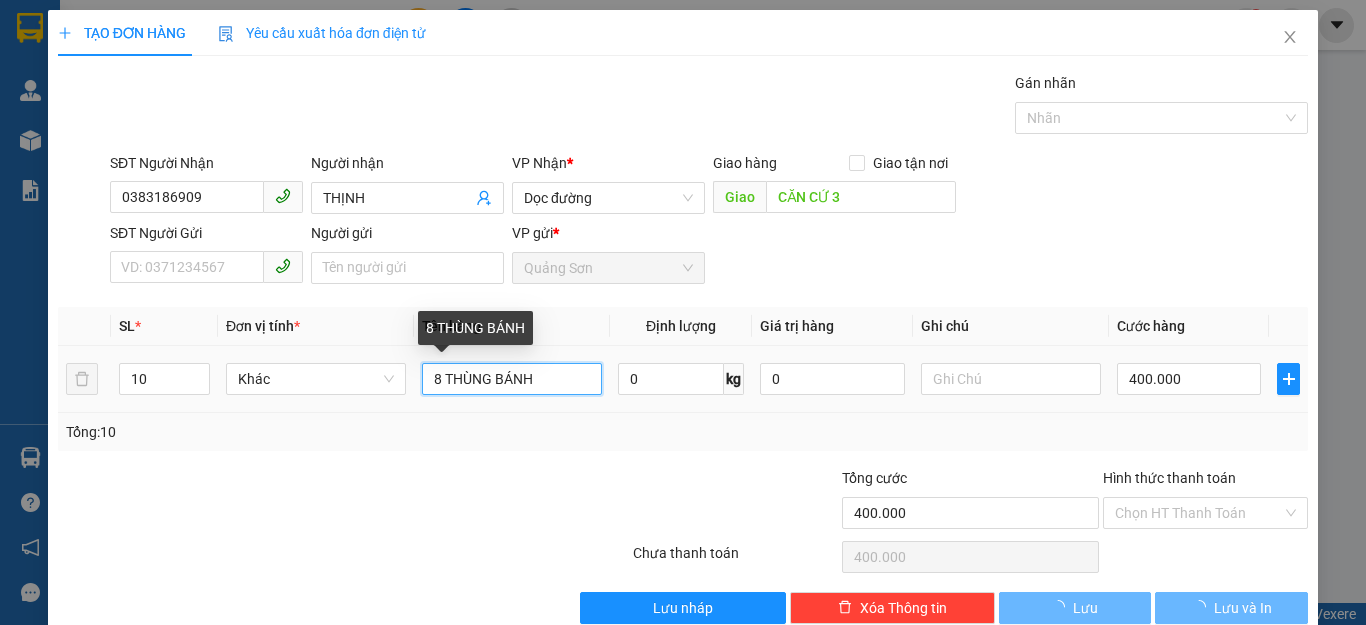 click on "8 THÙNG BÁNH" at bounding box center [512, 379] 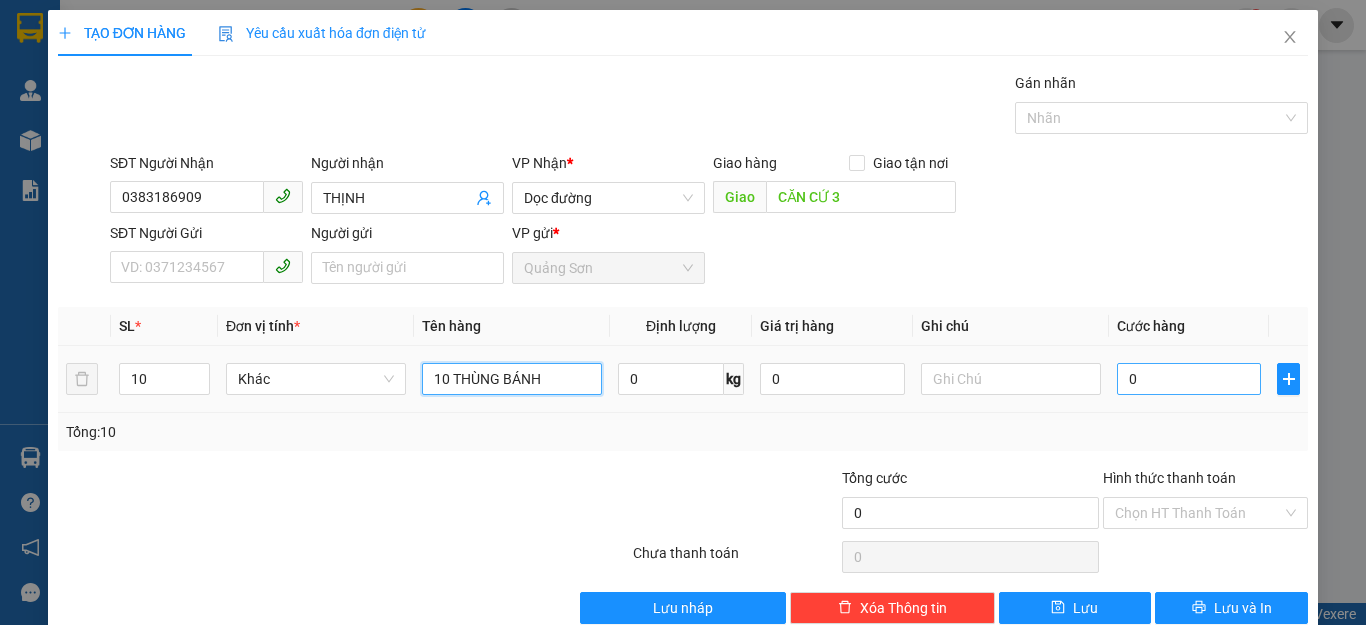 type on "10 THÙNG BÁNH" 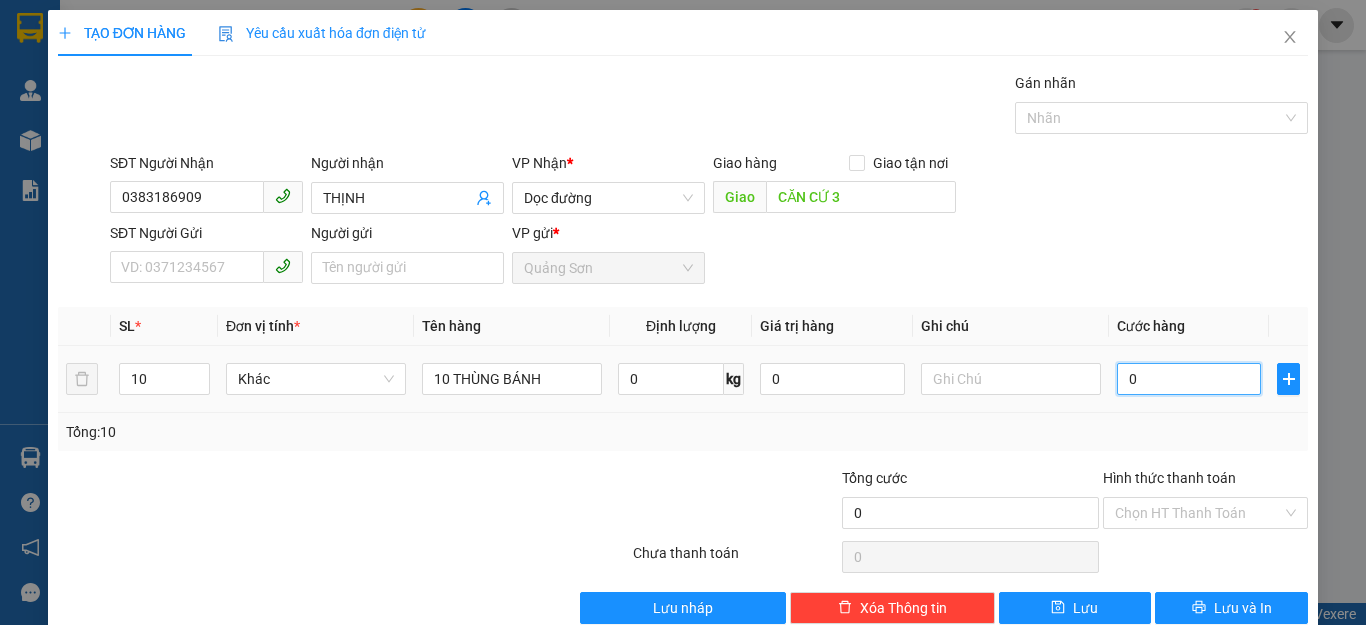 click on "0" at bounding box center (1189, 379) 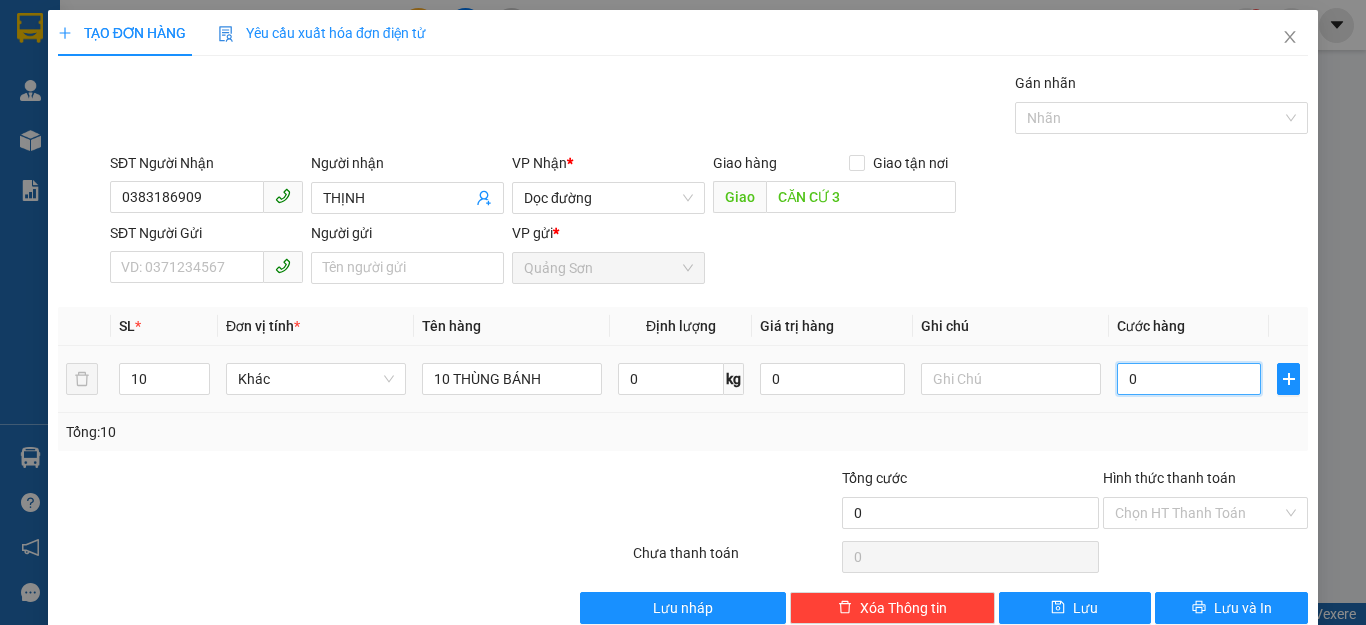 type on "5" 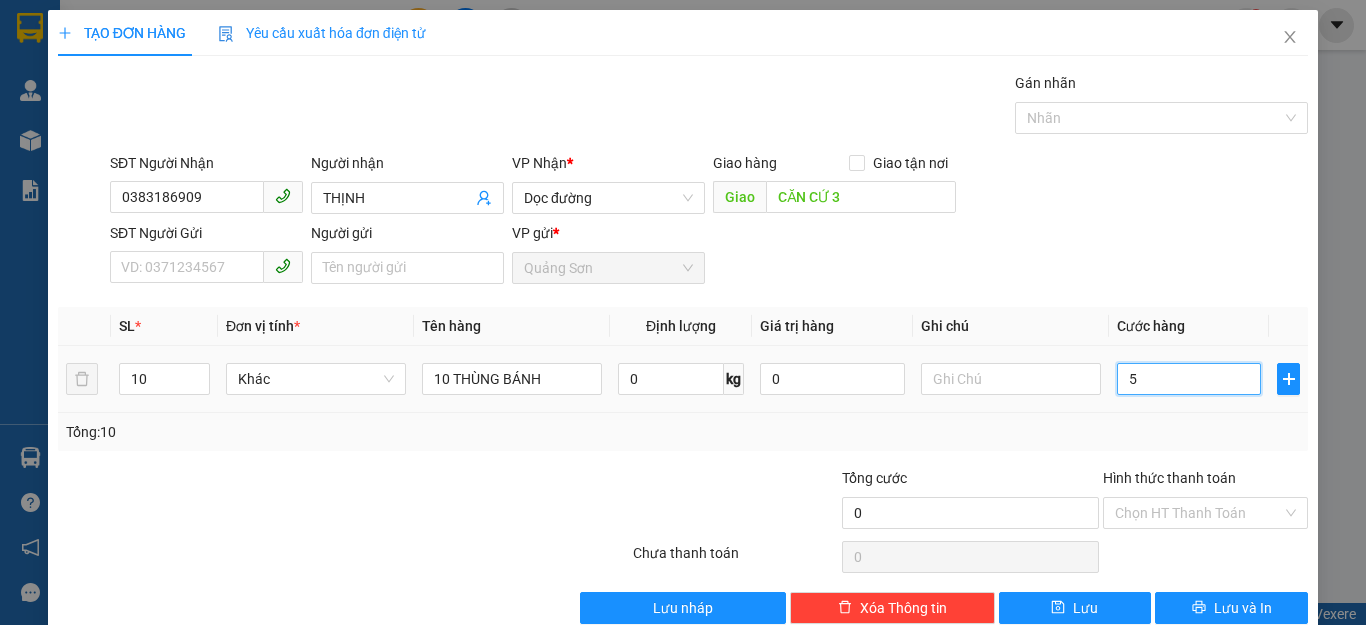 type on "5" 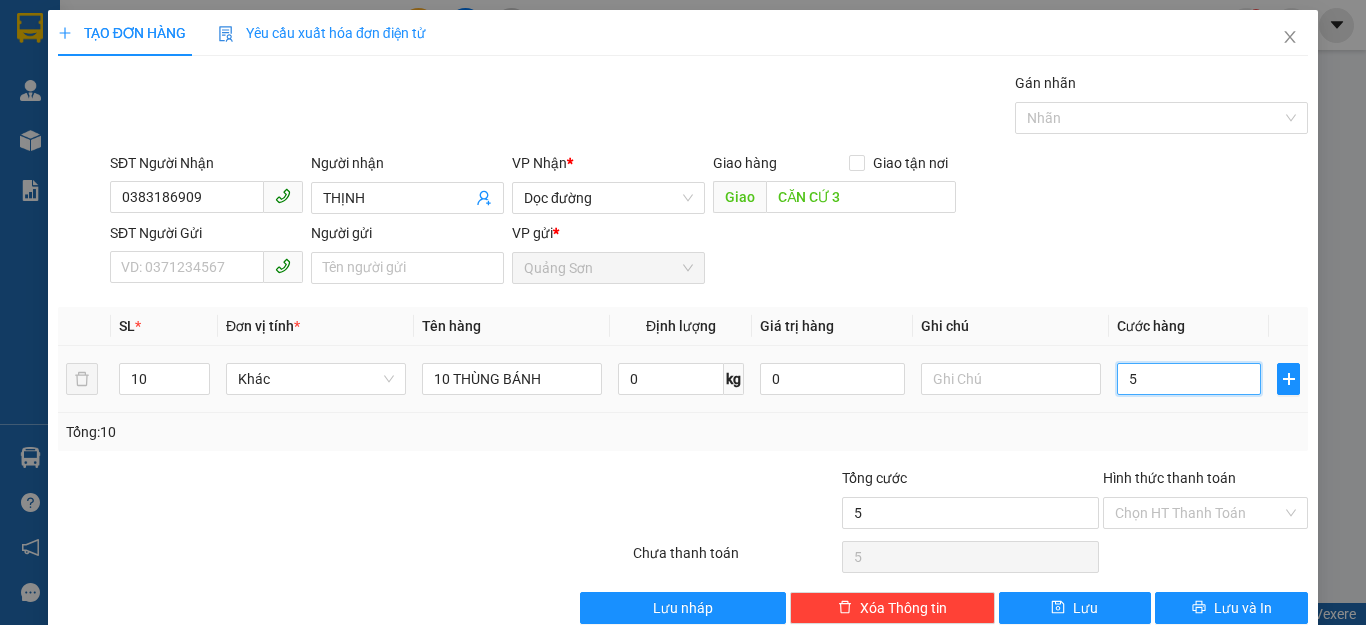 type on "50" 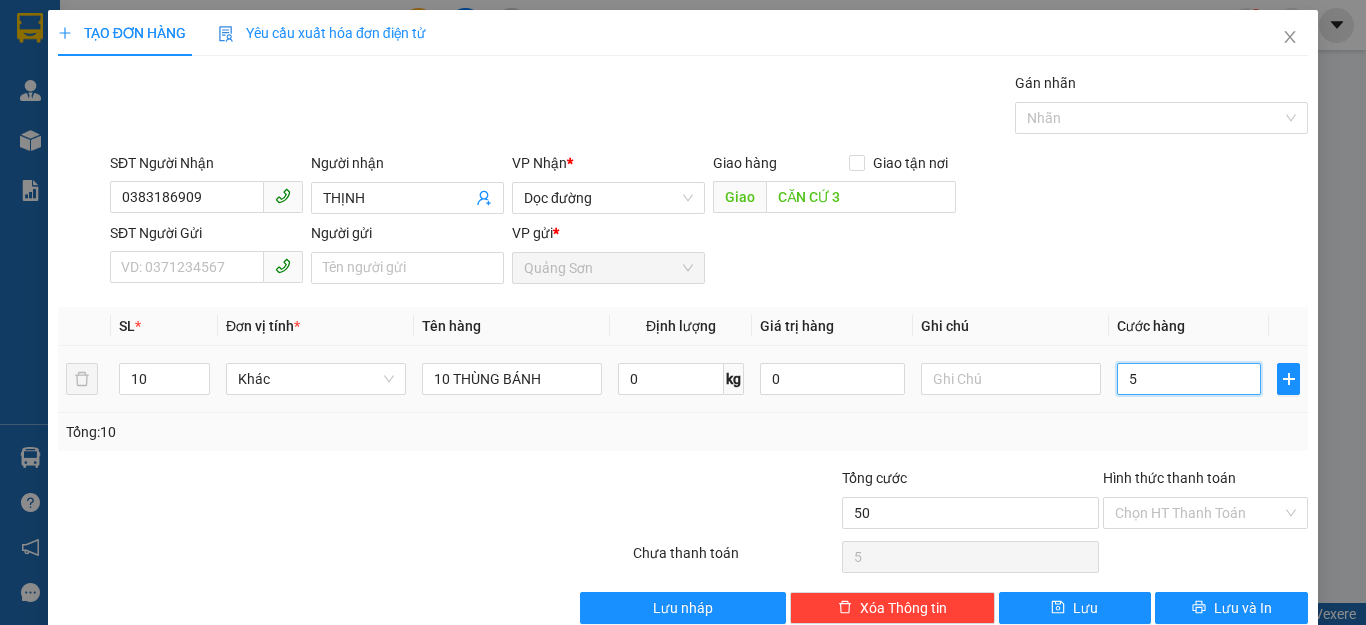 type on "50" 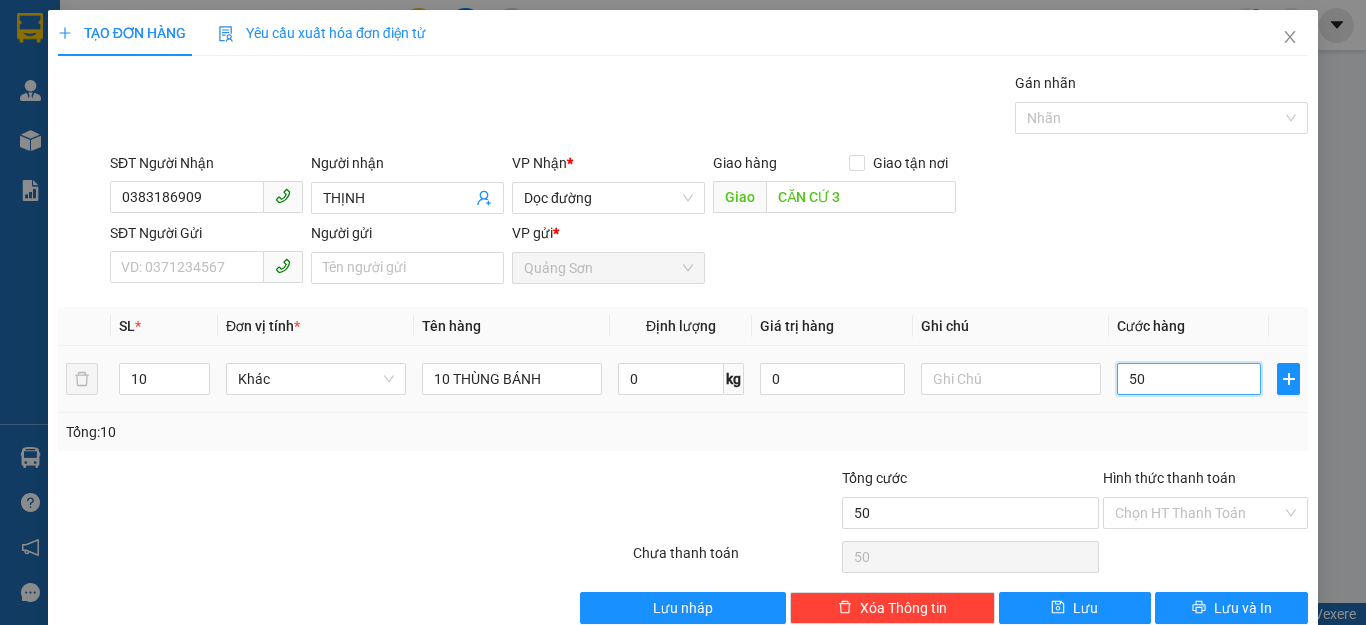 type on "500" 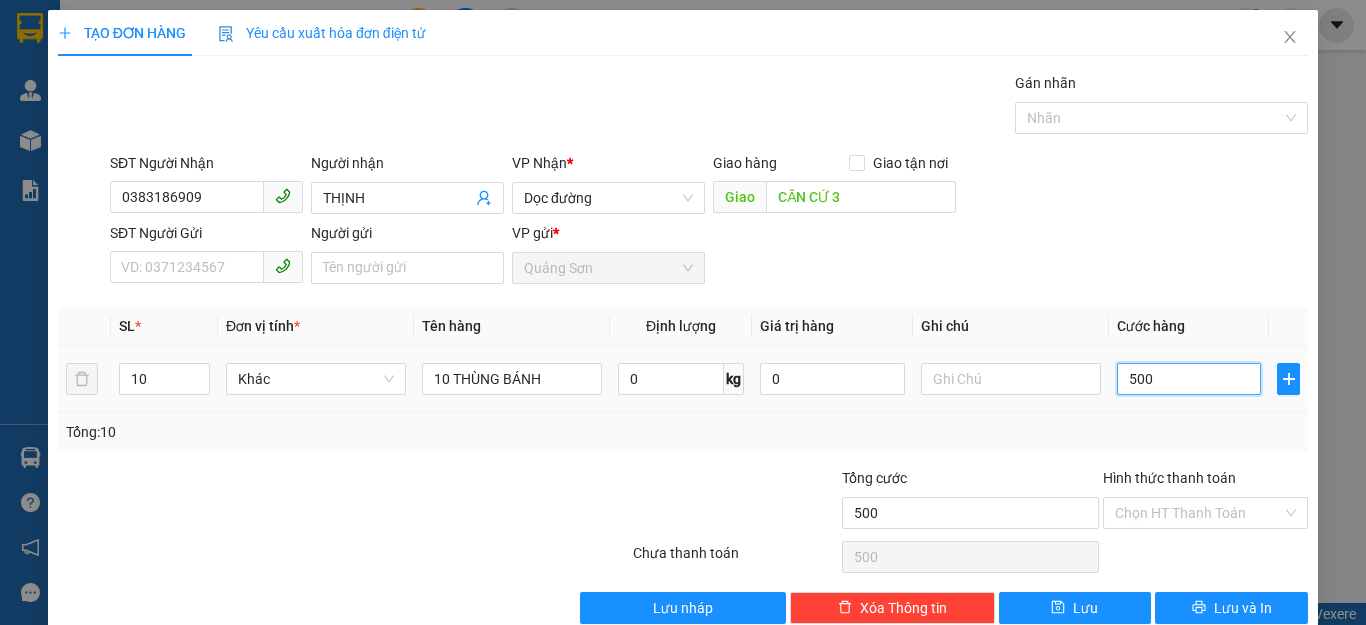 type on "5.000" 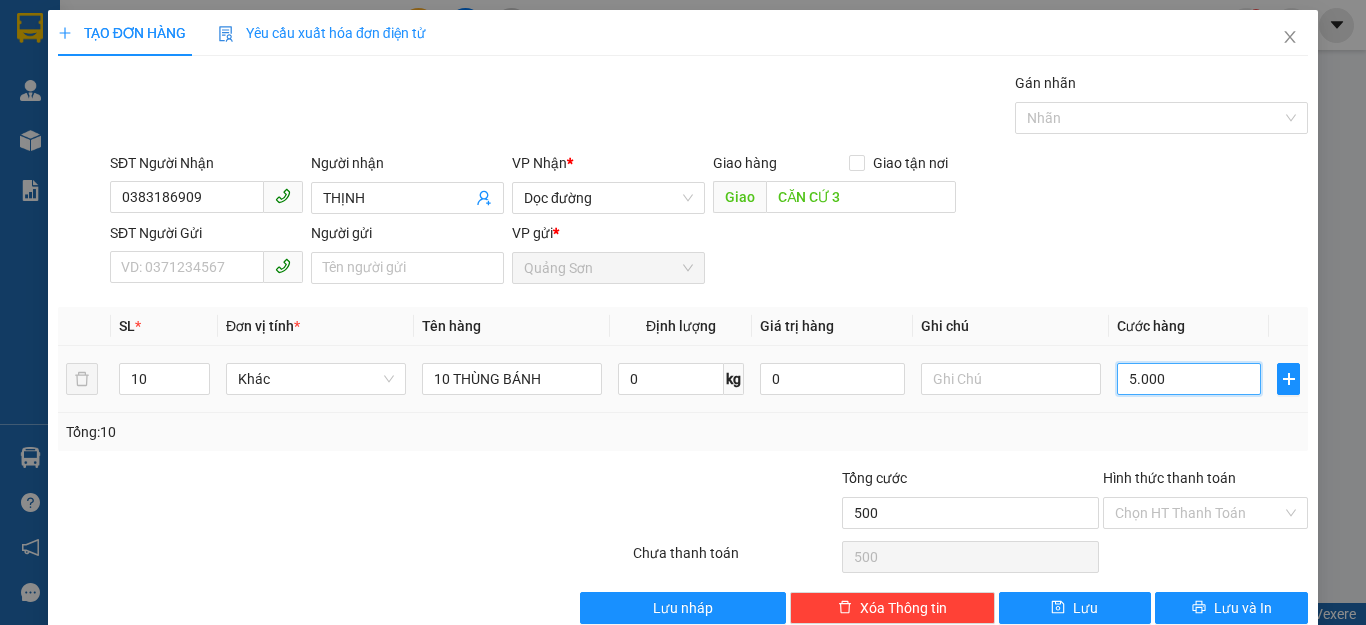 type on "5.000" 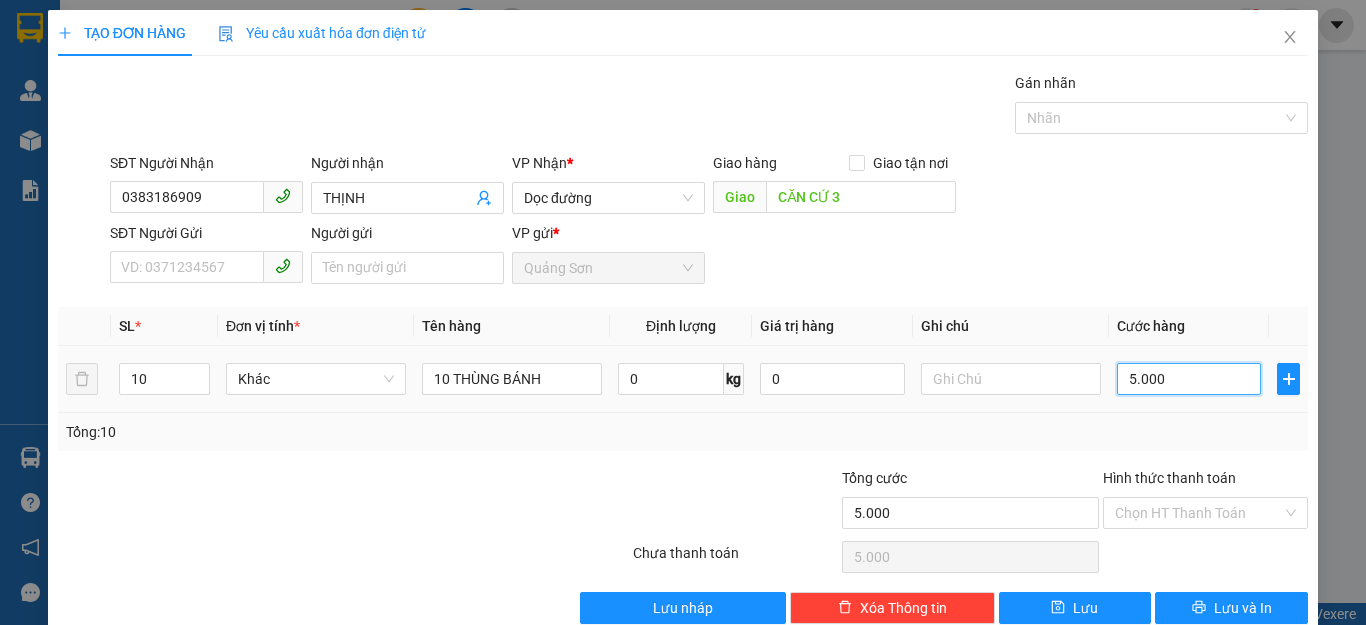 type on "50.000" 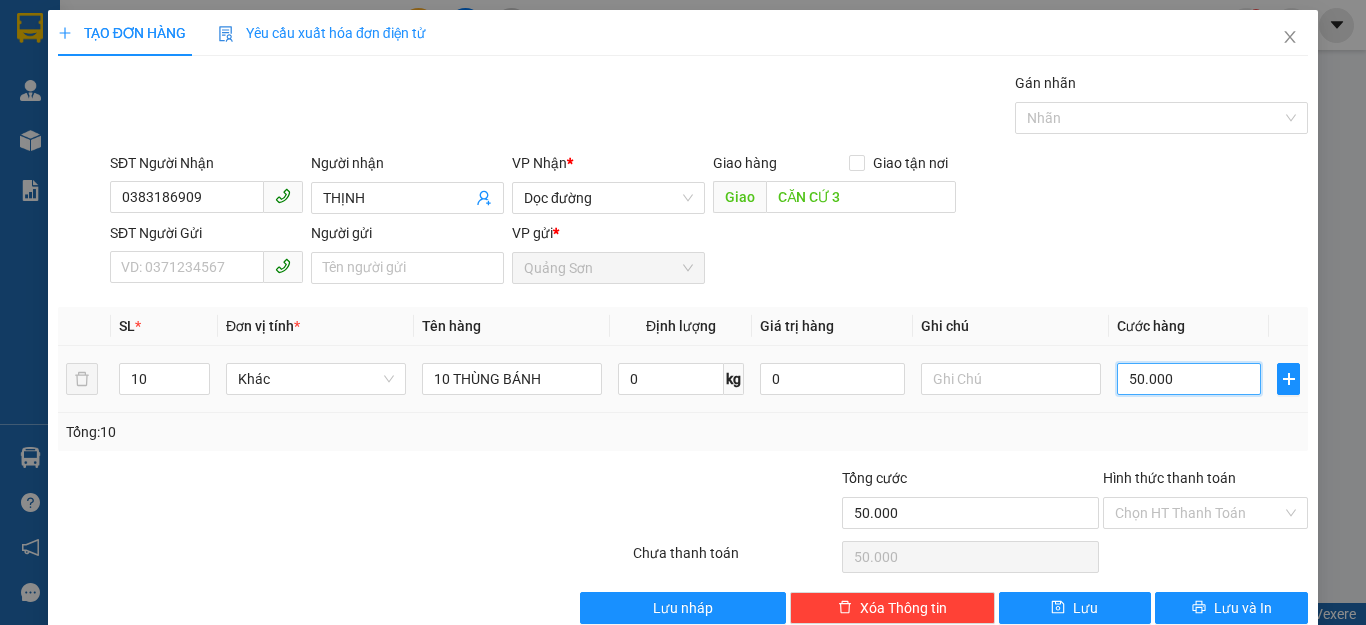 type on "500.000" 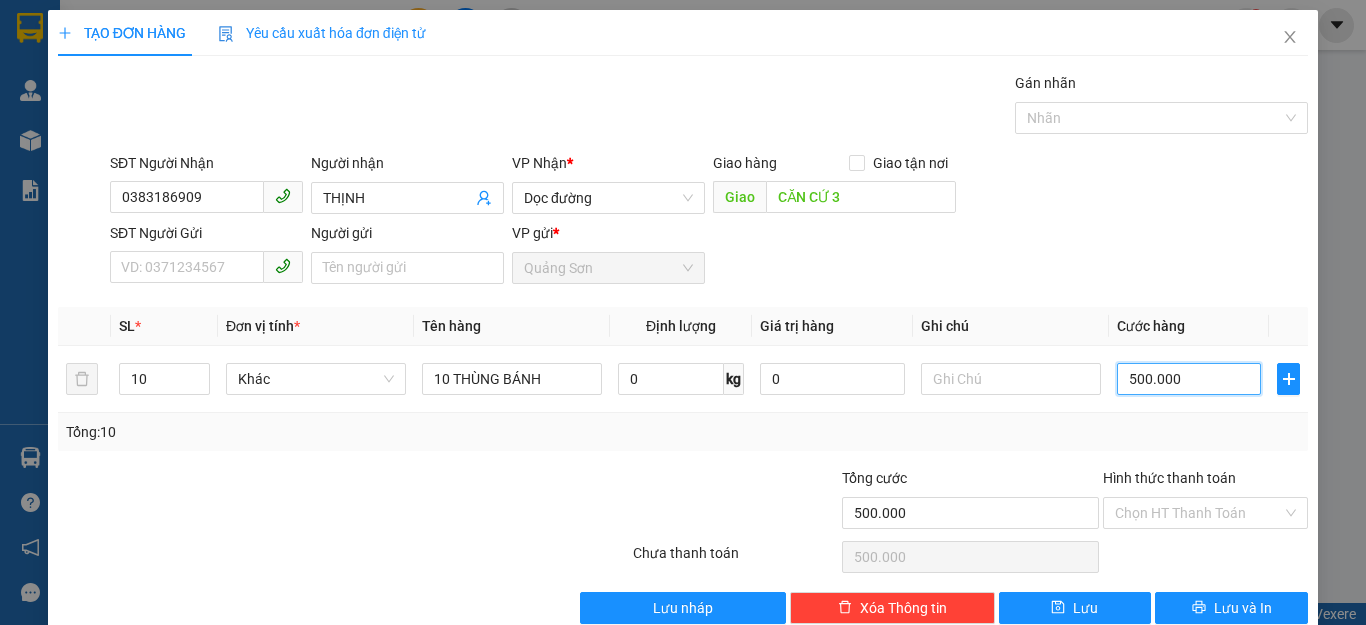 type on "500.000" 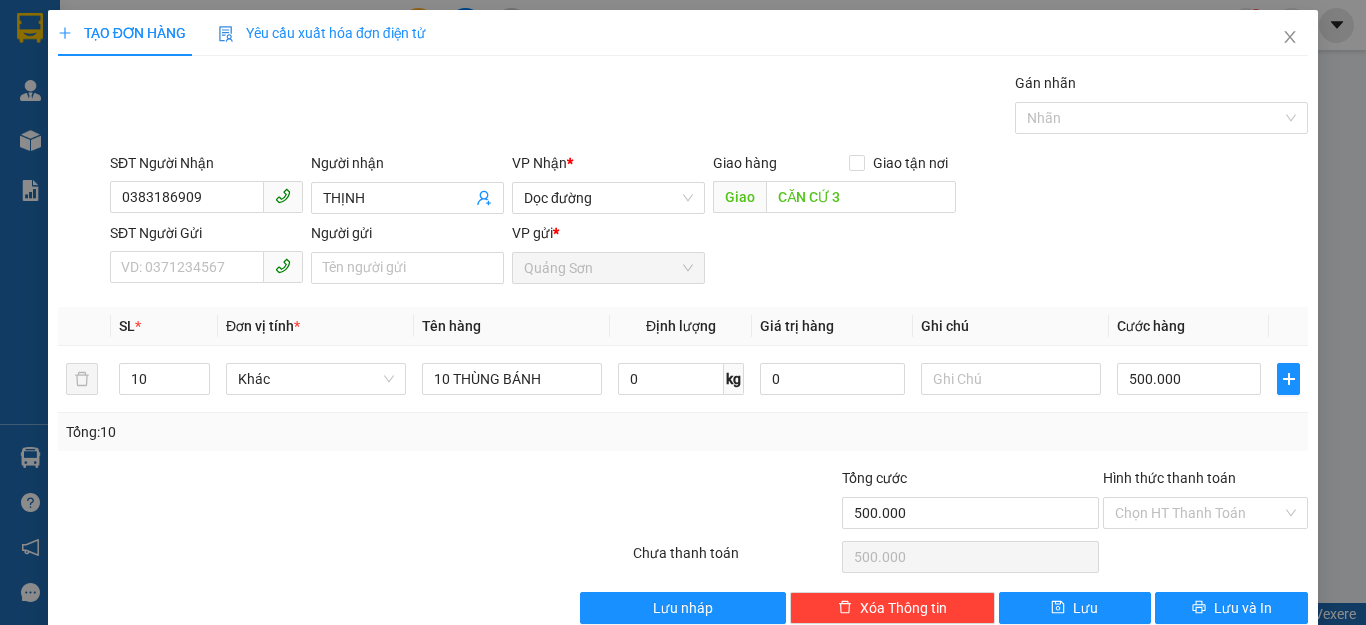 click on "TẠO ĐƠN HÀNG Yêu cầu xuất hóa đơn điện tử" at bounding box center (683, 33) 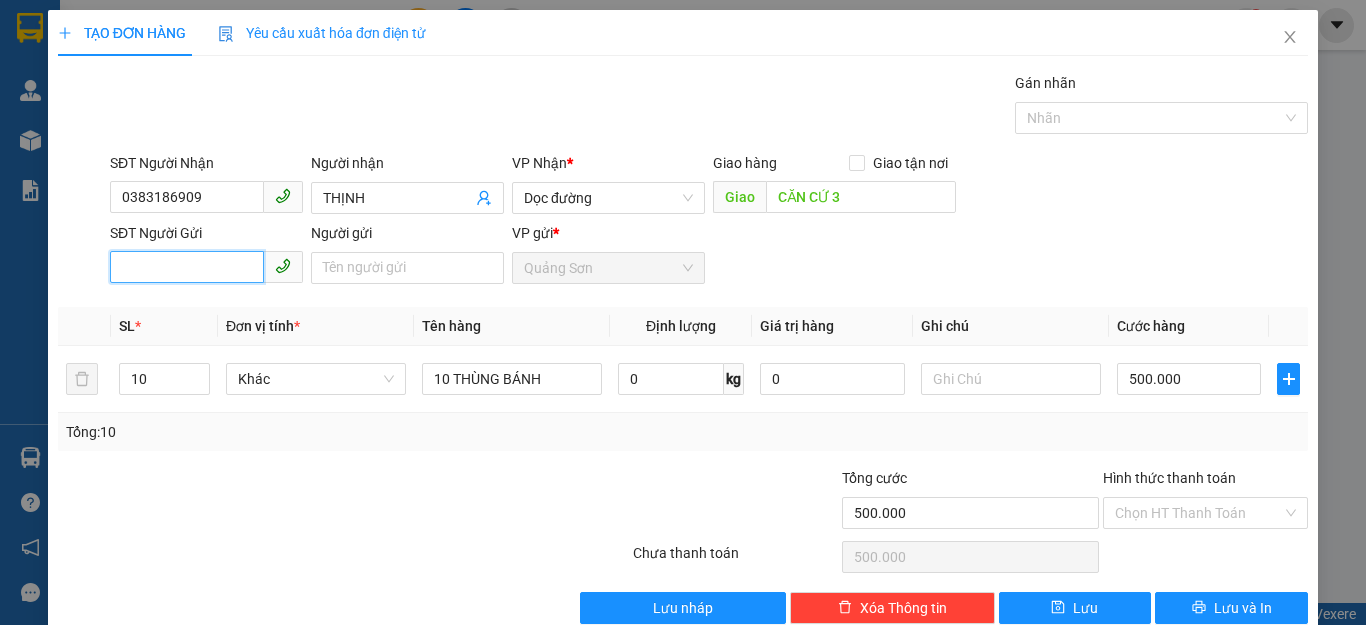 click on "SĐT Người Gửi" at bounding box center [187, 267] 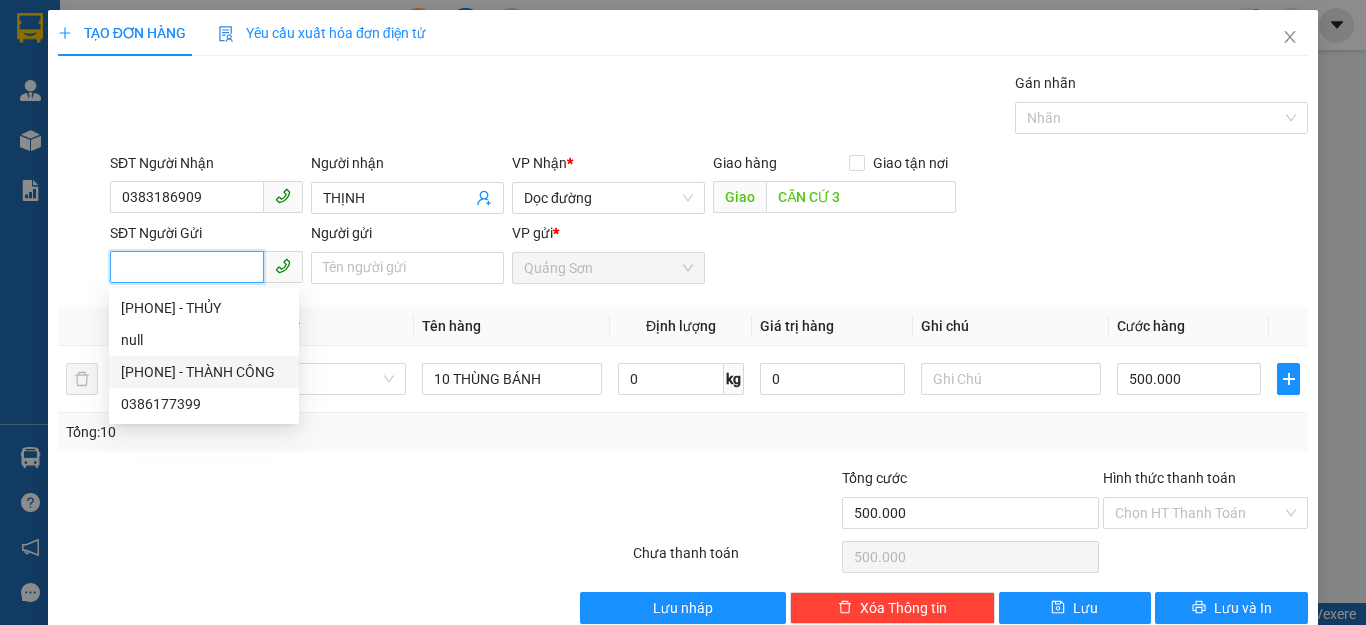 click on "[PHONE] - THÀNH CÔNG" at bounding box center (204, 372) 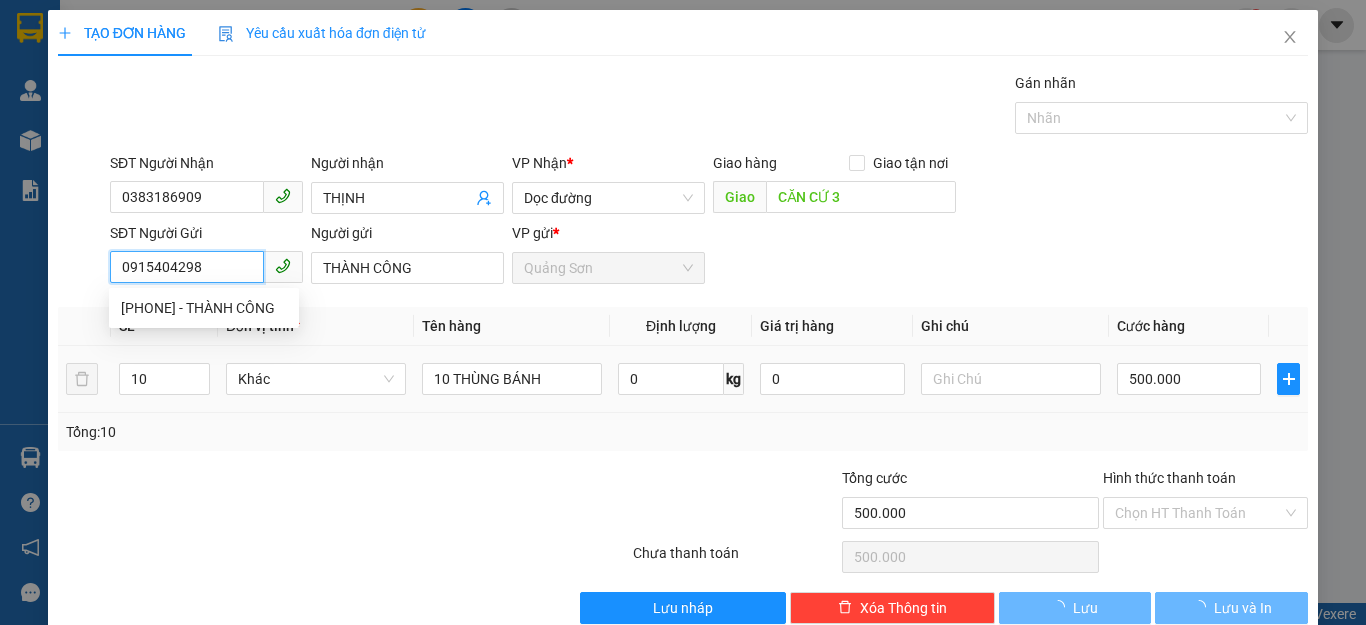 type on "150.000" 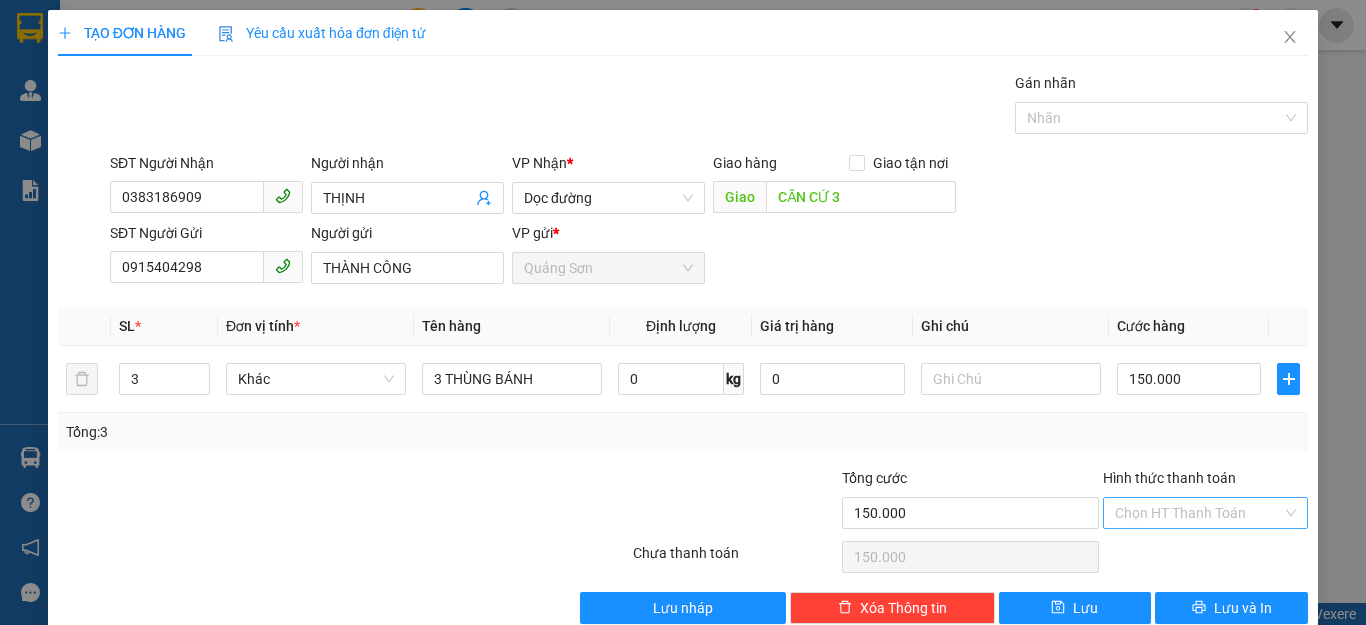 click on "Hình thức thanh toán" at bounding box center [1198, 513] 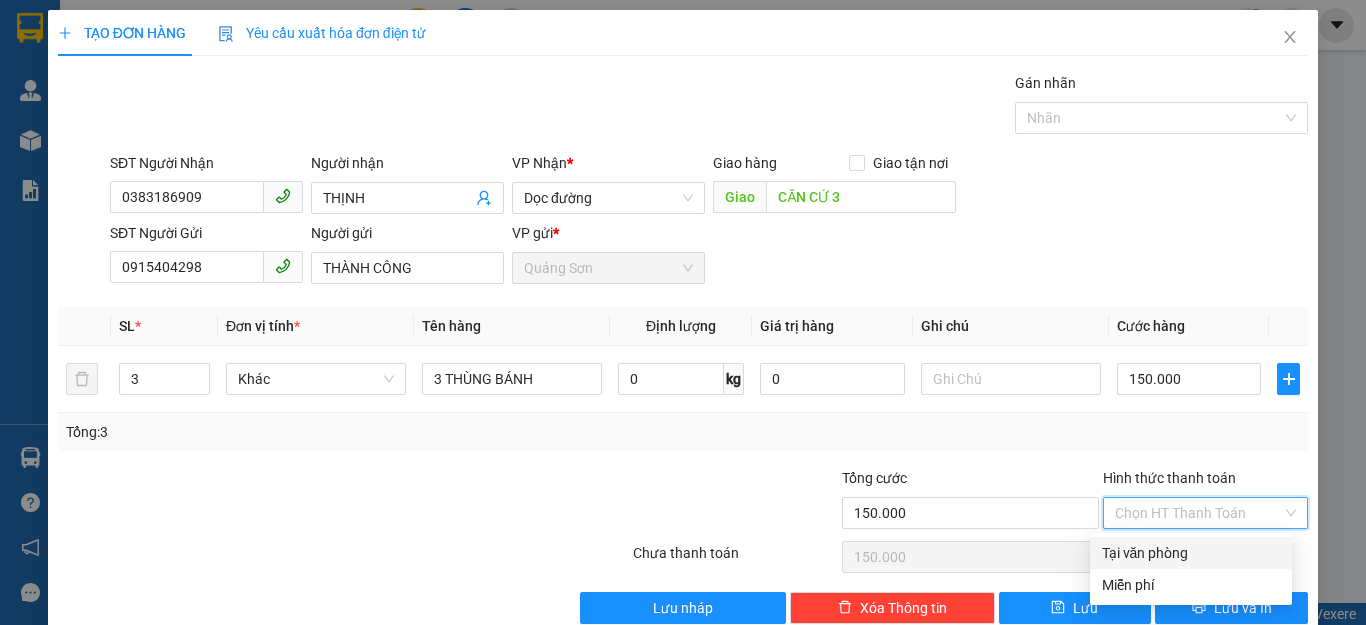 click on "Tại văn phòng" at bounding box center [1191, 553] 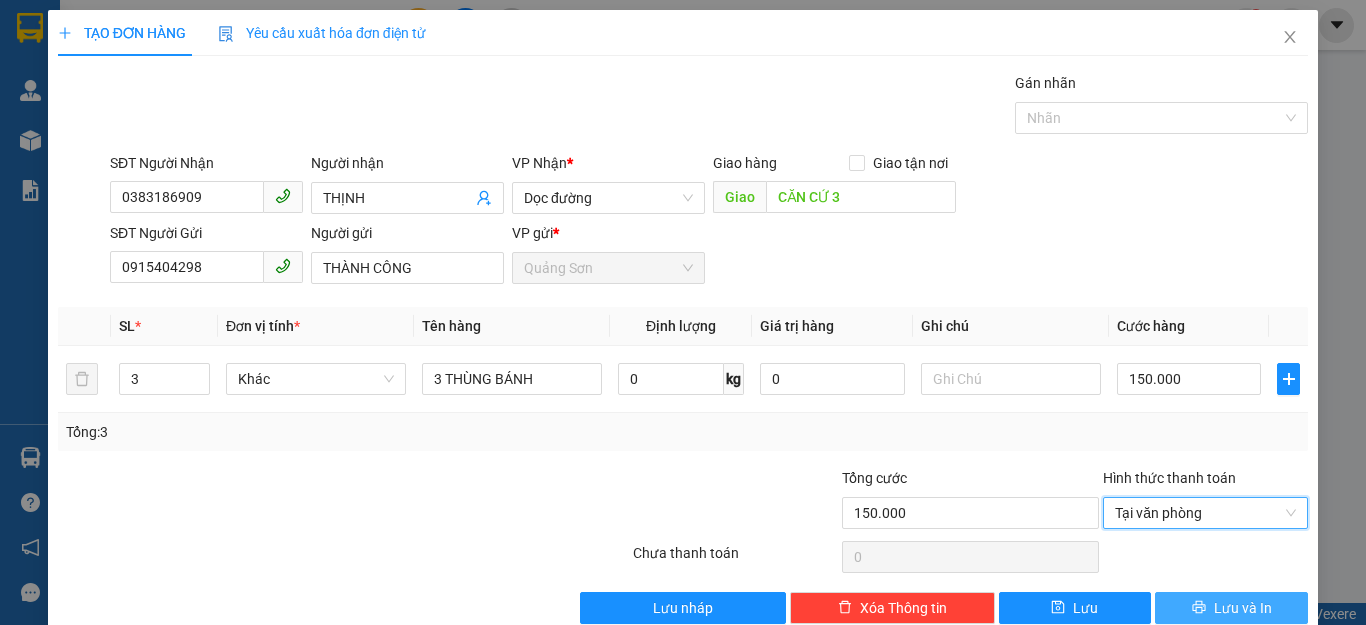 click on "Lưu và In" at bounding box center [1231, 608] 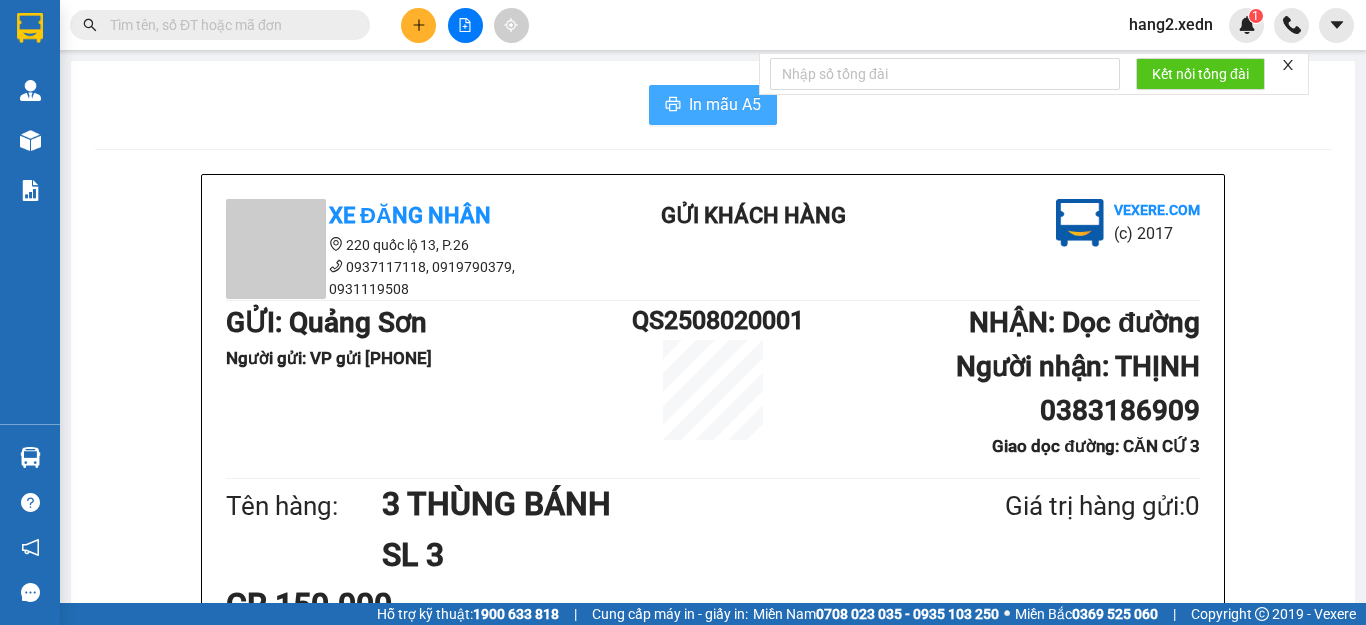 click on "In mẫu A5" at bounding box center [725, 104] 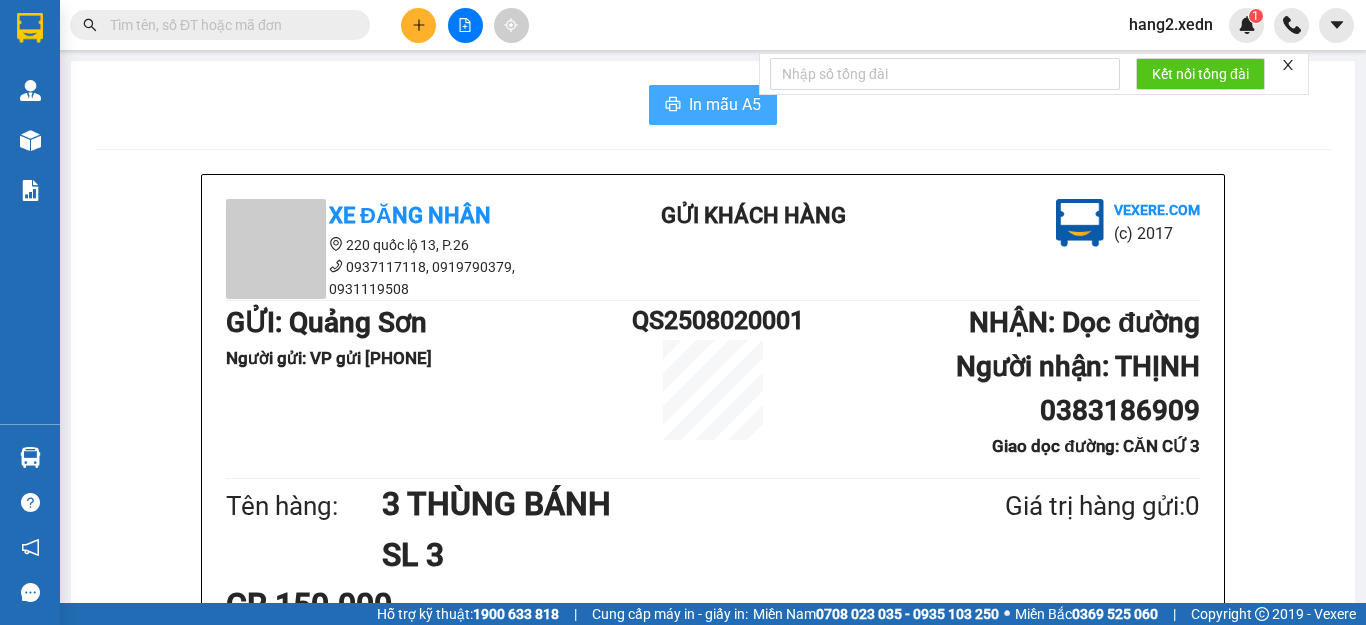 scroll, scrollTop: 0, scrollLeft: 0, axis: both 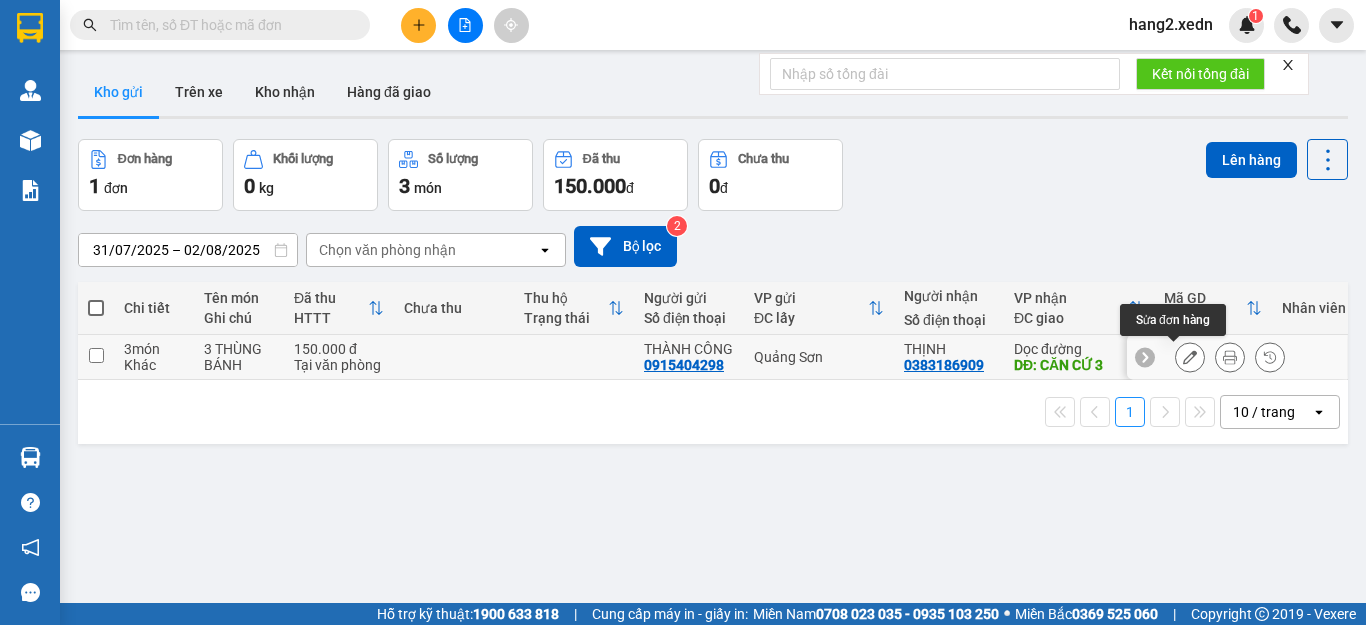 click 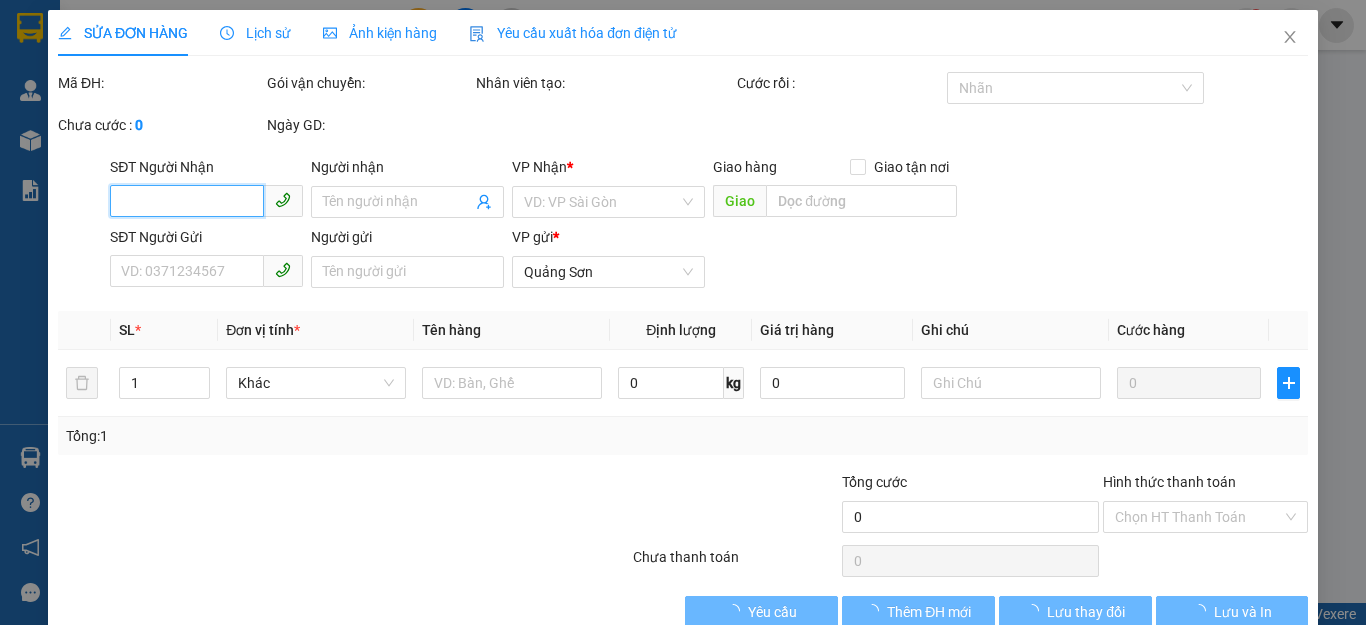 type on "0383186909" 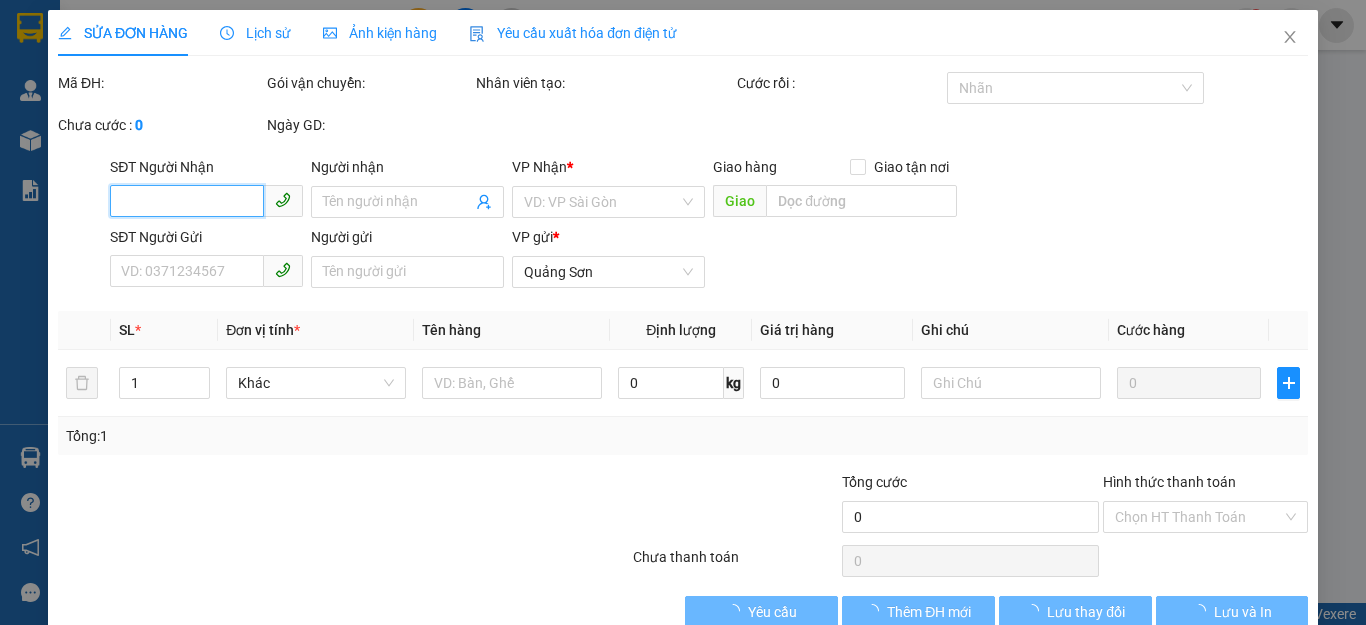 type on "THỊNH" 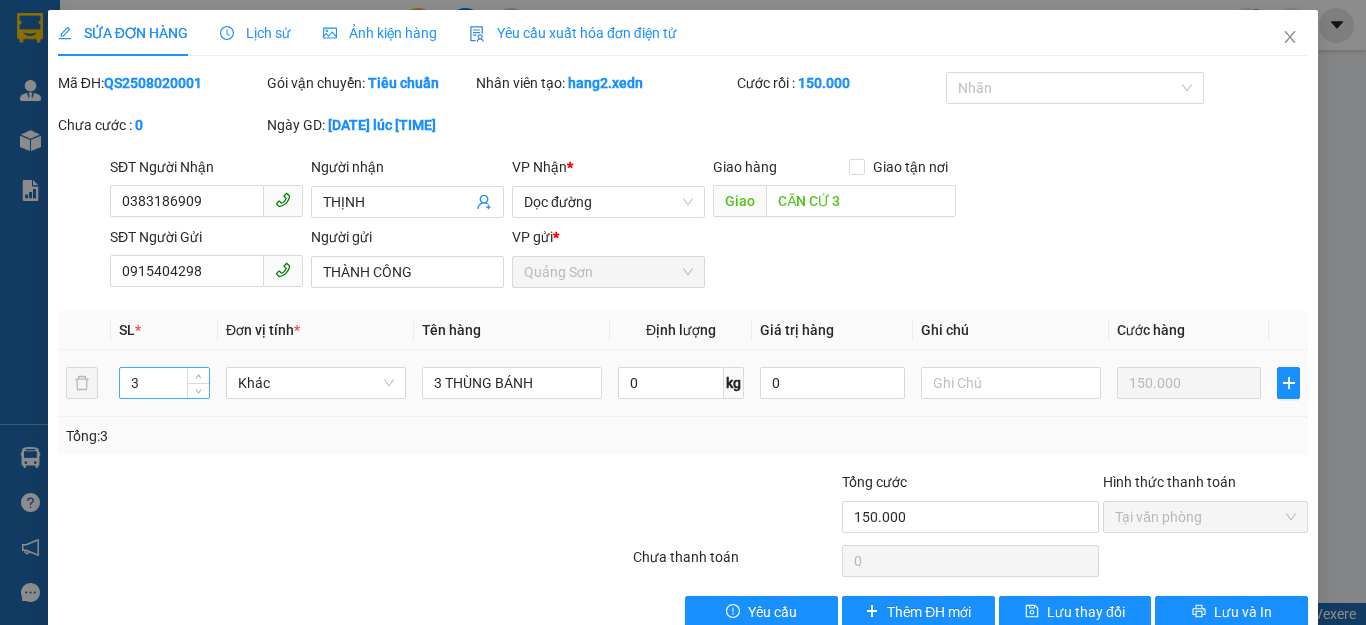 click on "3" at bounding box center [164, 383] 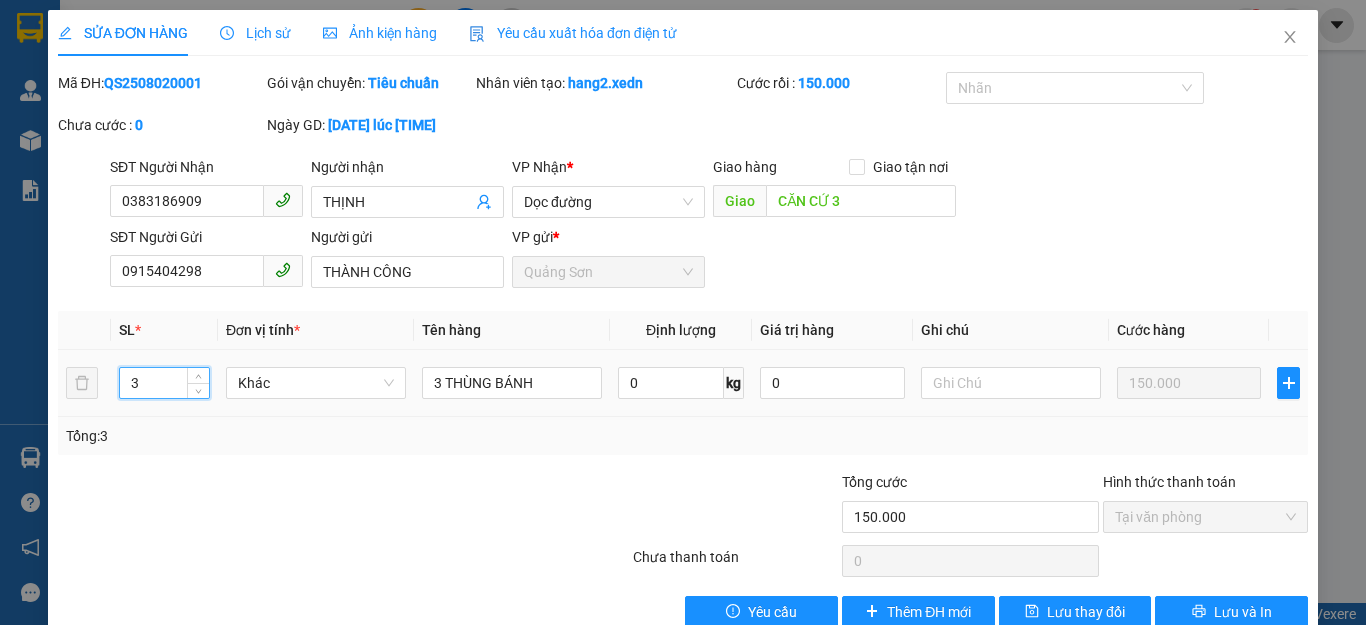 click on "3" at bounding box center [164, 383] 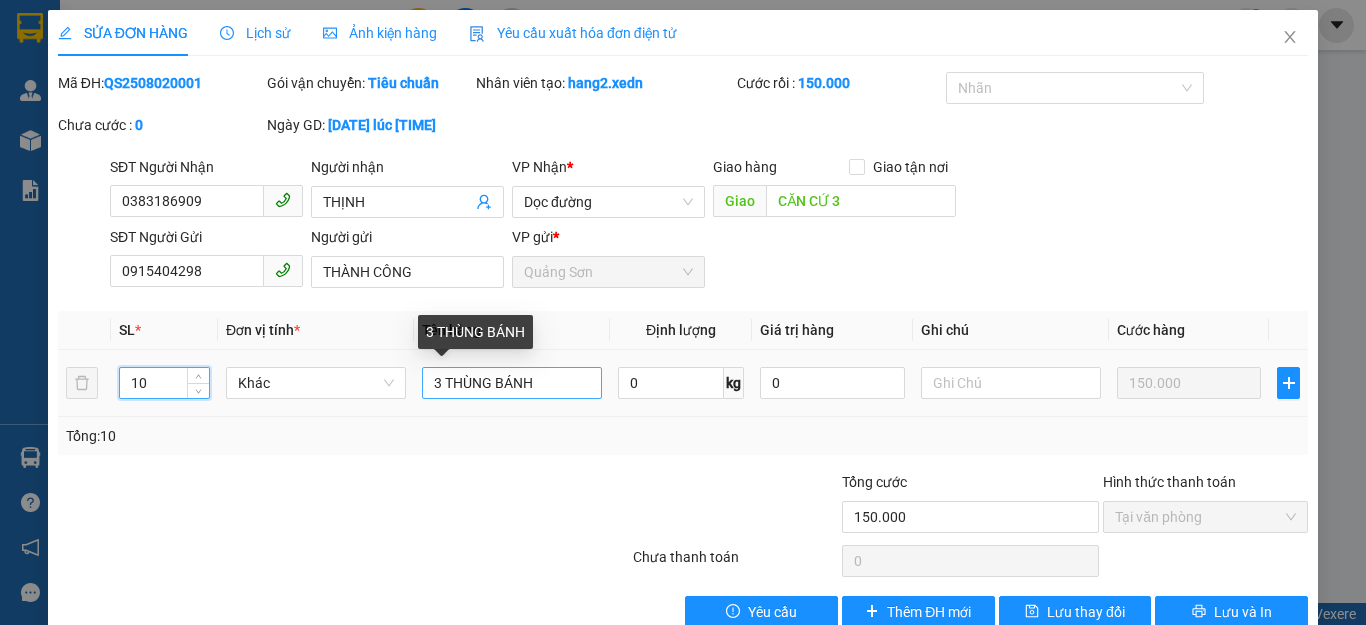 type on "10" 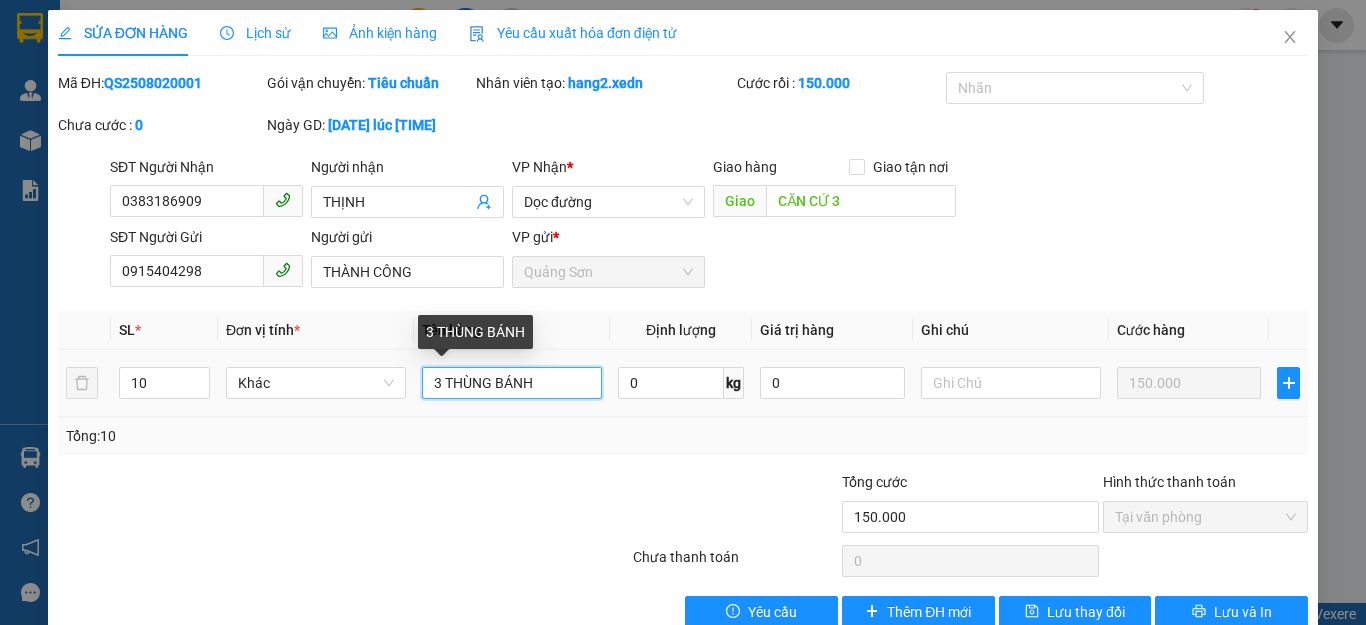 click on "3 THÙNG BÁNH" at bounding box center [512, 383] 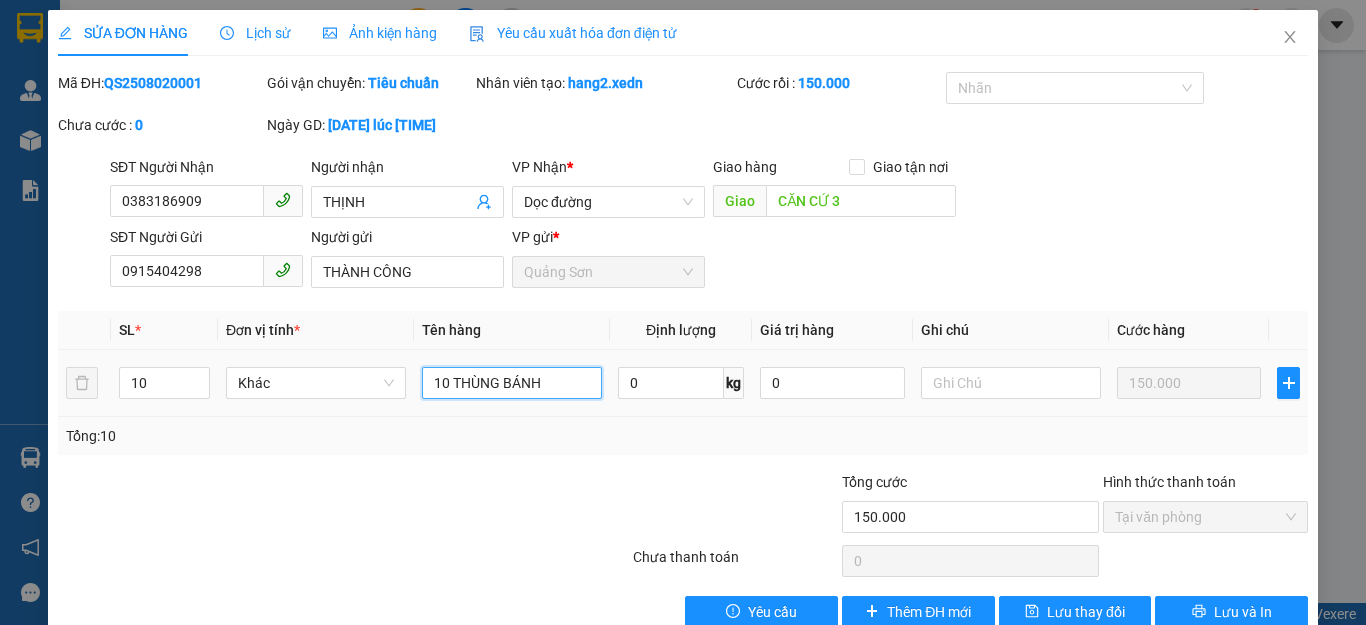 type on "10 THÙNG BÁNH" 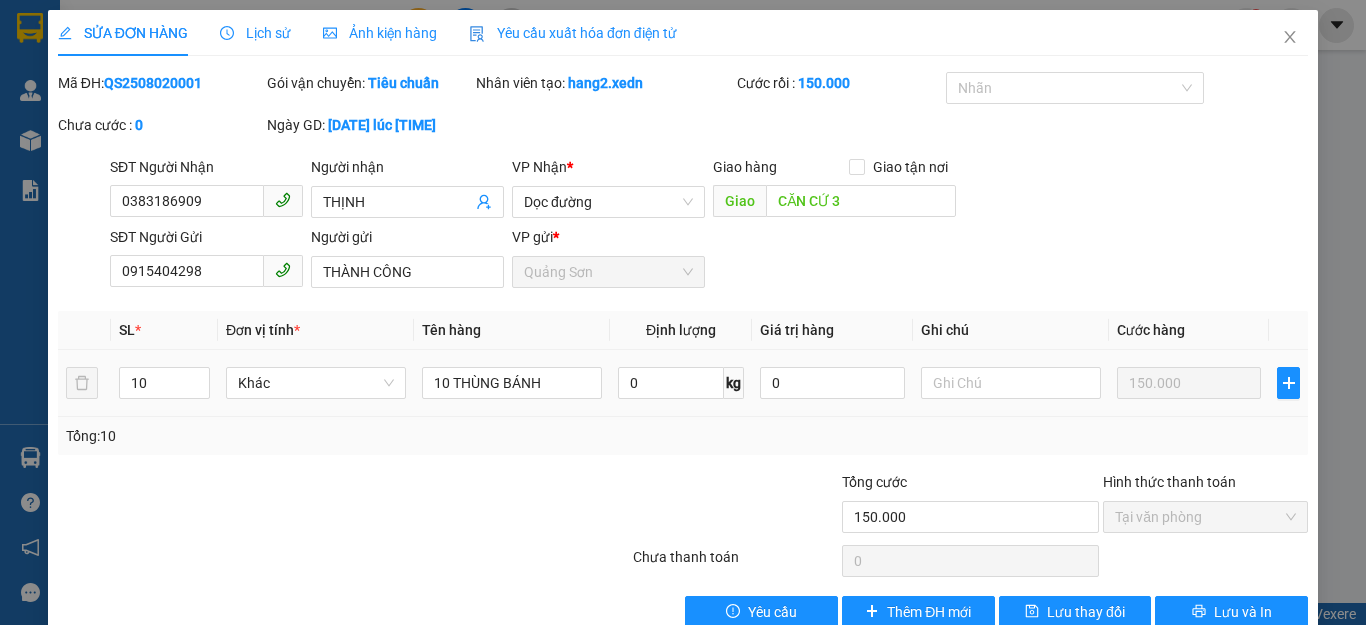 click on "150.000" at bounding box center [1189, 383] 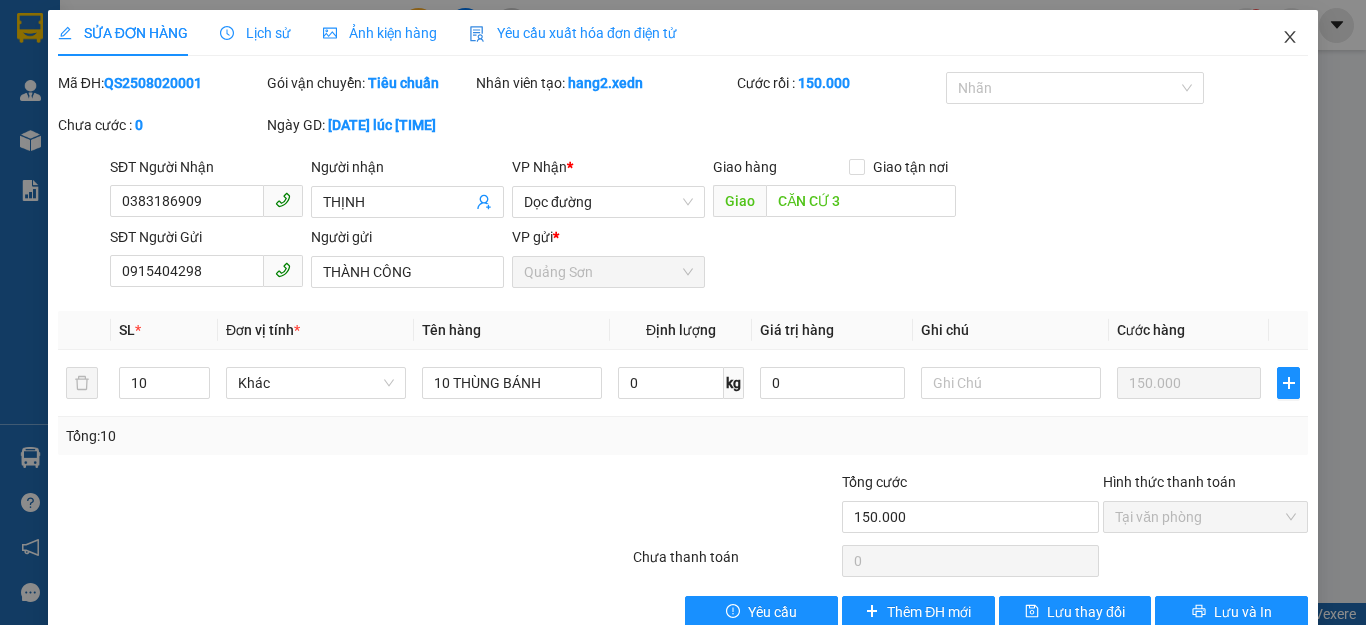 click 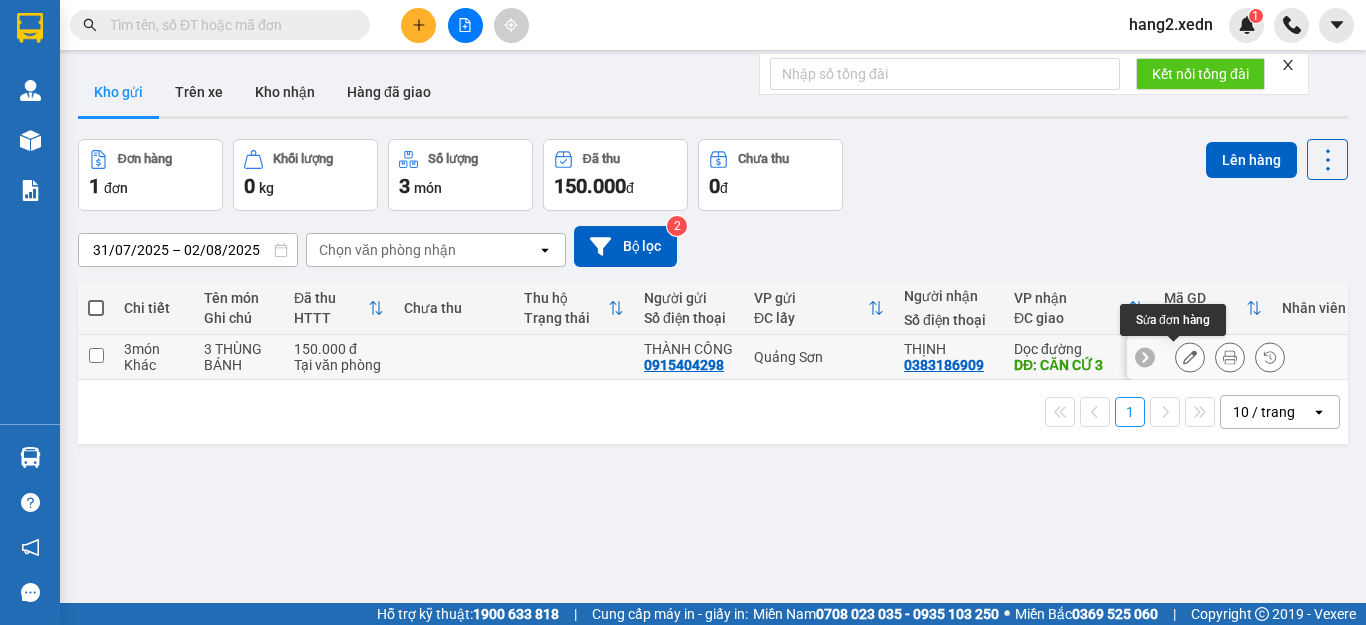 click 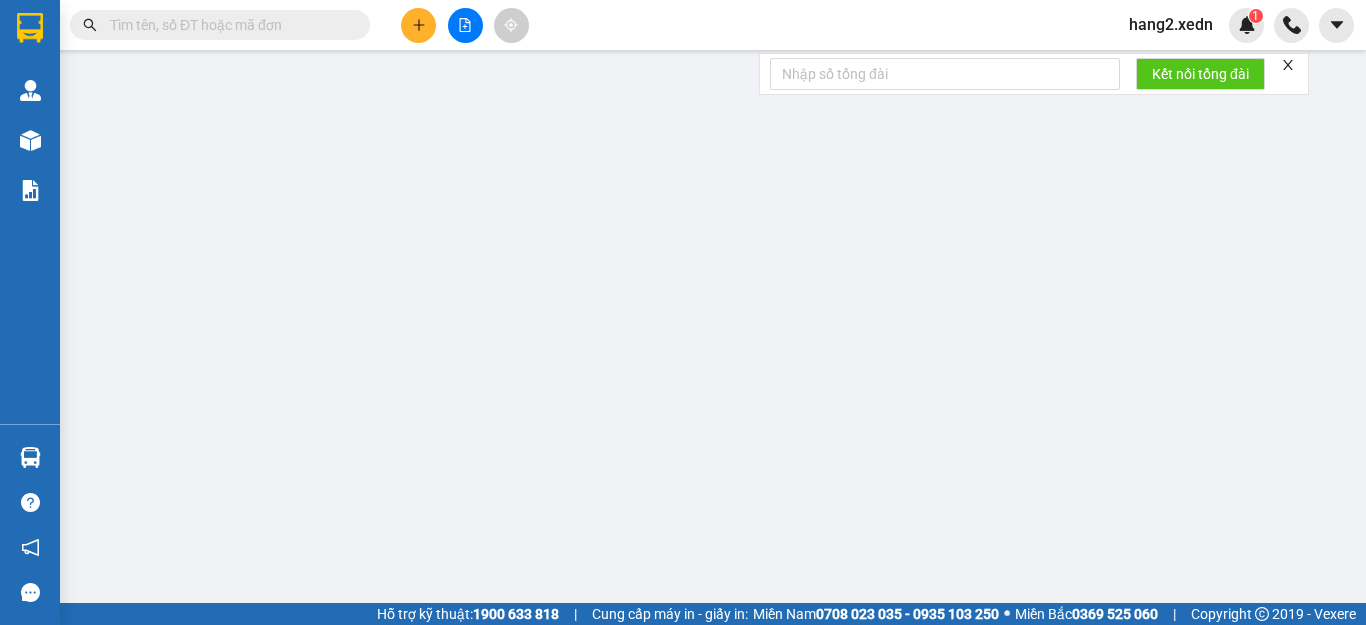 type on "0383186909" 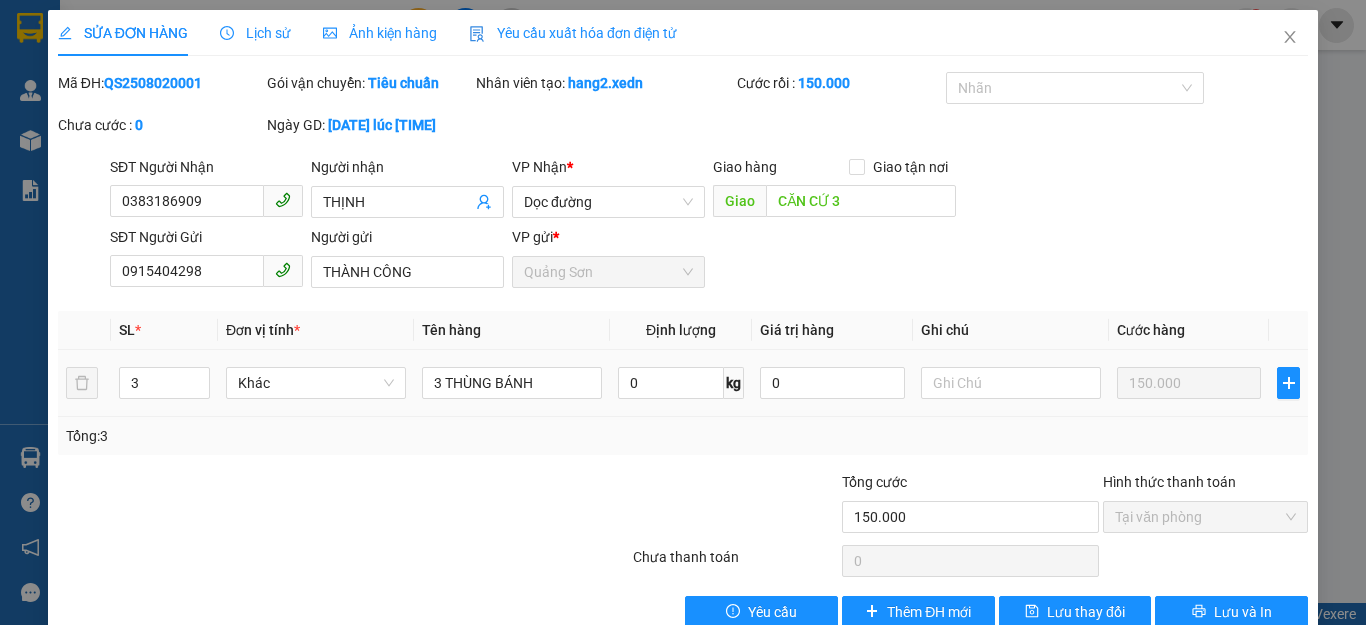 click on "150.000" at bounding box center (1189, 383) 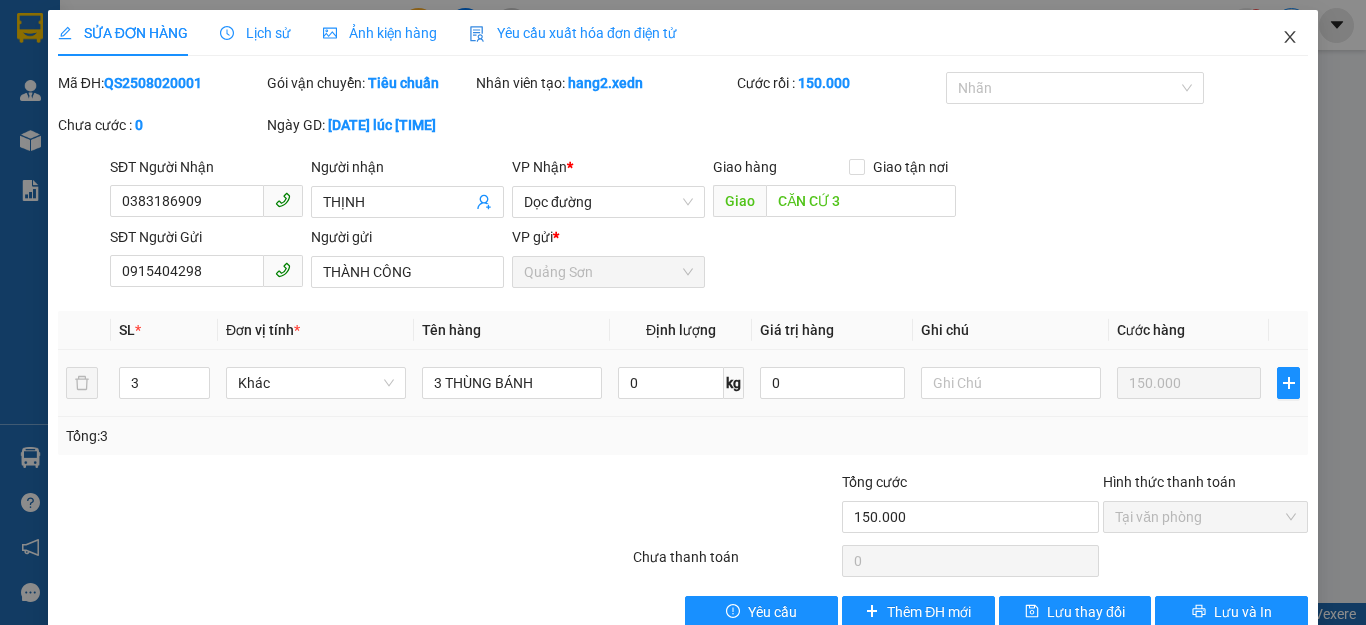 drag, startPoint x: 1162, startPoint y: 390, endPoint x: 1280, endPoint y: 17, distance: 391.21988 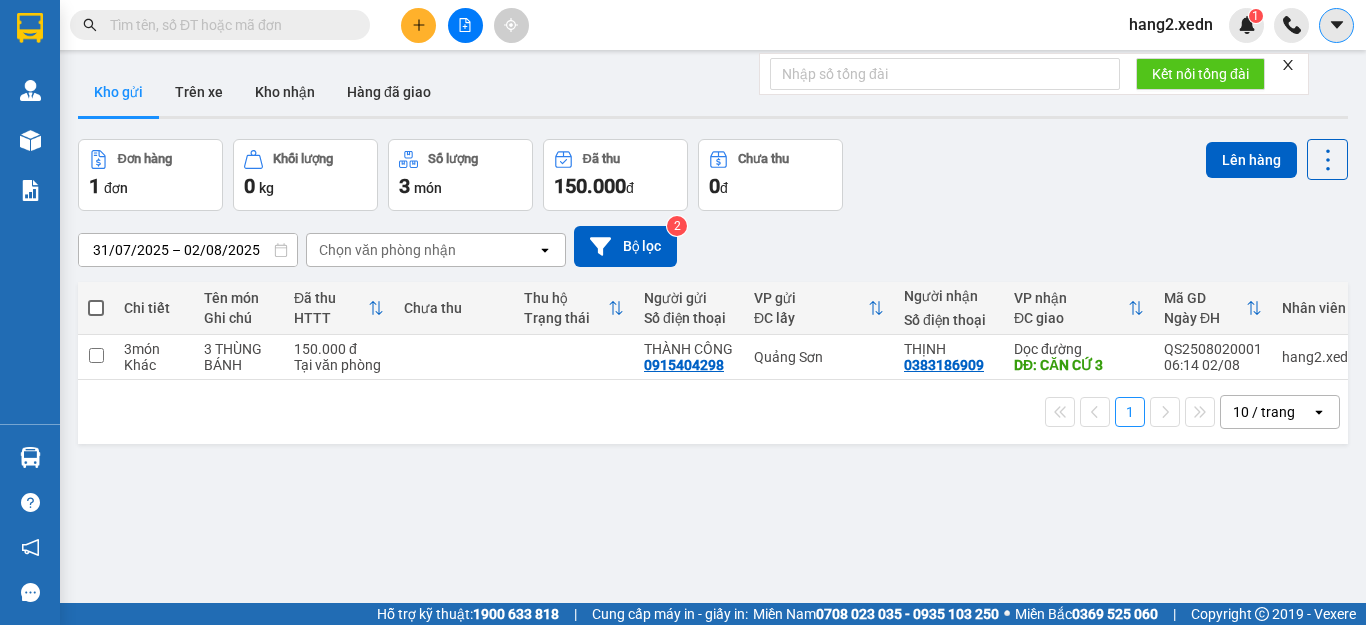 click 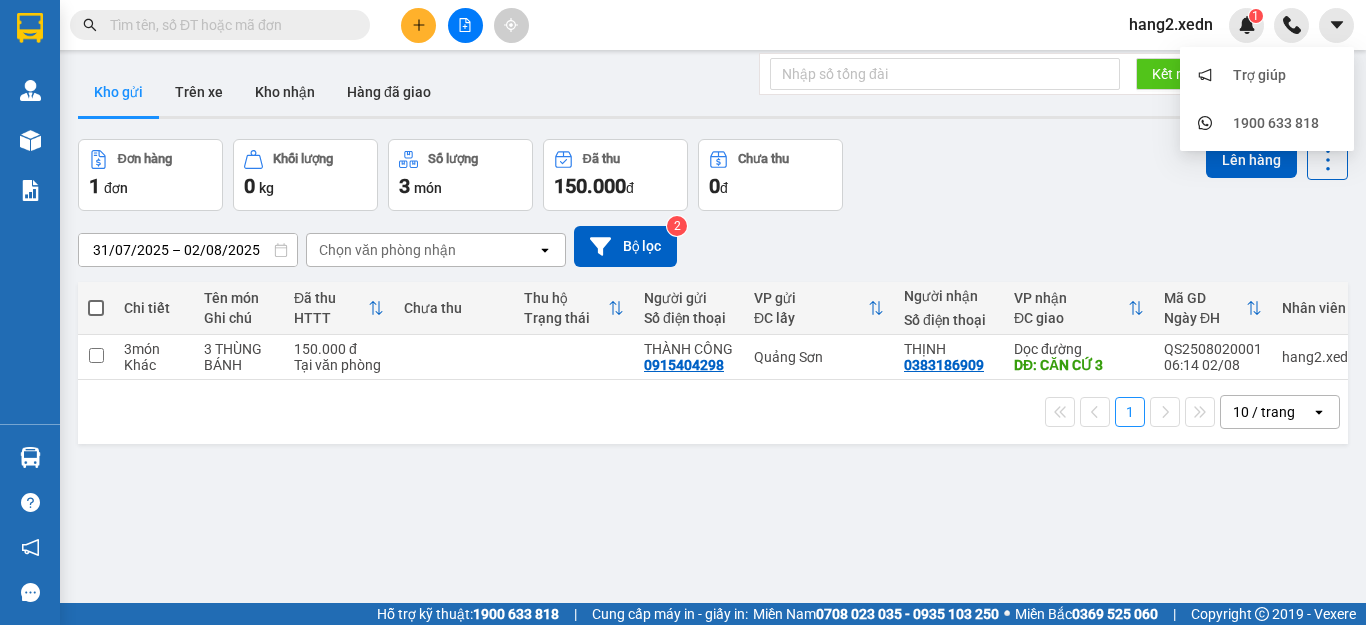 click on "Kết quả tìm kiếm ( 0 )  Bộ lọc  No Data hang2.xedn 1" at bounding box center (683, 25) 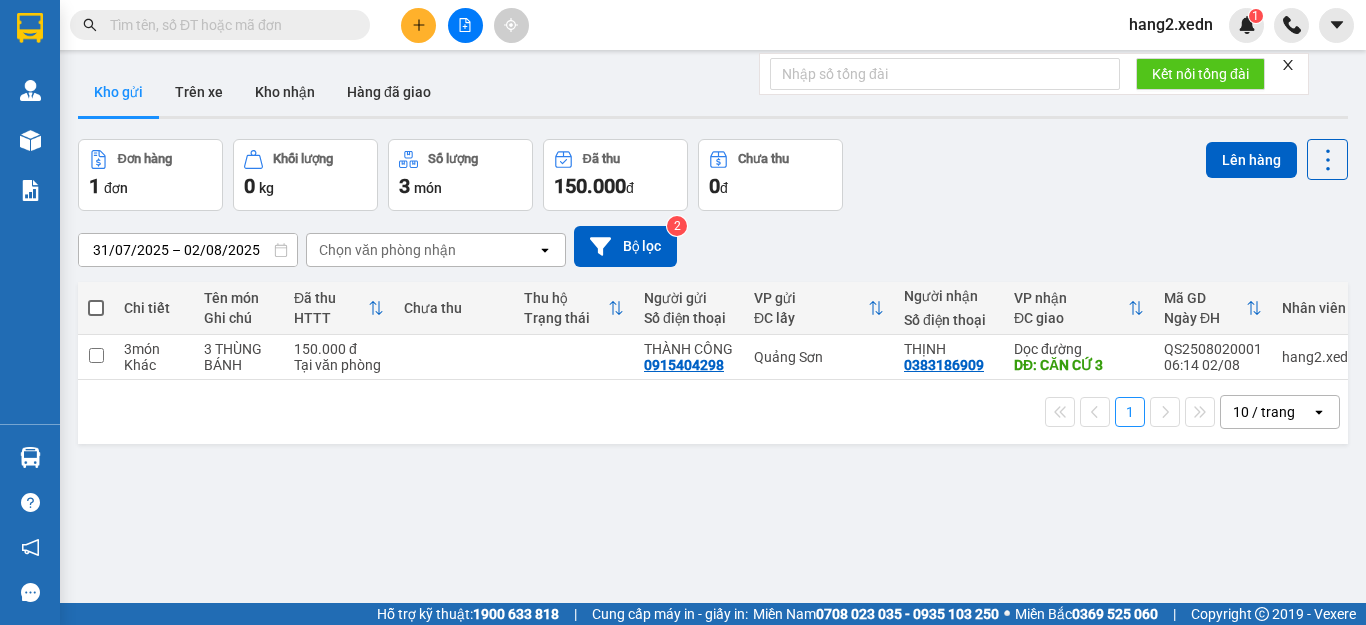 click 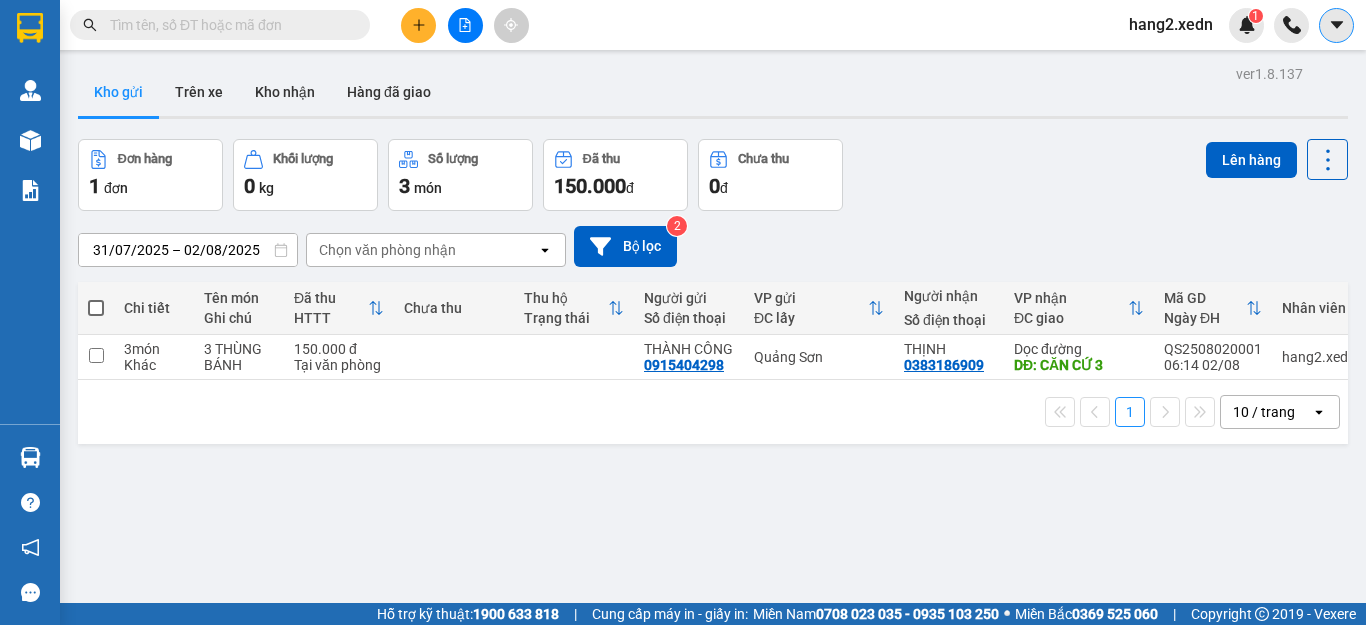 click 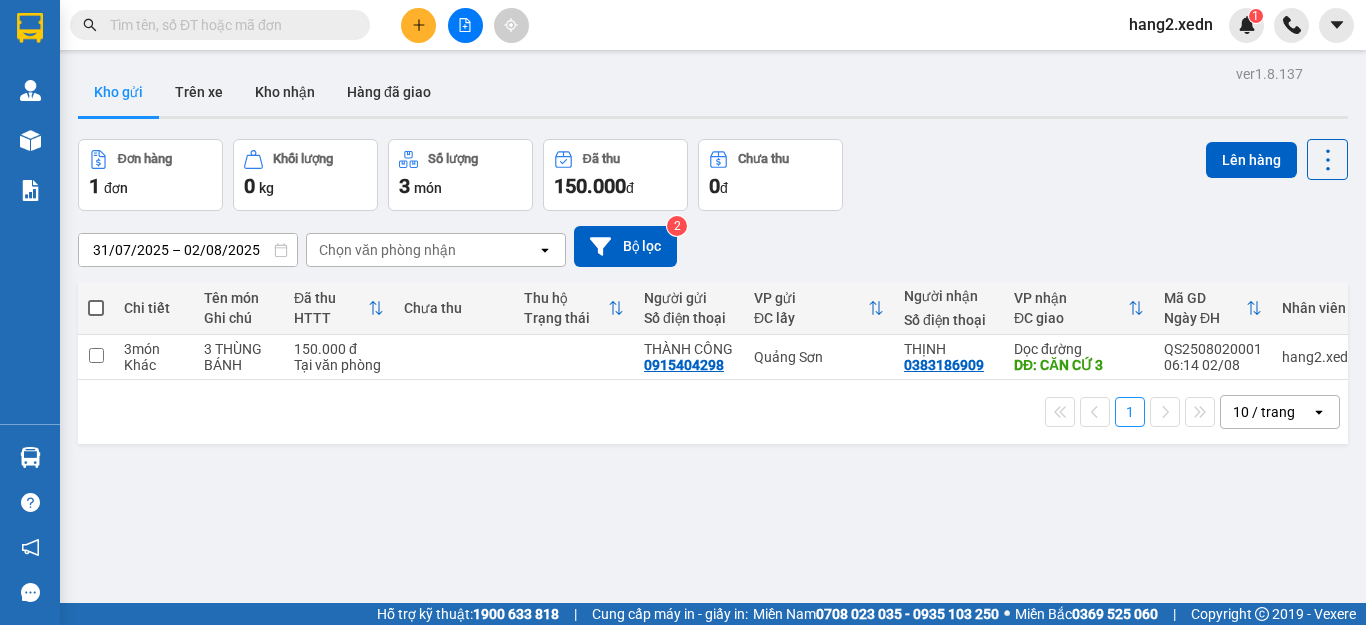 click on "hang2.xedn" at bounding box center [1171, 24] 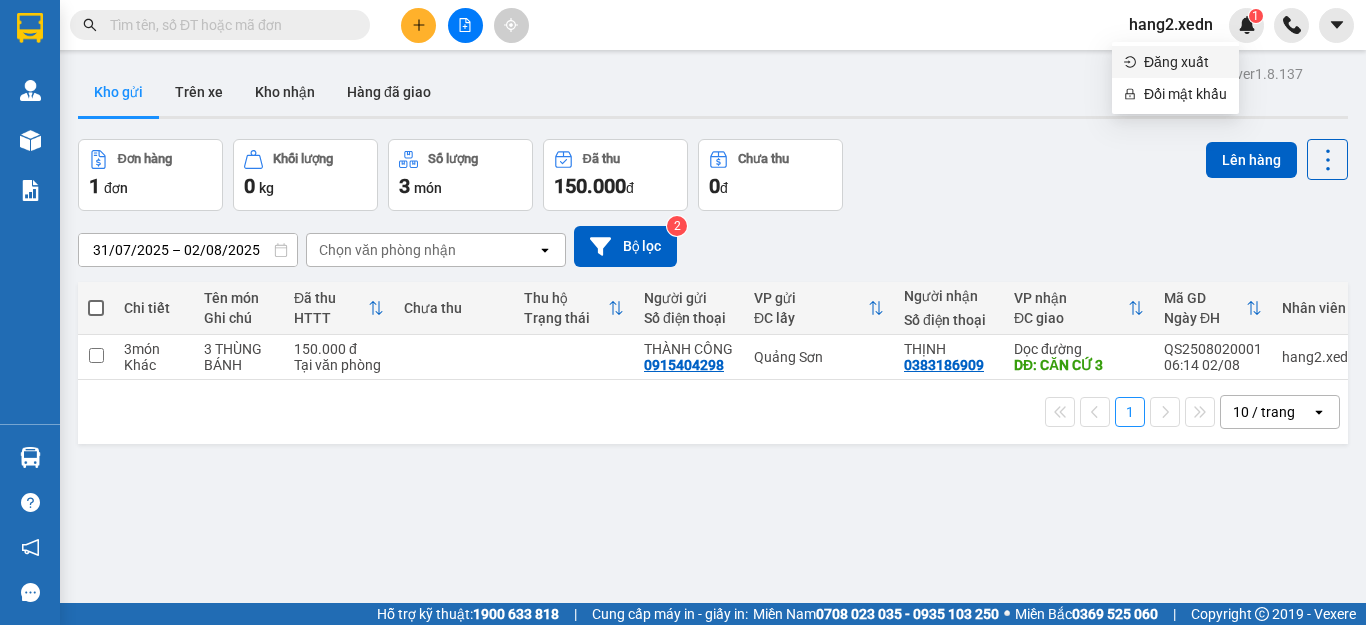 click on "Đăng xuất" at bounding box center (1185, 62) 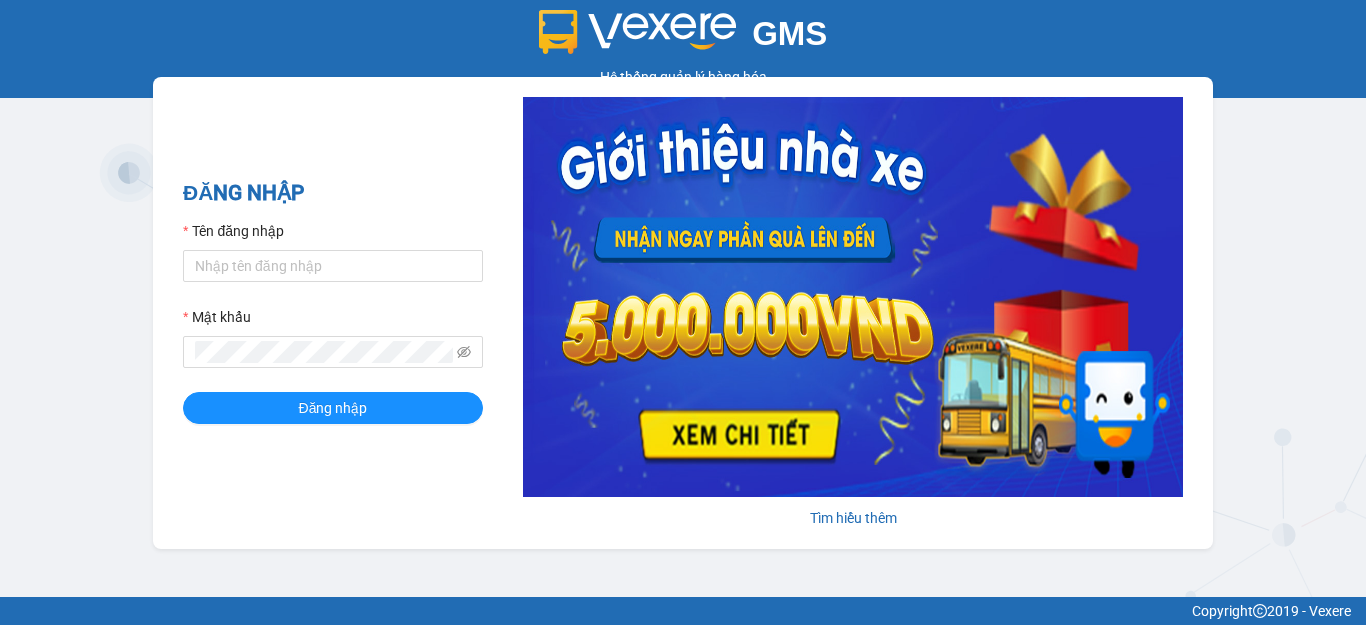 scroll, scrollTop: 0, scrollLeft: 0, axis: both 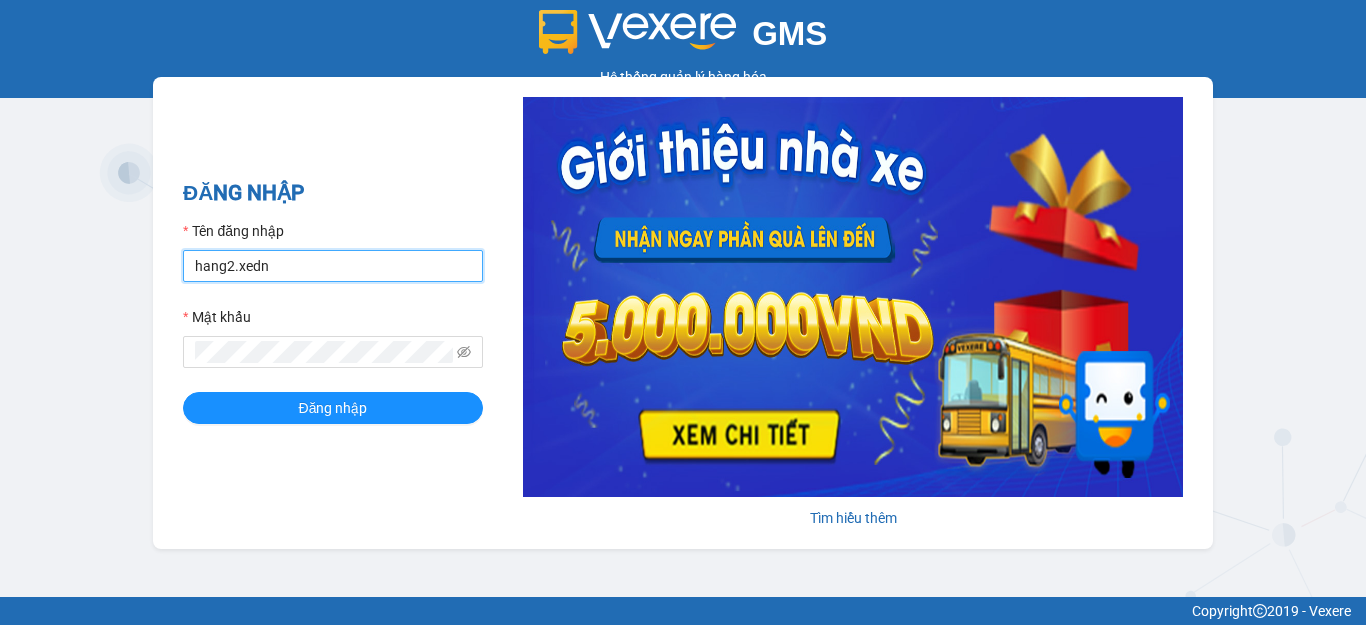 click on "hang2.xedn" at bounding box center [333, 266] 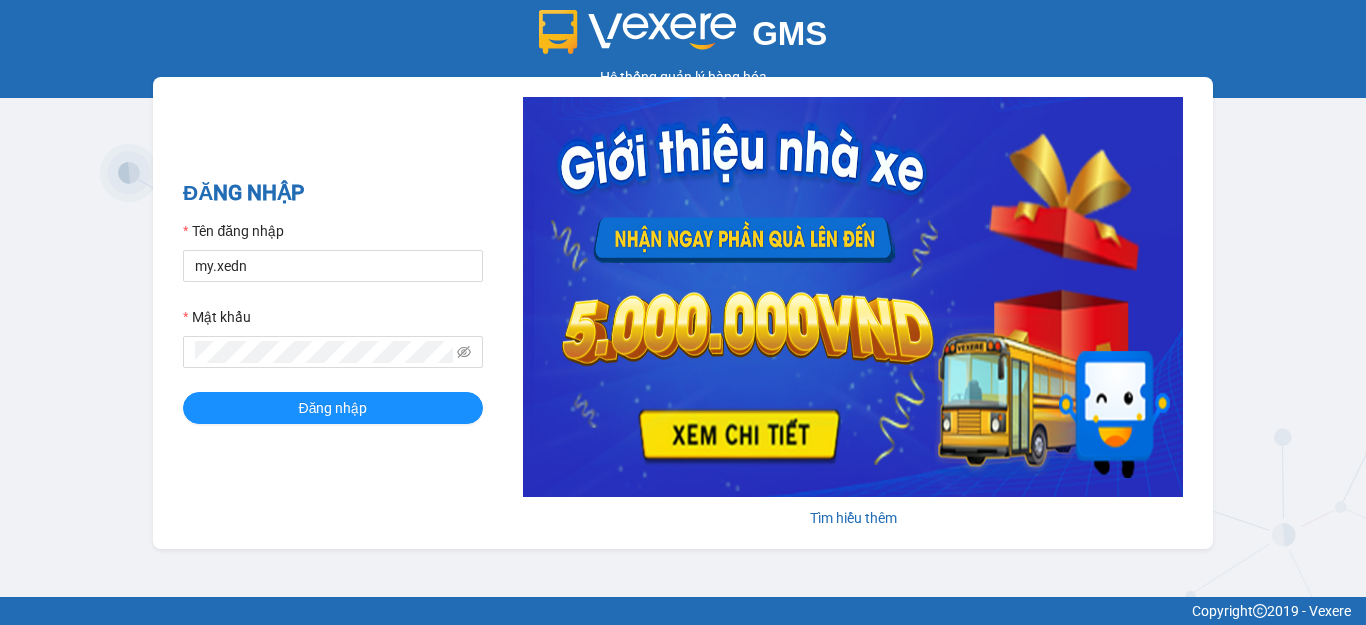 click on "Tên đăng nhập my.xedn Mật khẩu Đăng nhập" at bounding box center (333, 322) 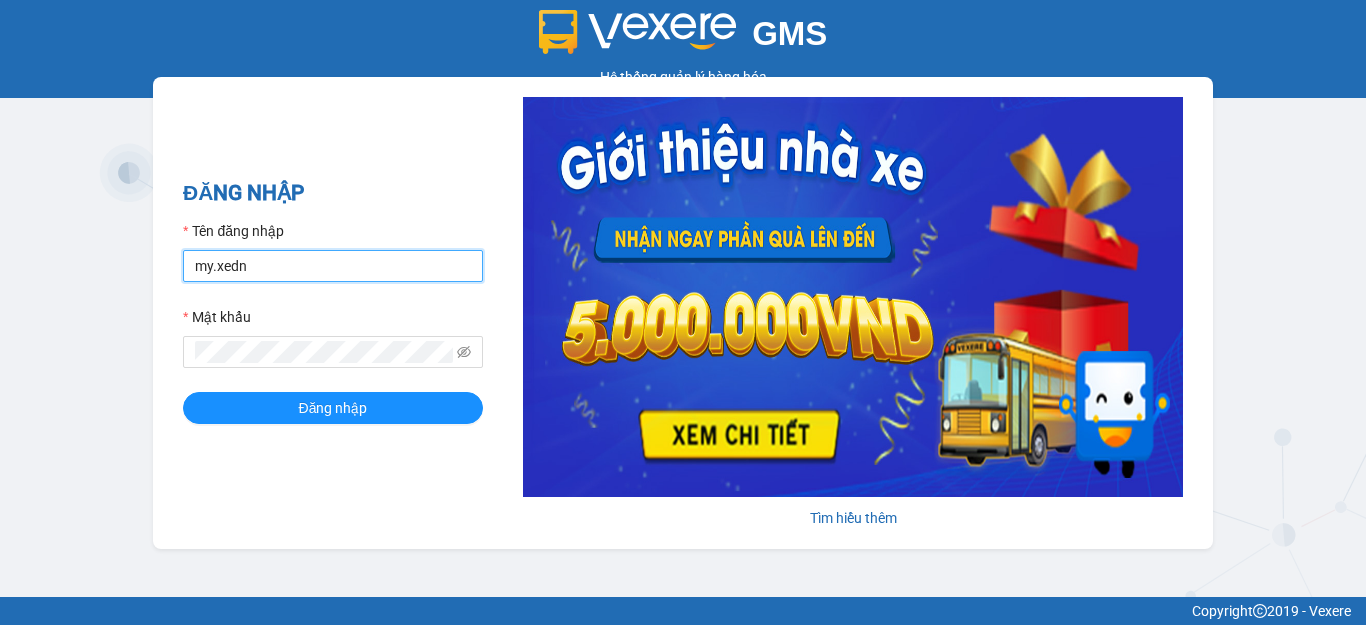 click on "my.xedn" at bounding box center [333, 266] 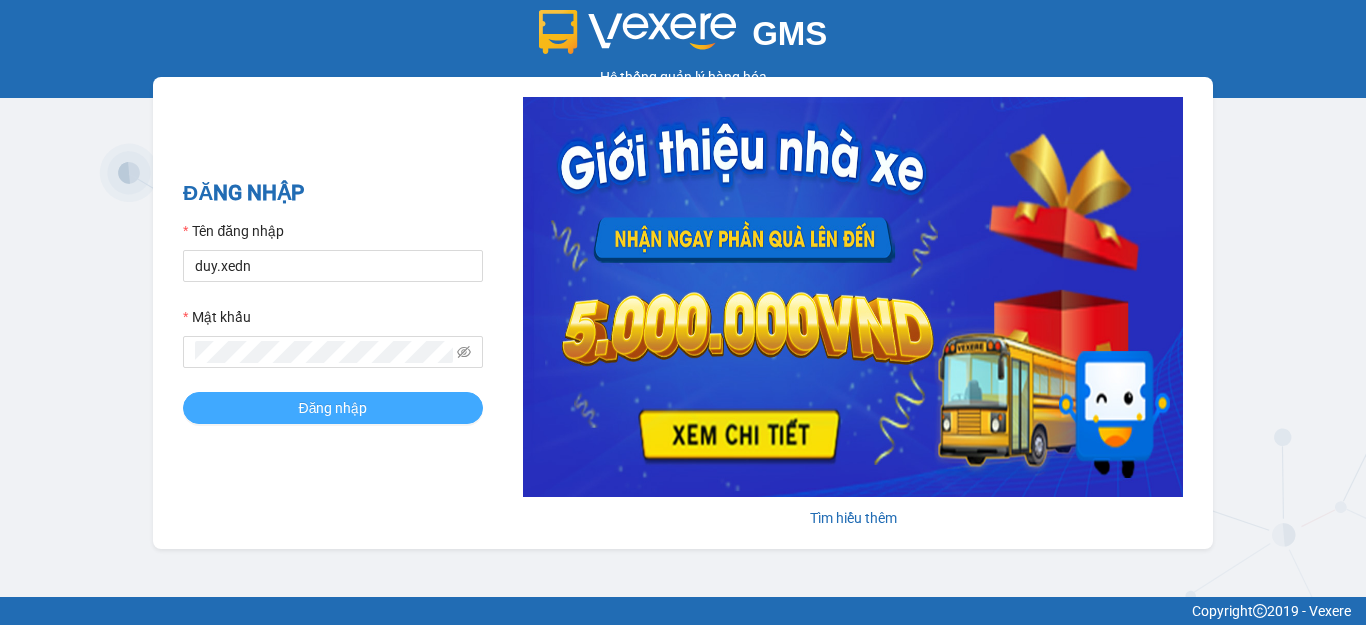 click on "Đăng nhập" at bounding box center (333, 408) 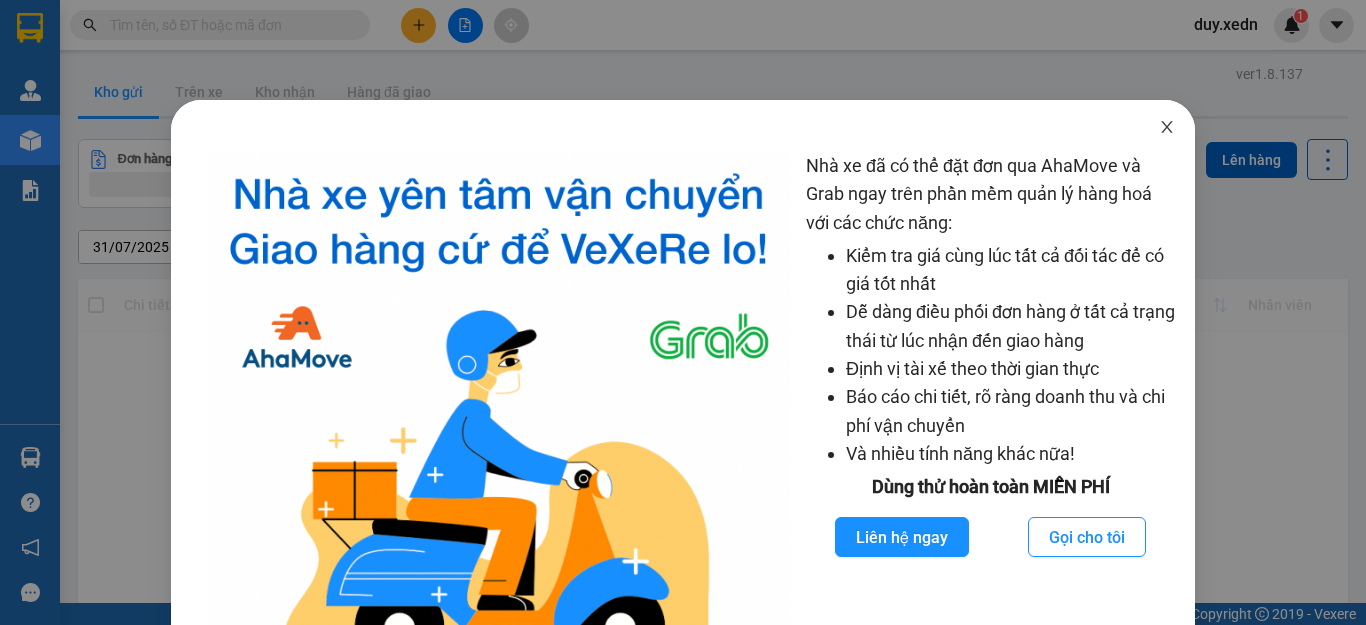 click 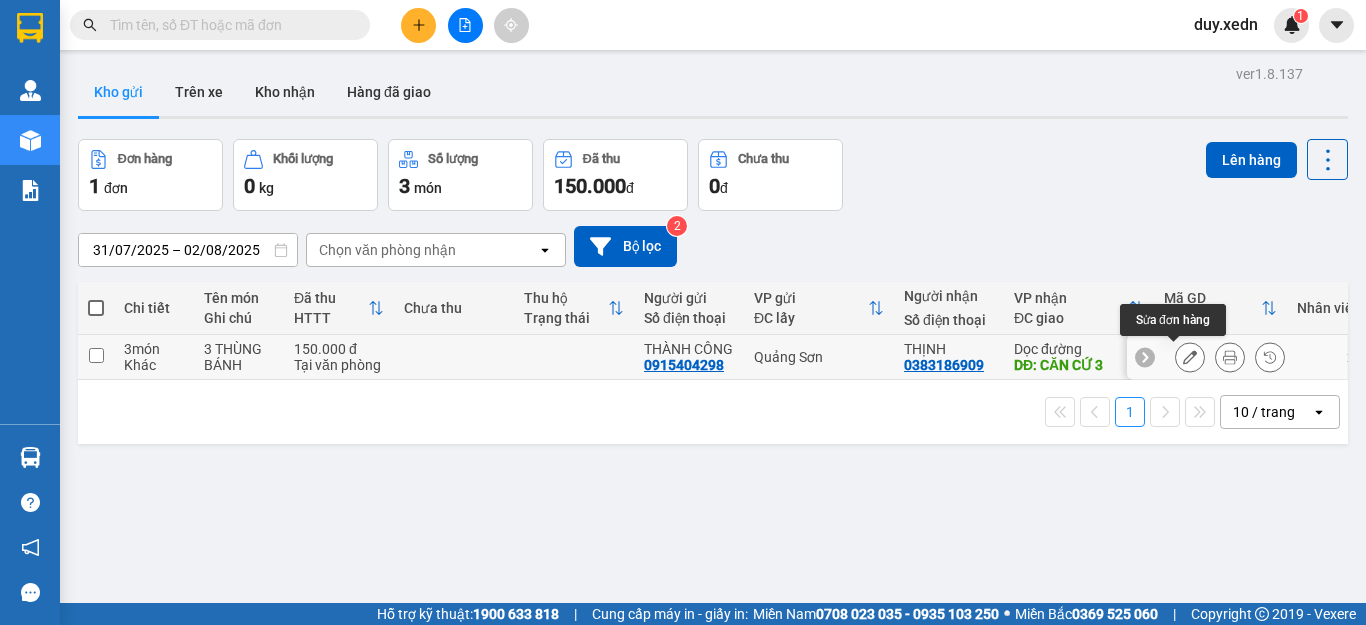 click at bounding box center [1190, 357] 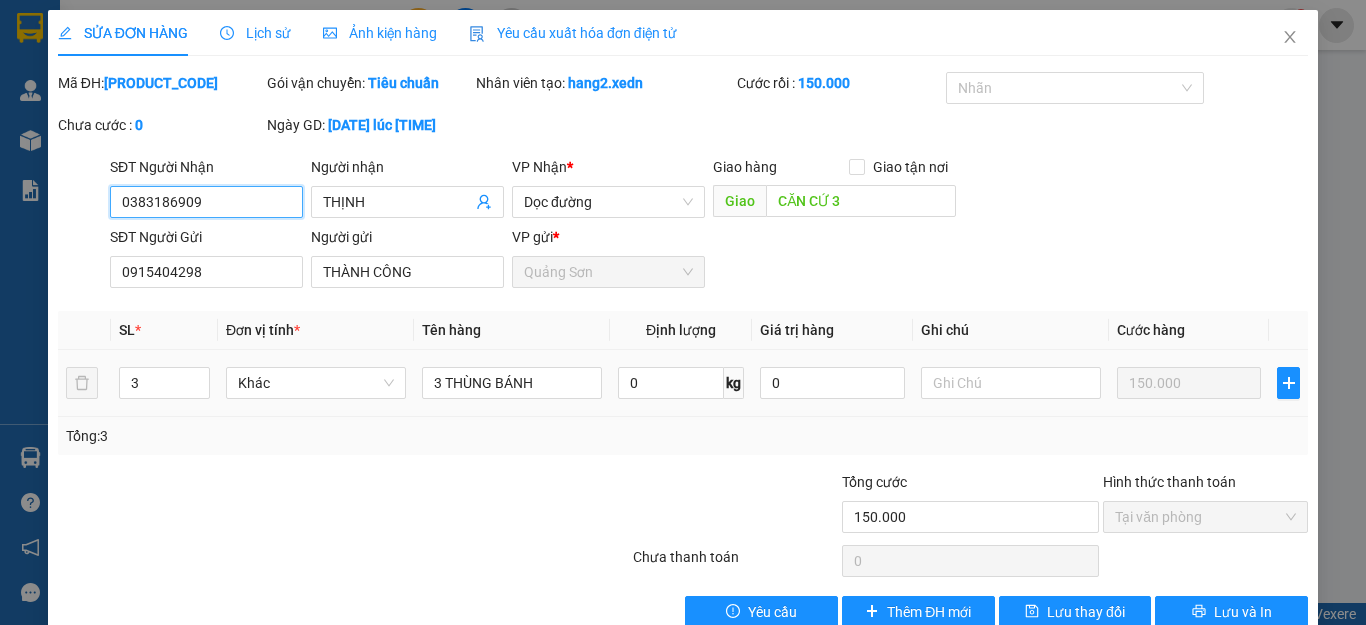 type on "0383186909" 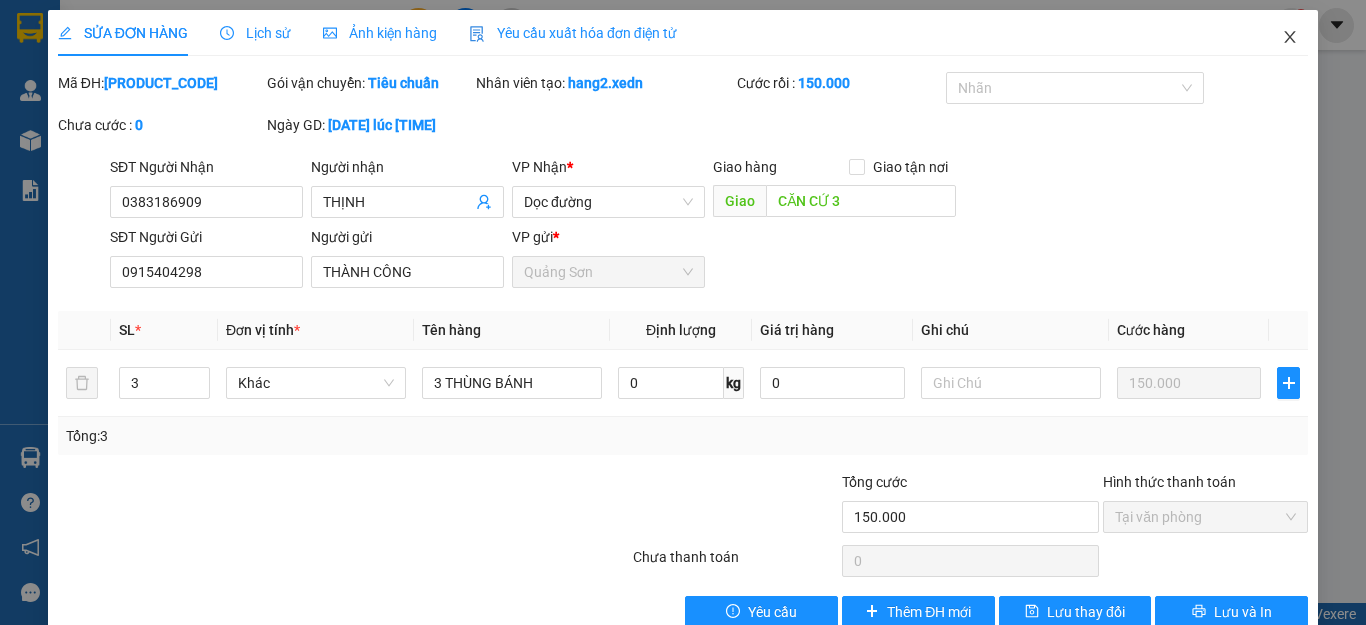 click 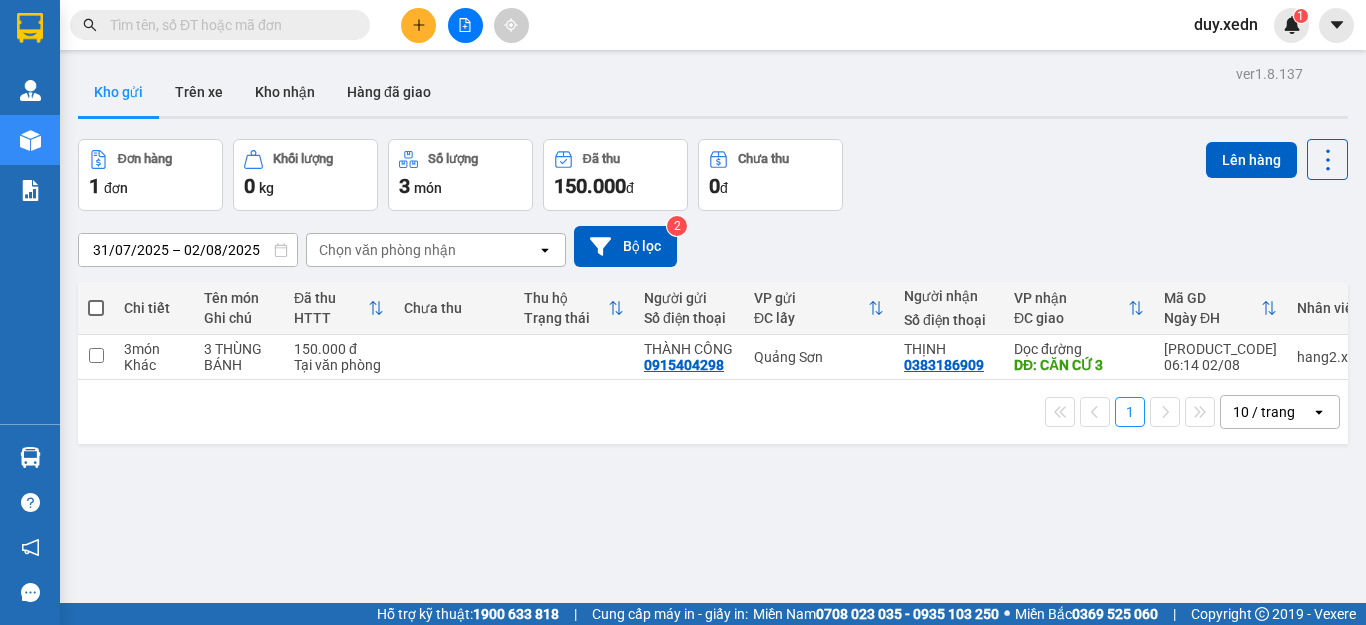 click on "duy.xedn" at bounding box center (1226, 24) 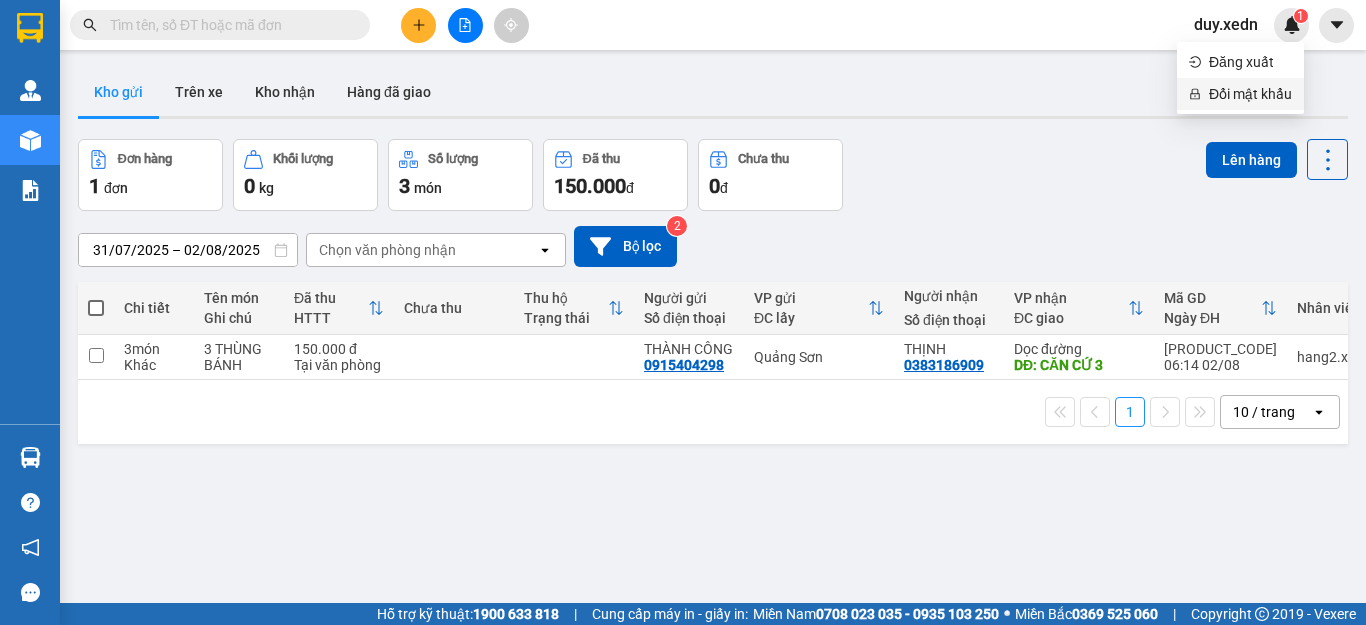 click on "Đổi mật khẩu" at bounding box center [1250, 94] 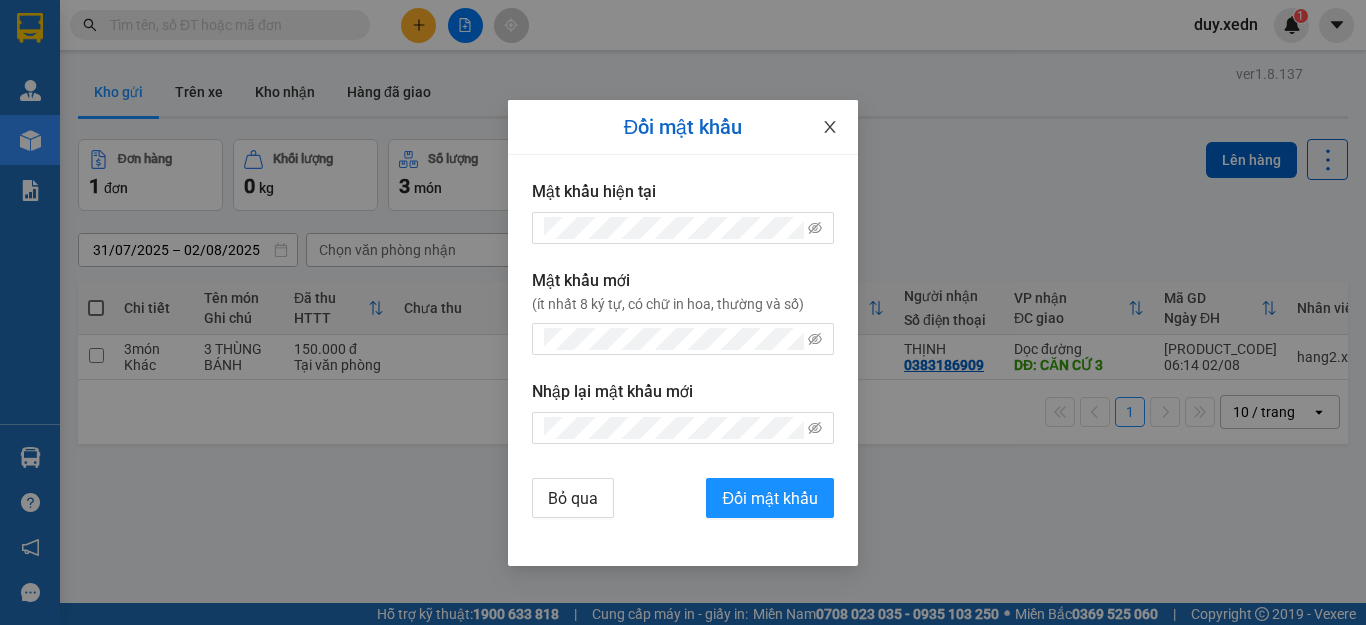 click at bounding box center (830, 128) 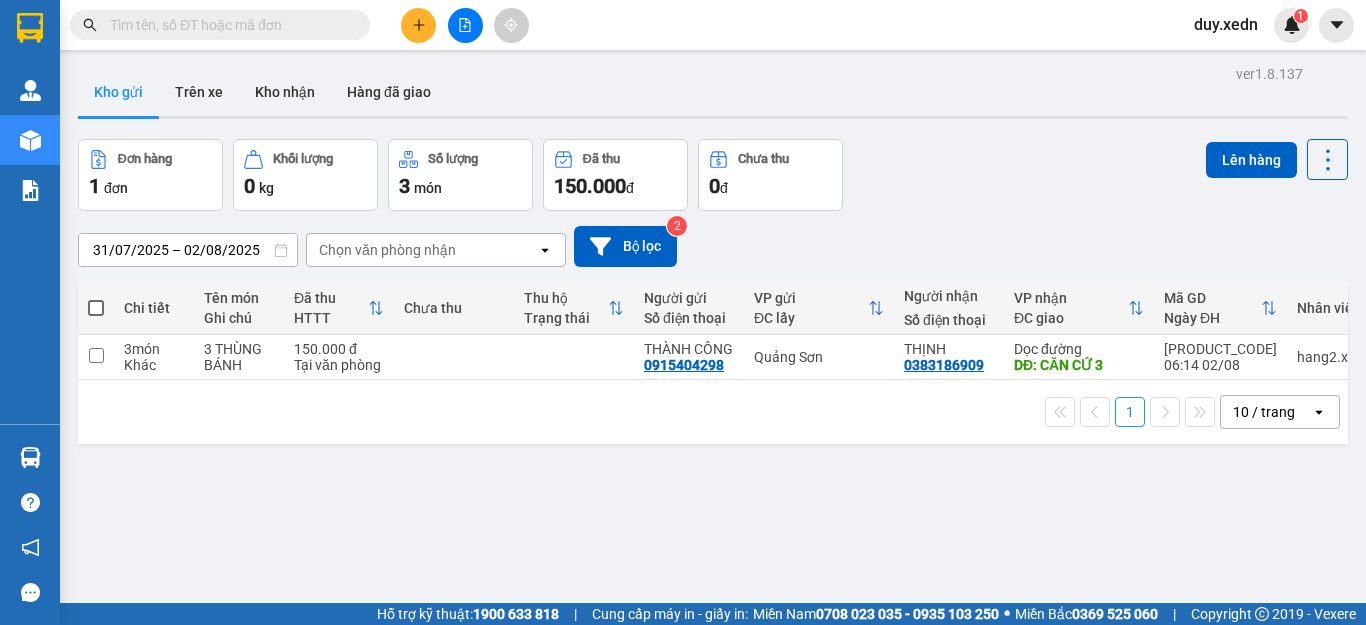click on "duy.xedn" at bounding box center [1226, 24] 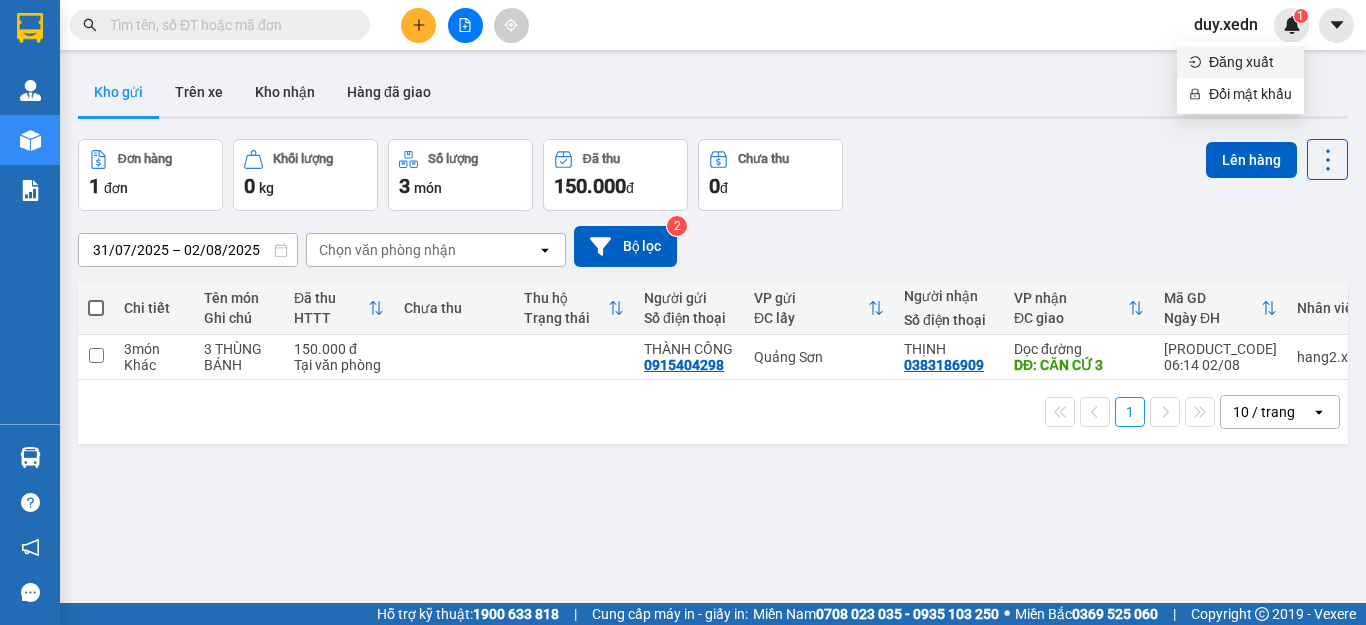 click on "Đăng xuất" at bounding box center [1250, 62] 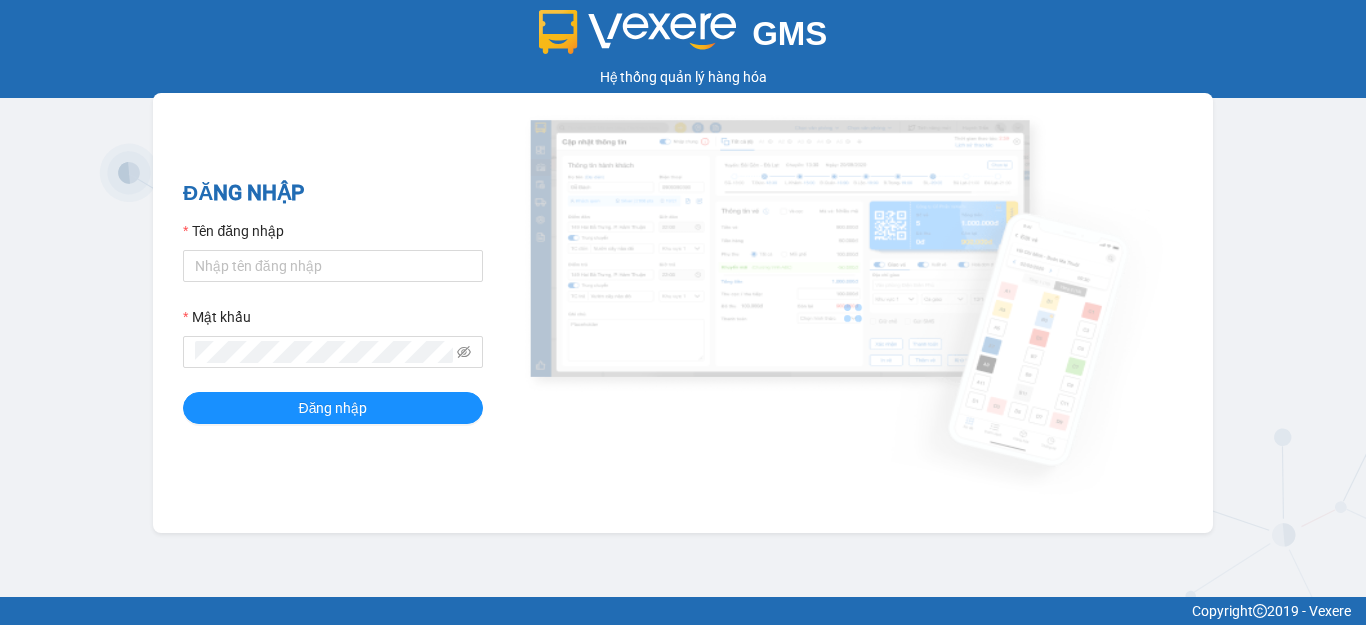 scroll, scrollTop: 0, scrollLeft: 0, axis: both 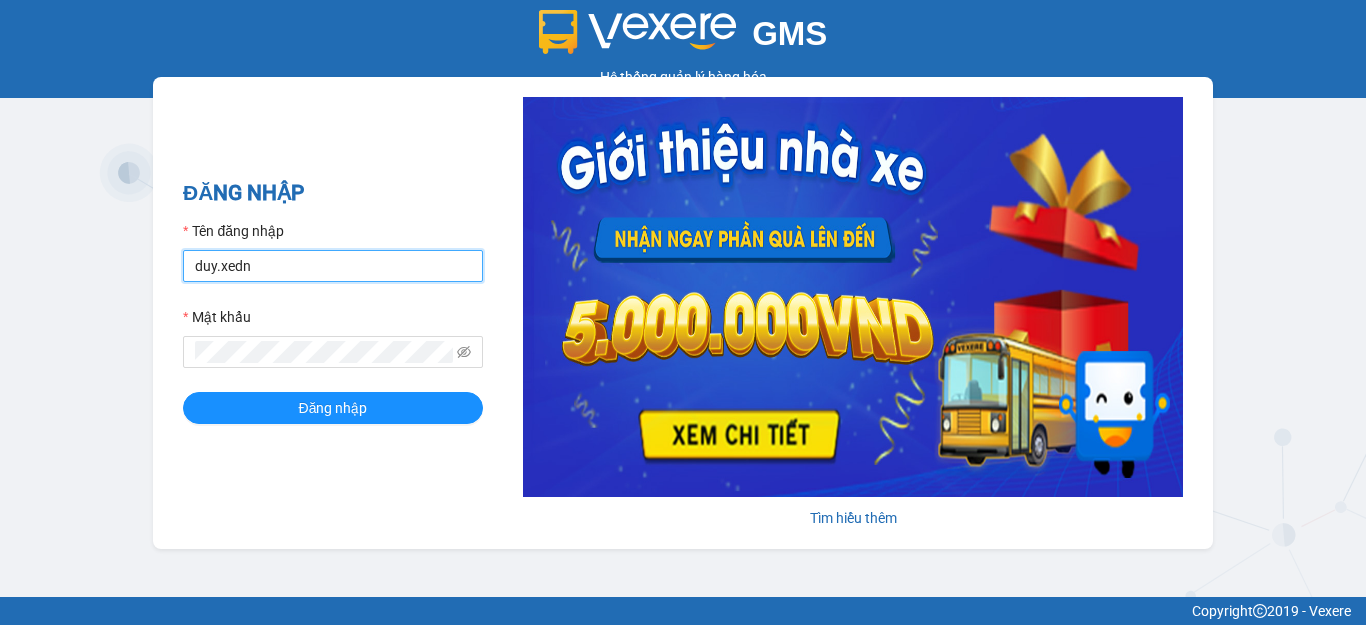 click on "duy.xedn" at bounding box center (333, 266) 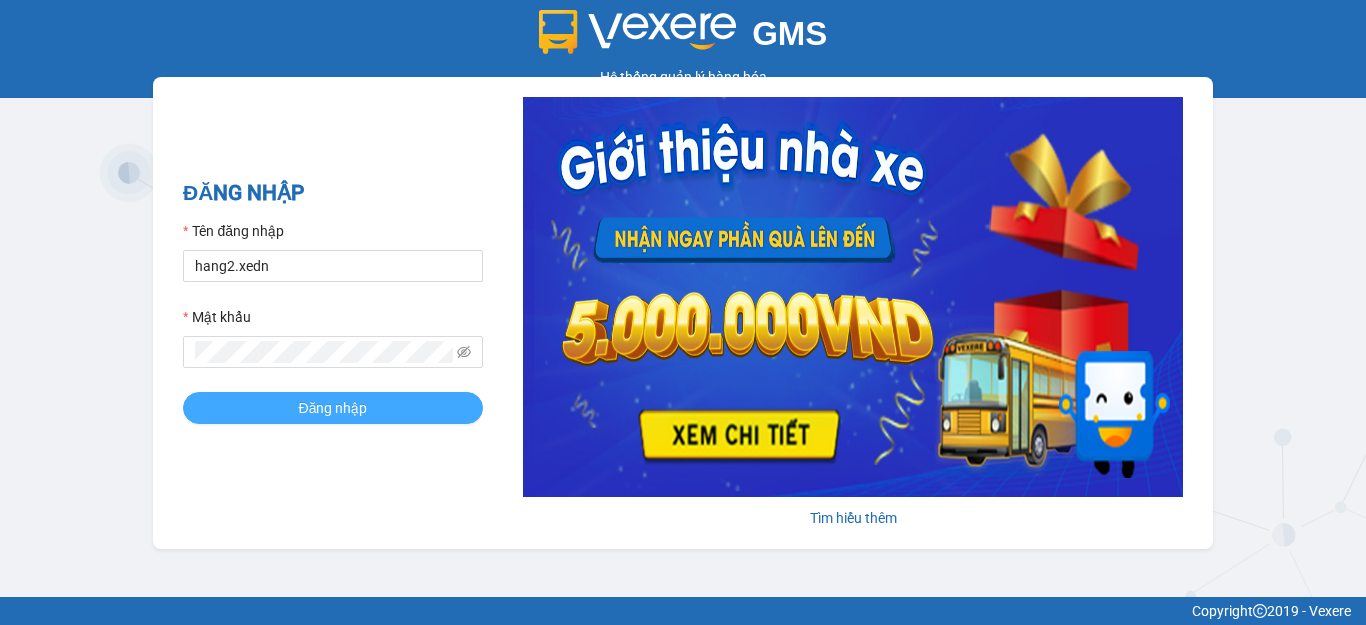 click on "Đăng nhập" at bounding box center (333, 408) 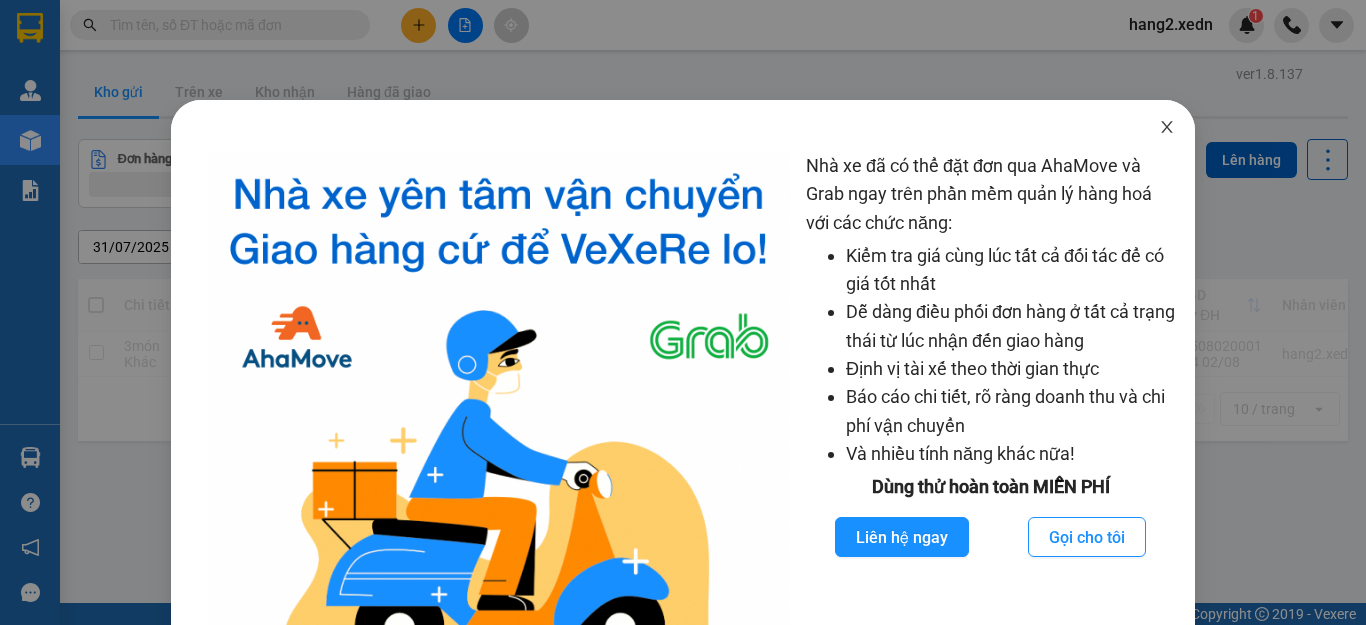 click 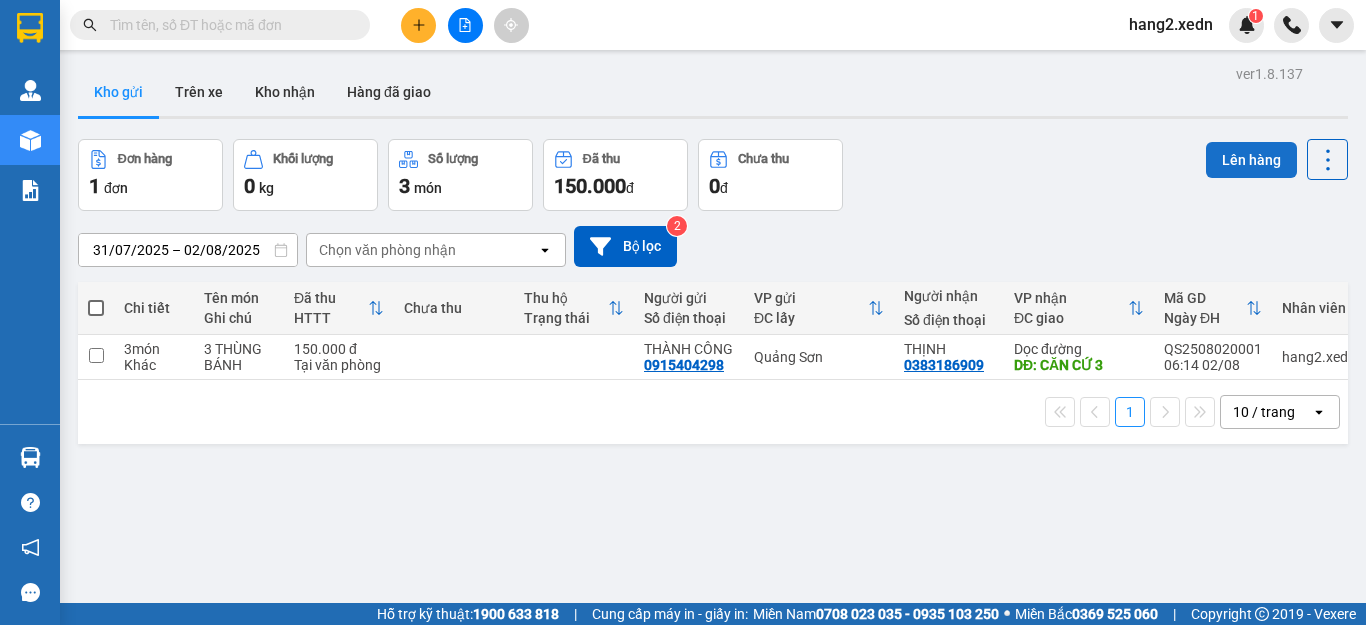 click on "Lên hàng" at bounding box center (1251, 160) 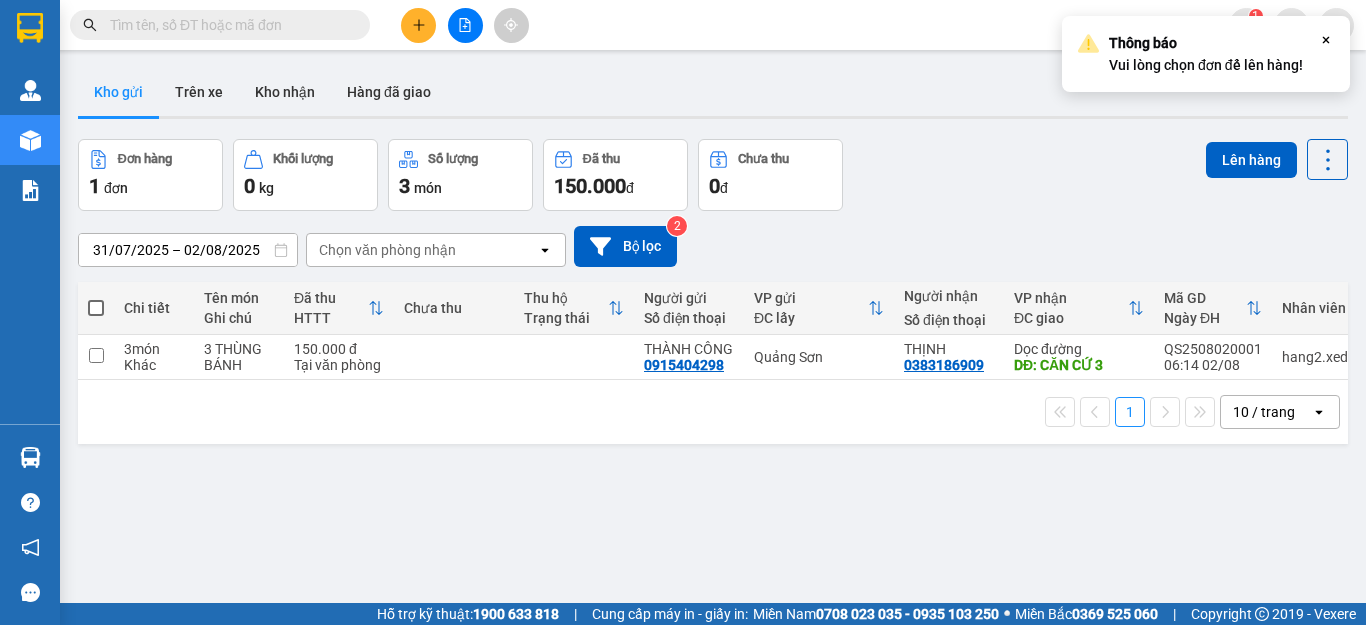 click on "Close" 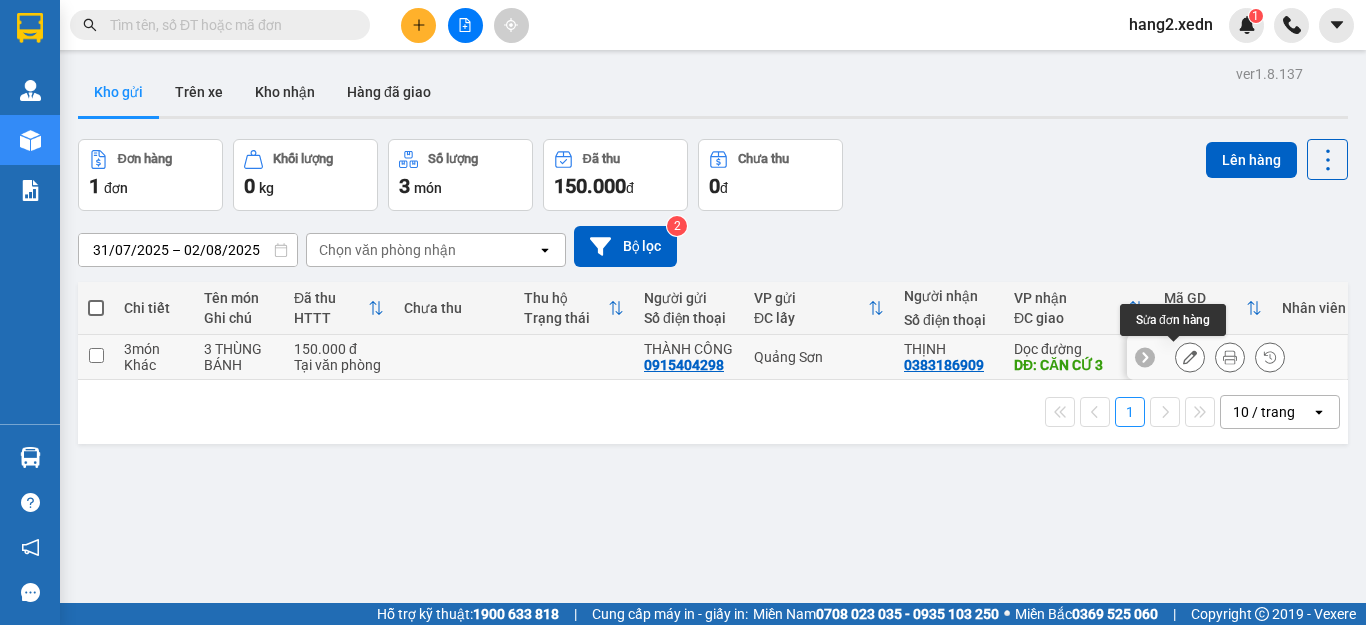 click at bounding box center (1190, 357) 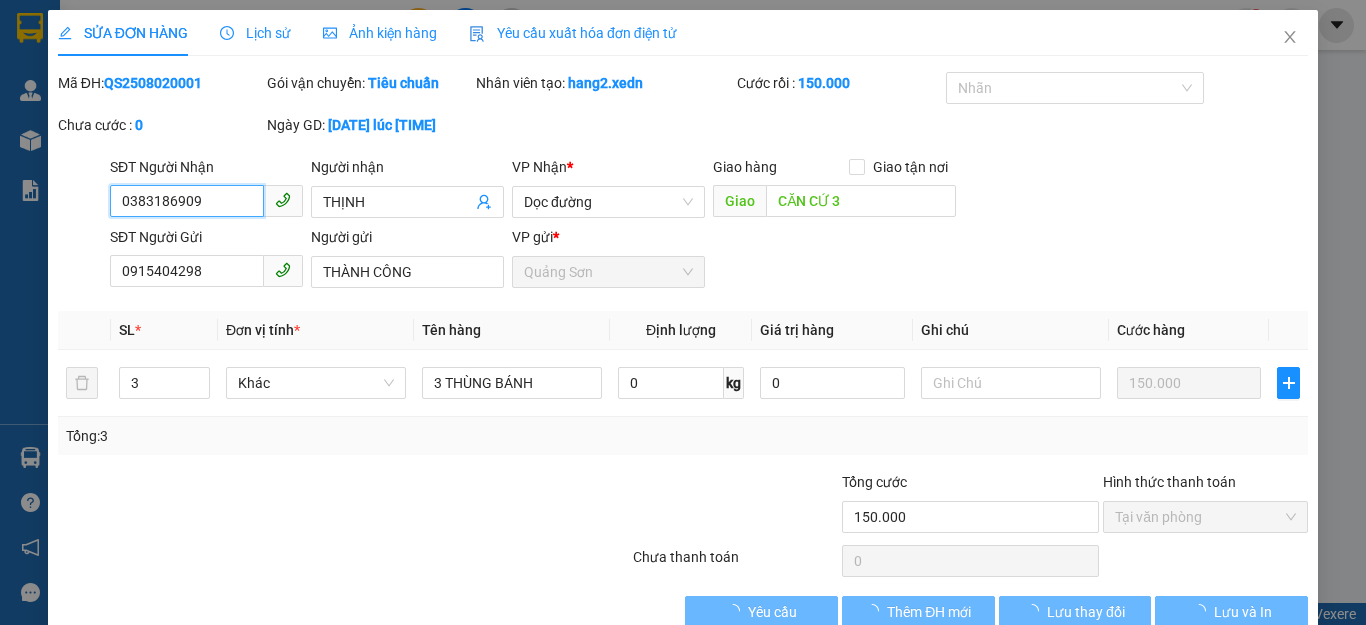 type on "0383186909" 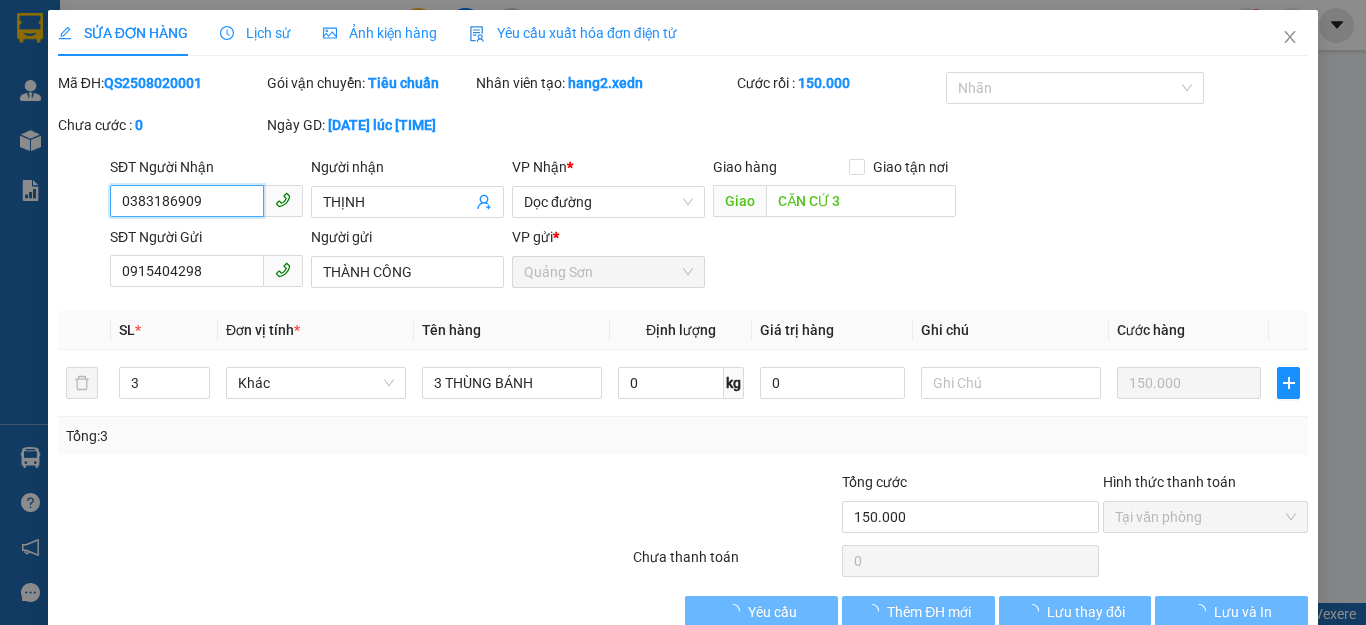 type on "THỊNH" 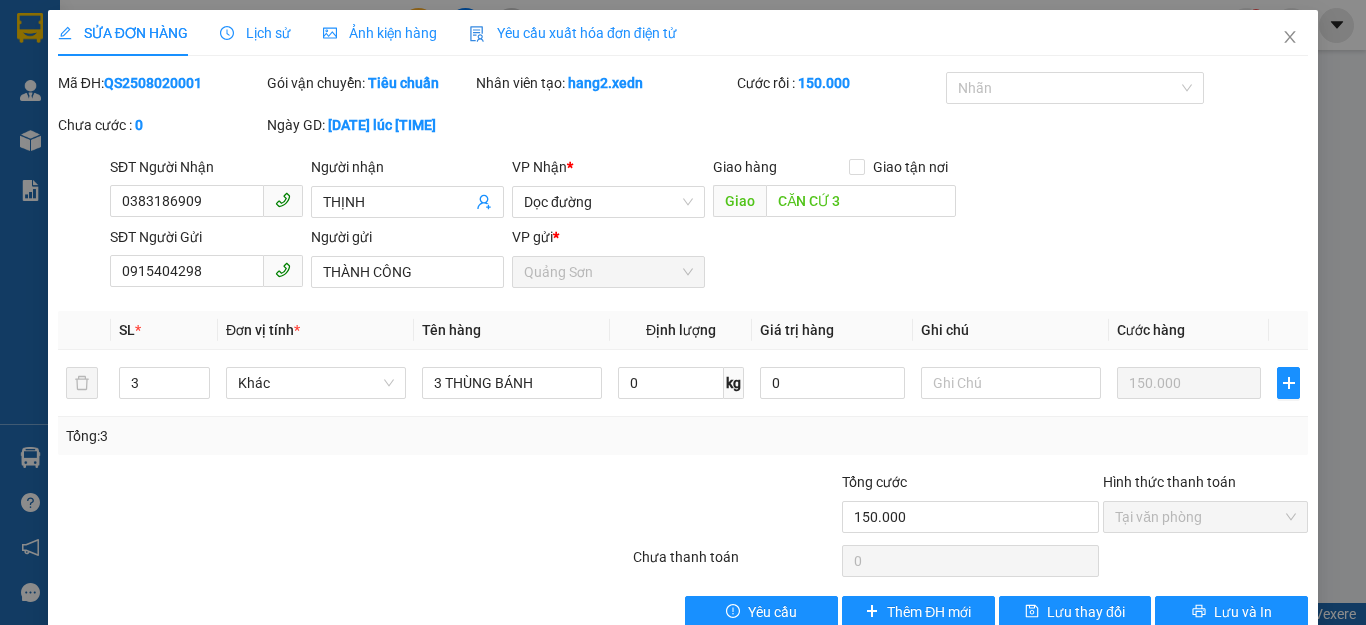 click on "SỬA ĐƠN HÀNG" at bounding box center (123, 33) 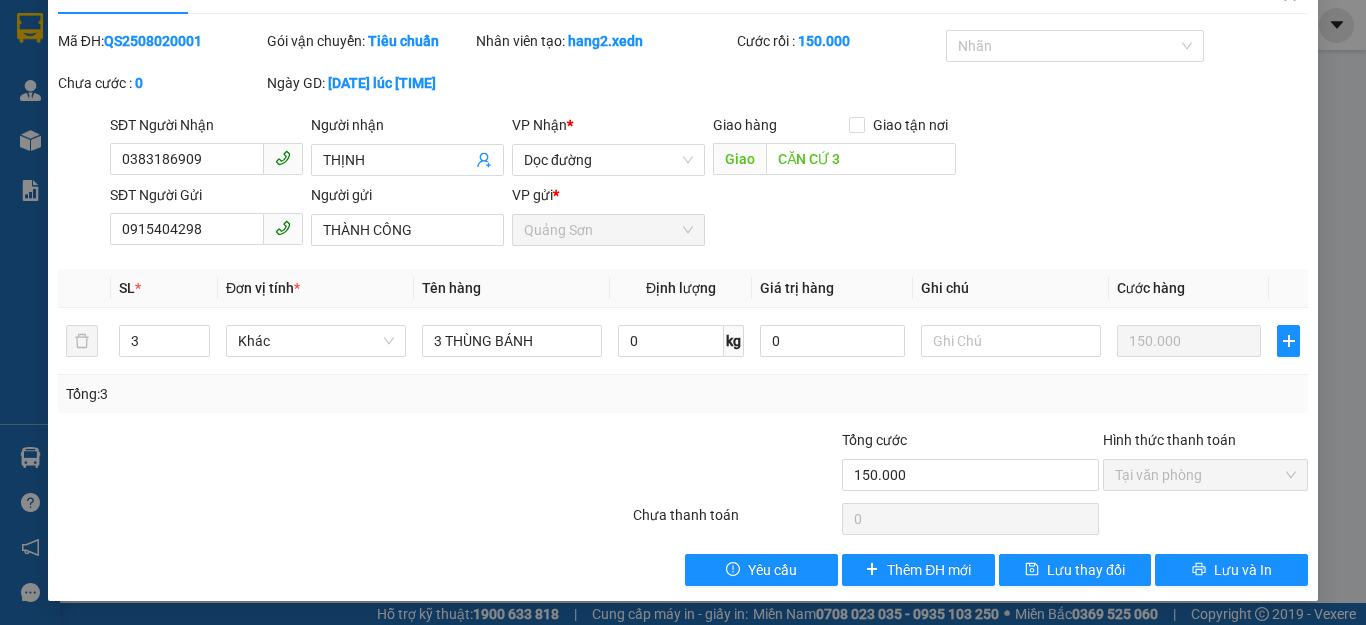 scroll, scrollTop: 0, scrollLeft: 0, axis: both 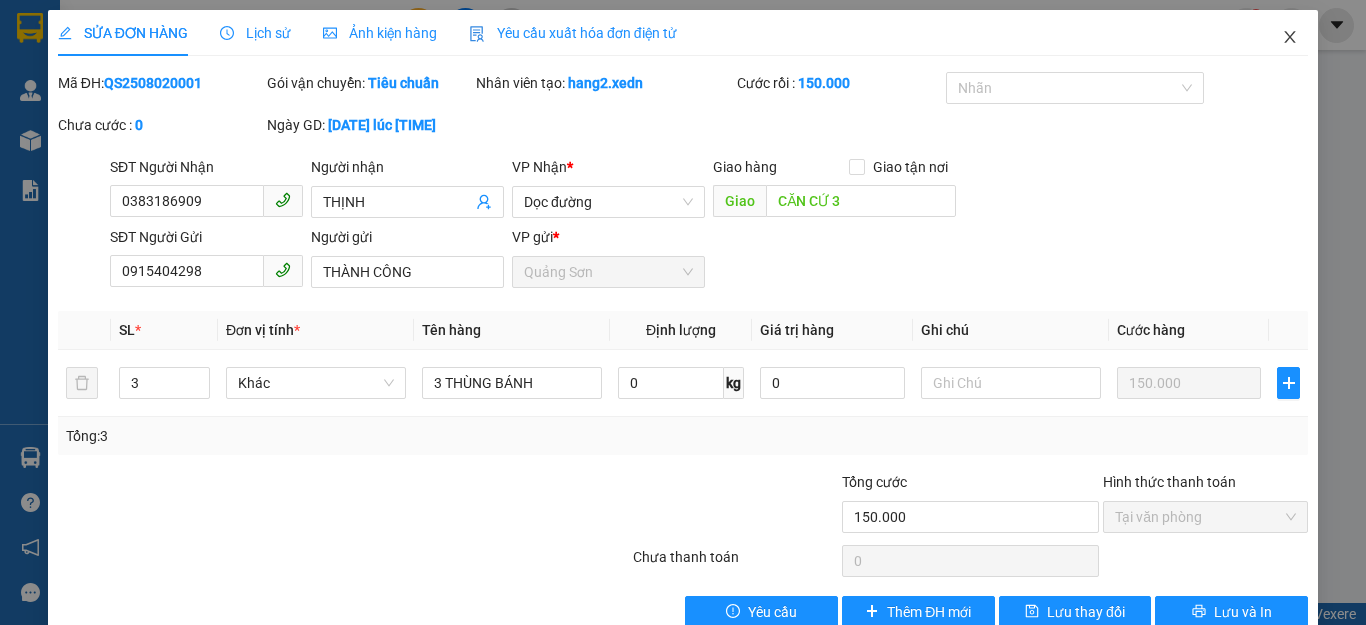 click at bounding box center [1290, 38] 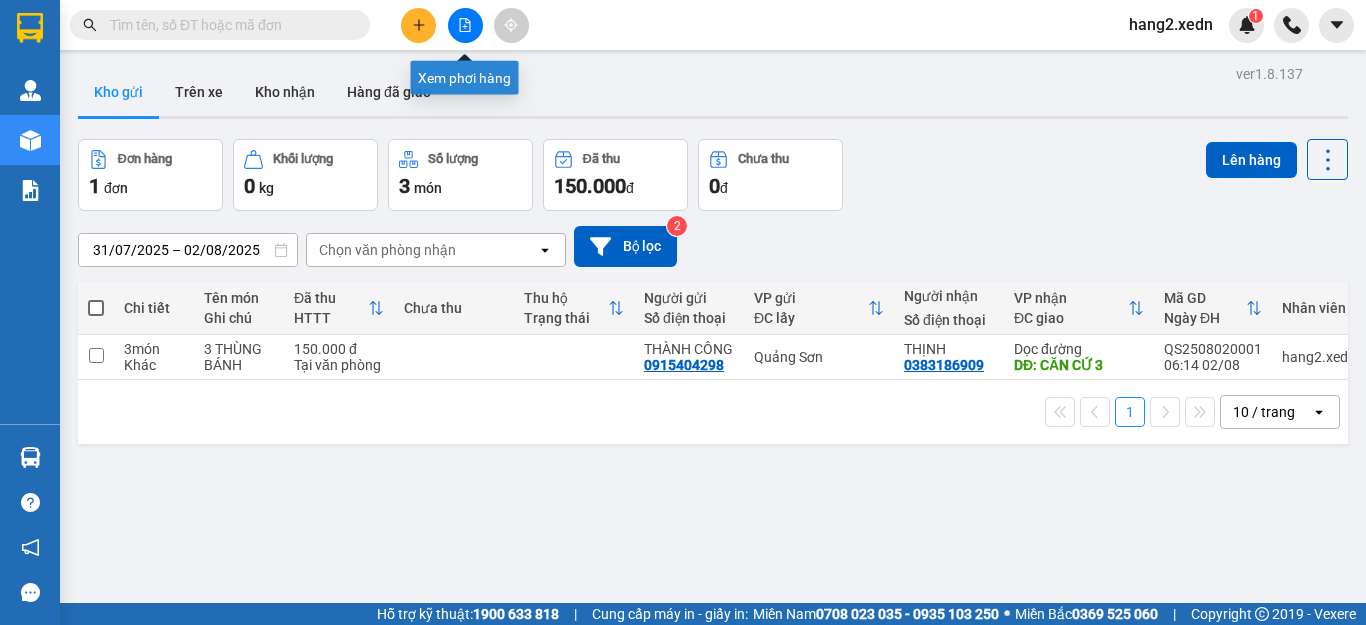 click 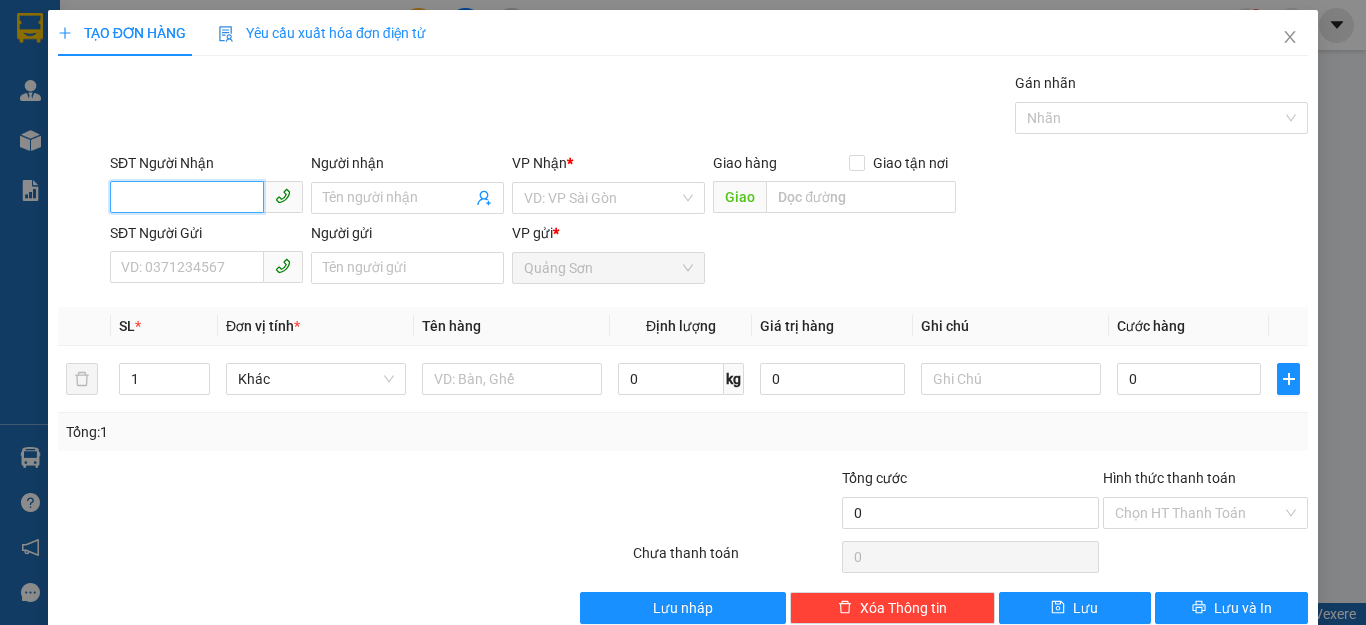 click on "SĐT Người Nhận" at bounding box center [187, 197] 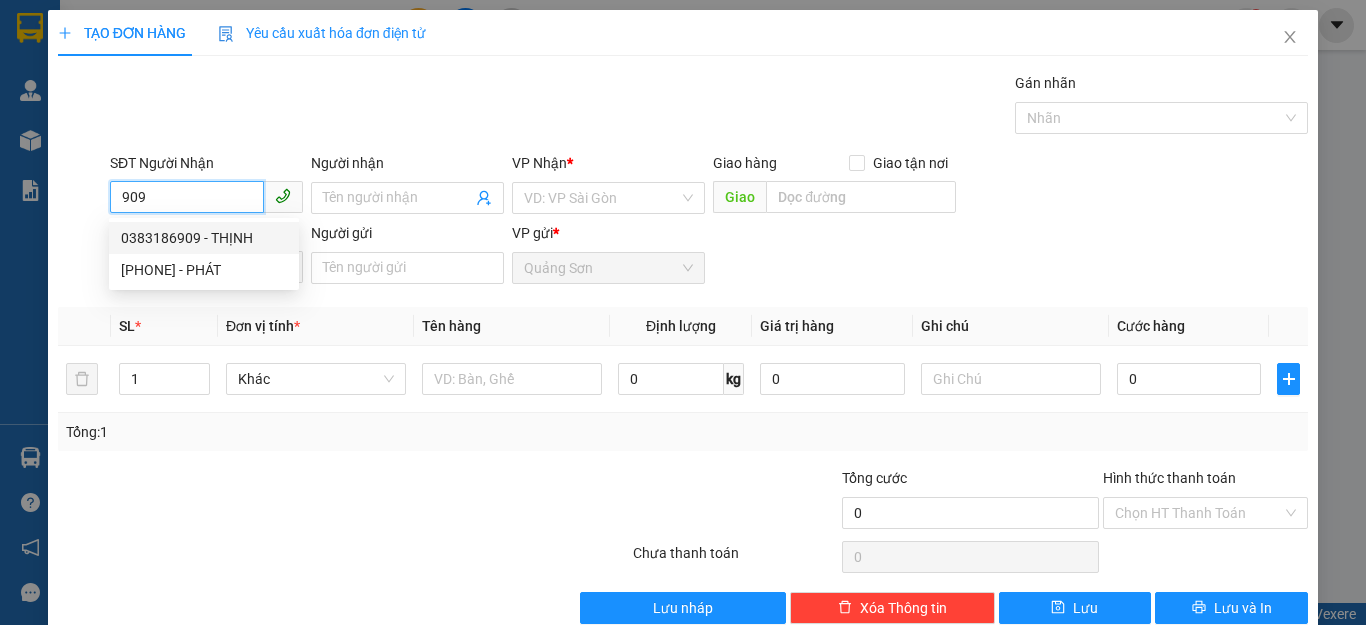 click on "0383186909 - THỊNH" at bounding box center [204, 238] 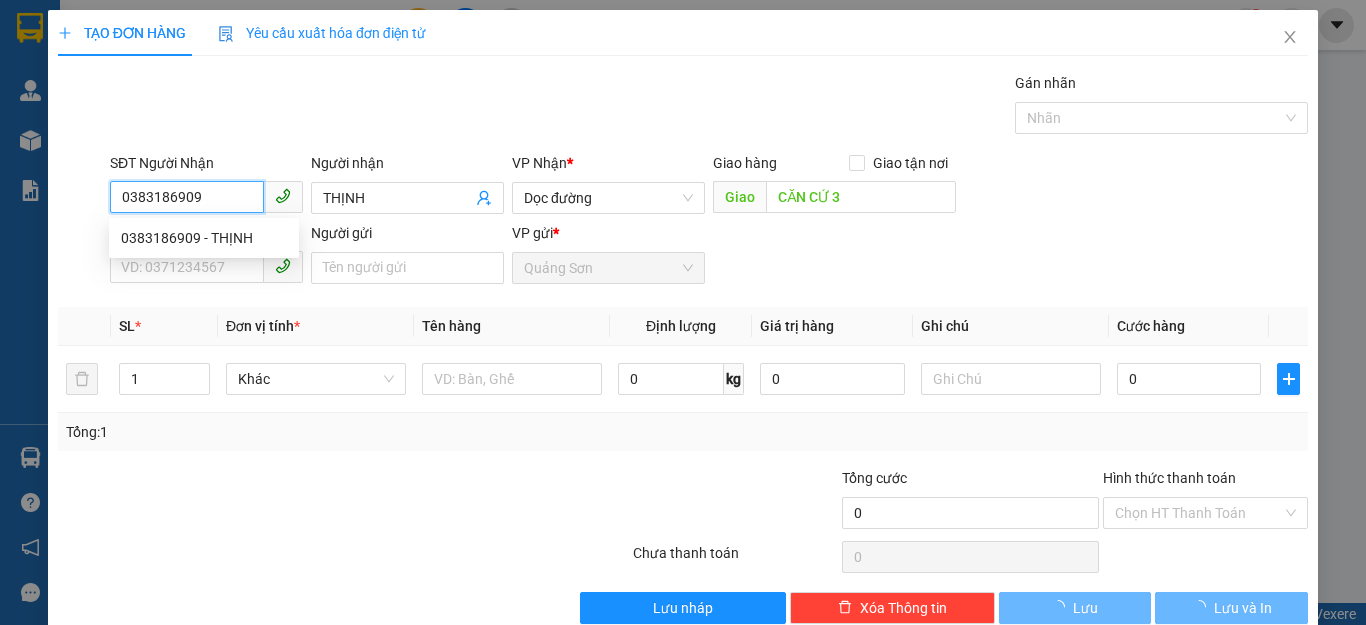 type on "150.000" 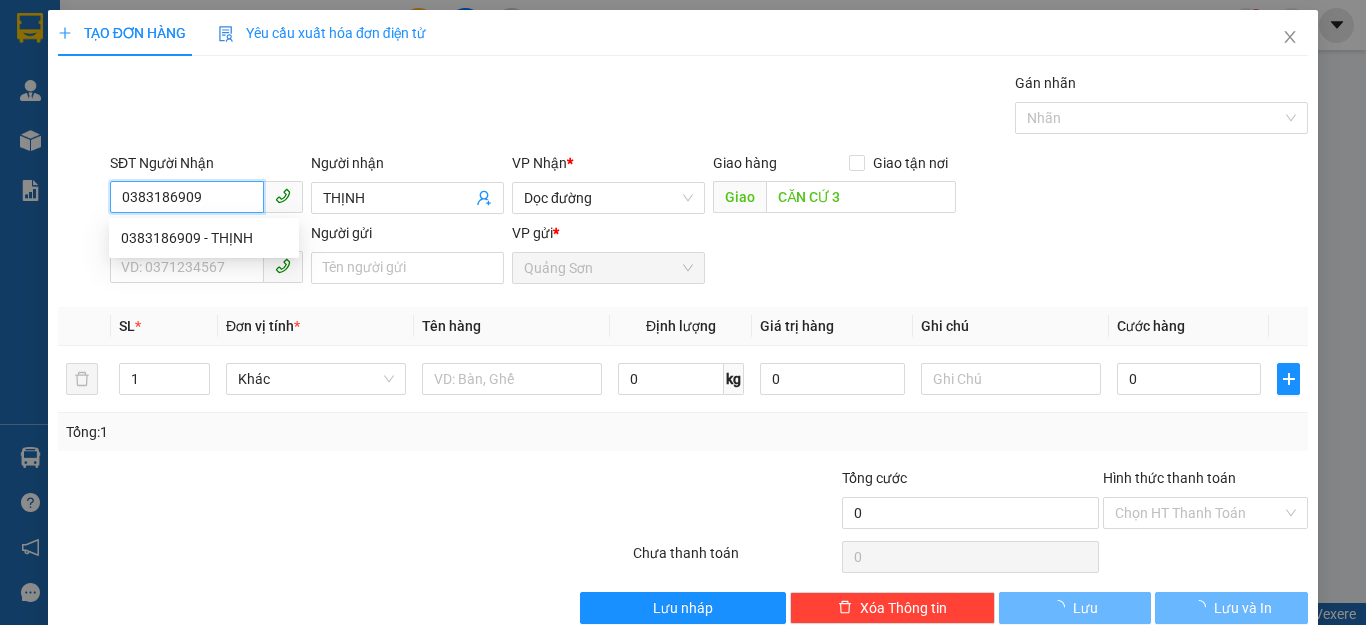 type on "150.000" 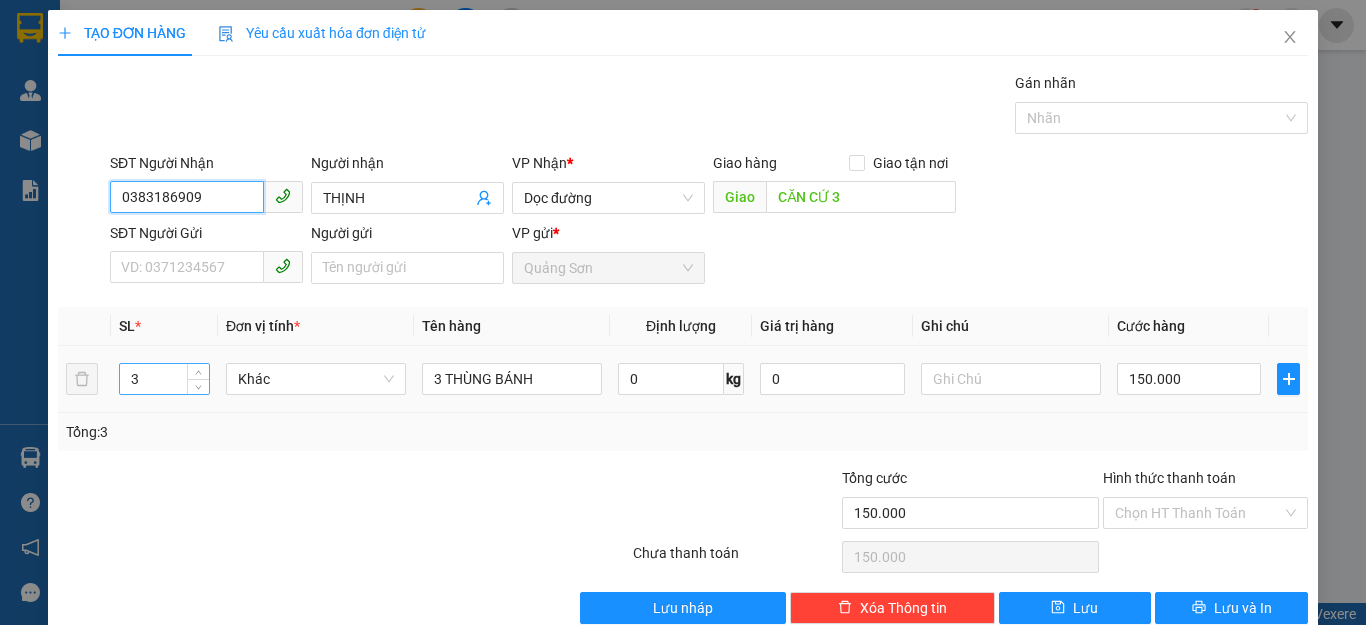 type on "0383186909" 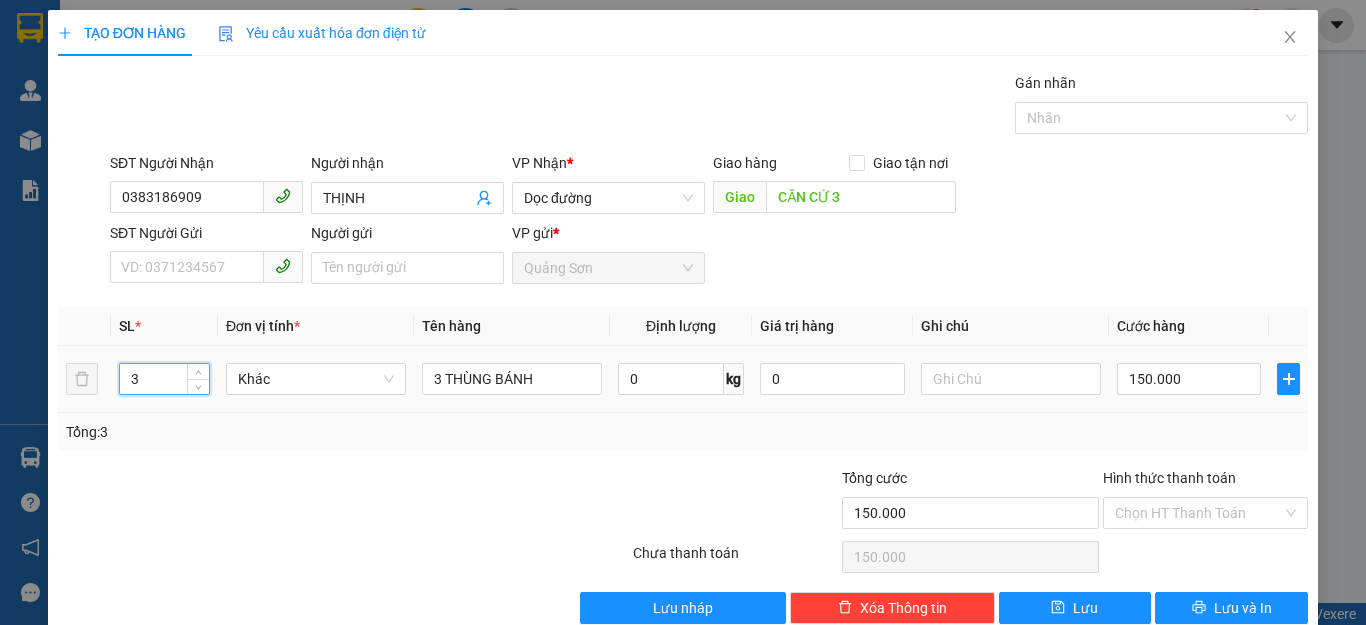 click on "3" at bounding box center [164, 379] 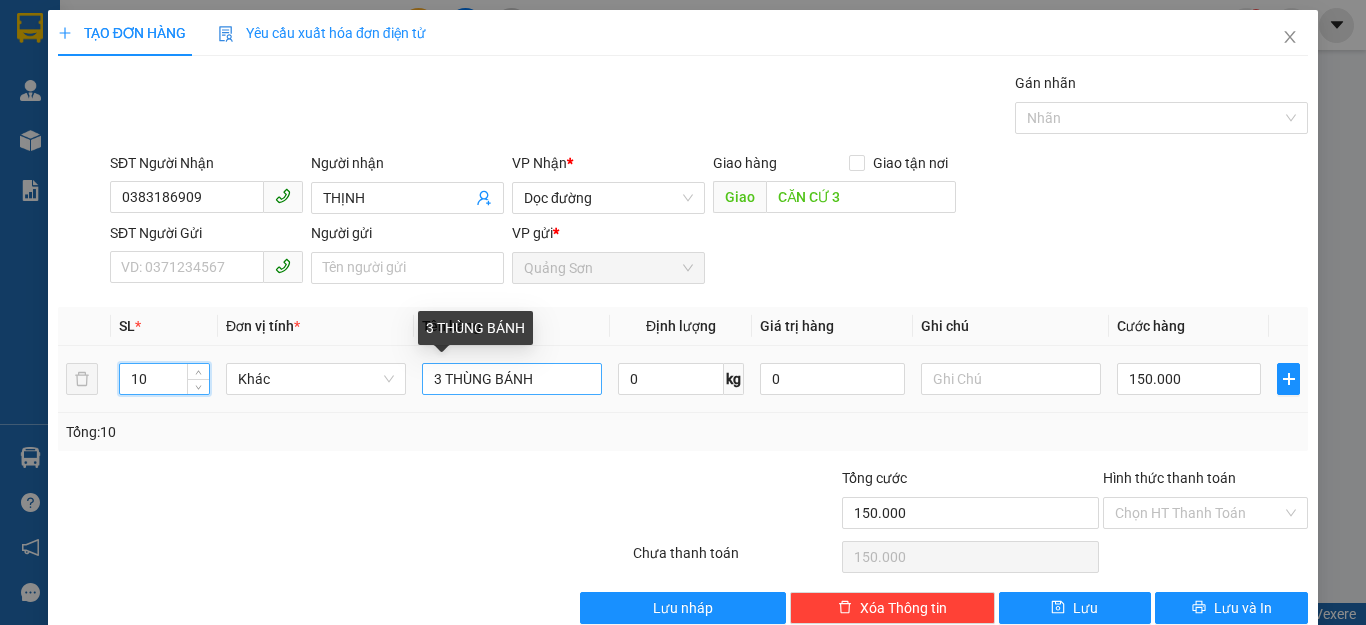 type on "10" 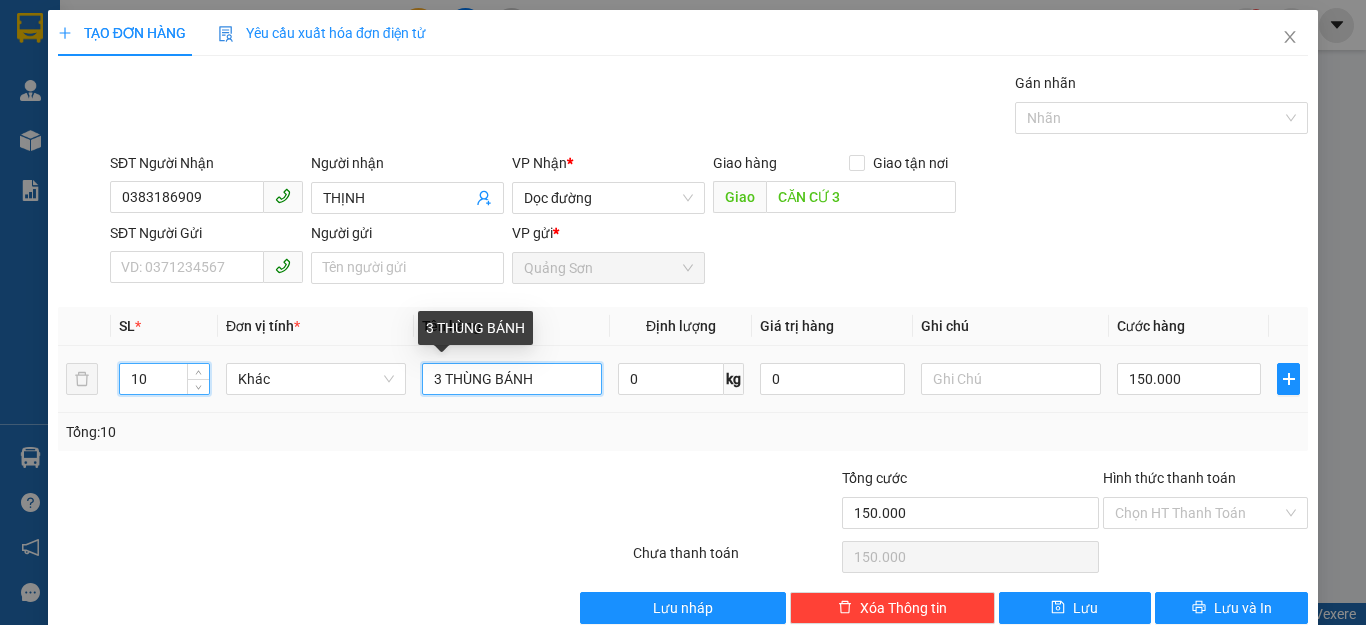 click on "3 THÙNG BÁNH" at bounding box center [512, 379] 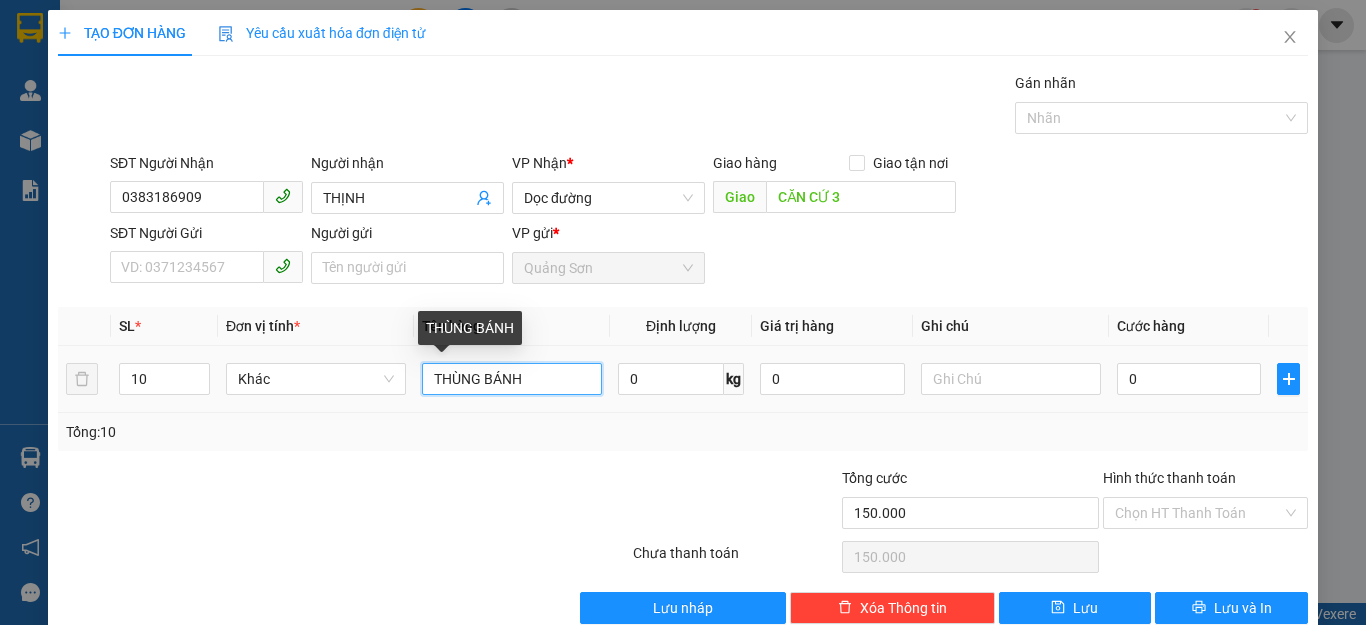 type on "0" 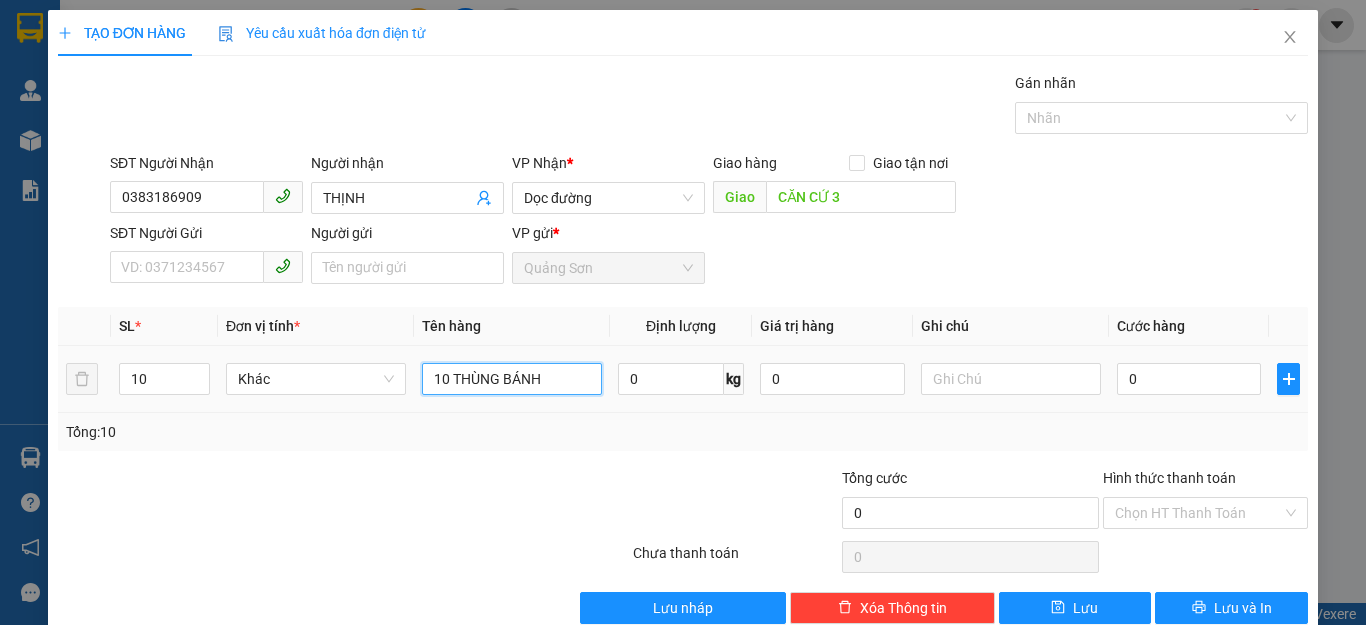 type on "10 THÙNG BÁNH" 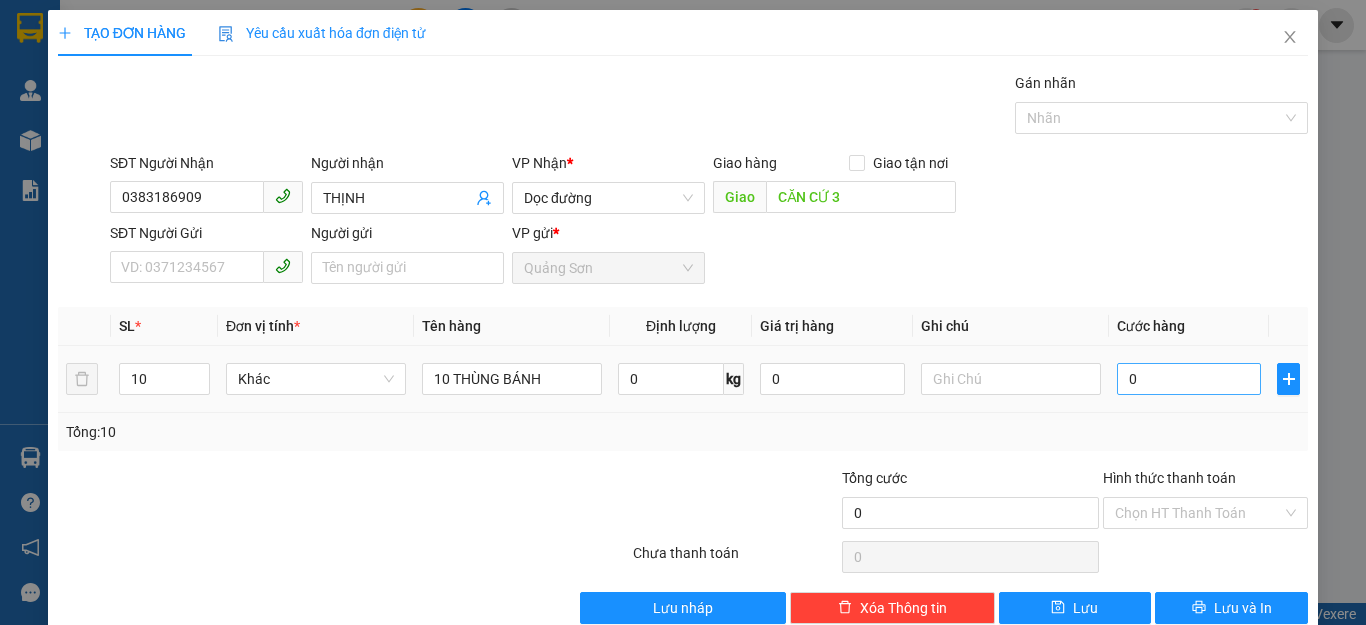 drag, startPoint x: 1215, startPoint y: 354, endPoint x: 1193, endPoint y: 386, distance: 38.832977 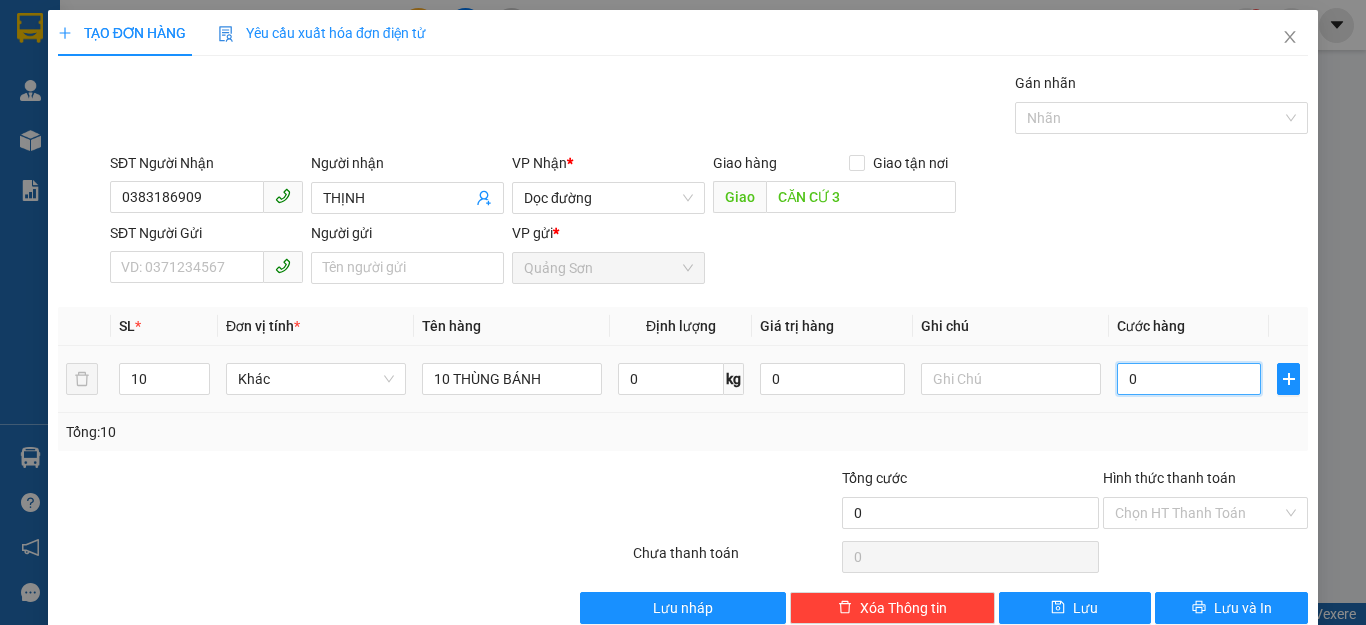 click on "0" at bounding box center [1189, 379] 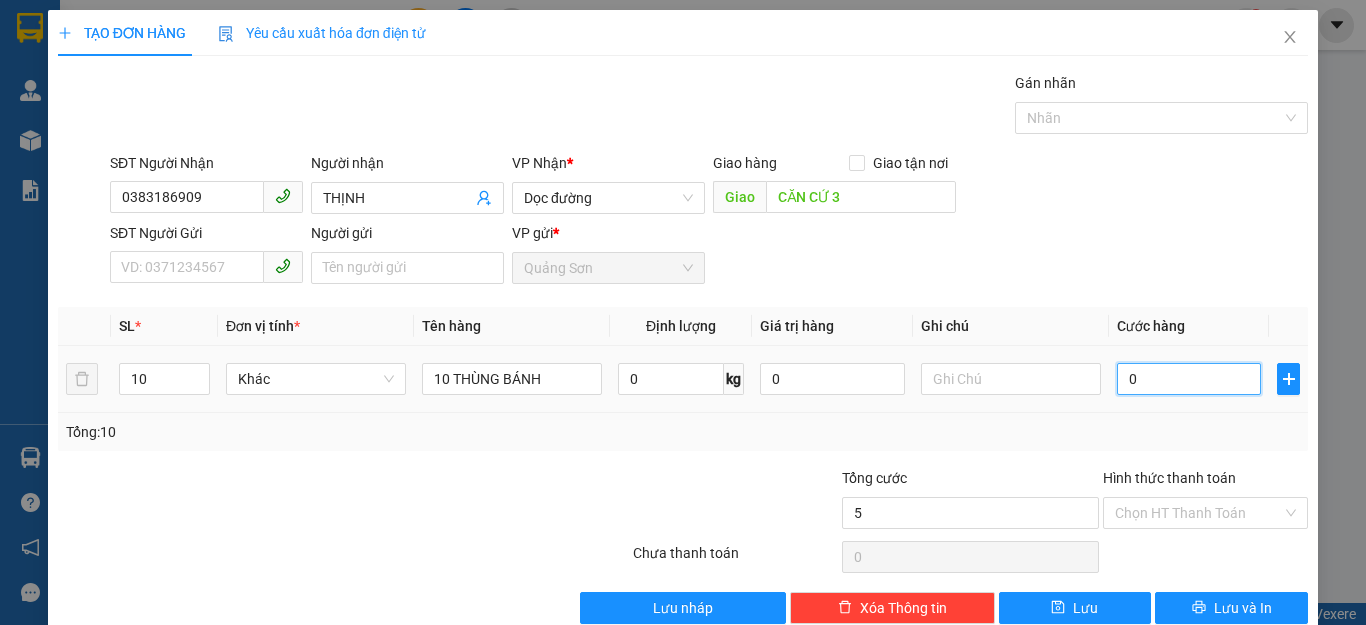 type on "5" 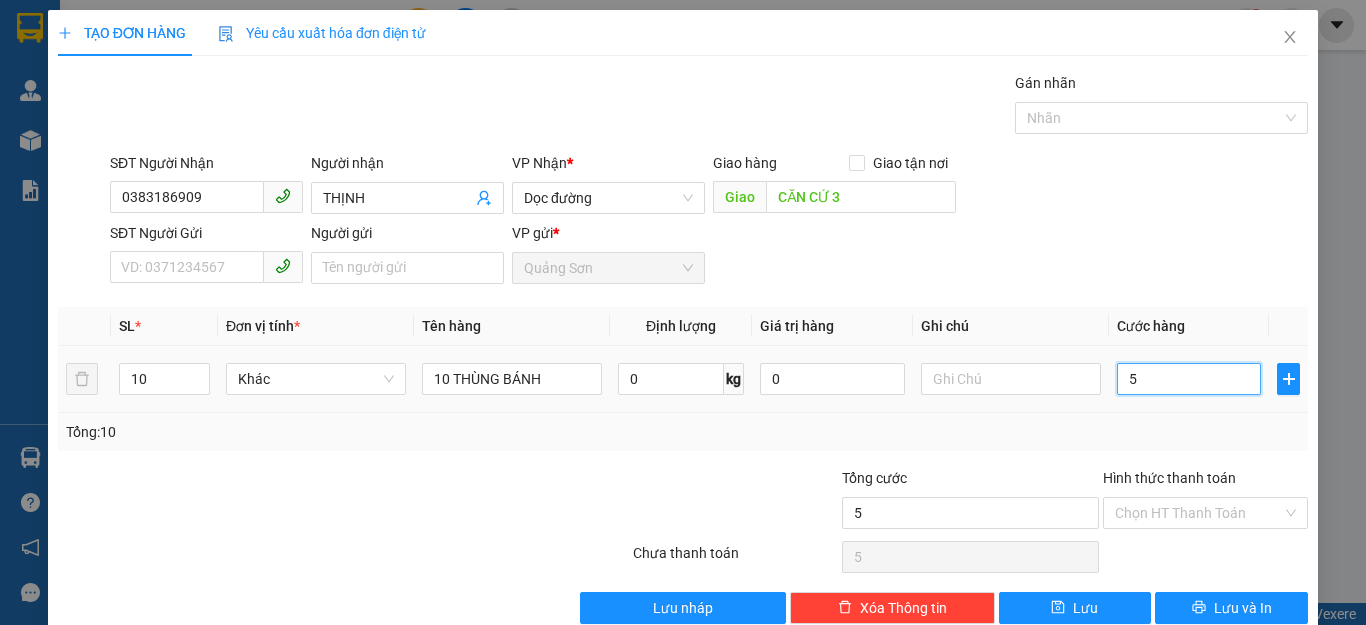 type on "50" 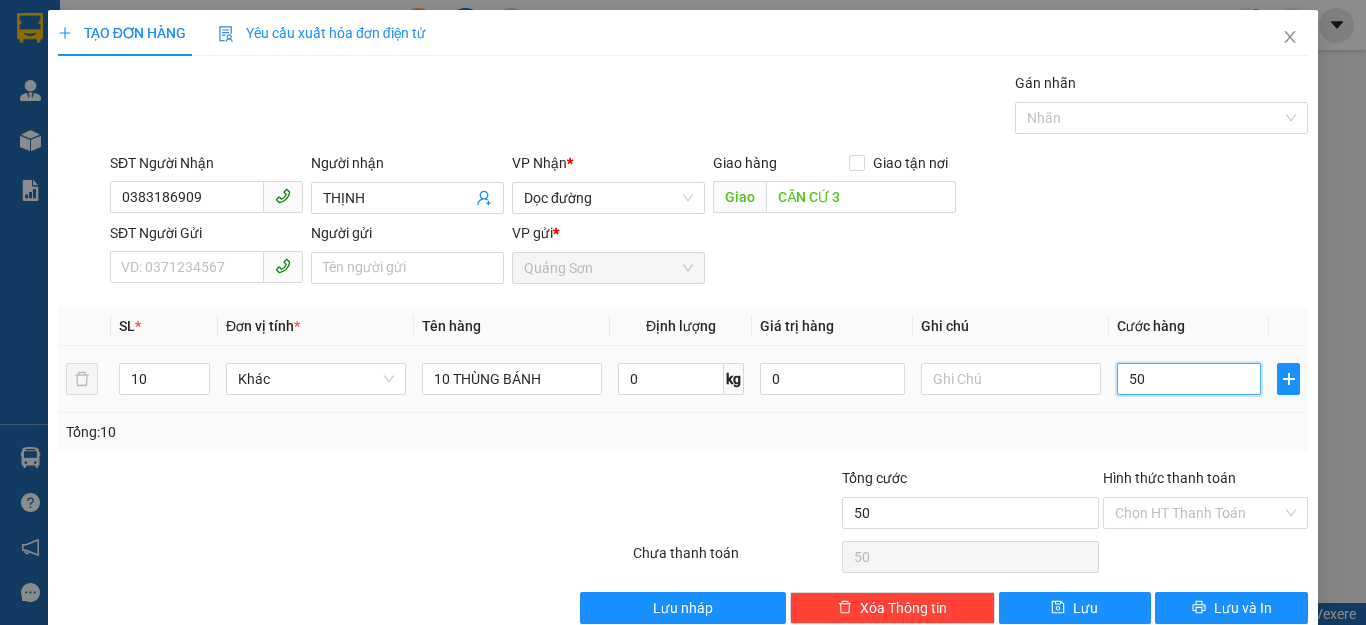 type on "500" 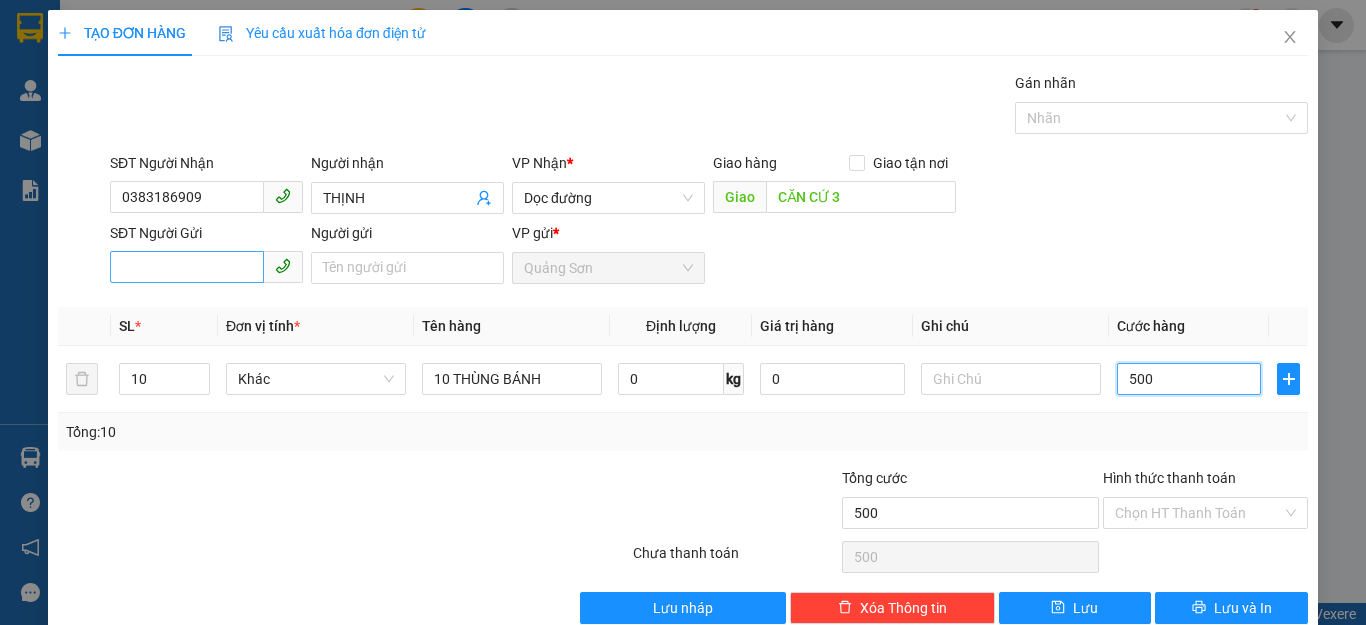 type on "500" 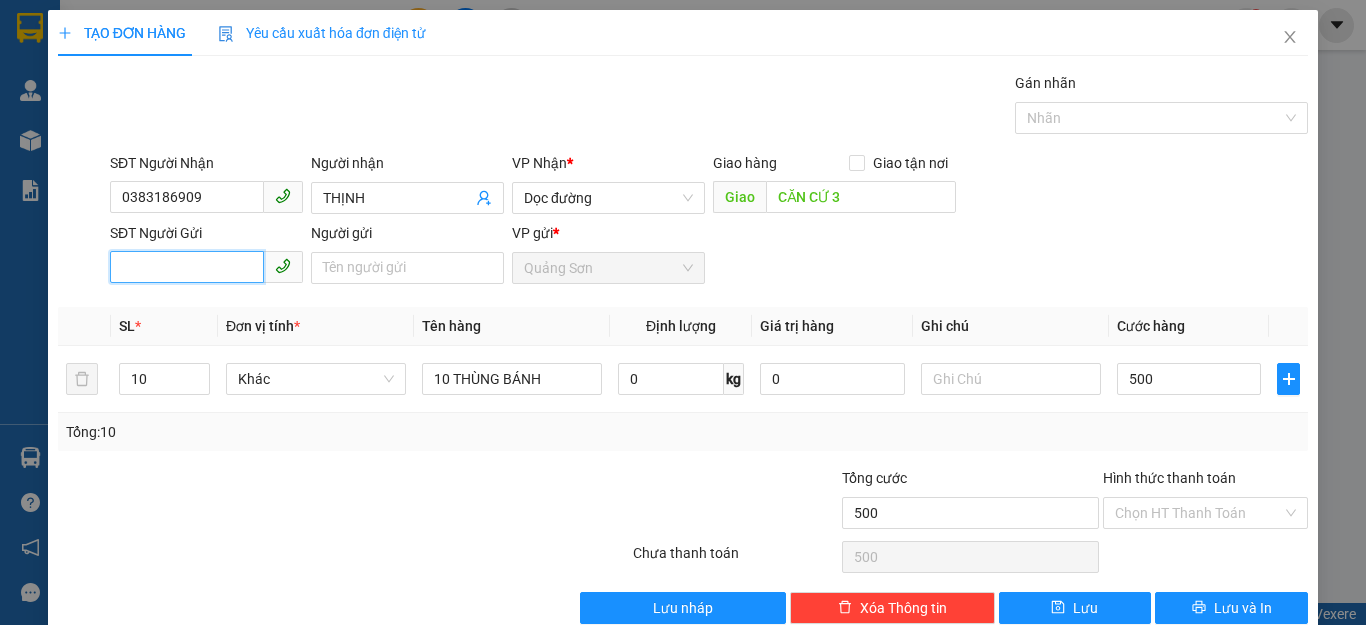 click on "SĐT Người Gửi" at bounding box center (187, 267) 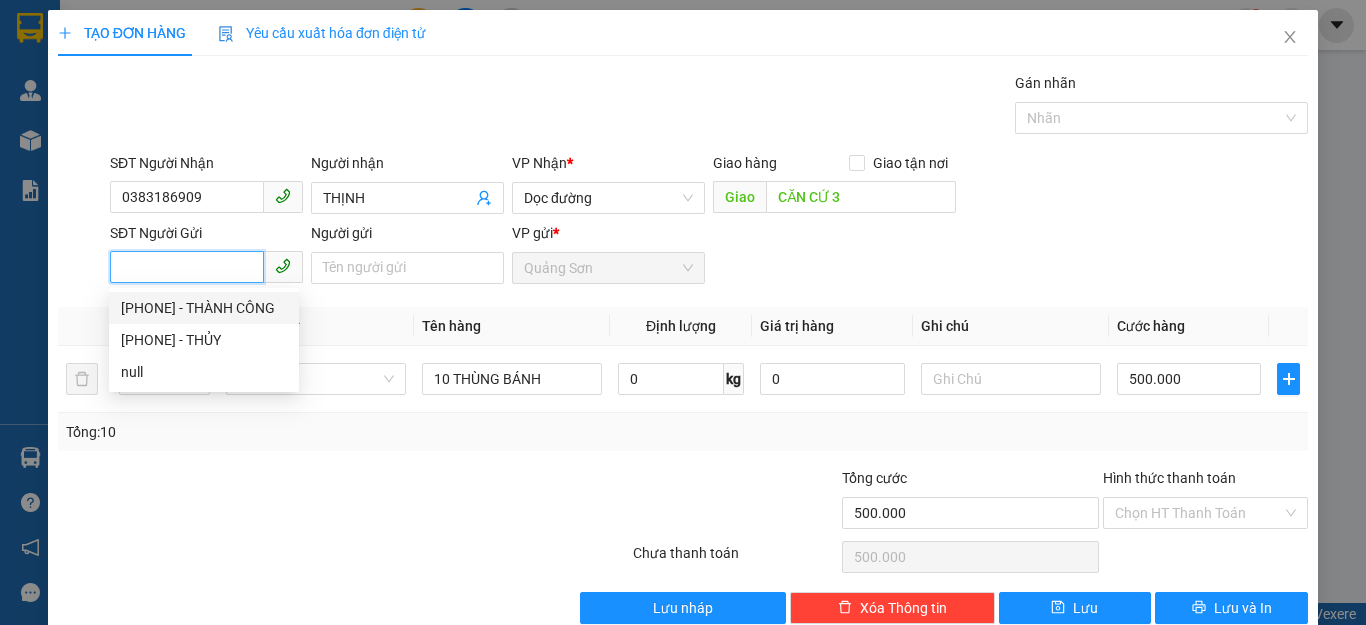 click on "[PHONE] - THÀNH CÔNG" at bounding box center [204, 308] 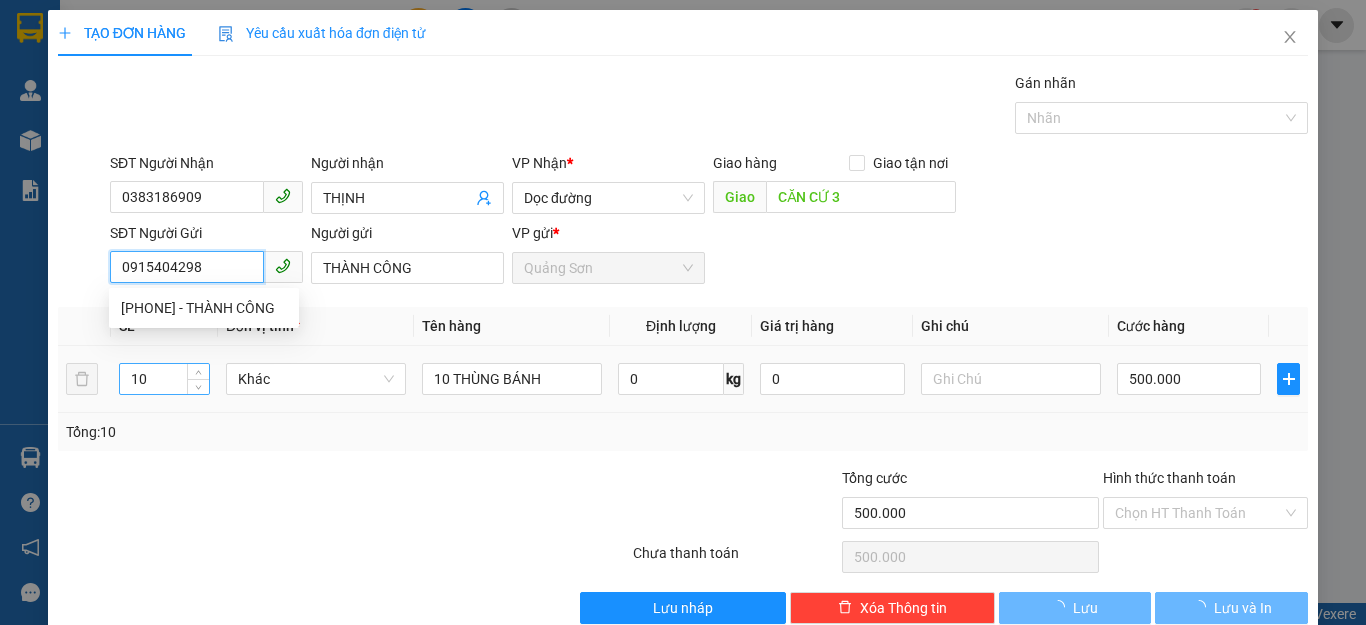 type on "150.000" 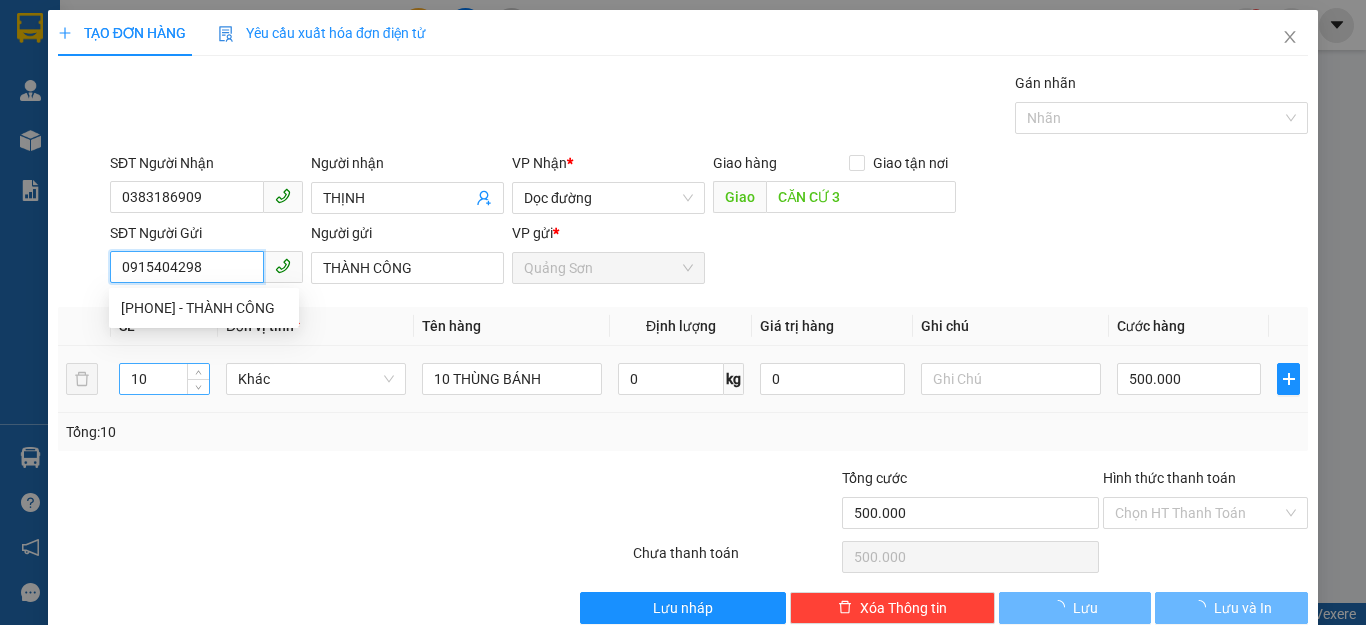 type on "150.000" 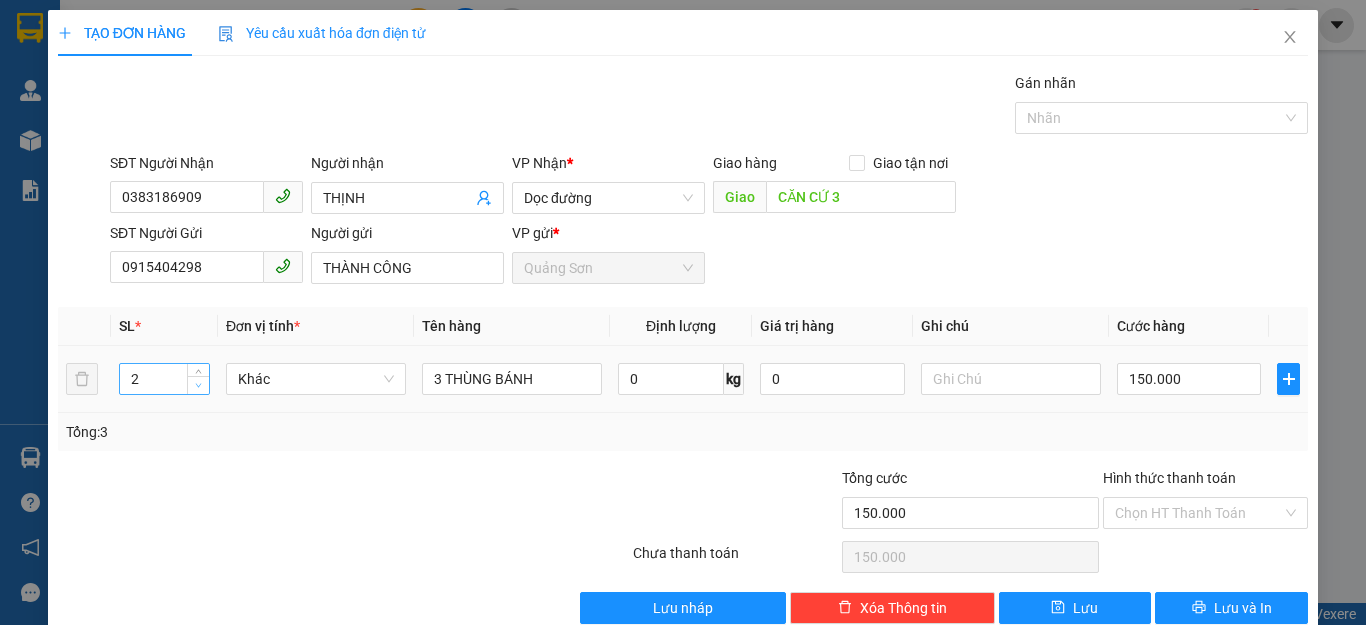 click at bounding box center [198, 385] 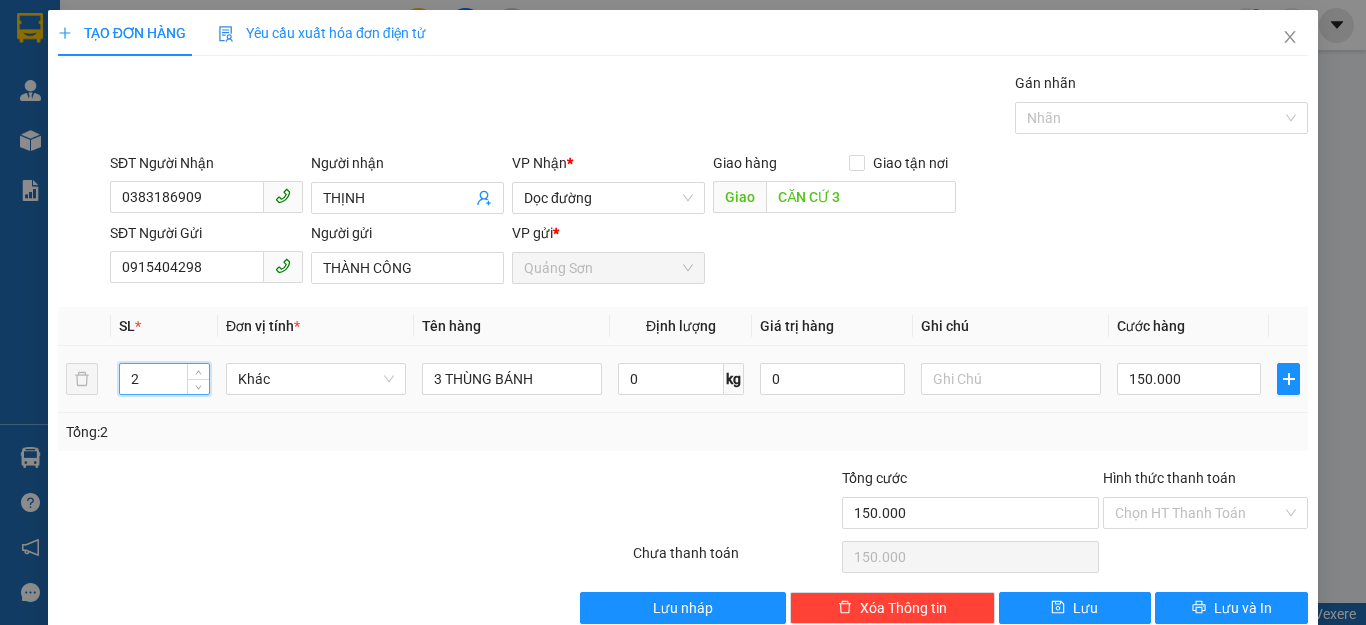 click on "2" at bounding box center (164, 379) 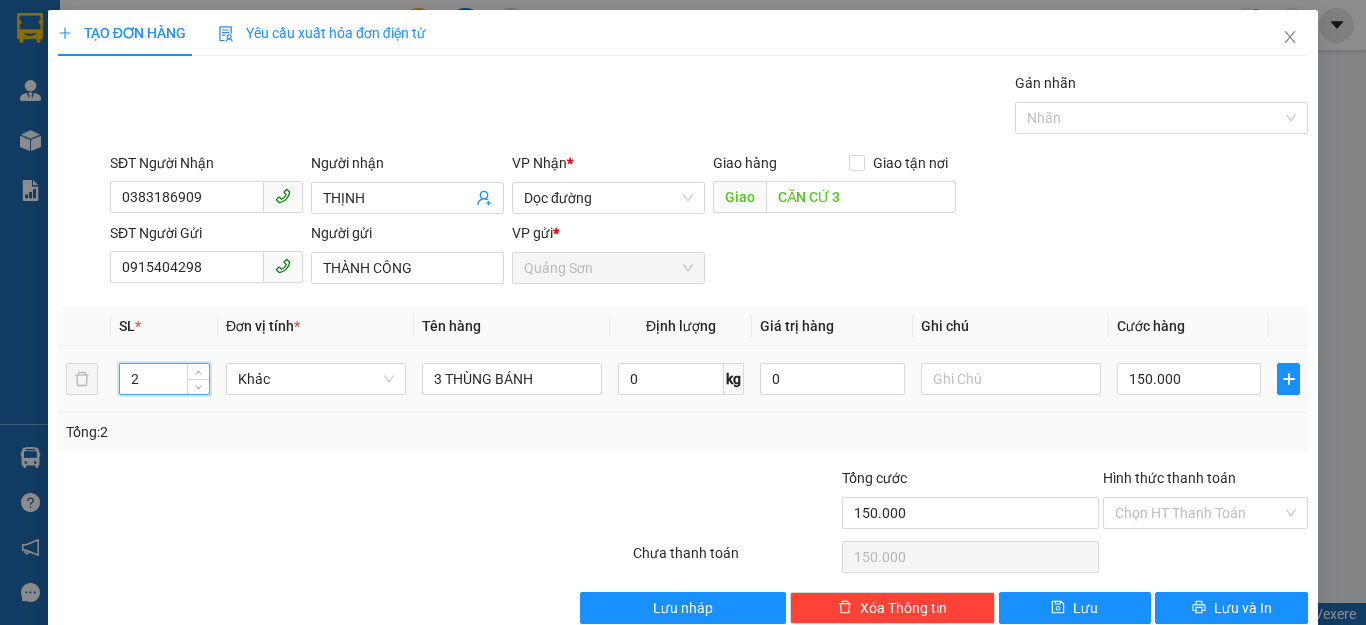 click on "2" at bounding box center (164, 379) 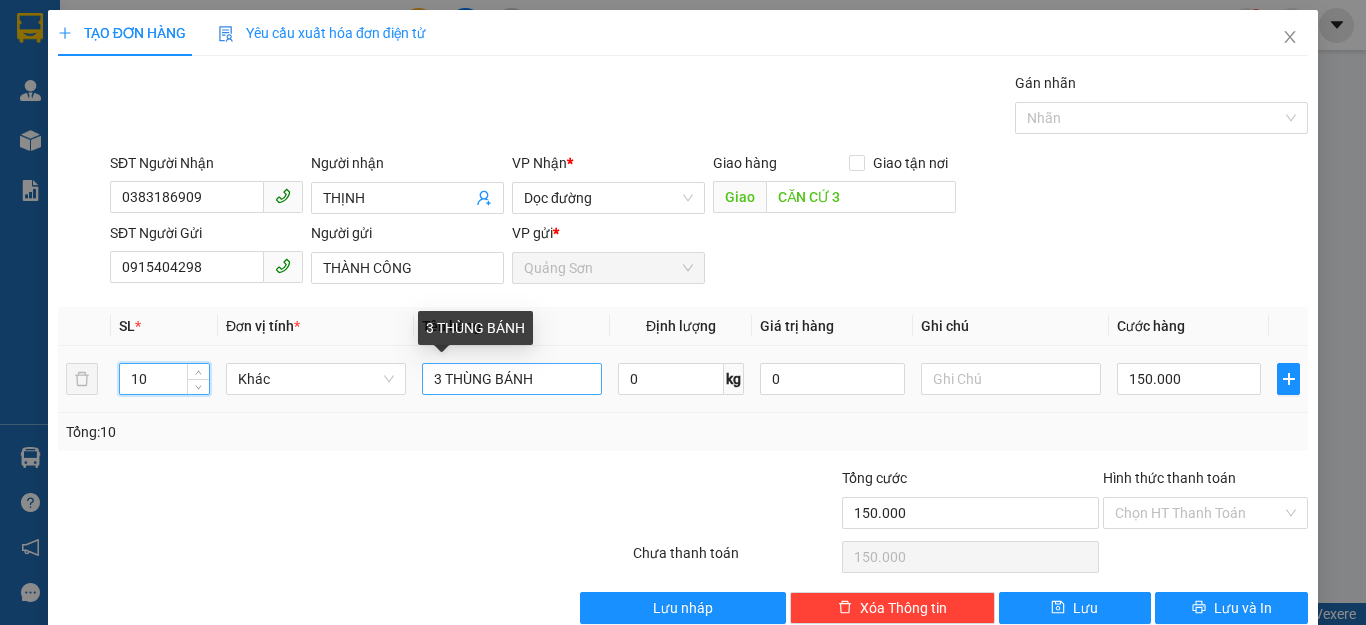 type on "10" 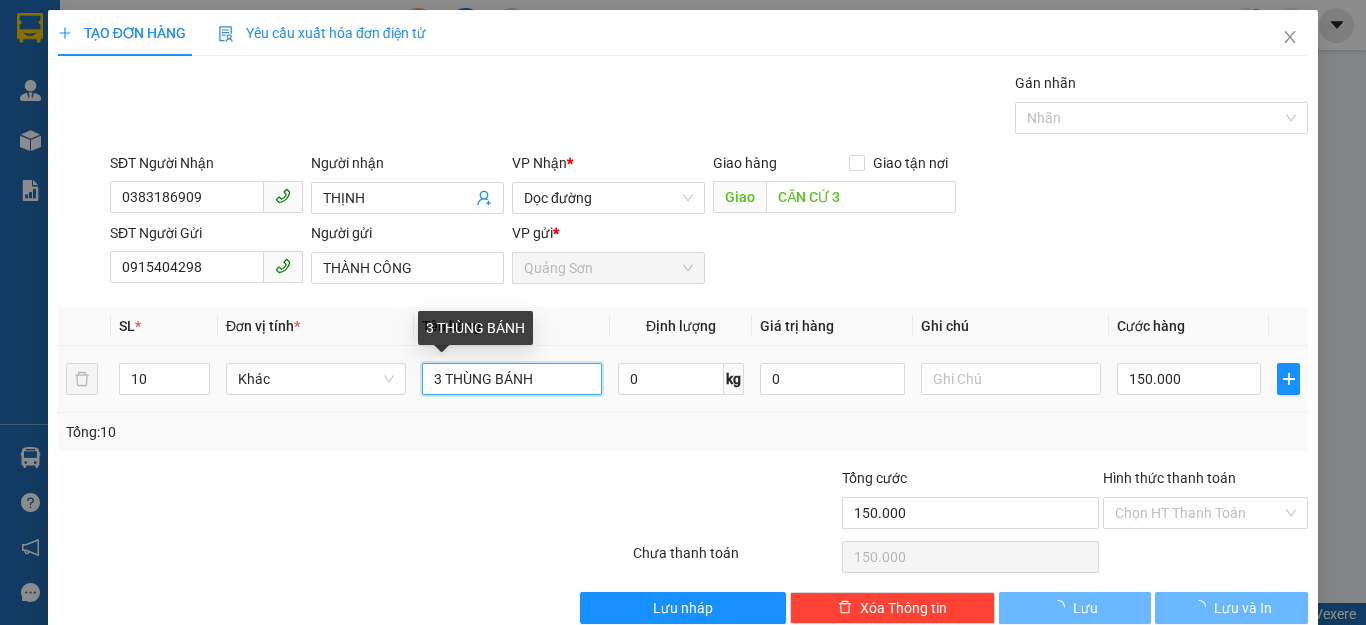 click on "3 THÙNG BÁNH" at bounding box center (512, 379) 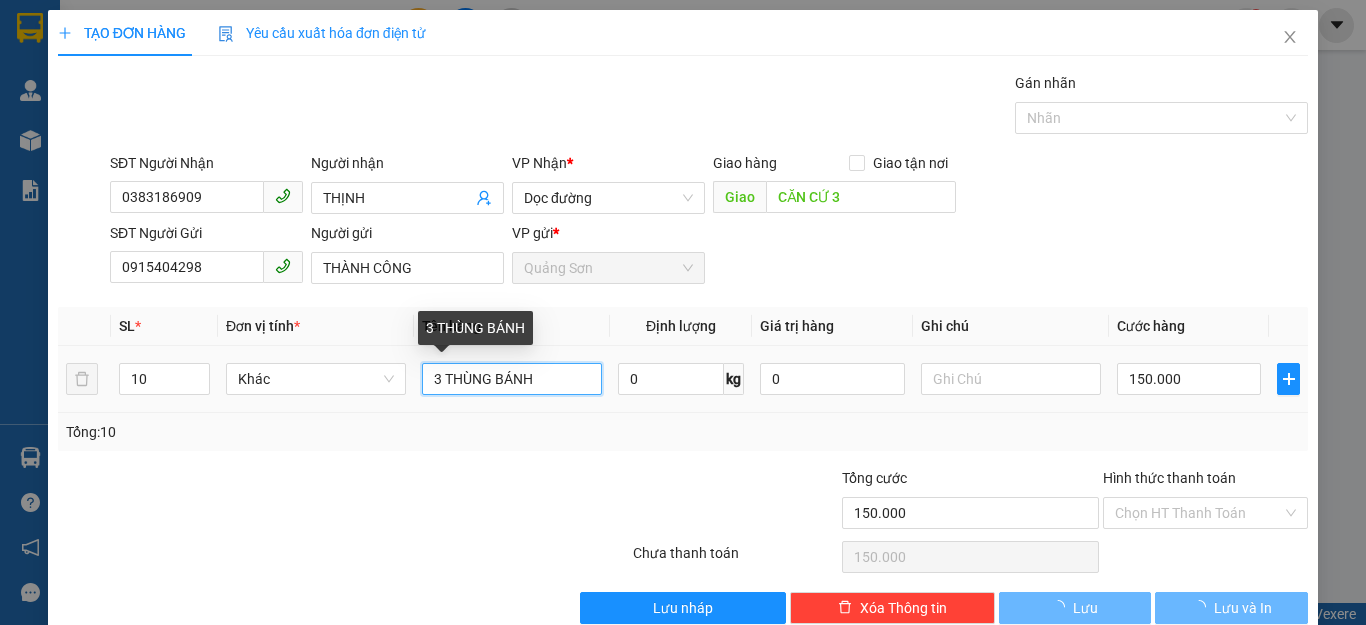 type on "THÙNG BÁNH" 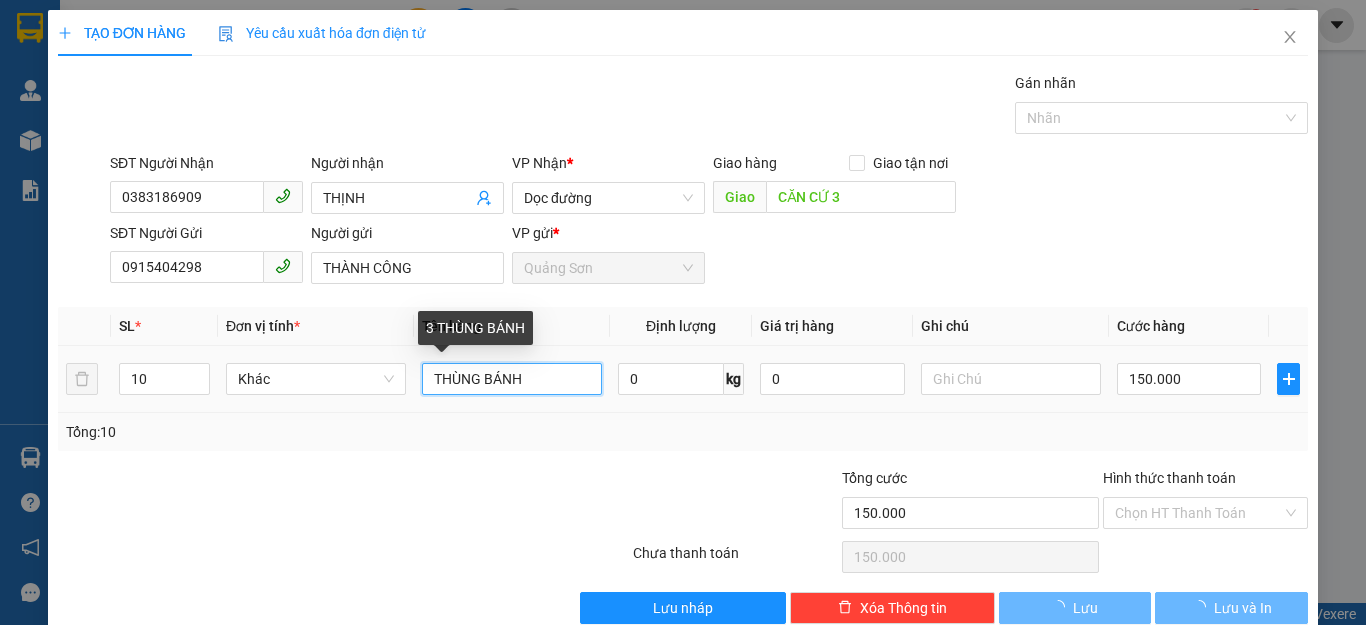 type on "0" 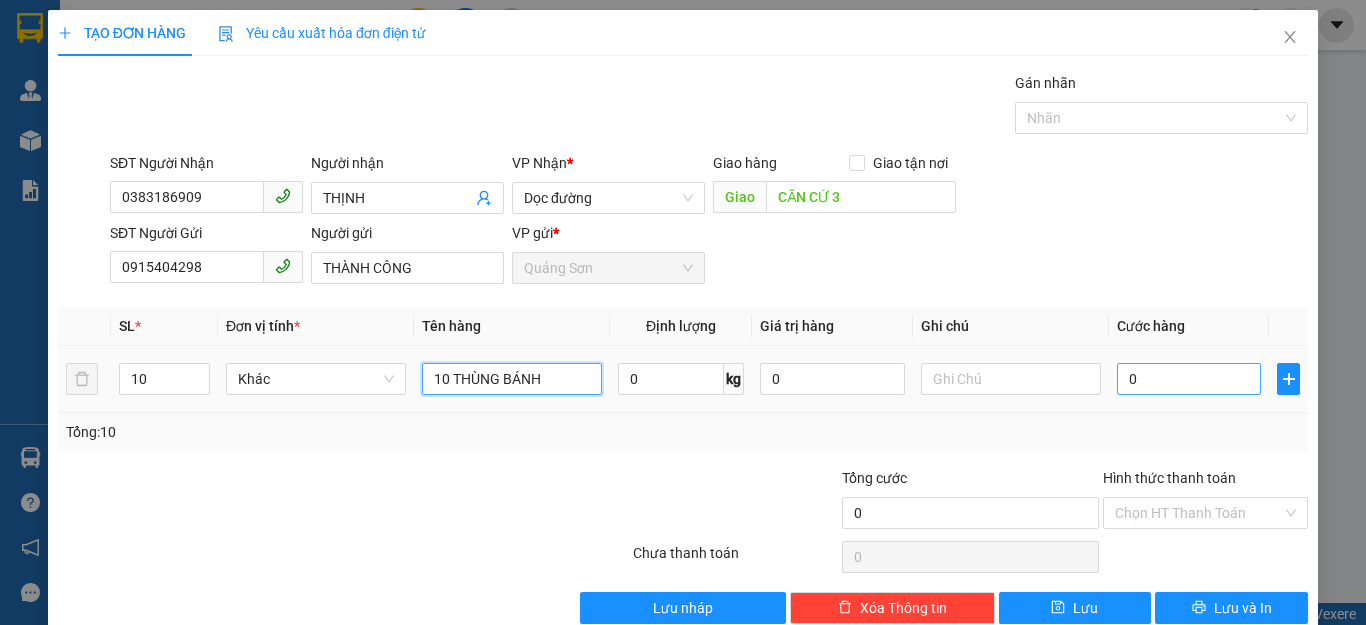 type on "10 THÙNG BÁNH" 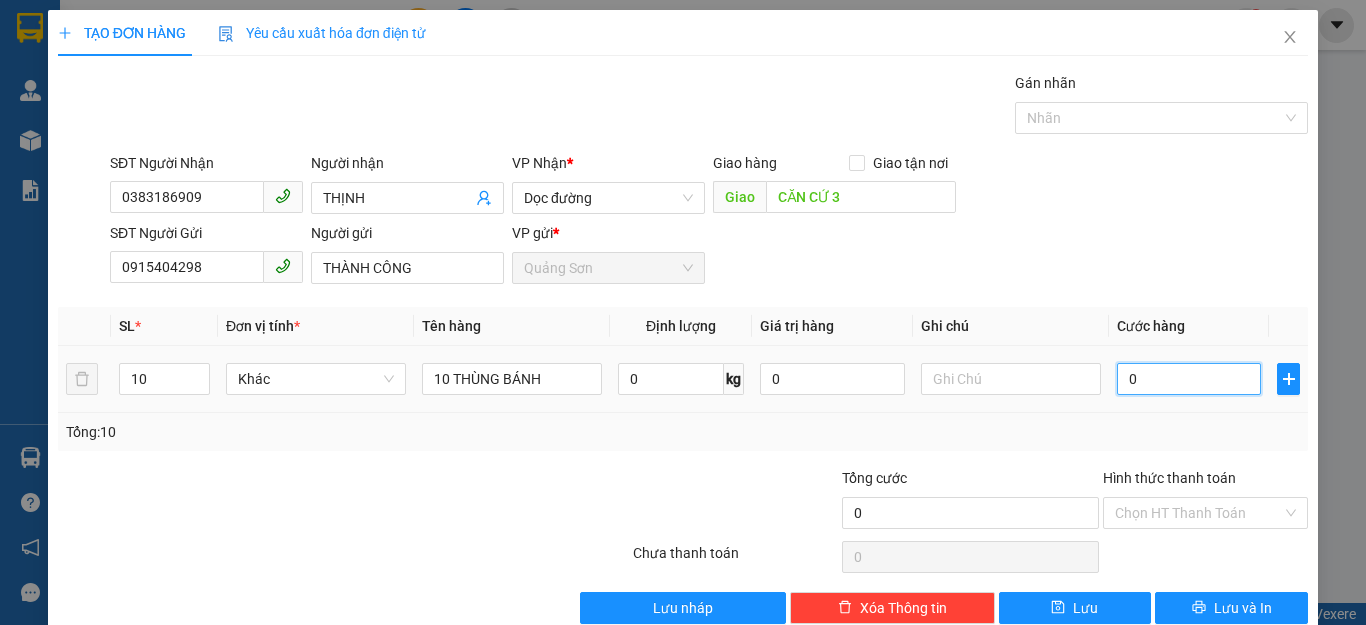 click on "0" at bounding box center [1189, 379] 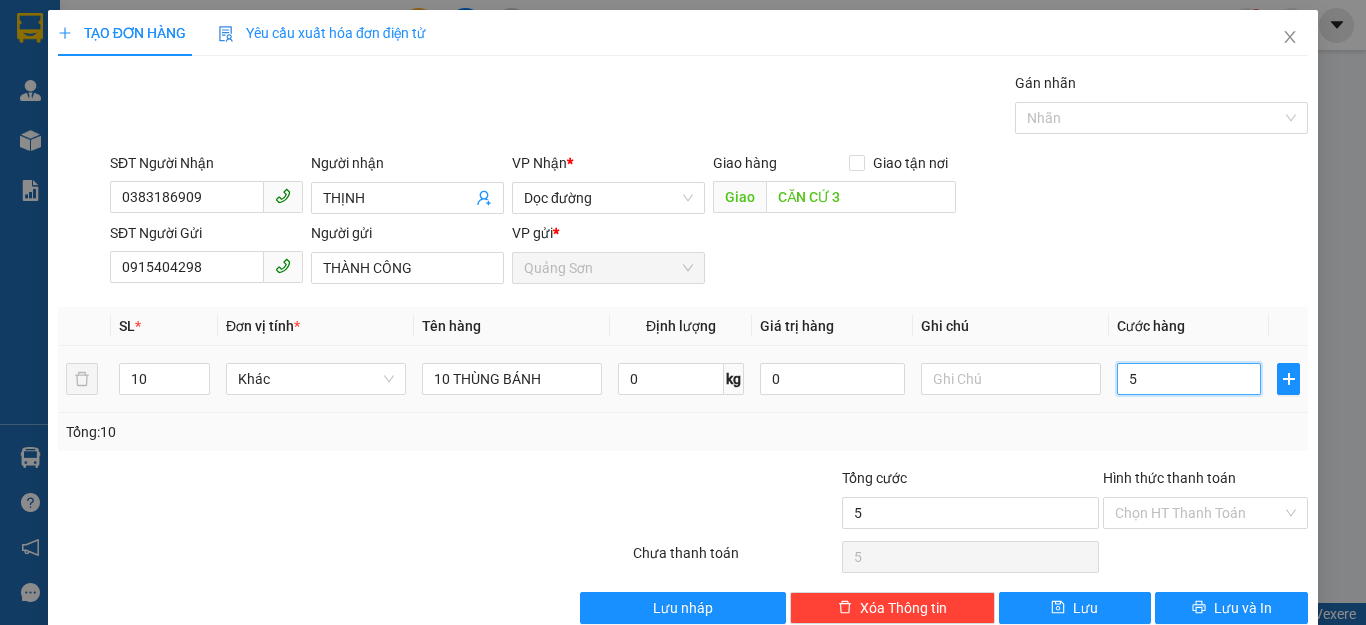 type on "50" 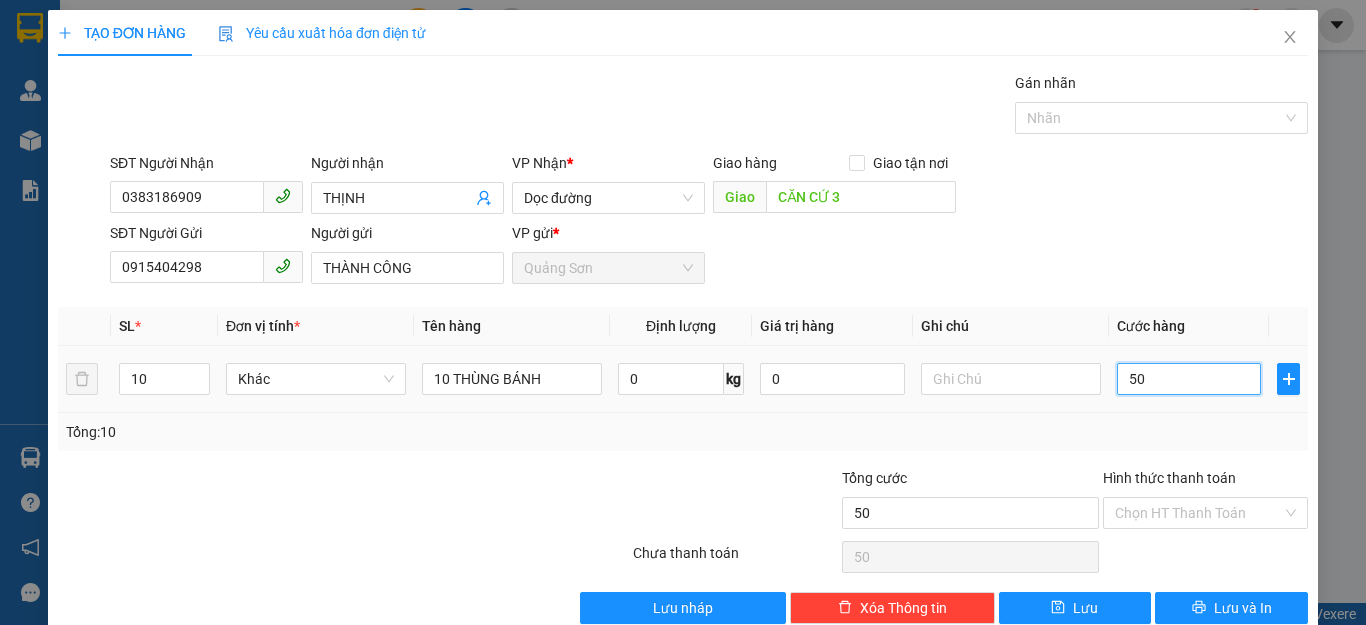 type on "500" 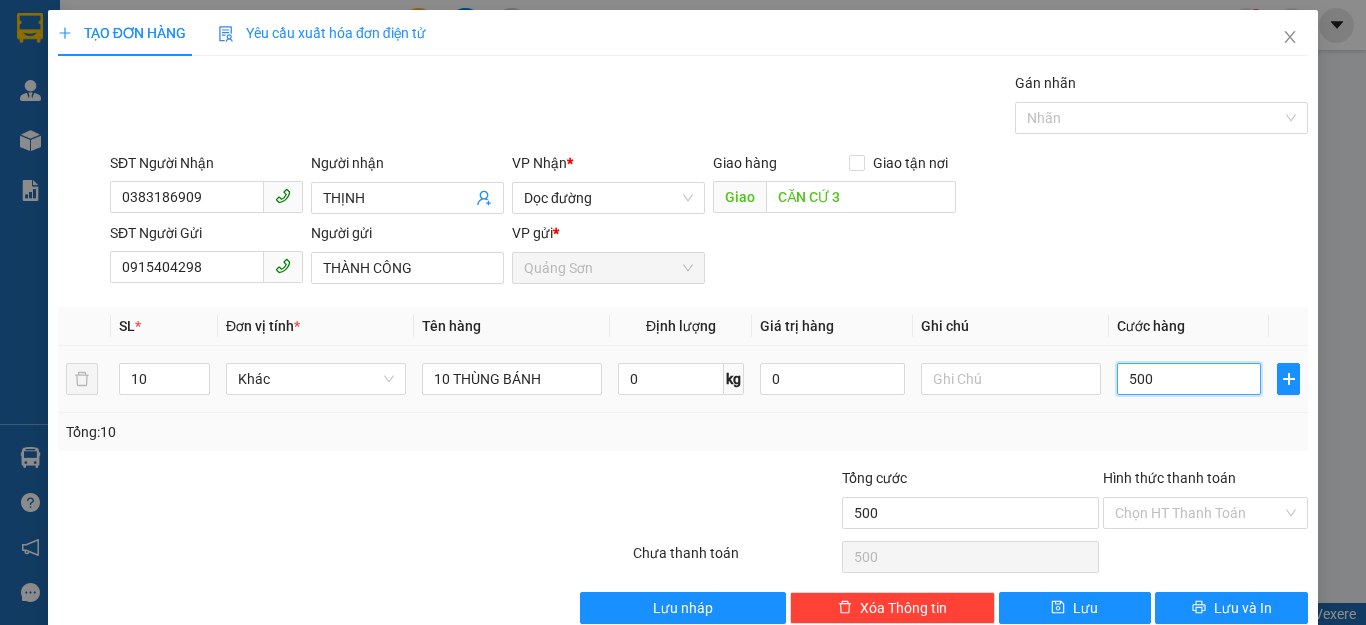 type on "5.000" 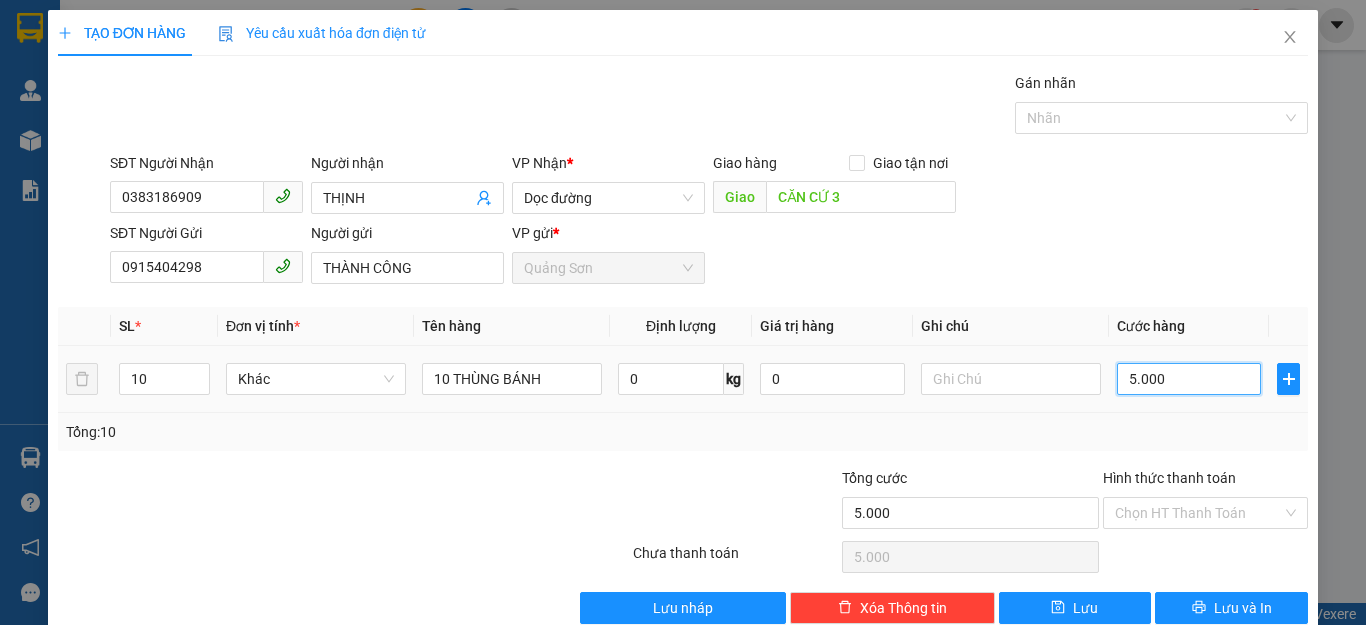 type on "50.000" 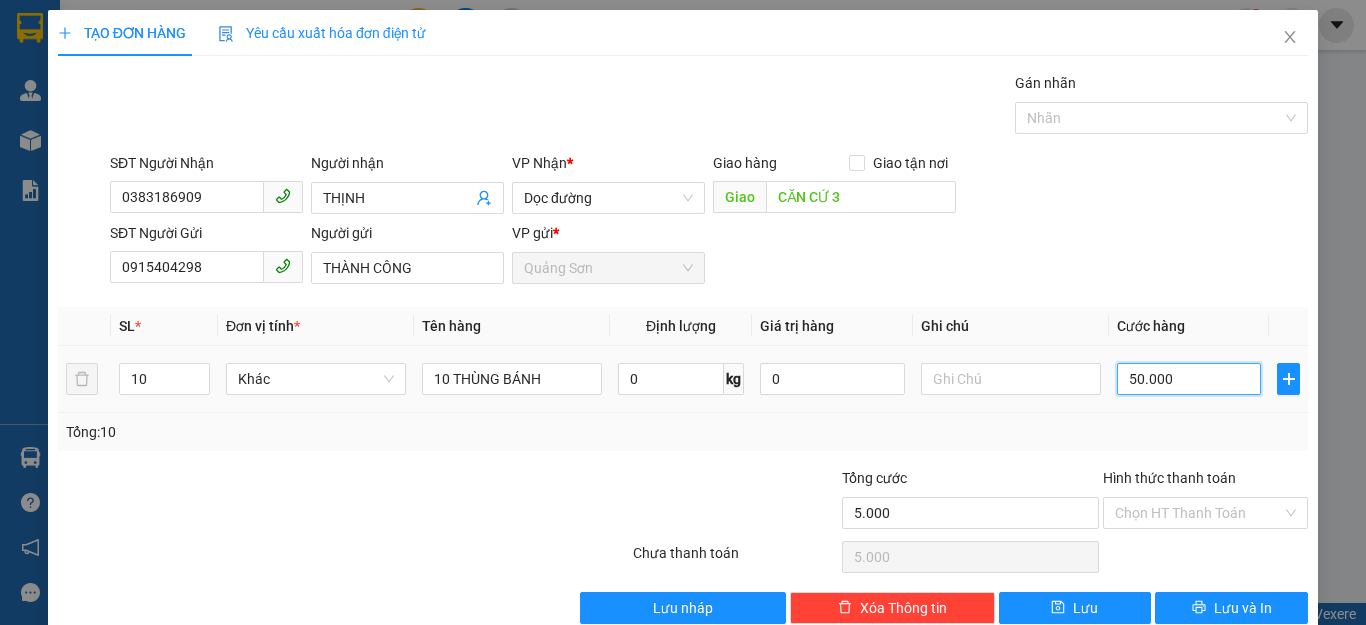 type on "50.000" 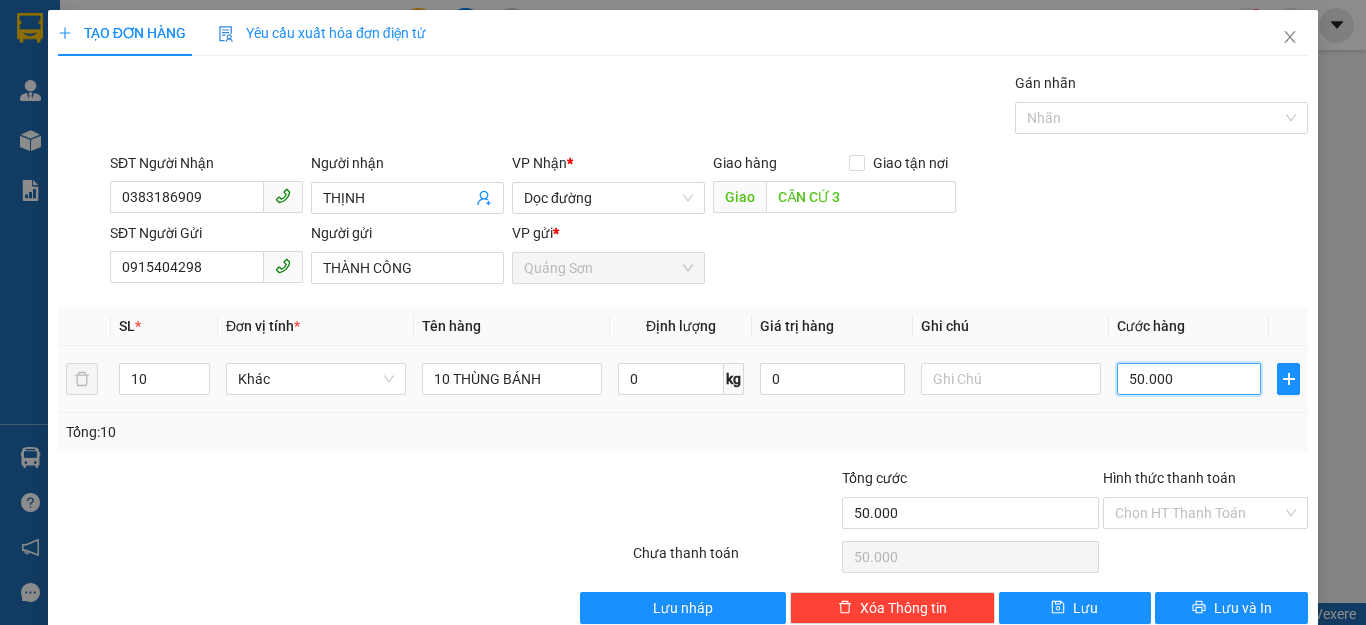 type on "500.000" 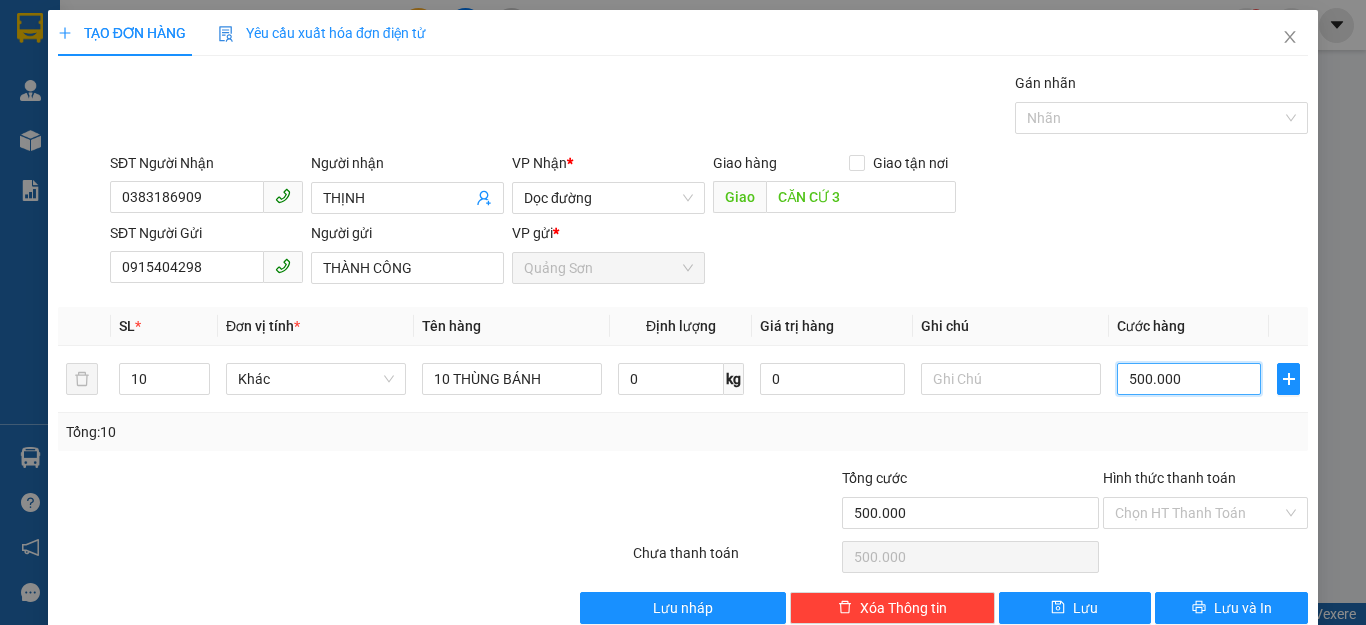 type on "500.000" 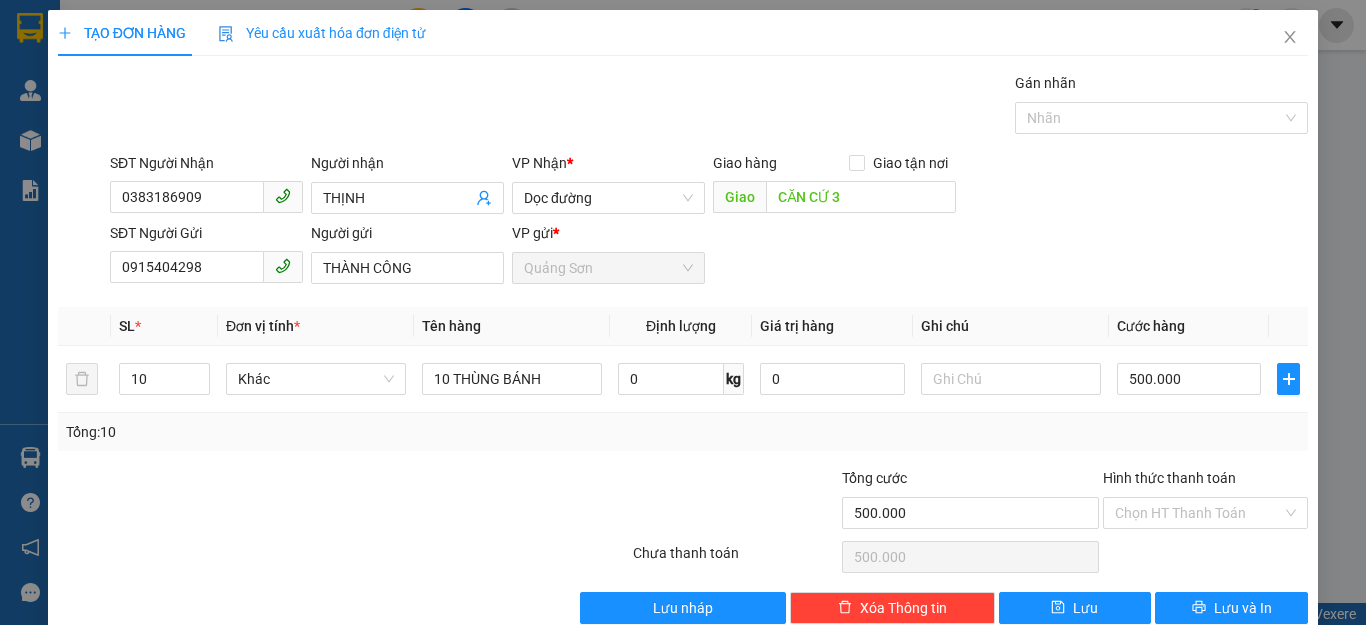 click on "SĐT Người Gửi [PHONE] Người gửi THÀNH CÔNG VP gửi  * Quảng Sơn" at bounding box center (709, 257) 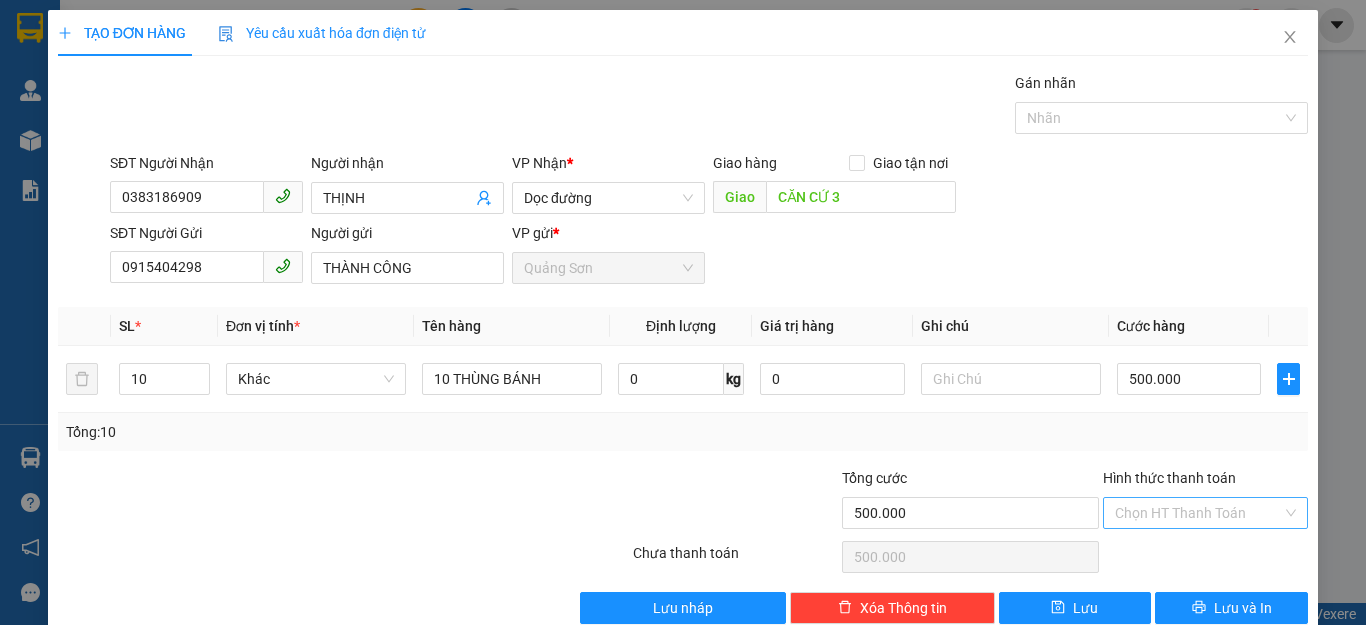 click on "Hình thức thanh toán" at bounding box center (1198, 513) 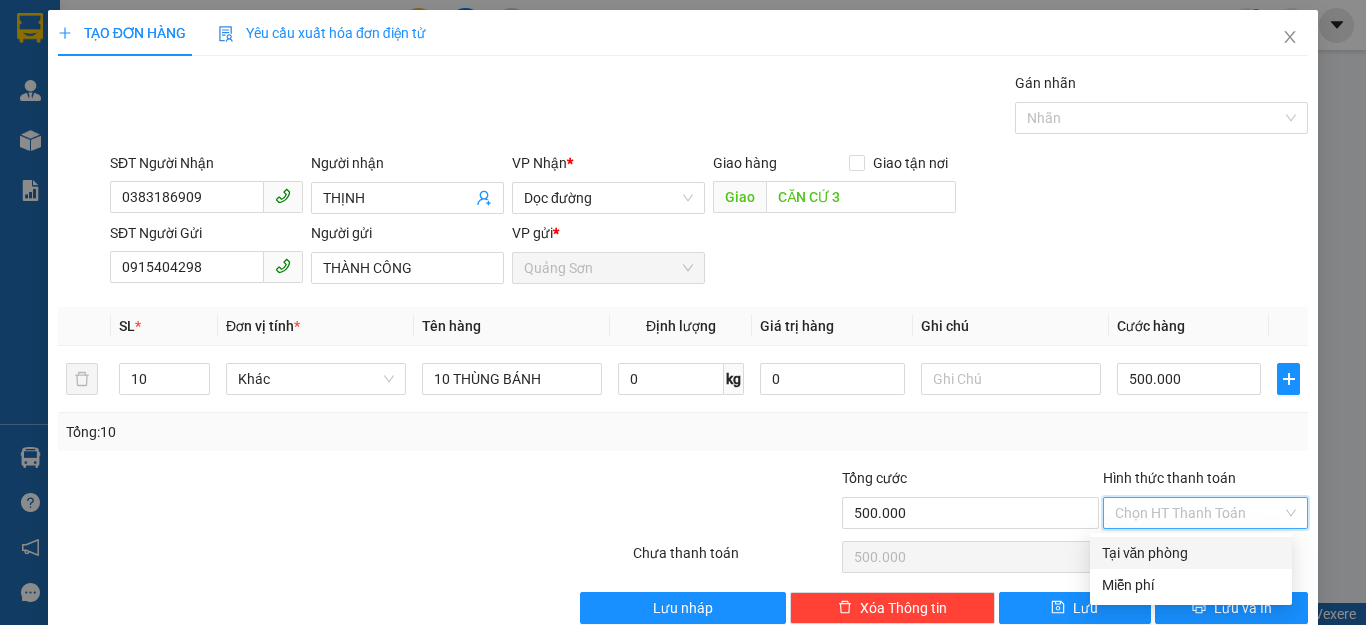 click on "Tại văn phòng" at bounding box center (1191, 553) 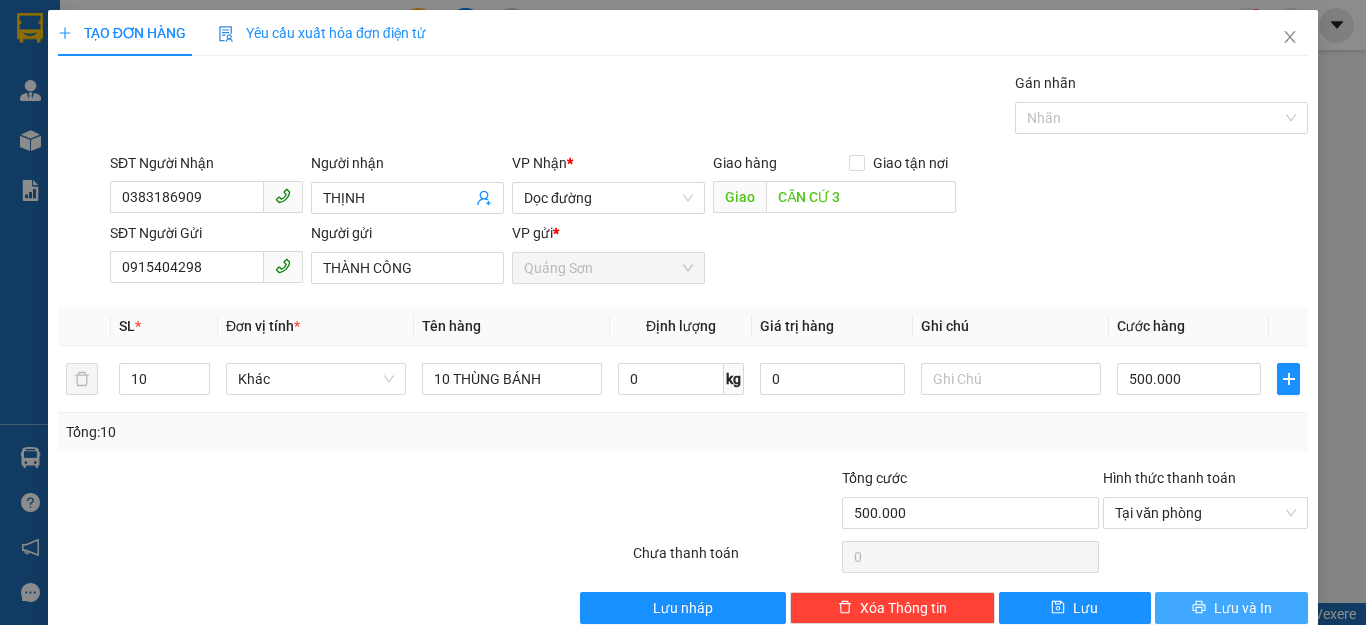 click 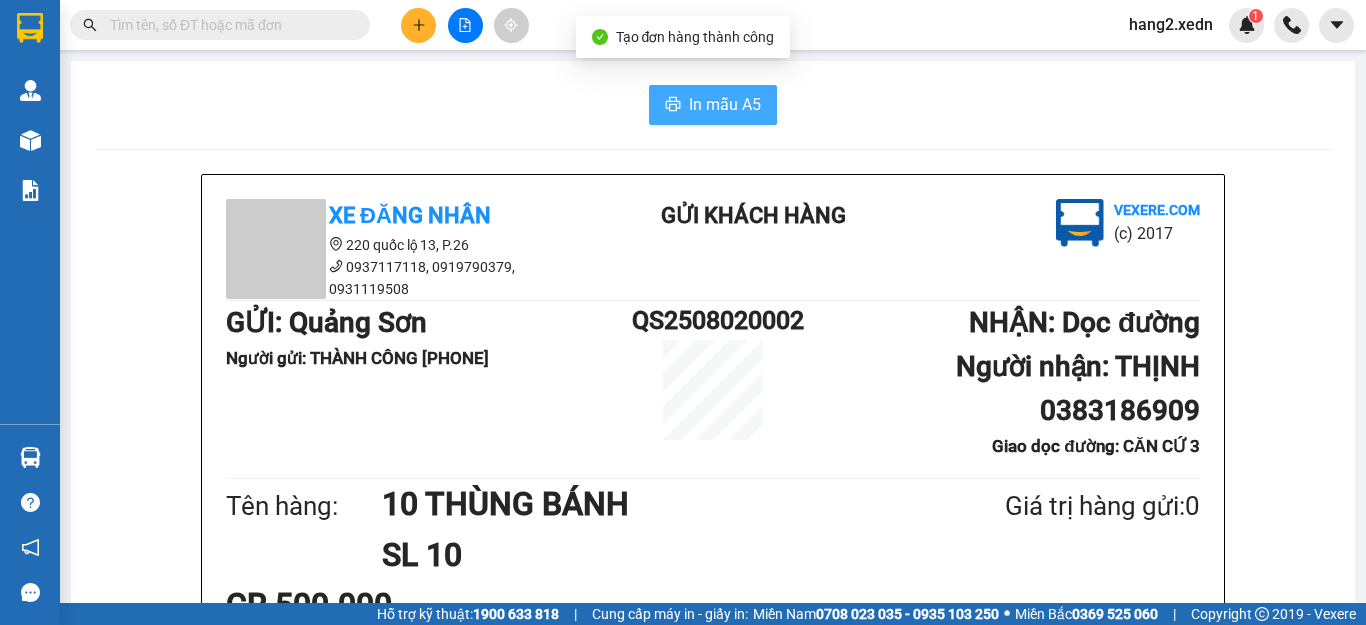 click on "In mẫu A5" at bounding box center (725, 104) 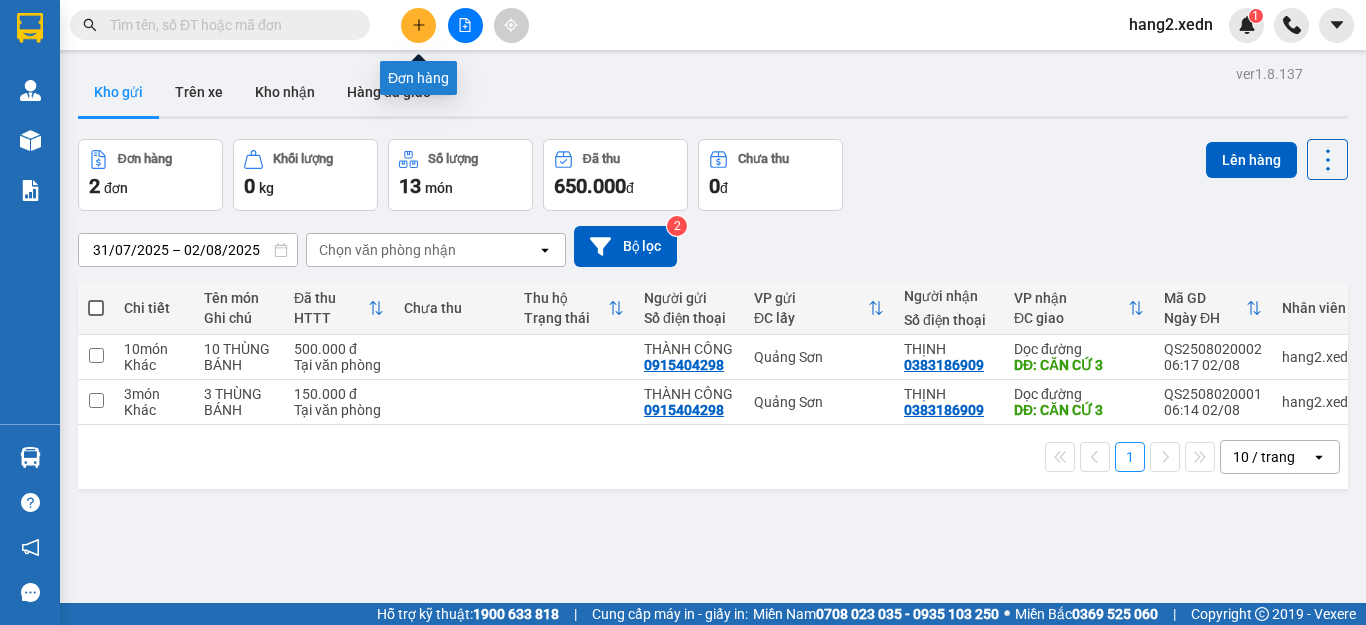 click 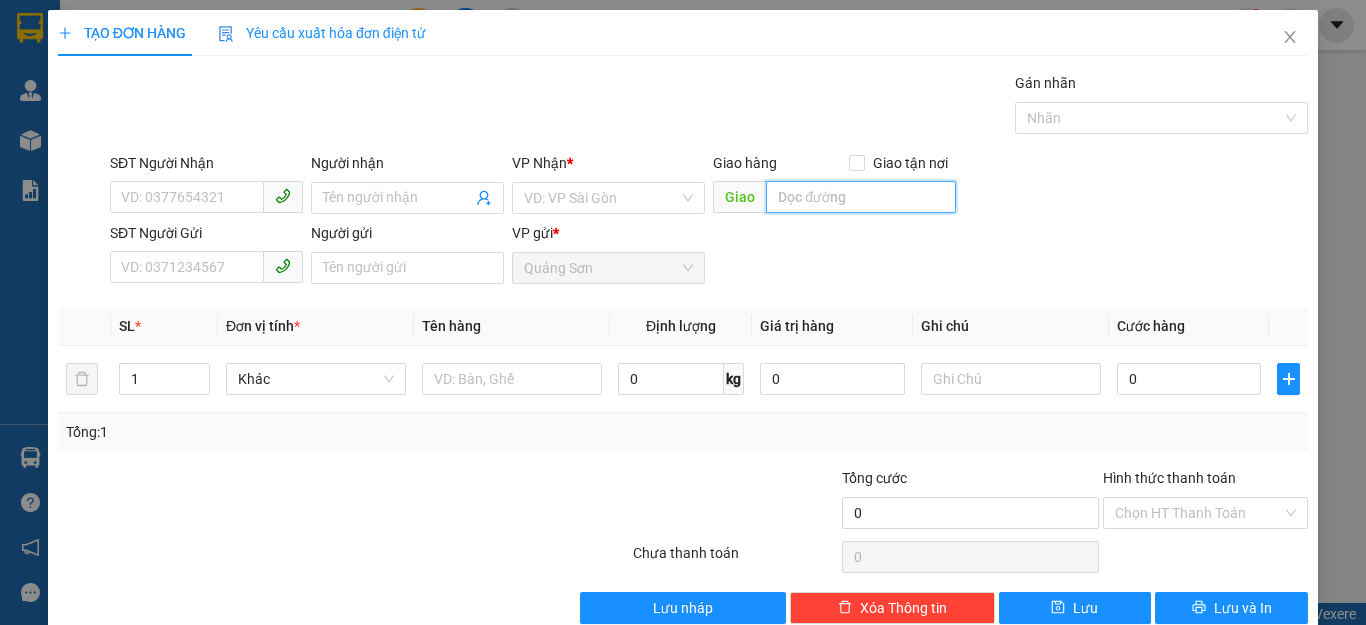 click at bounding box center (861, 197) 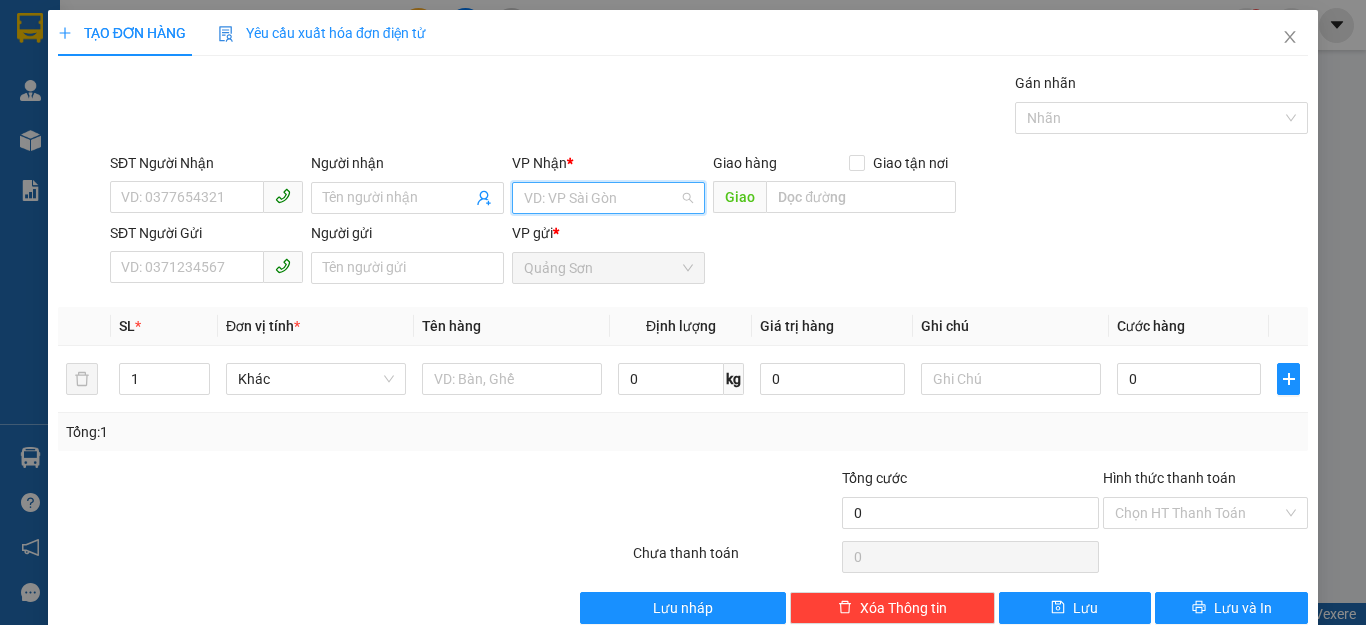 click at bounding box center [601, 198] 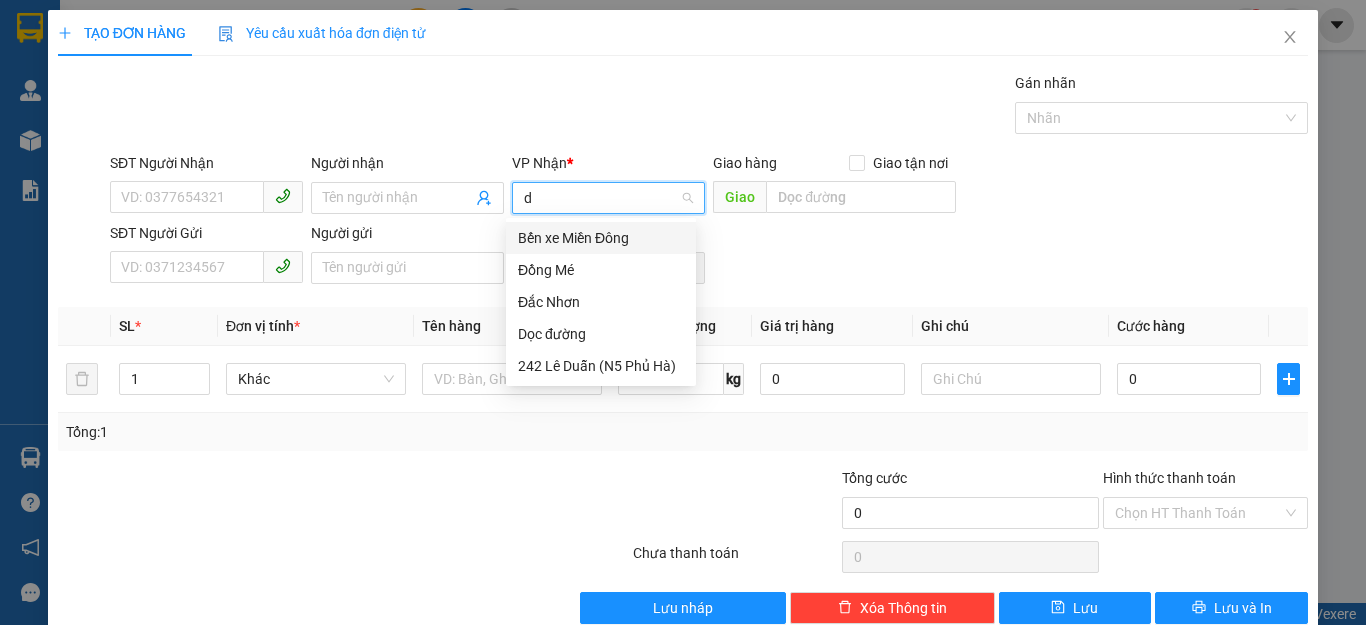 type on "d" 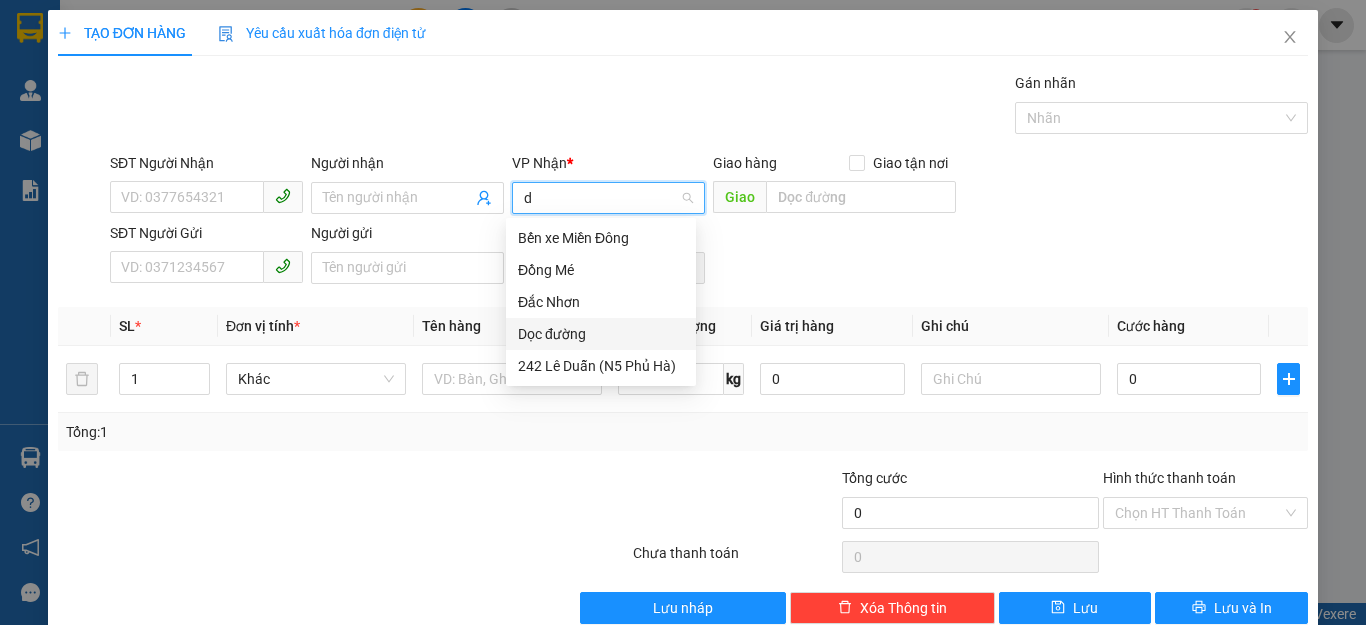 click on "Dọc đường" at bounding box center [601, 334] 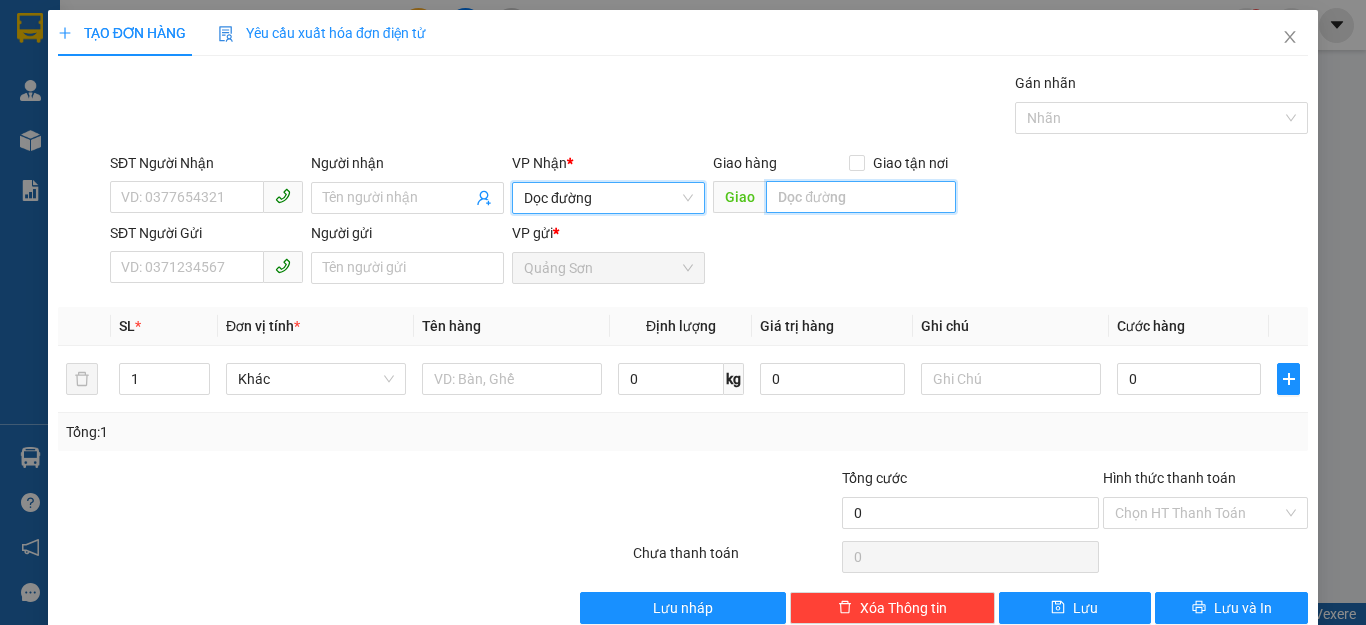 click at bounding box center (861, 197) 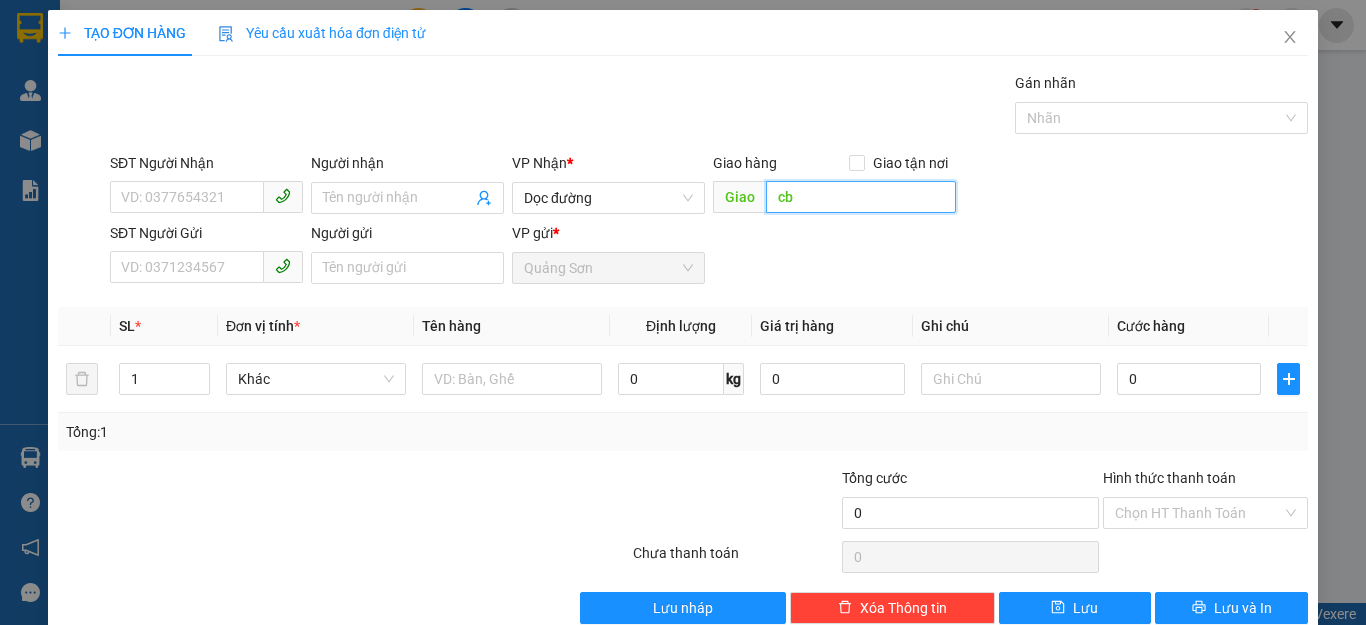 type on "c" 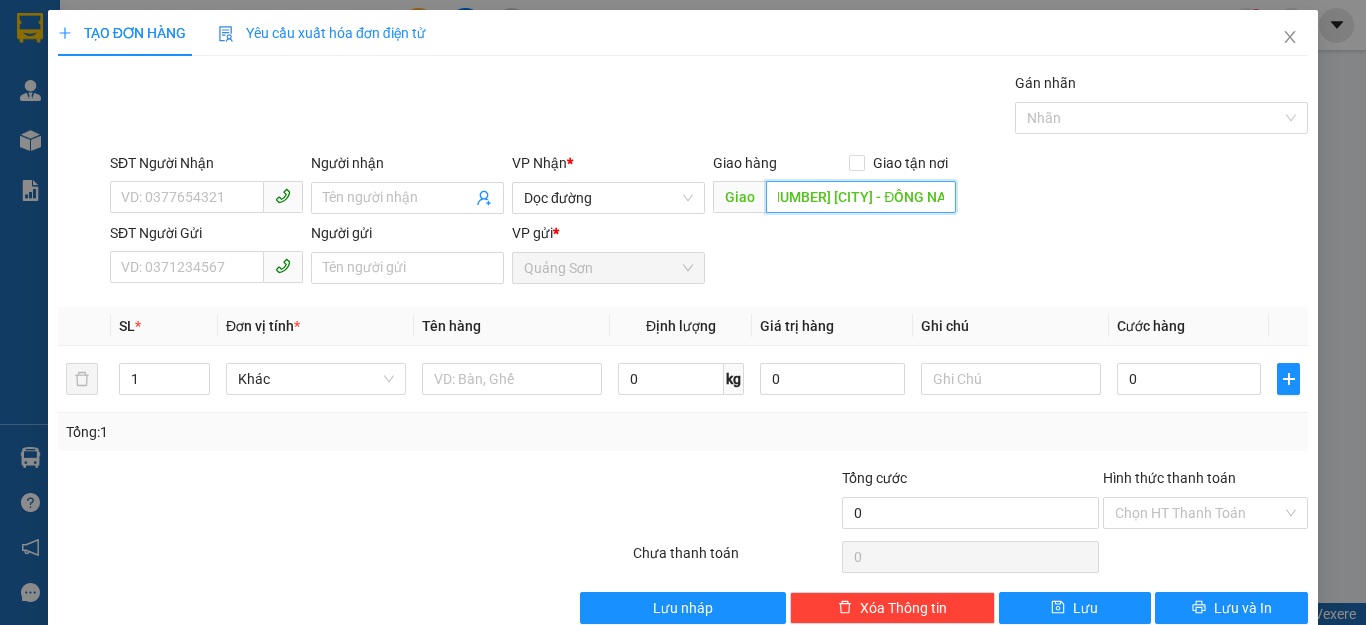 scroll, scrollTop: 0, scrollLeft: 37, axis: horizontal 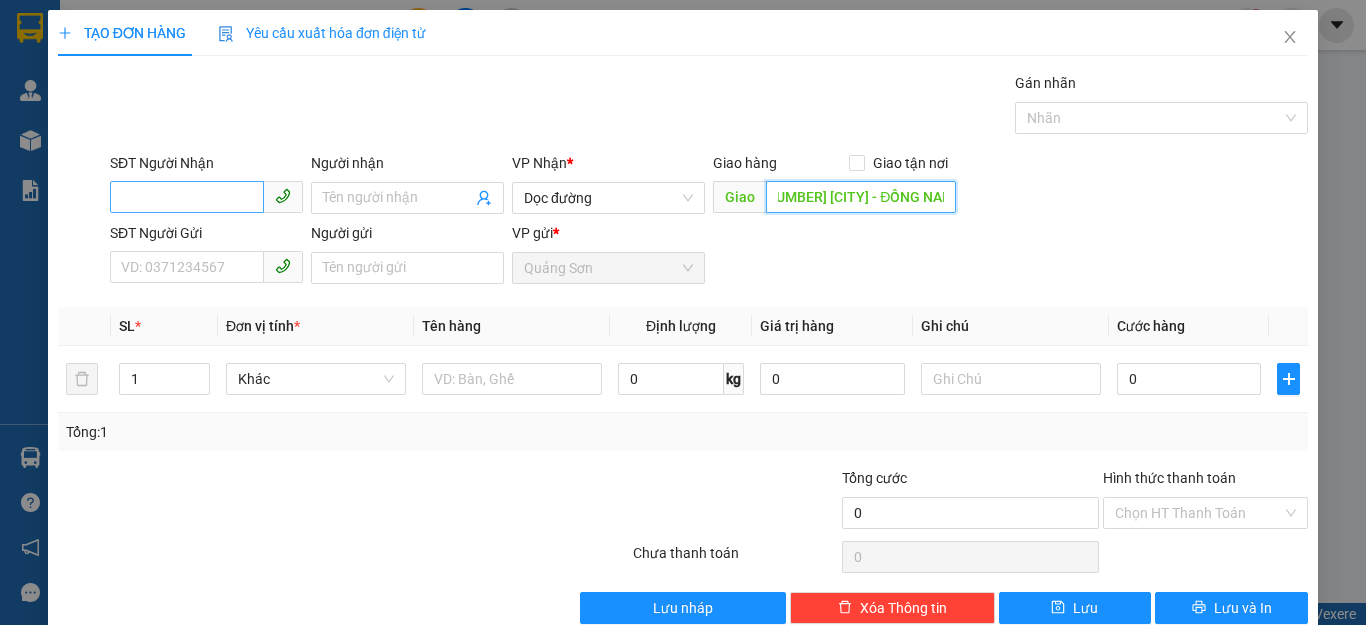 type on "CV [NUMBER] [CITY] - ĐỒNG NAI" 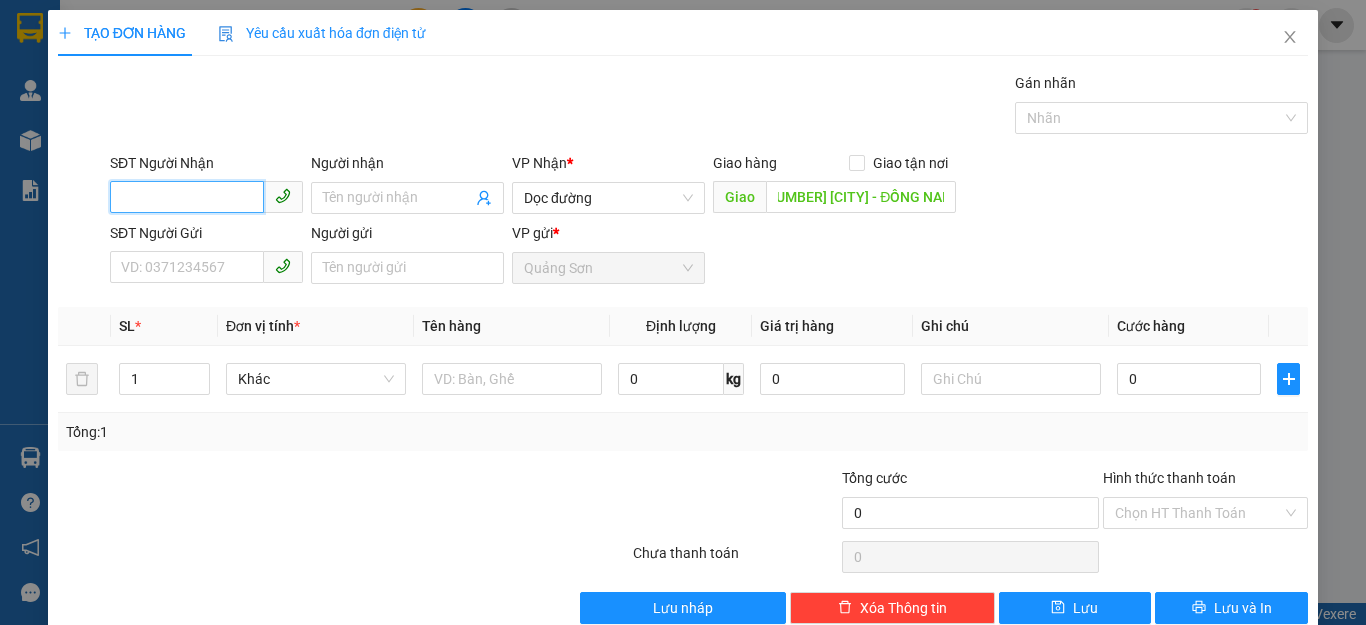 click on "SĐT Người Nhận" at bounding box center (187, 197) 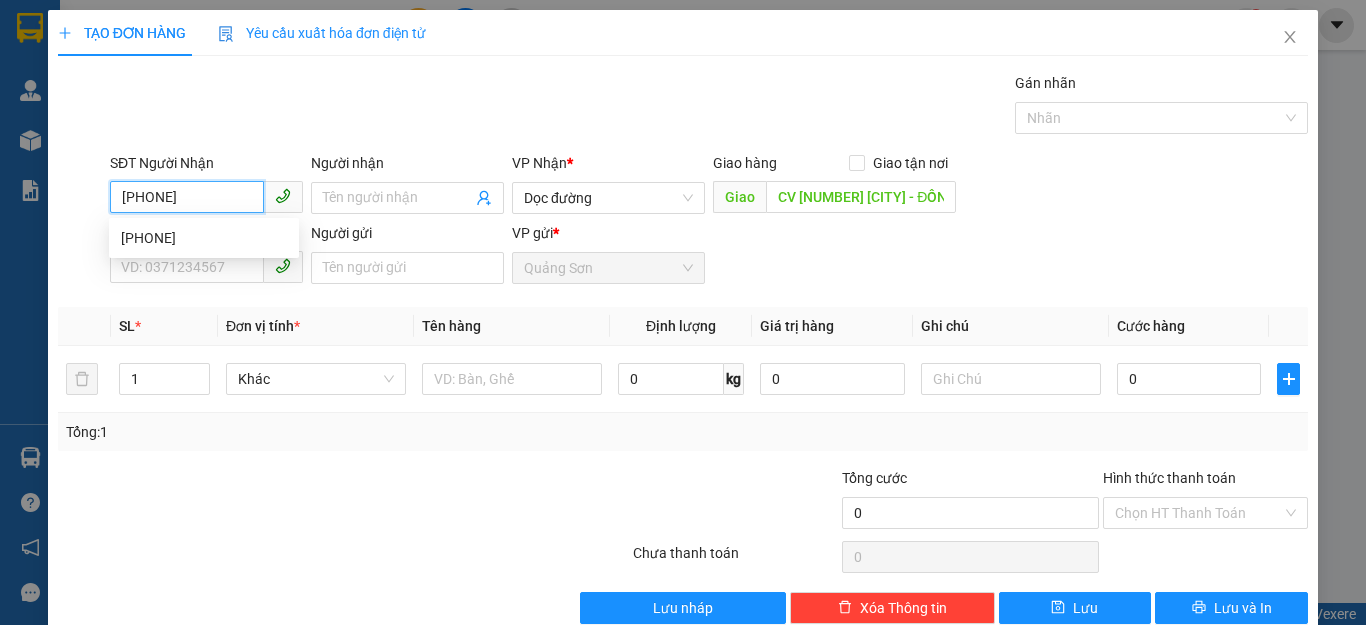 type on "[PHONE]" 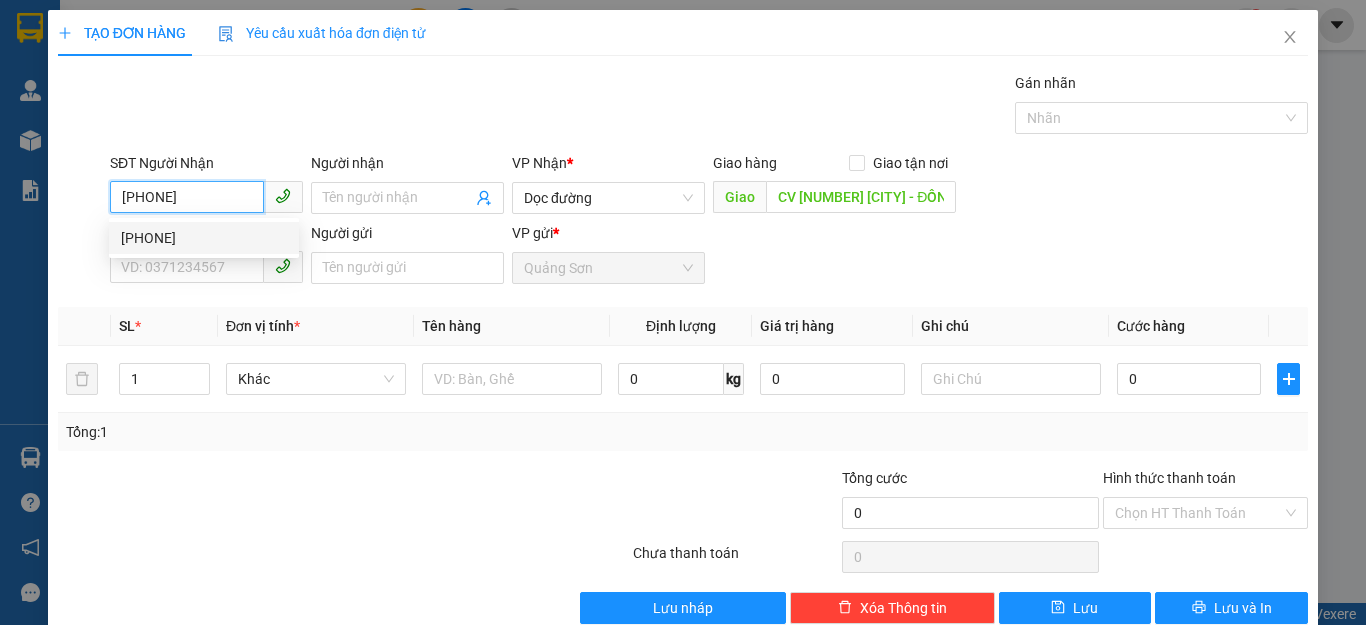 click on "[PHONE]" at bounding box center [204, 238] 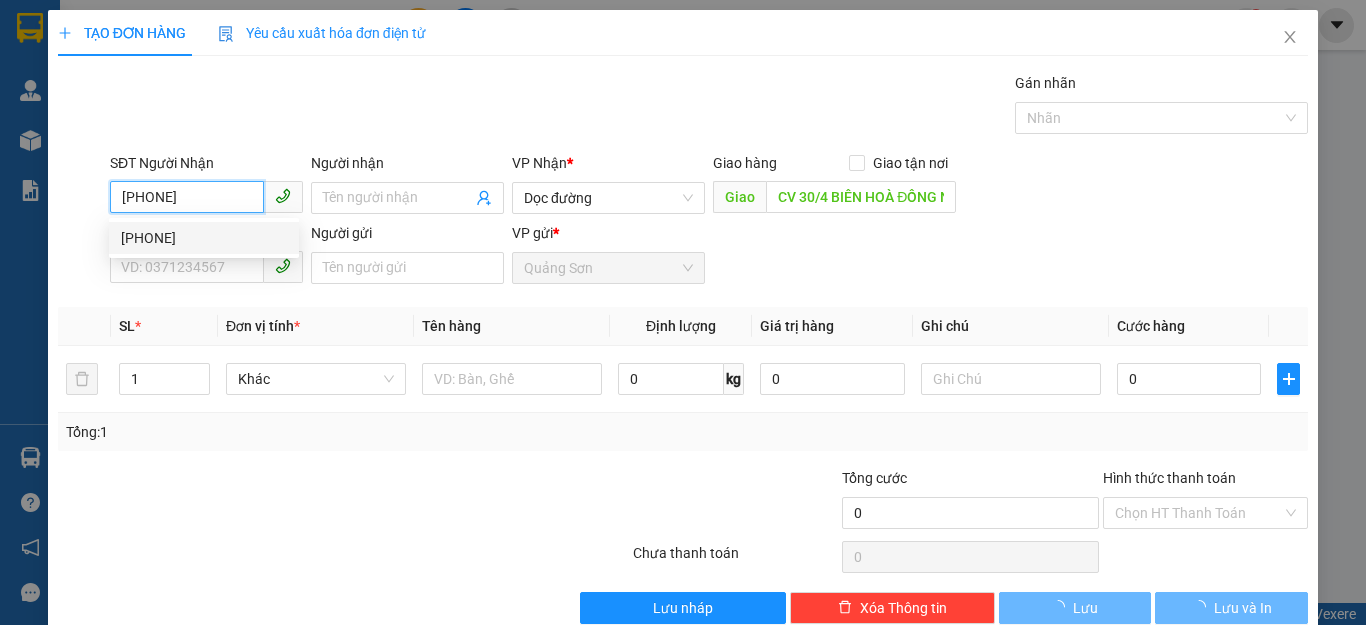 type on "100.000" 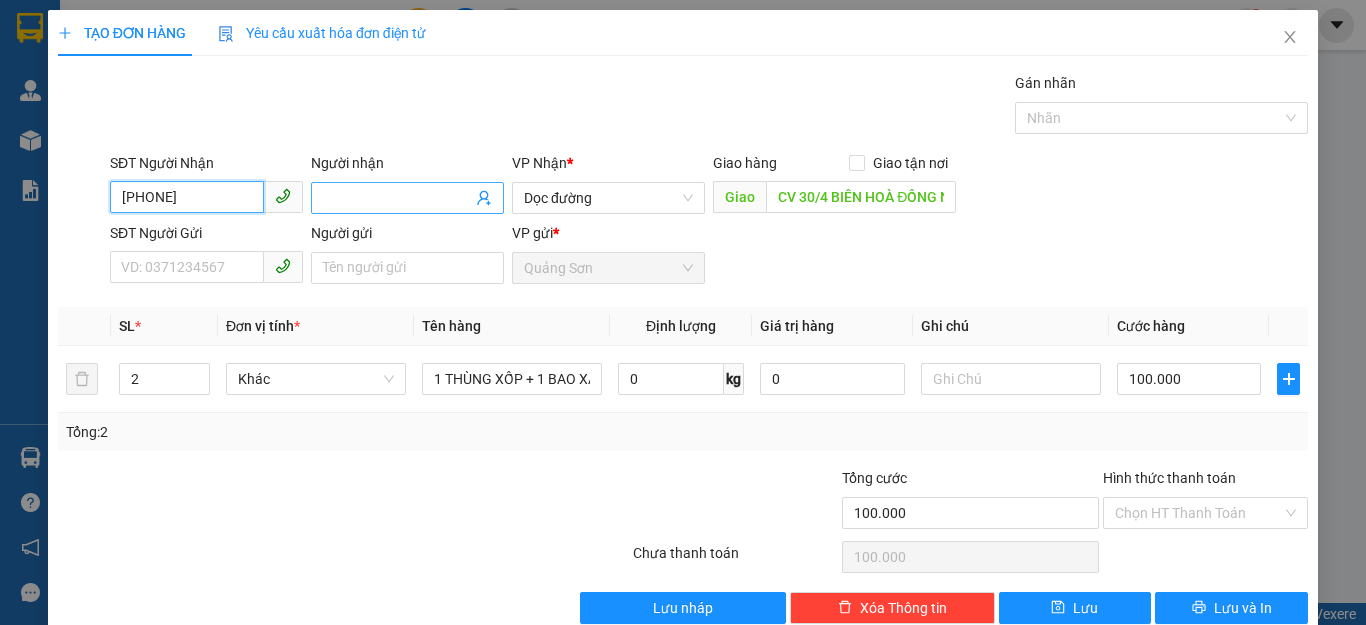 type on "[PHONE]" 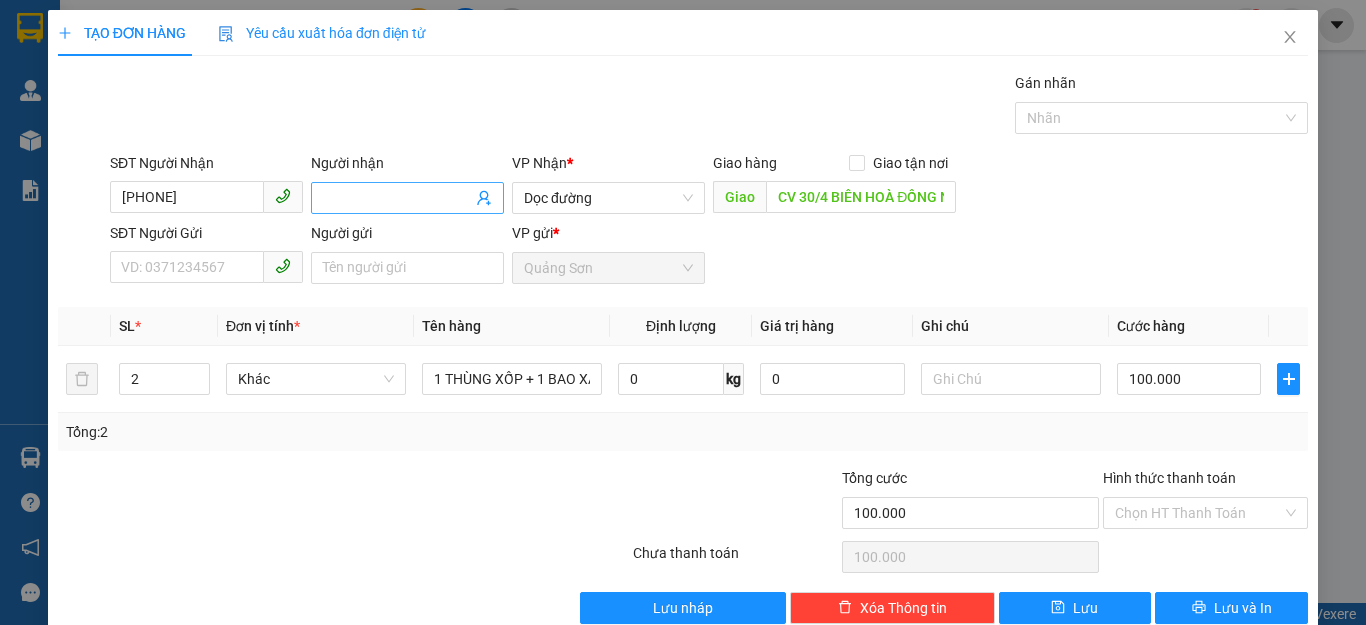 click on "Người nhận" at bounding box center [397, 198] 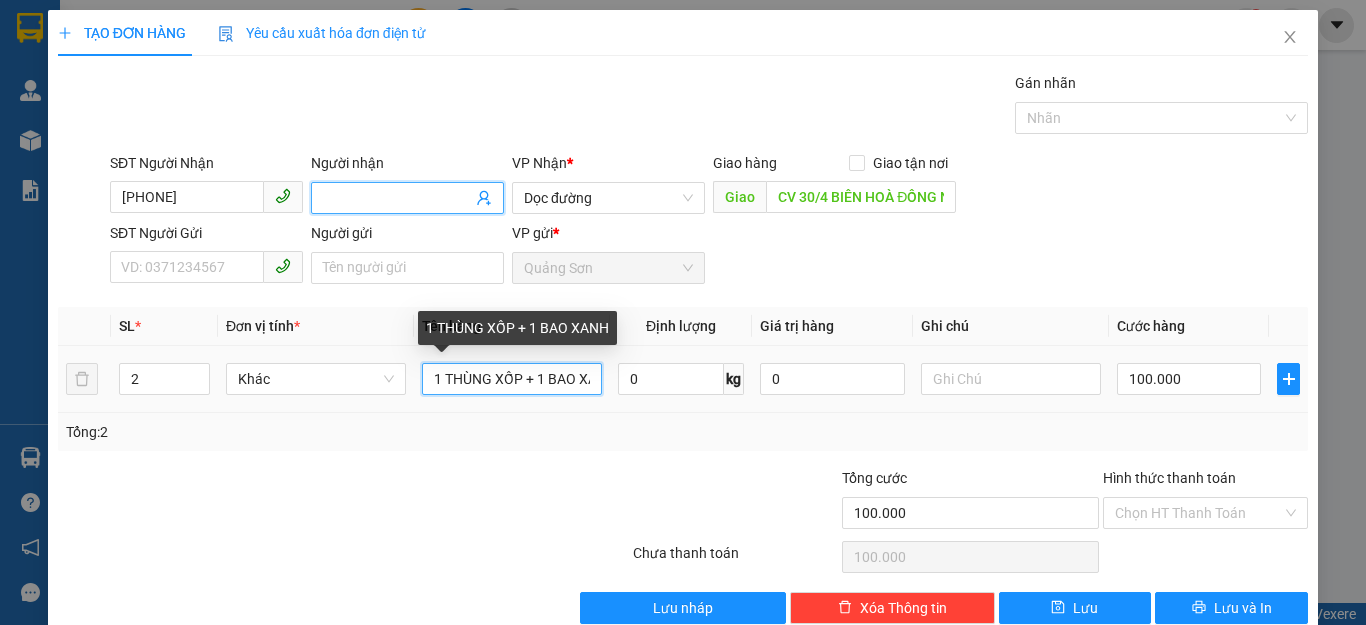 click on "1 THÙNG XỐP + 1 BAO XANH" at bounding box center (512, 379) 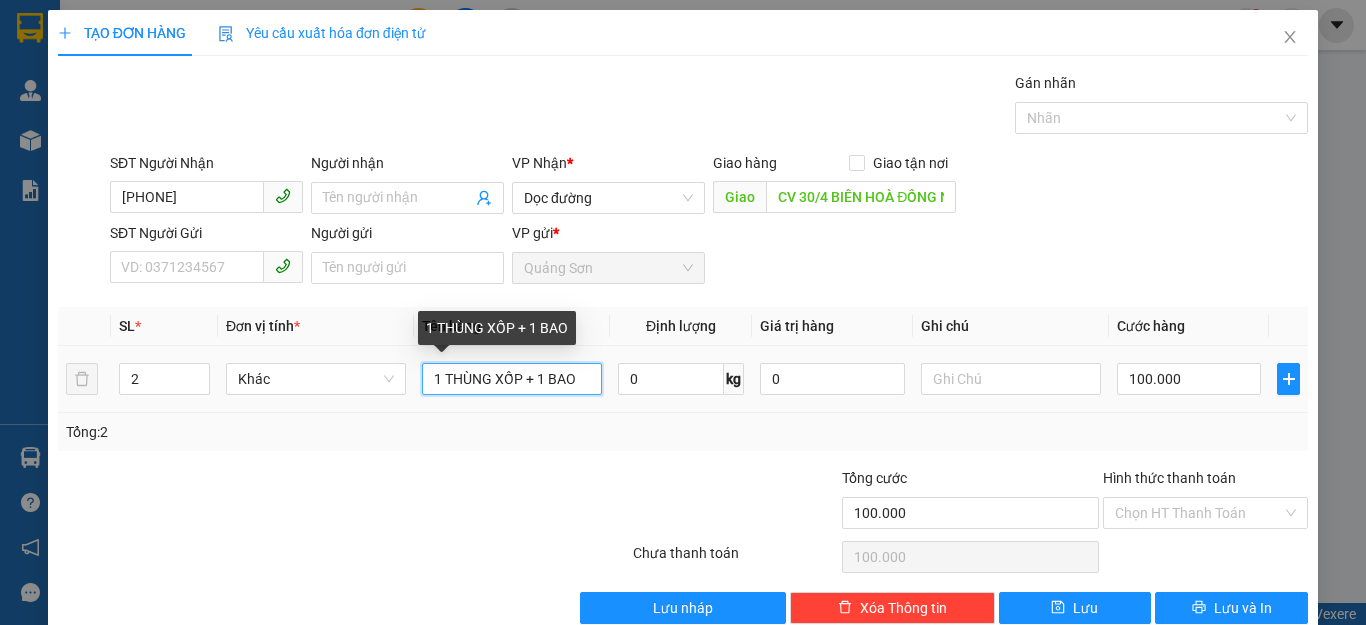 scroll, scrollTop: 0, scrollLeft: 0, axis: both 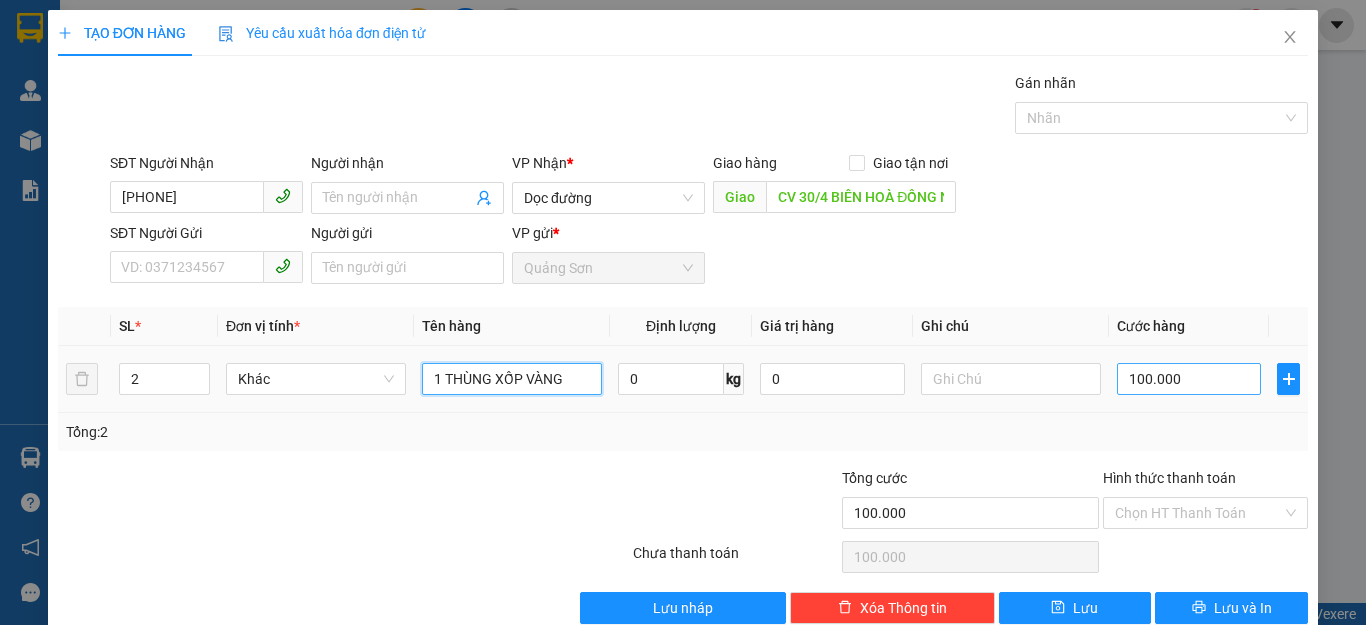 type on "1 THÙNG XỐP VÀNG" 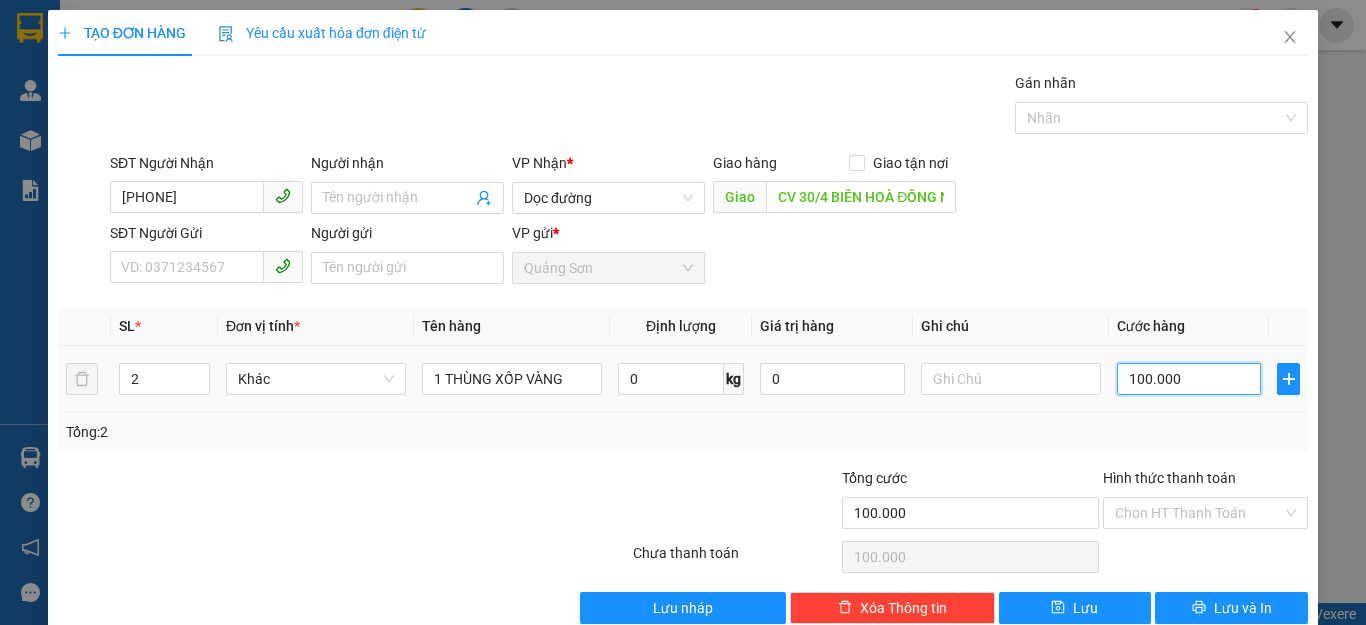 click on "100.000" at bounding box center (1189, 379) 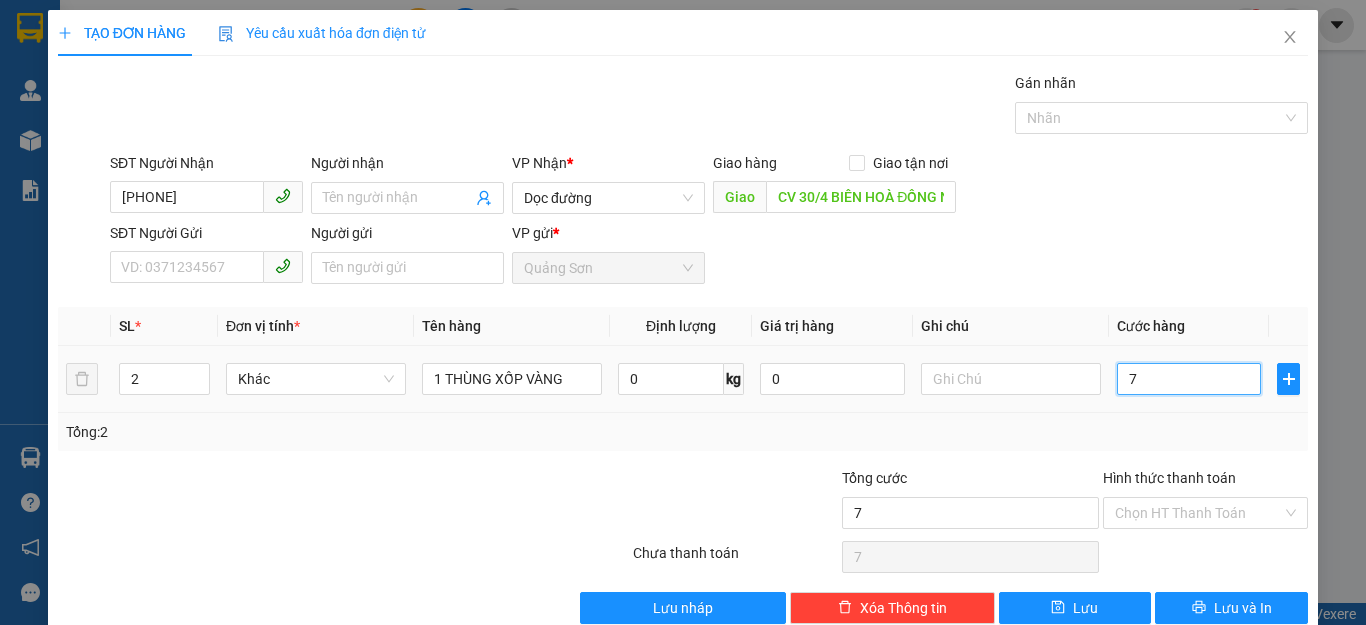 type on "70" 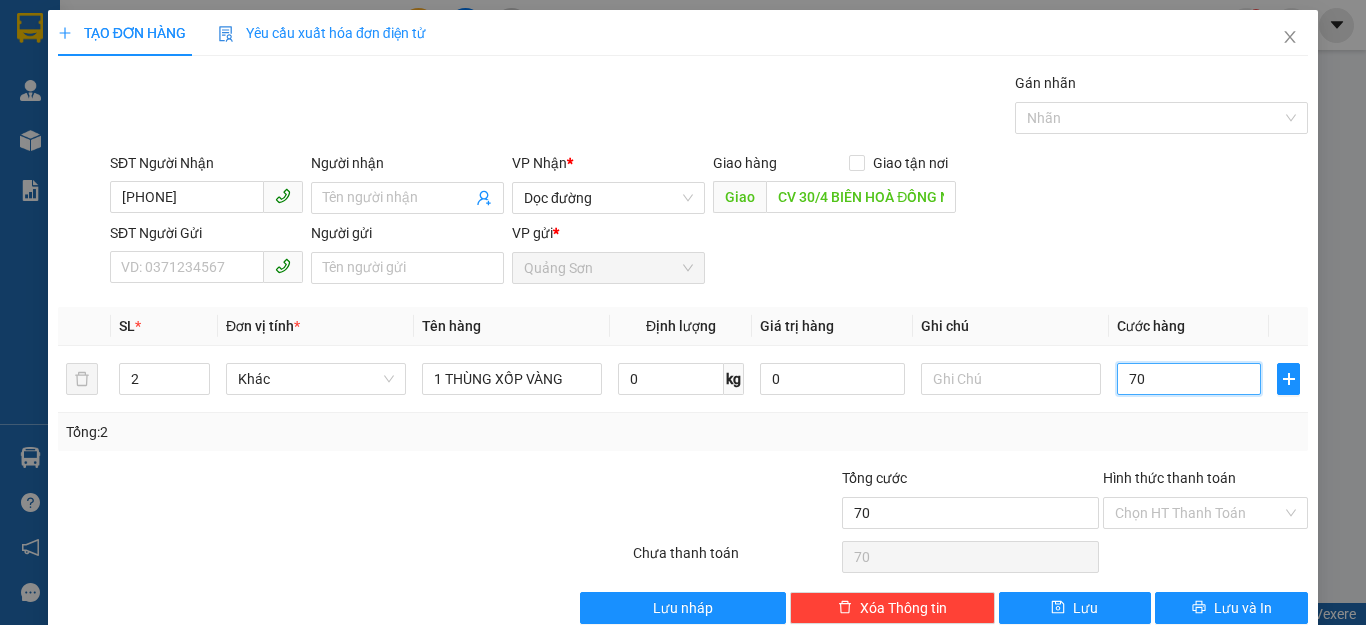 type on "70" 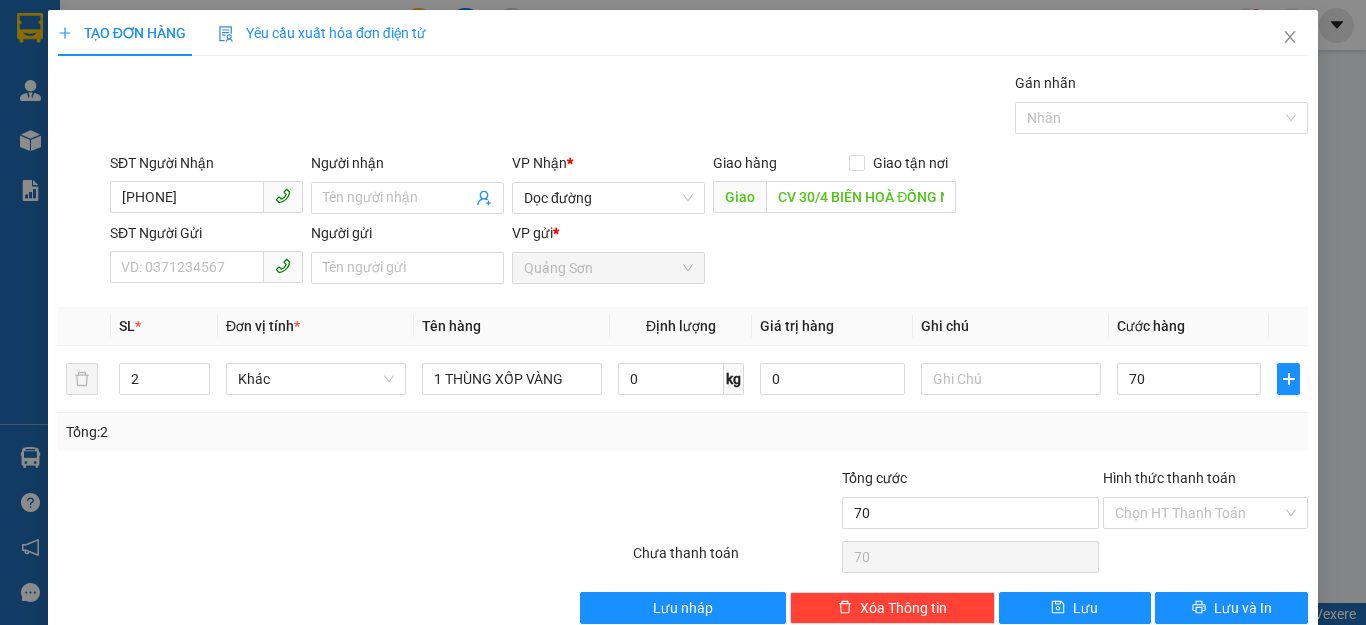 type on "70.000" 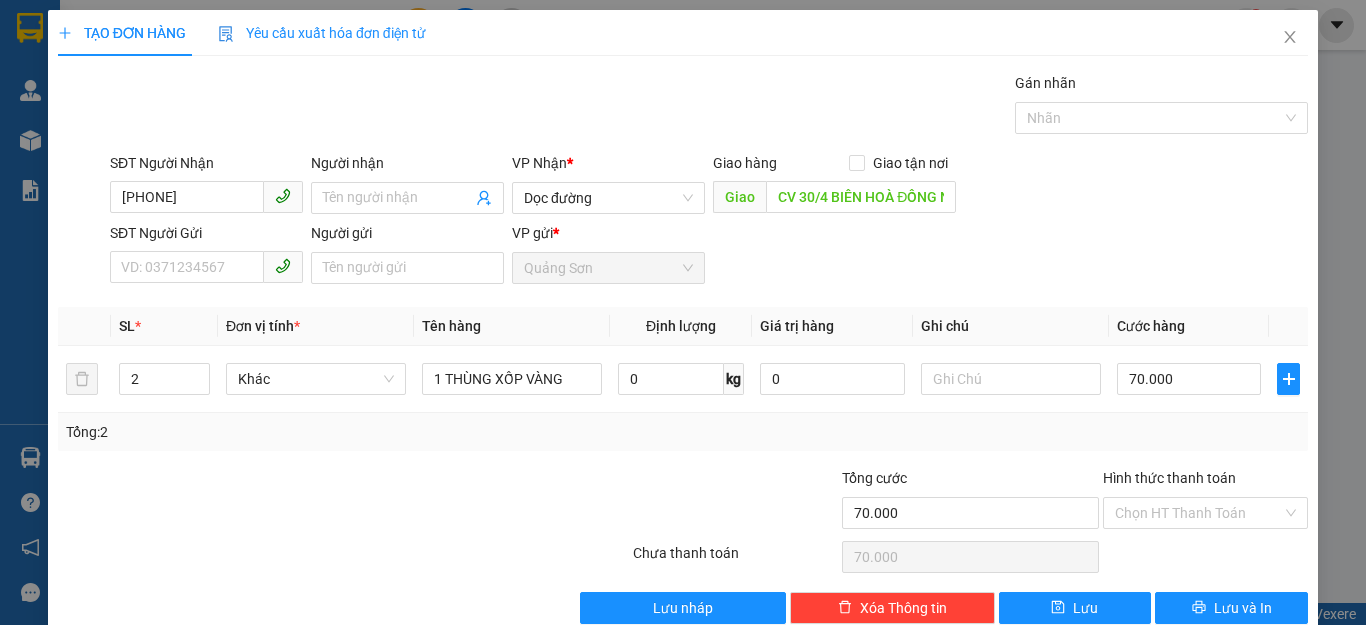 click on "SĐT Người Nhận [PHONE] Người nhận Tên người nhận VP Nhận  * VD: VP Sài Gòn Giao hàng Giao tận nơi Giao SĐT Người Gửi [PHONE] Người gửi Tên người gửi VP gửi  * Quảng Sơn SL  * Đơn vị tính  * Tên hàng  Định lượng Giá trị hàng Ghi chú Cước hàng                   2 Khác 1 THÙNG XỐP VÀNG 0 kg 0 70.000 Tổng:  2 Tổng cước 70.000 Hình thức thanh toán Chọn HT Thanh Toán Số tiền thu trước 0 Chưa thanh toán 70.000 Chọn HT Thanh Toán Lưu nháp Xóa Thông tin Lưu Lưu và In 1 THÙNG XỐP VÀNG" at bounding box center [683, 348] 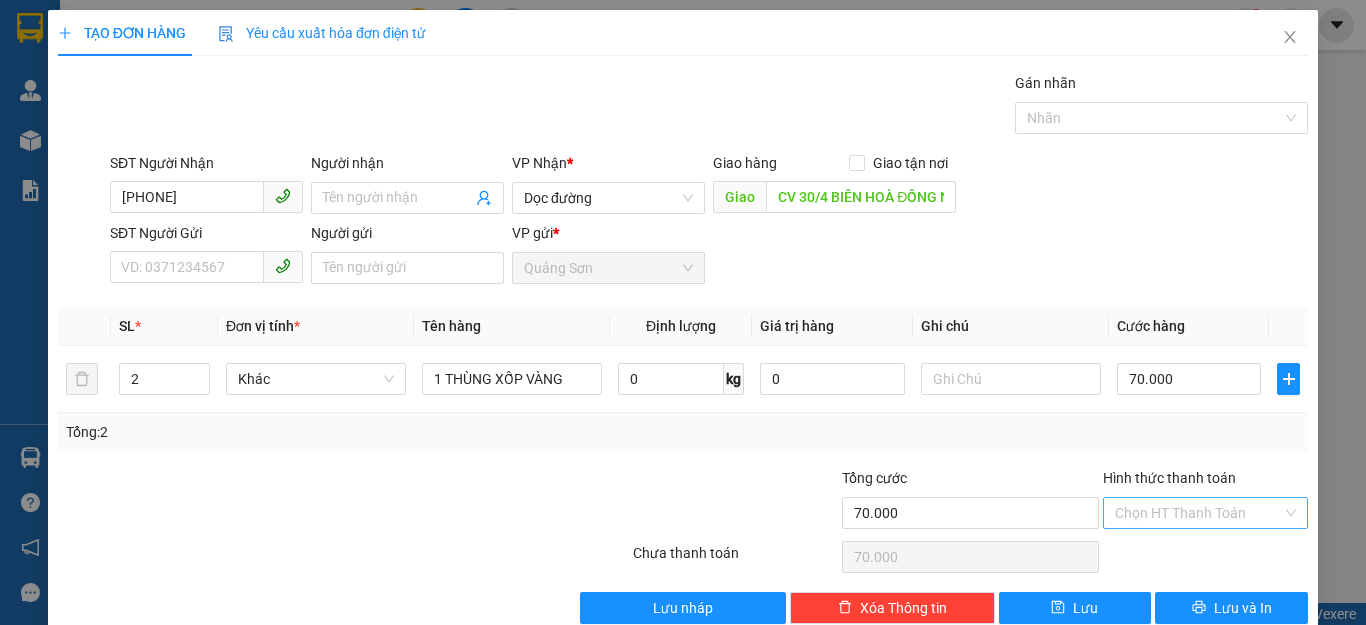 click on "Hình thức thanh toán" at bounding box center (1198, 513) 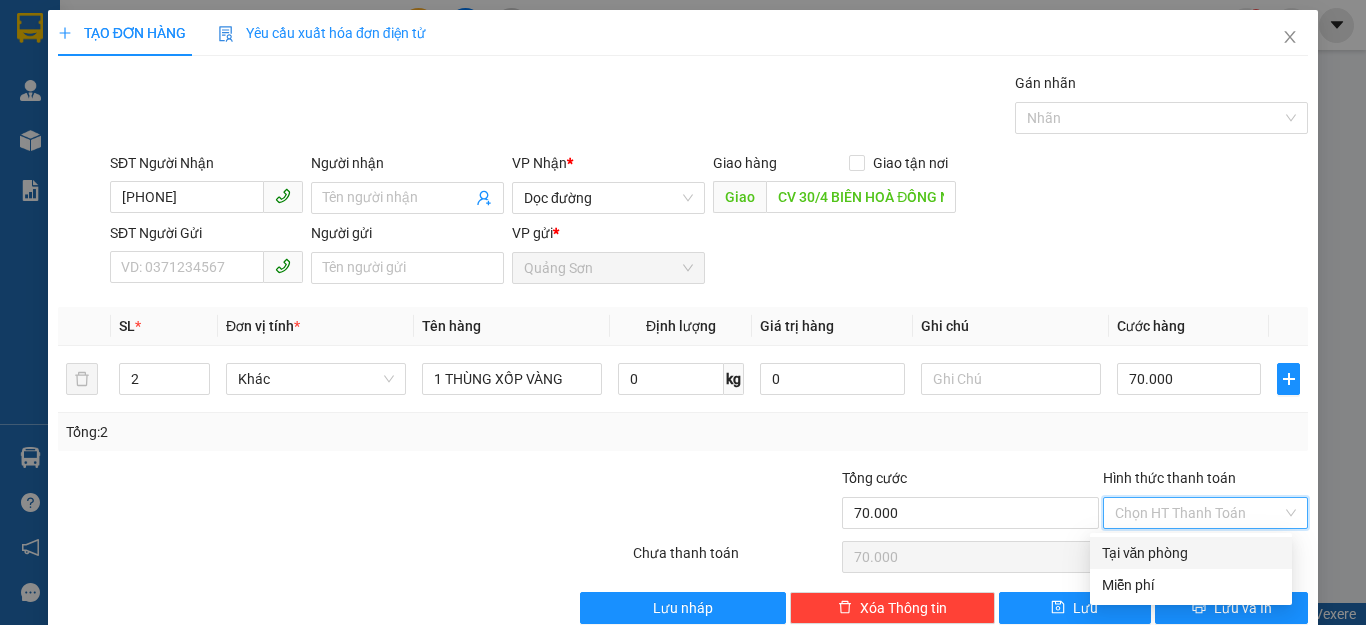 click on "Tại văn phòng" at bounding box center (1191, 553) 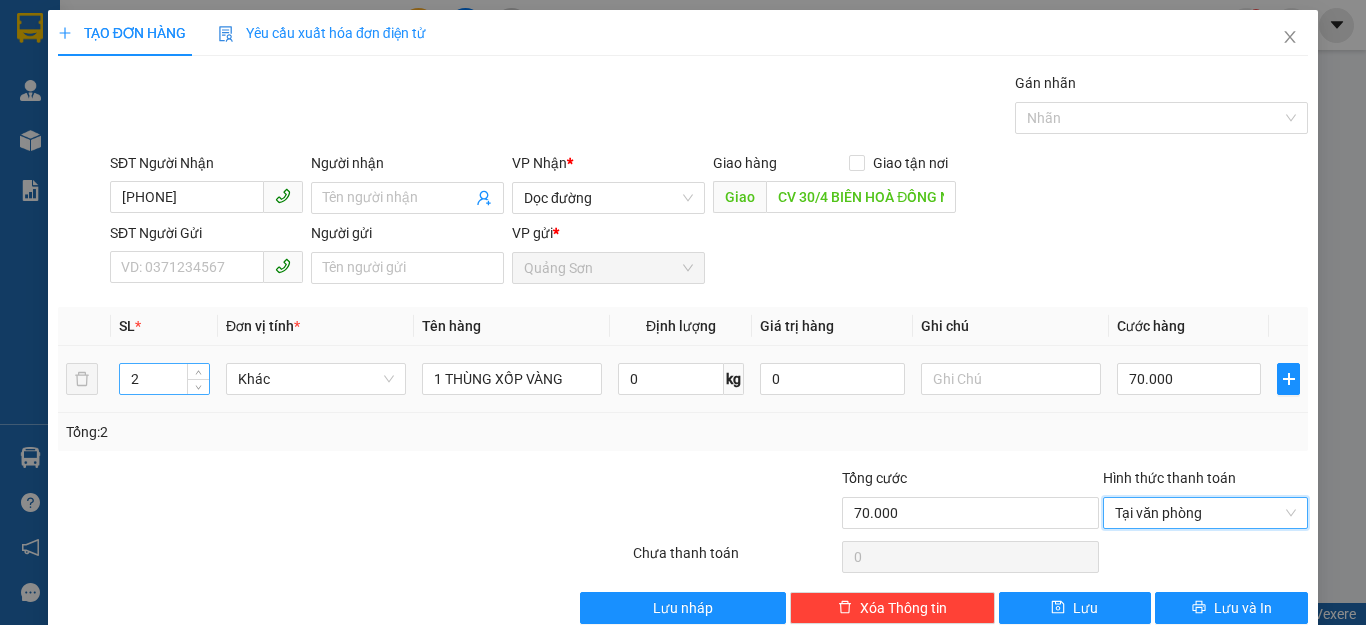 click on "2" at bounding box center (164, 379) 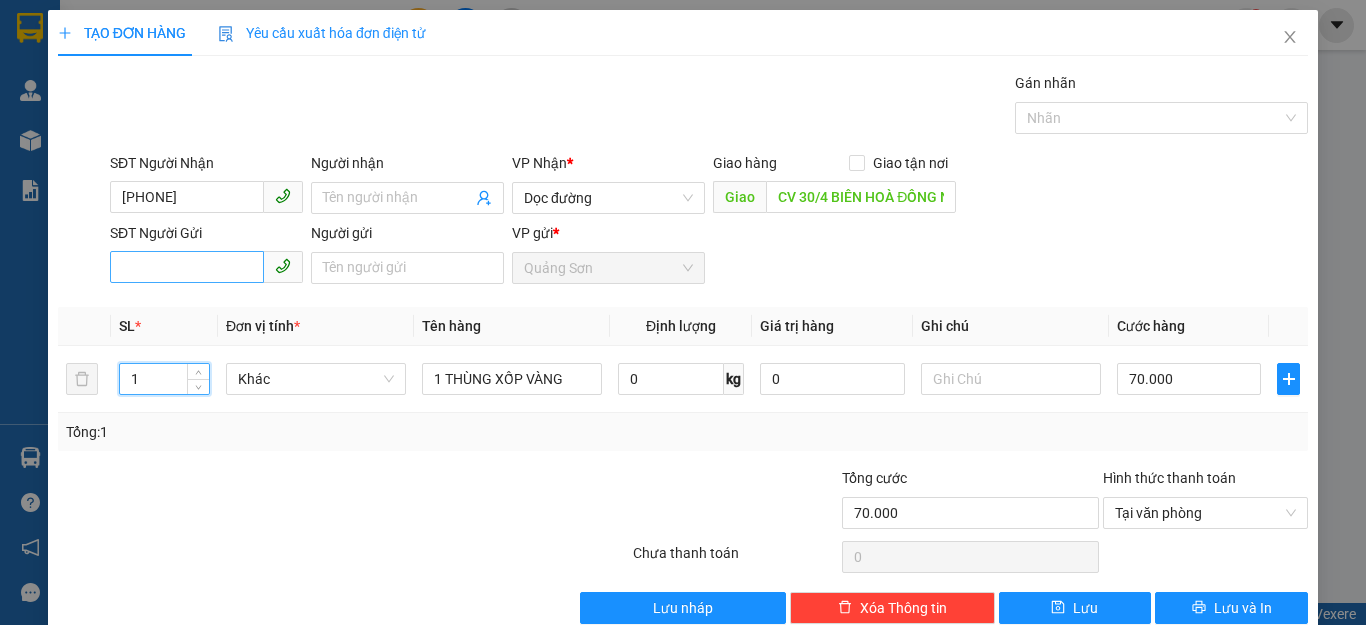 type on "1" 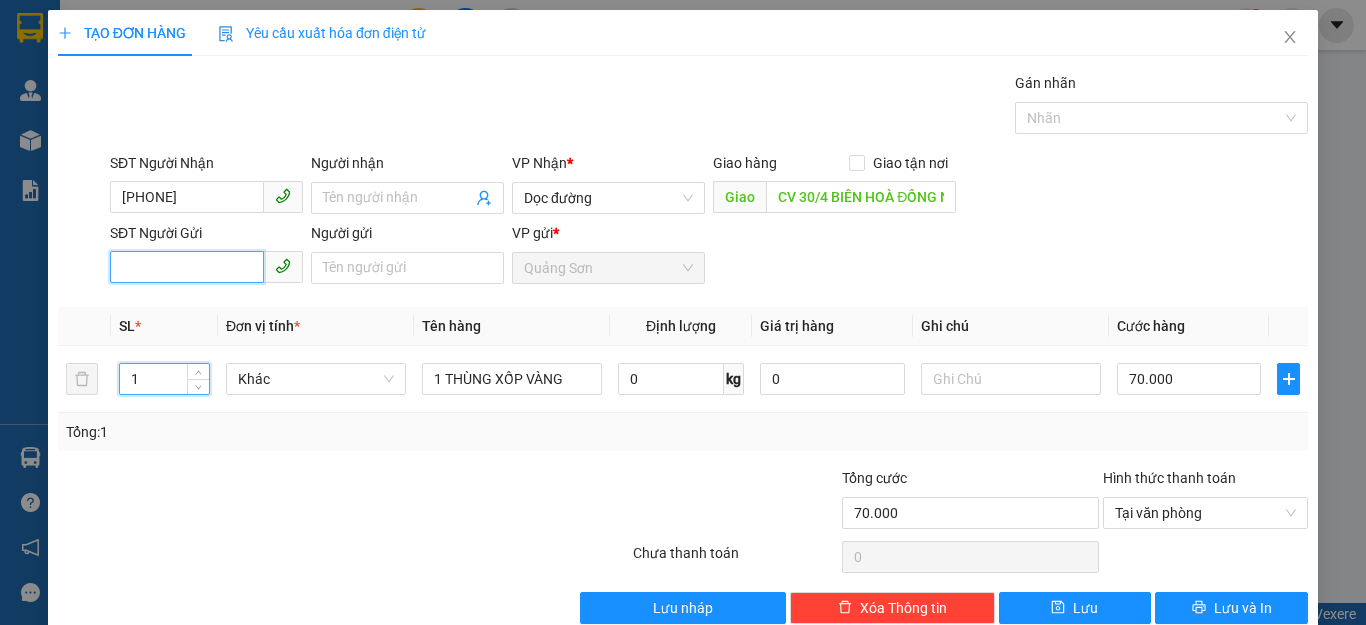 click on "SĐT Người Gửi" at bounding box center [187, 267] 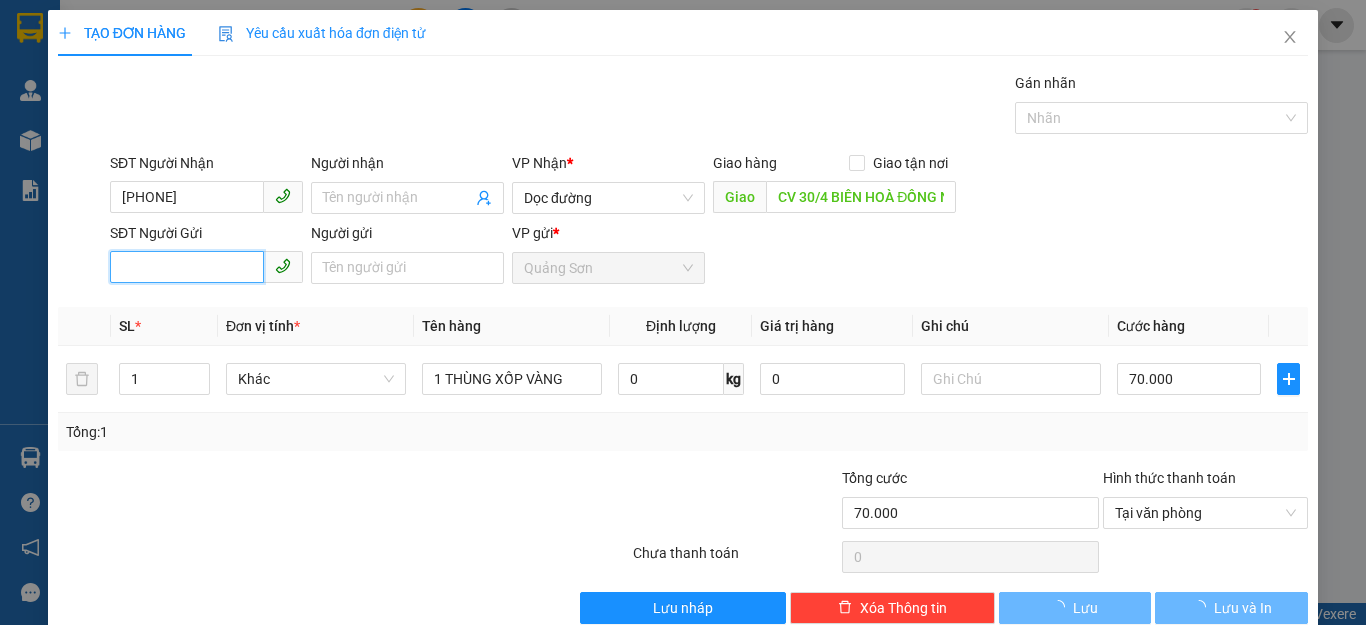 type on "0" 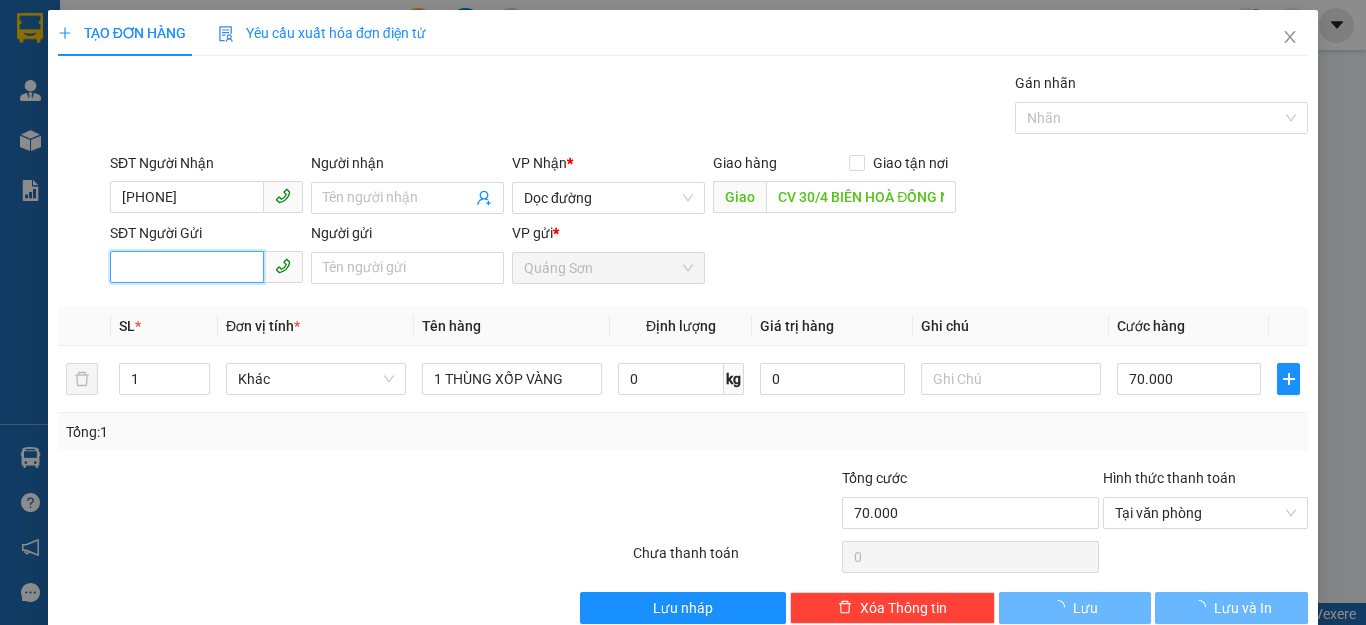 type on "0" 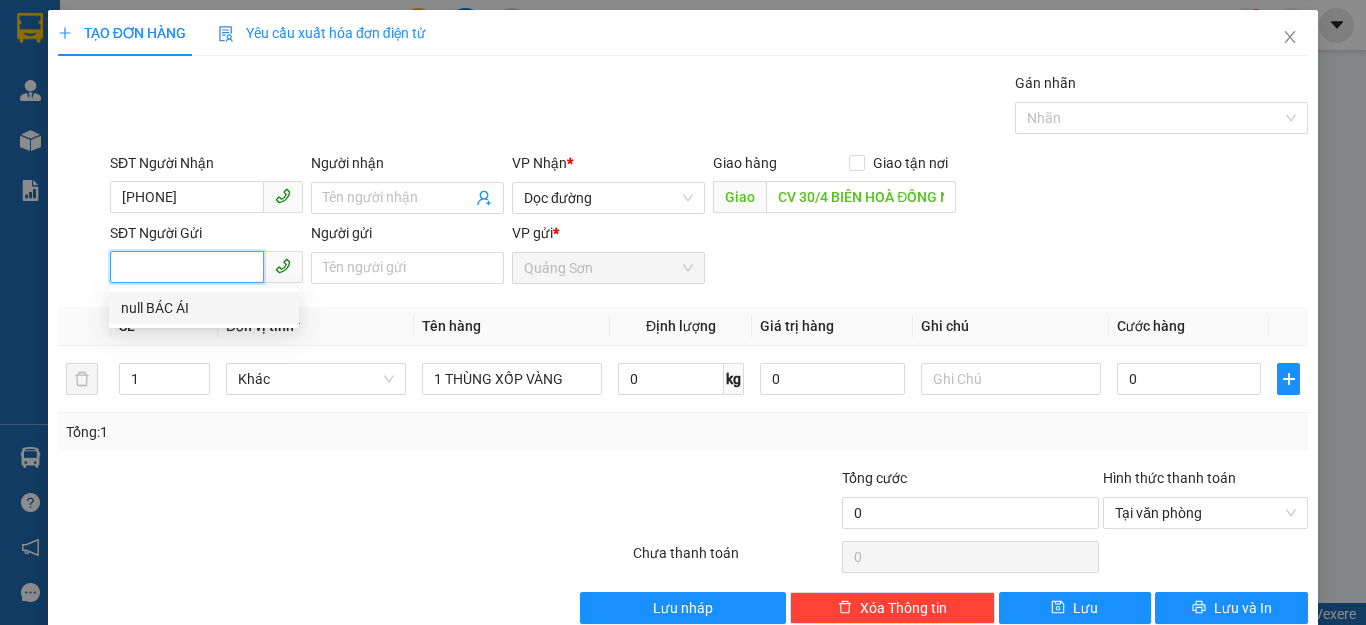click on "null  BÁC ÁI" at bounding box center (204, 308) 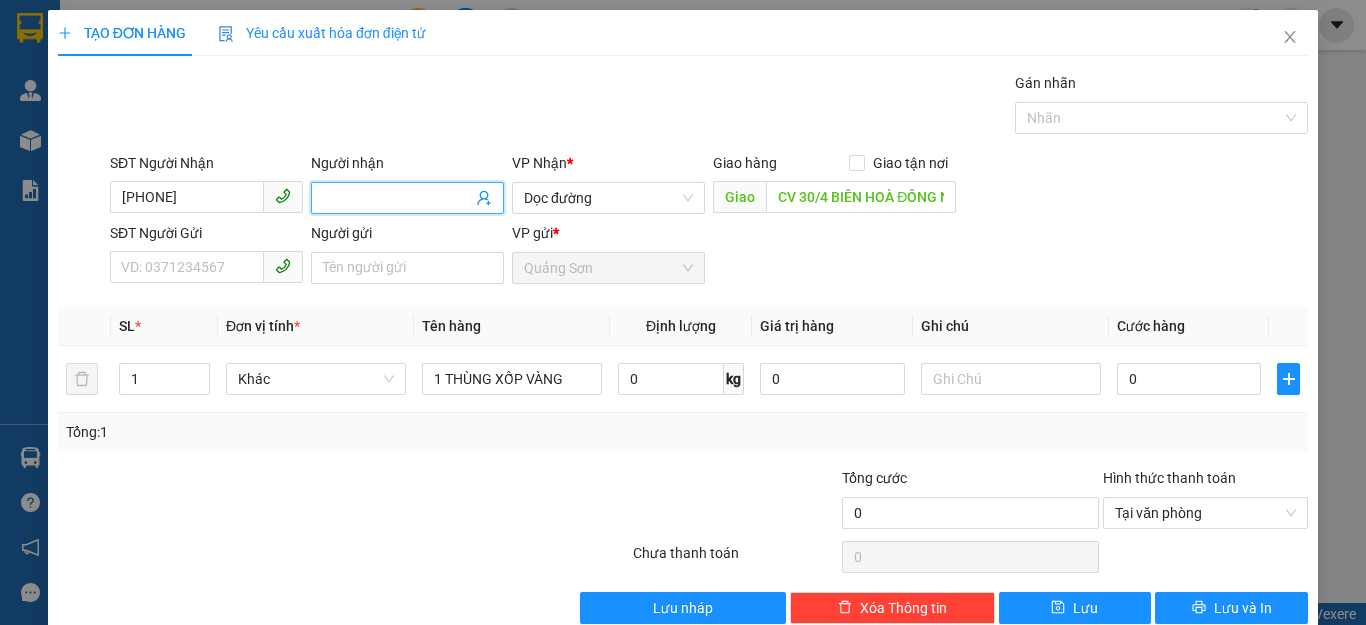 click on "Người nhận" at bounding box center (397, 198) 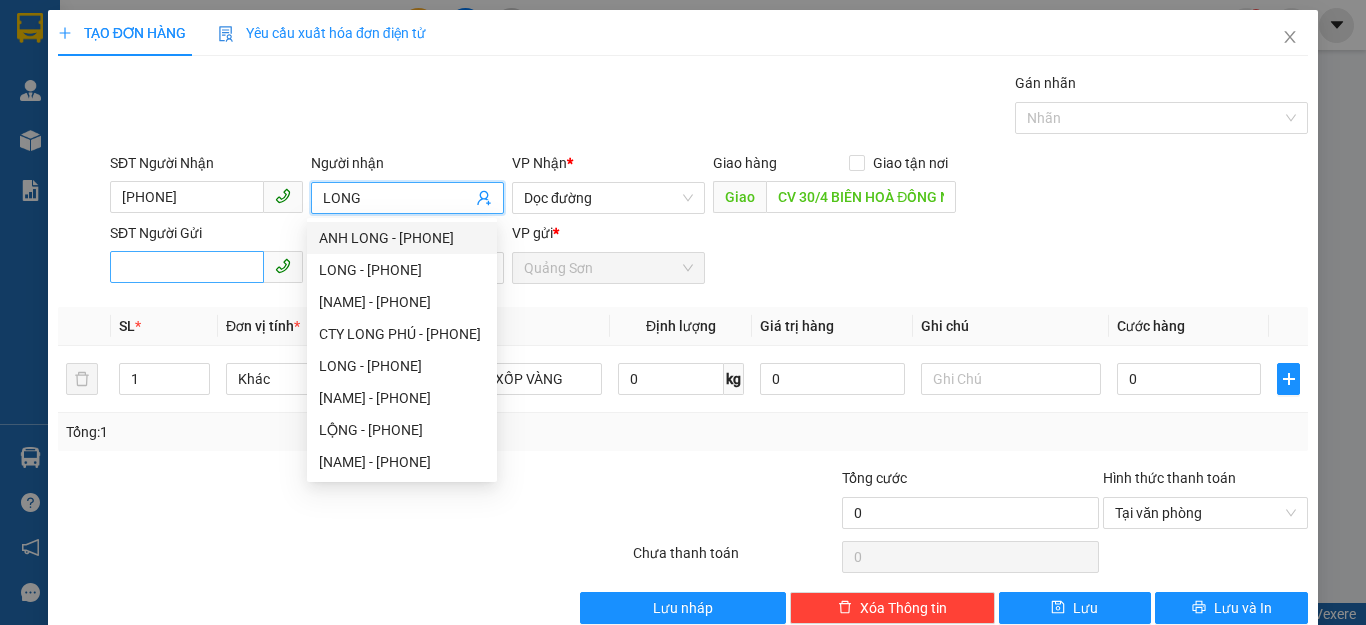 type on "LONG" 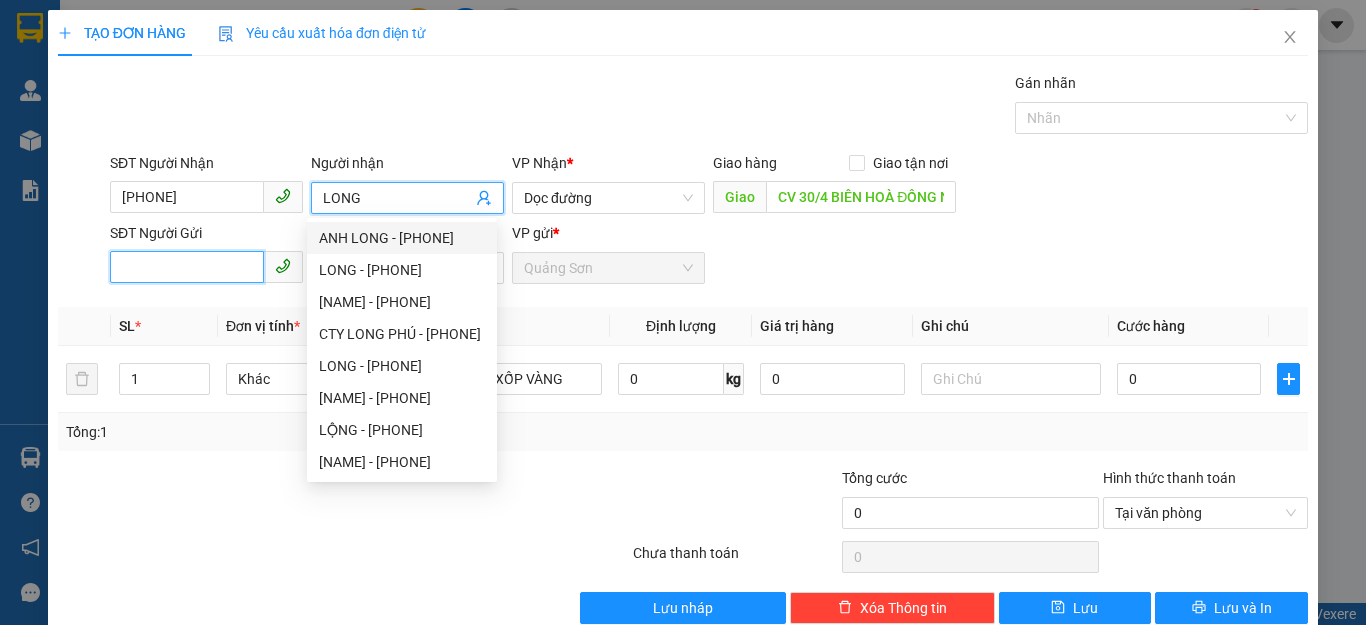 click on "SĐT Người Gửi" at bounding box center [187, 267] 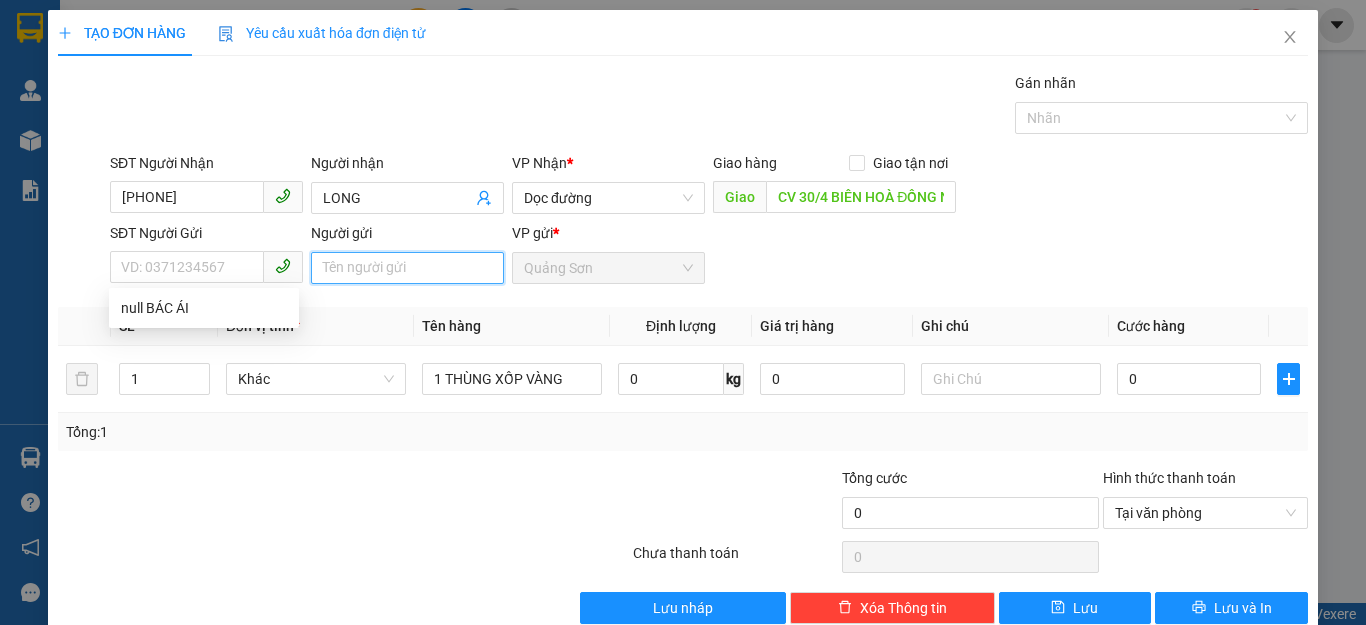 click on "Người gửi" at bounding box center [407, 268] 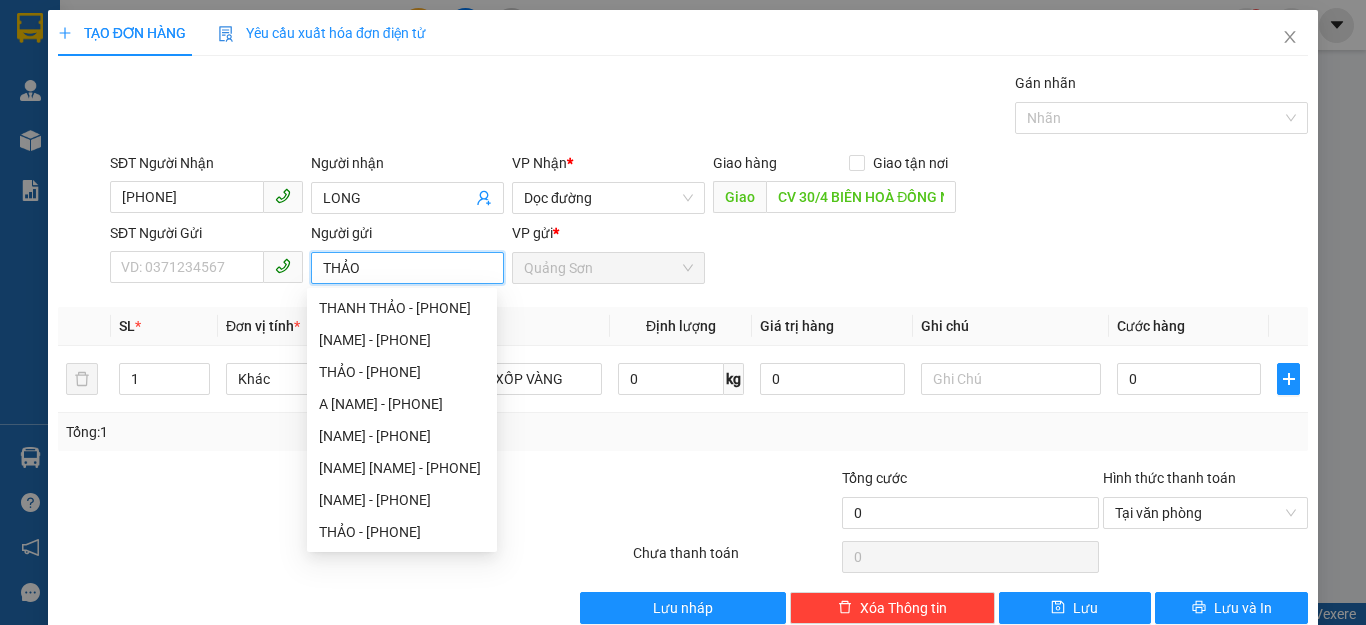 type on "THẢO" 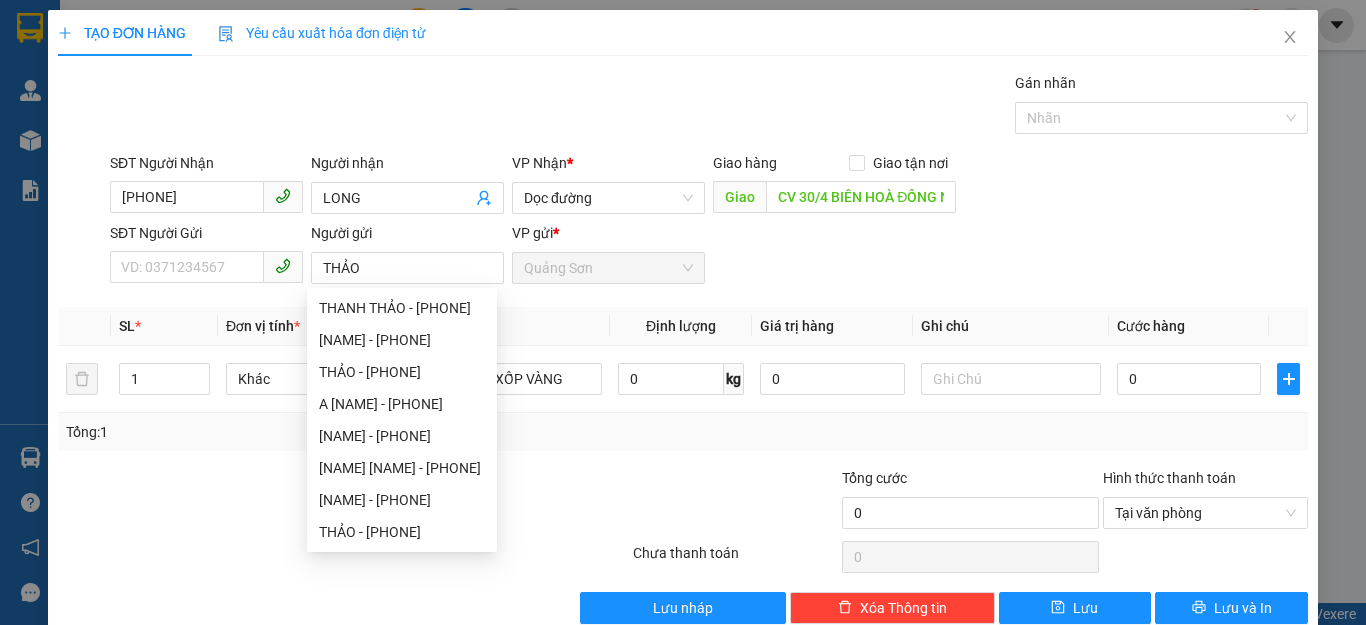 click on "TẠO ĐƠN HÀNG Yêu cầu xuất hóa đơn điện tử" at bounding box center (683, 33) 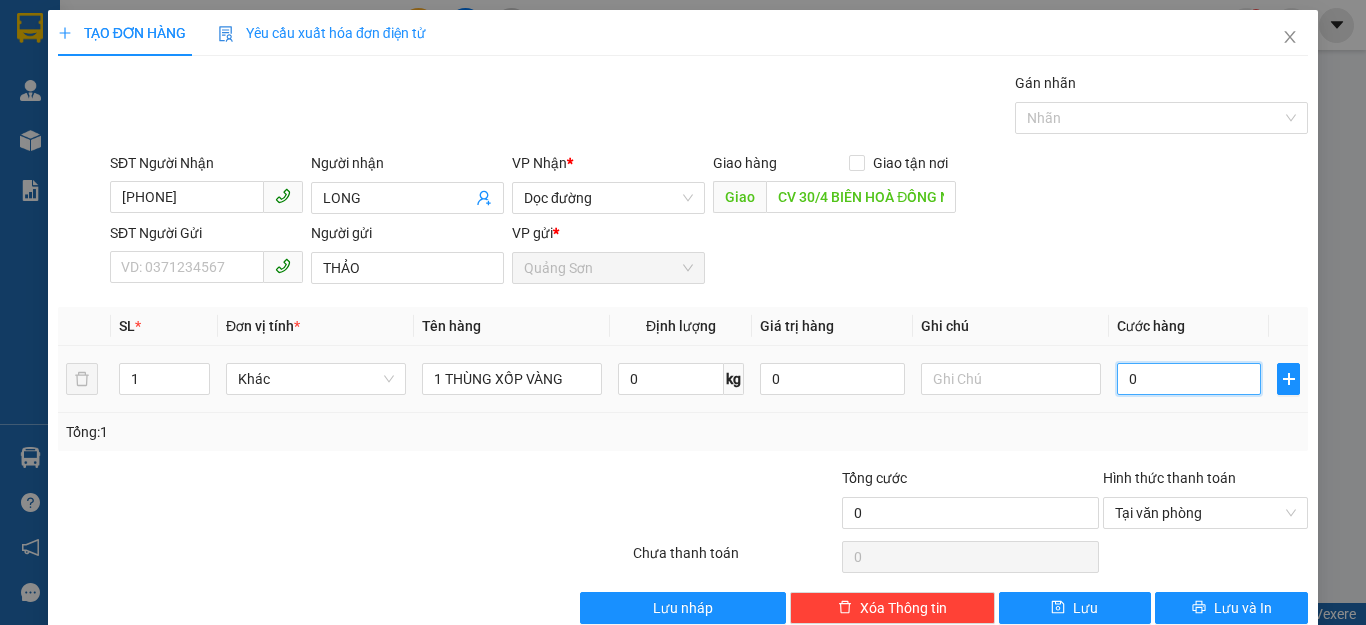 click on "0" at bounding box center (1189, 379) 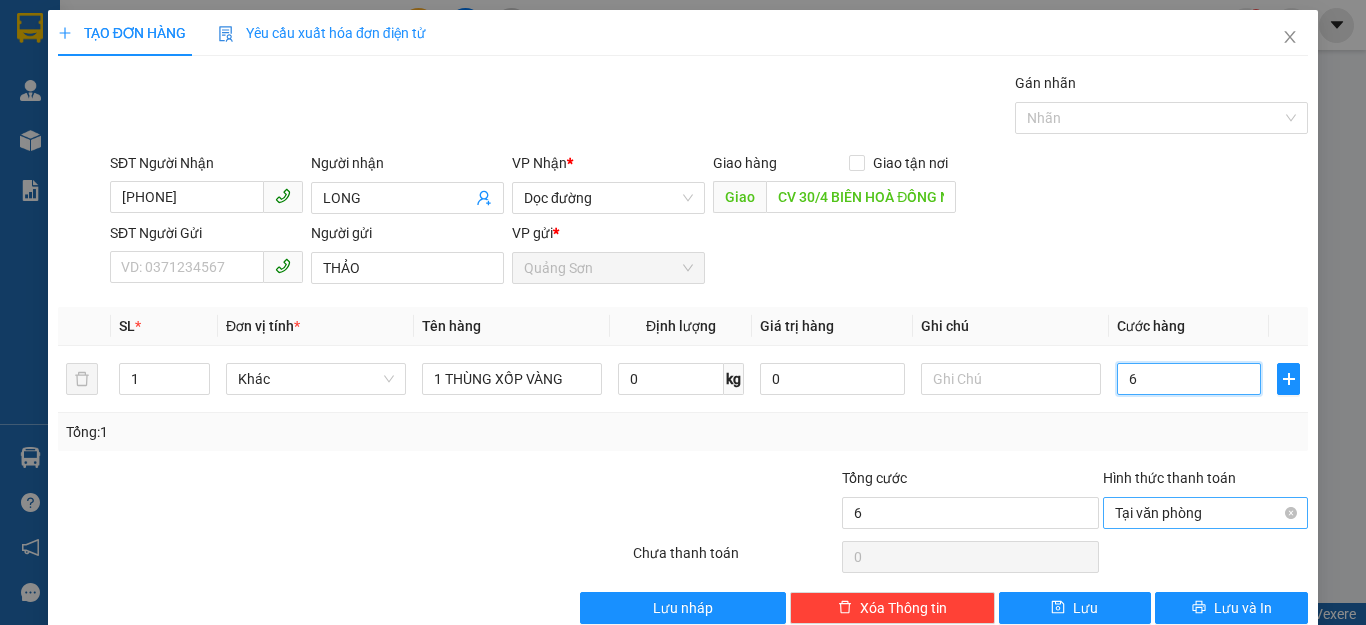 type on "60" 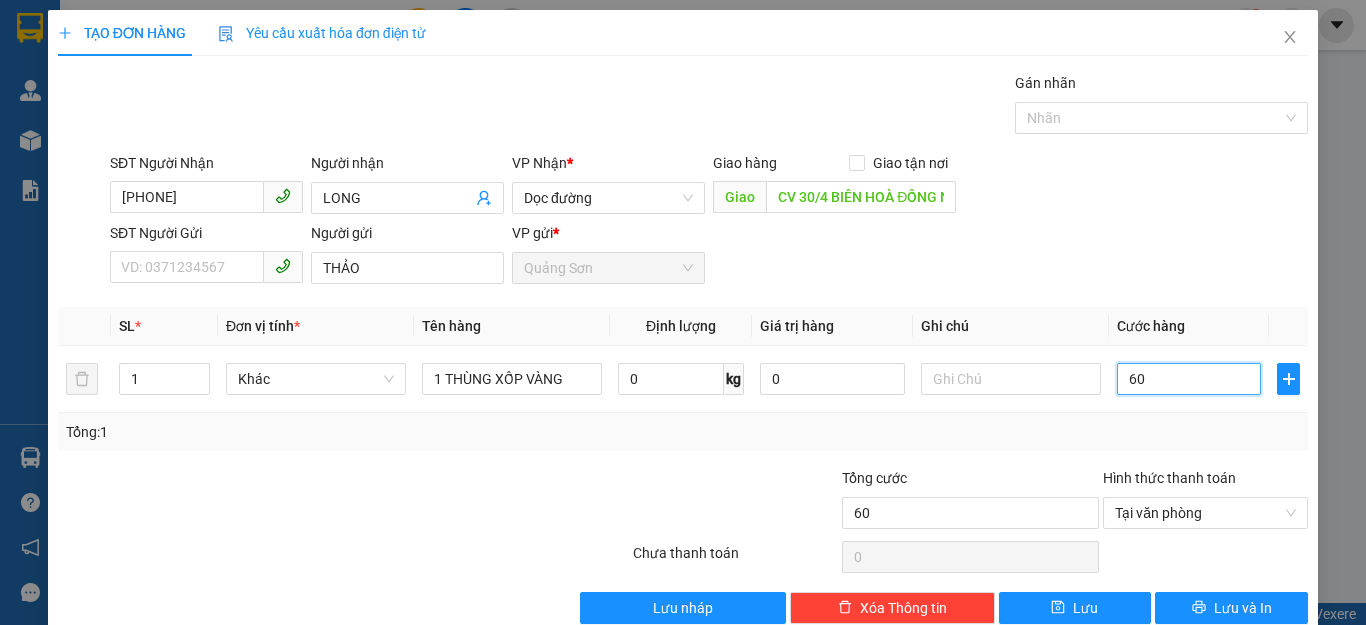 type on "60" 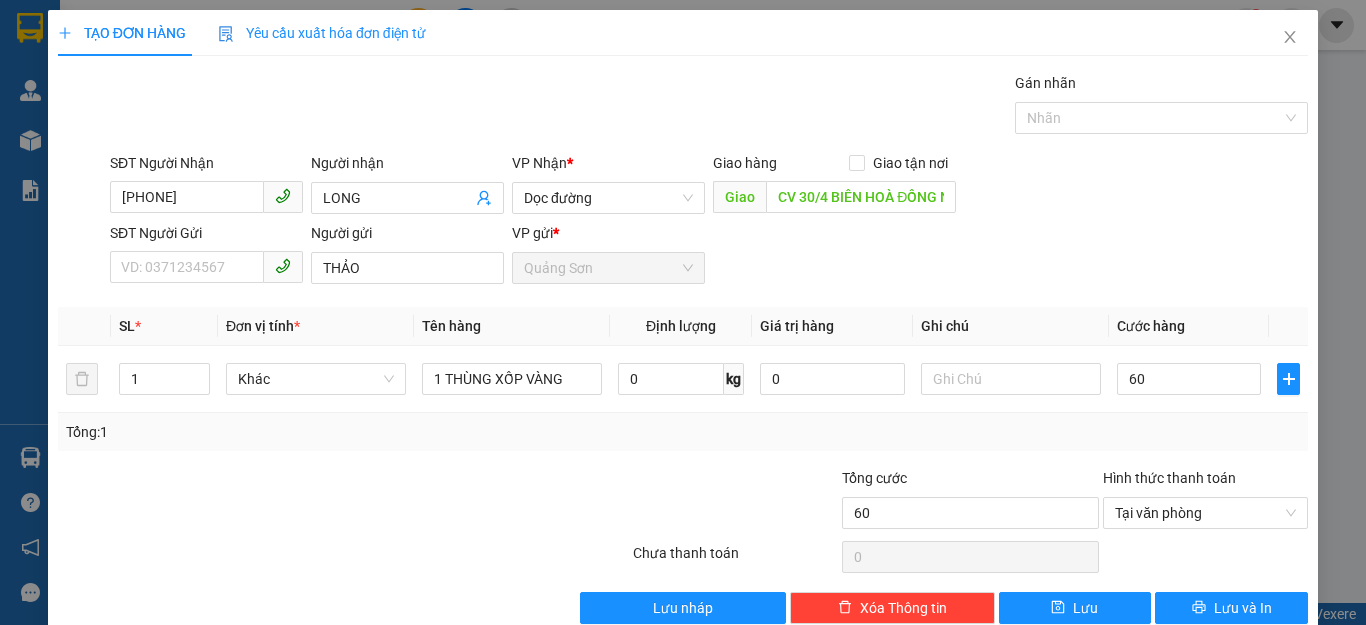 type on "60.000" 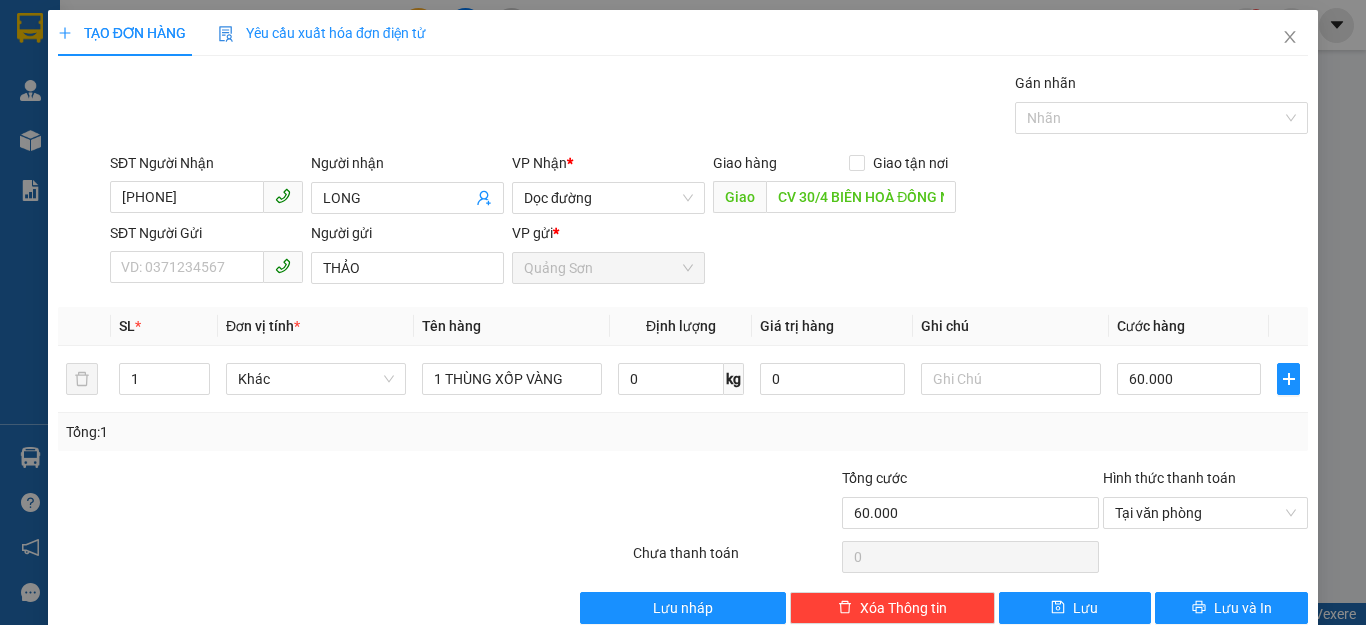 click on "SĐT Người Gửi VD: [PHONE] Người gửi Tên người gửi VP gửi  * Quảng Sơn" at bounding box center [709, 257] 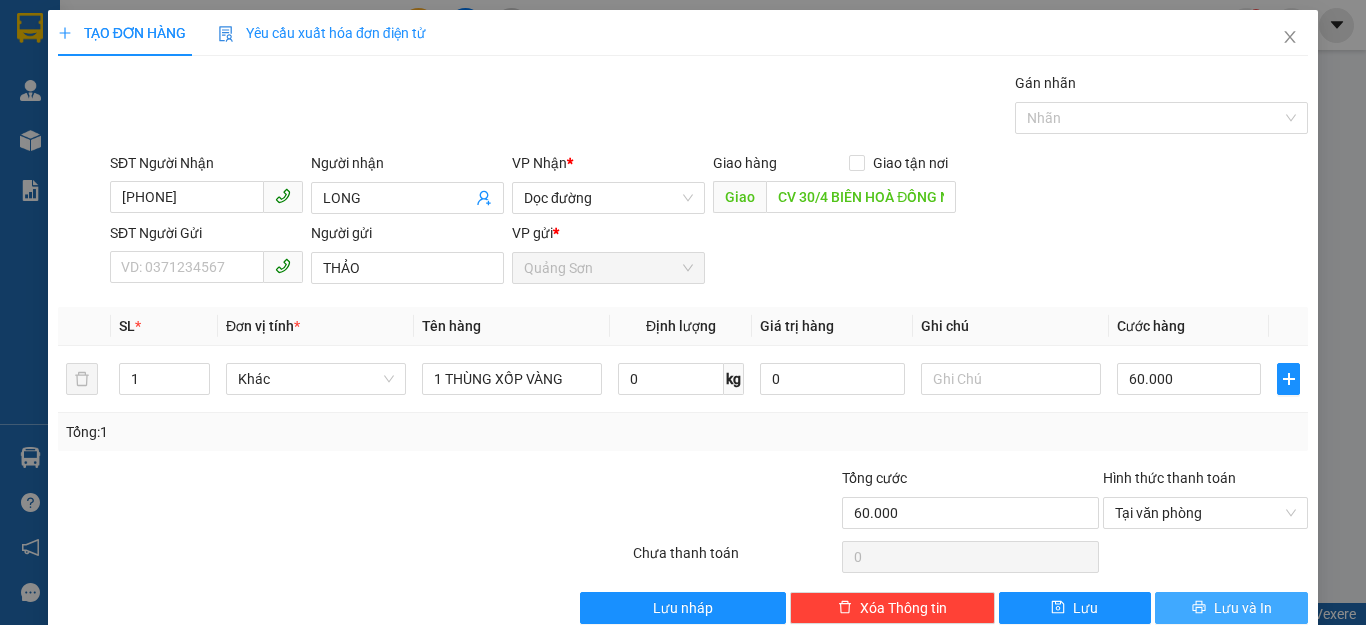 click on "Lưu và In" at bounding box center (1231, 608) 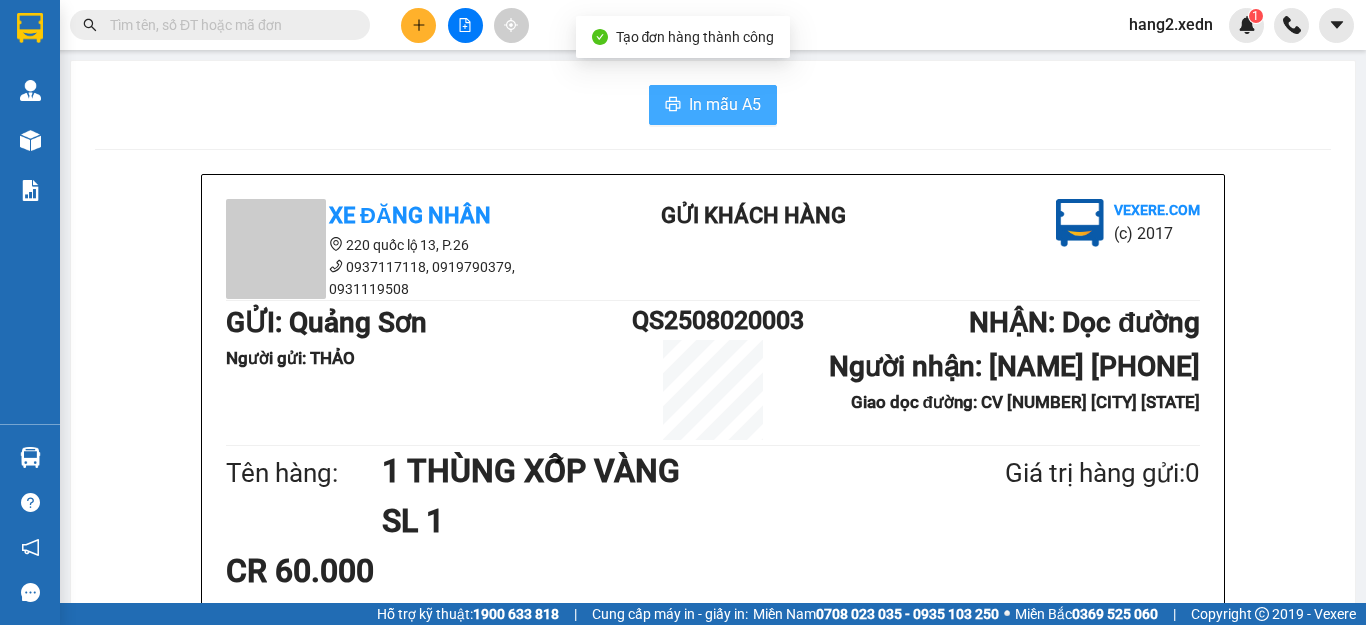 click on "In mẫu A5" at bounding box center [713, 105] 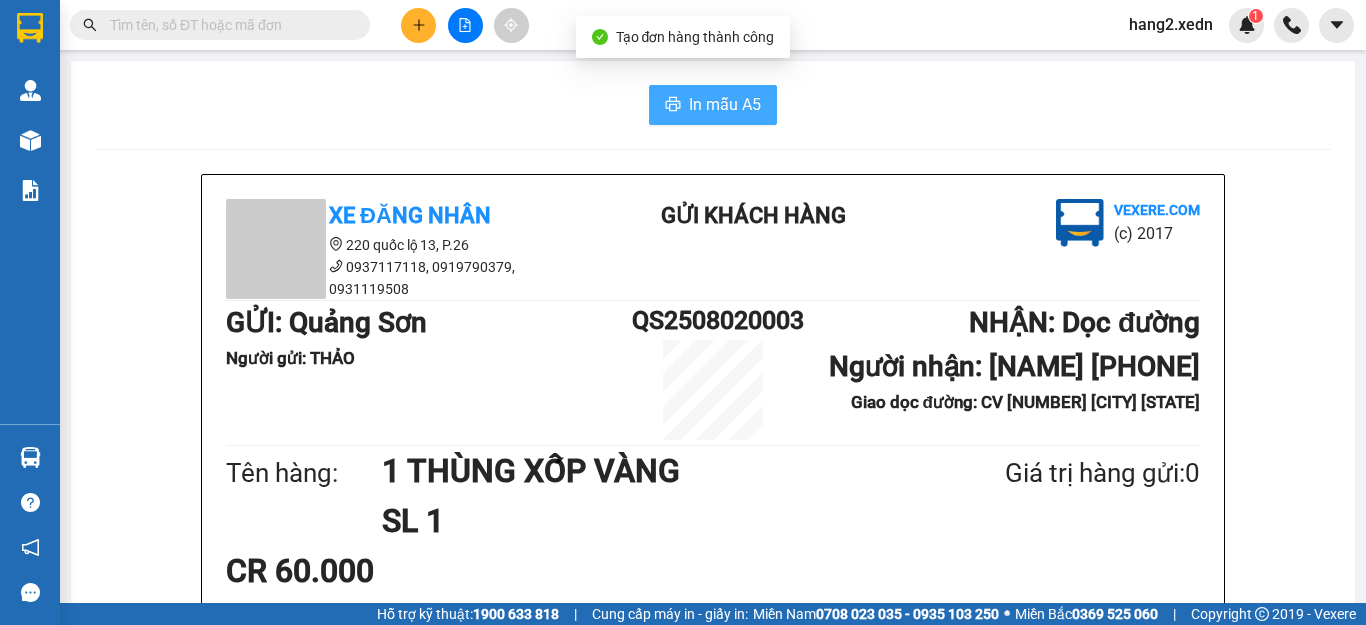 scroll, scrollTop: 0, scrollLeft: 0, axis: both 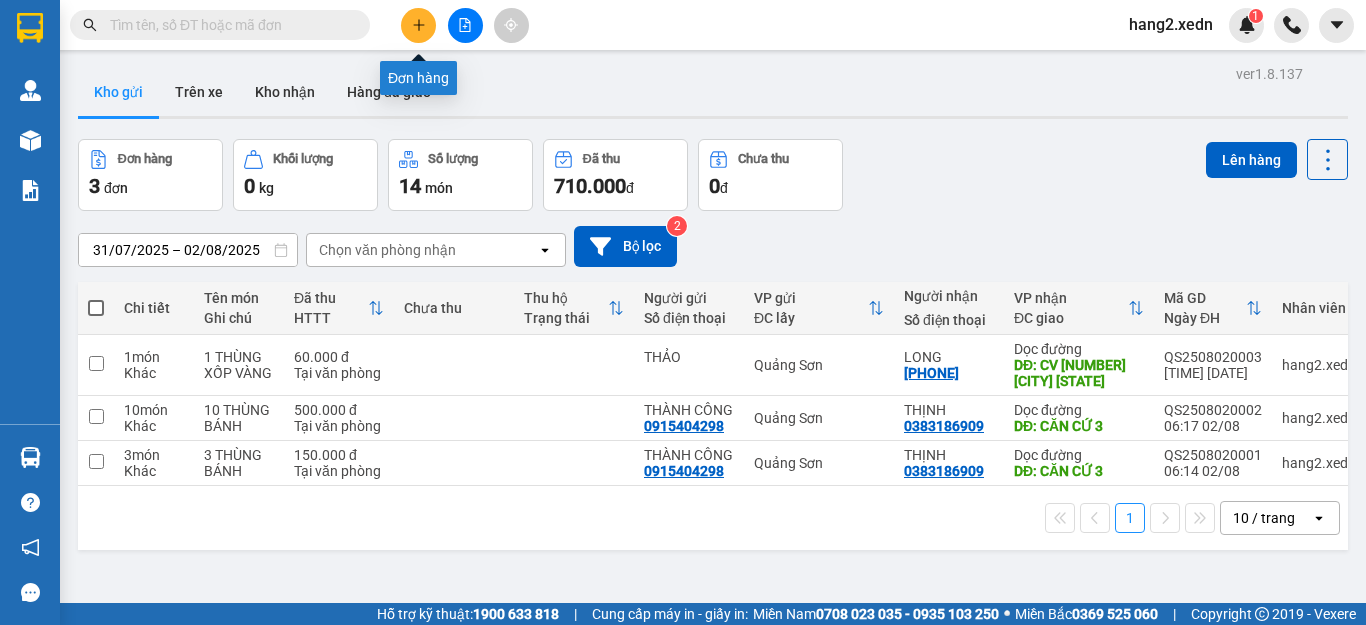 click 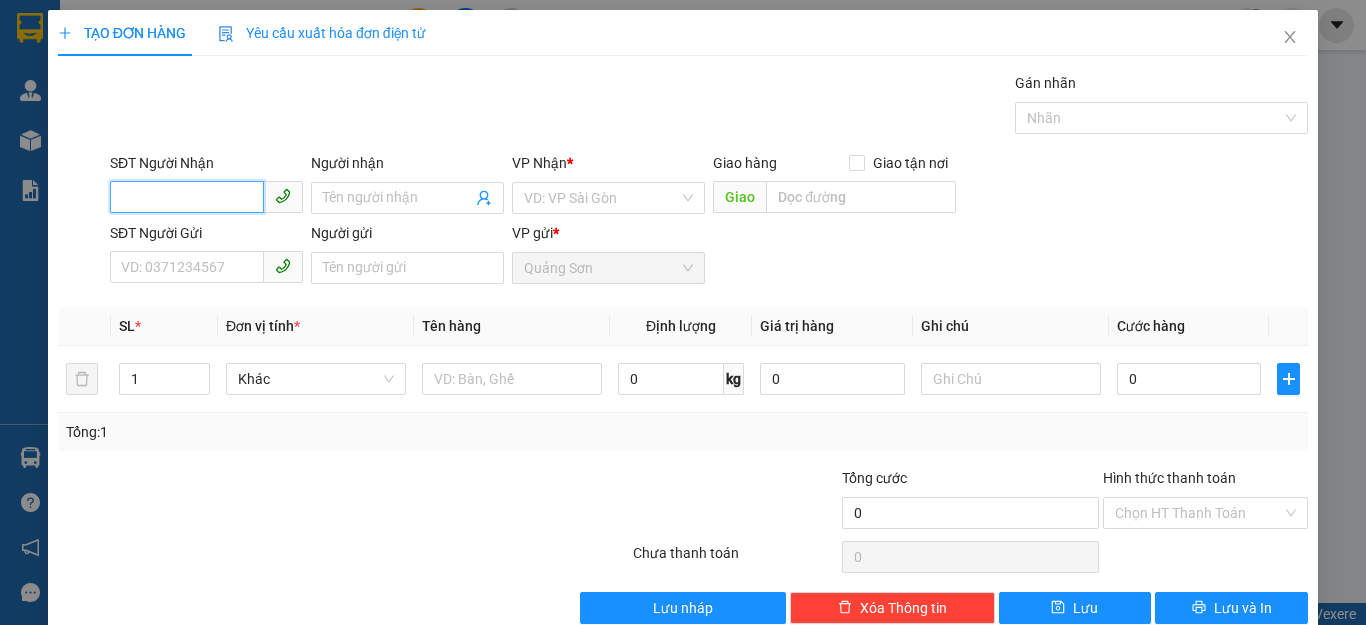 click on "SĐT Người Nhận" at bounding box center [187, 197] 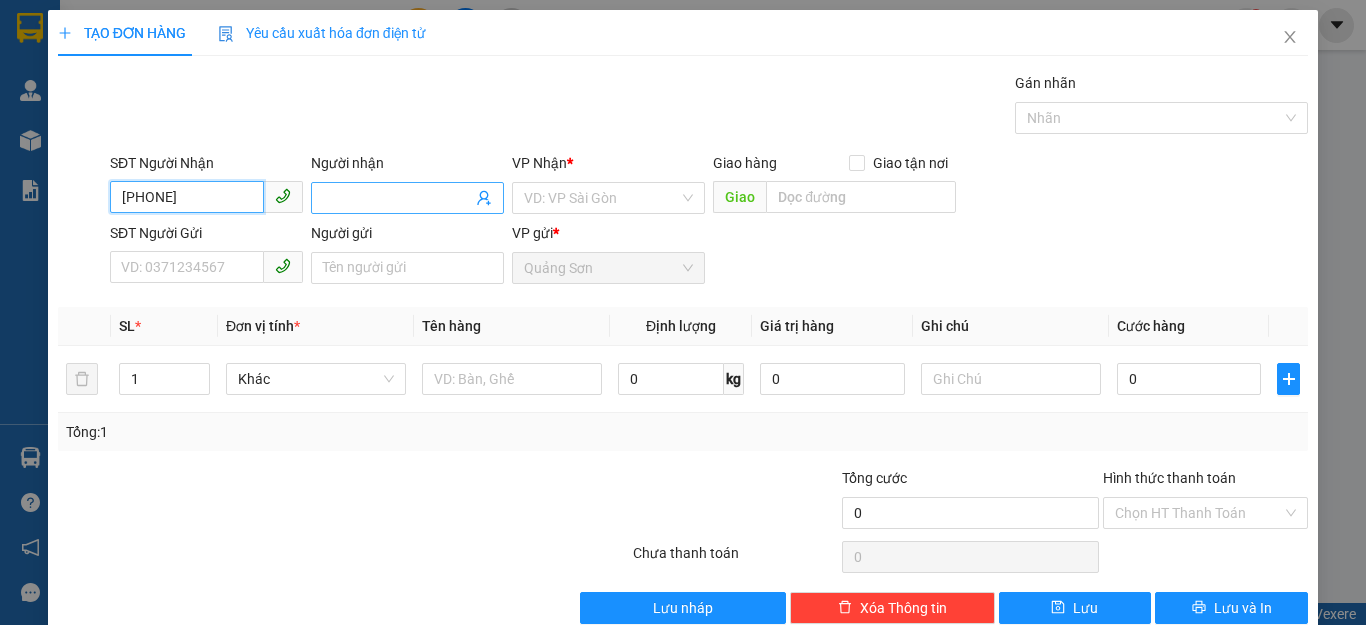 type on "[PHONE]" 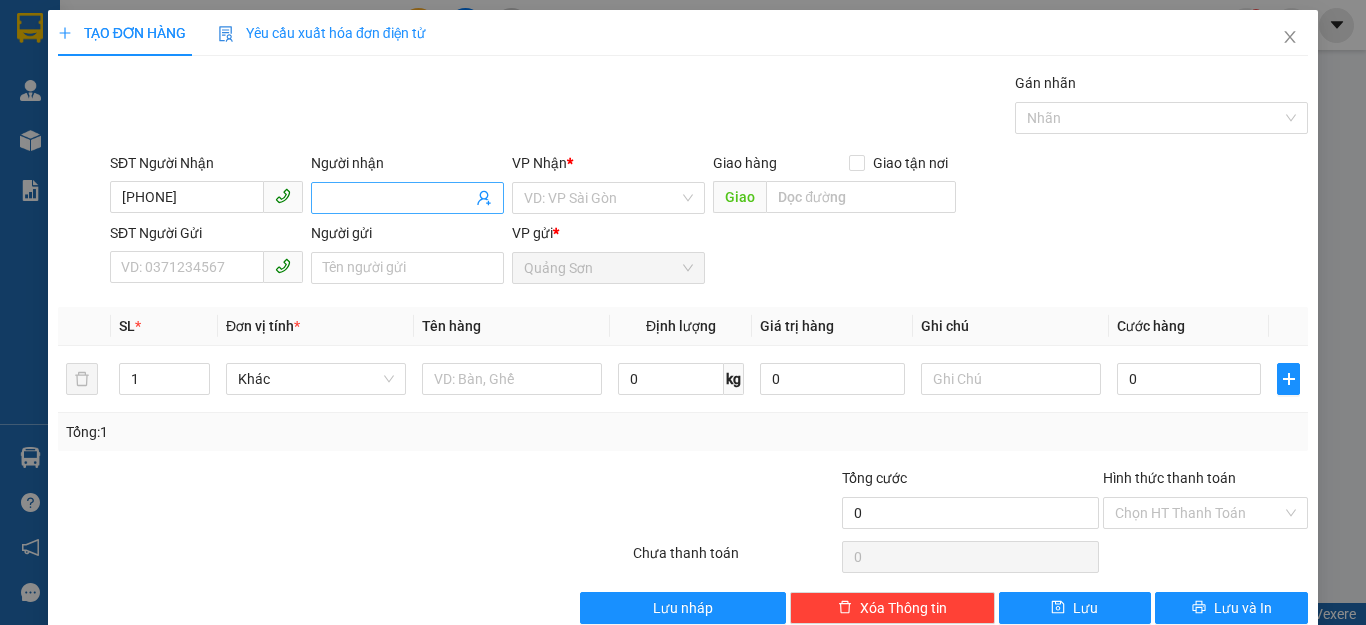 click on "Người nhận" at bounding box center [397, 198] 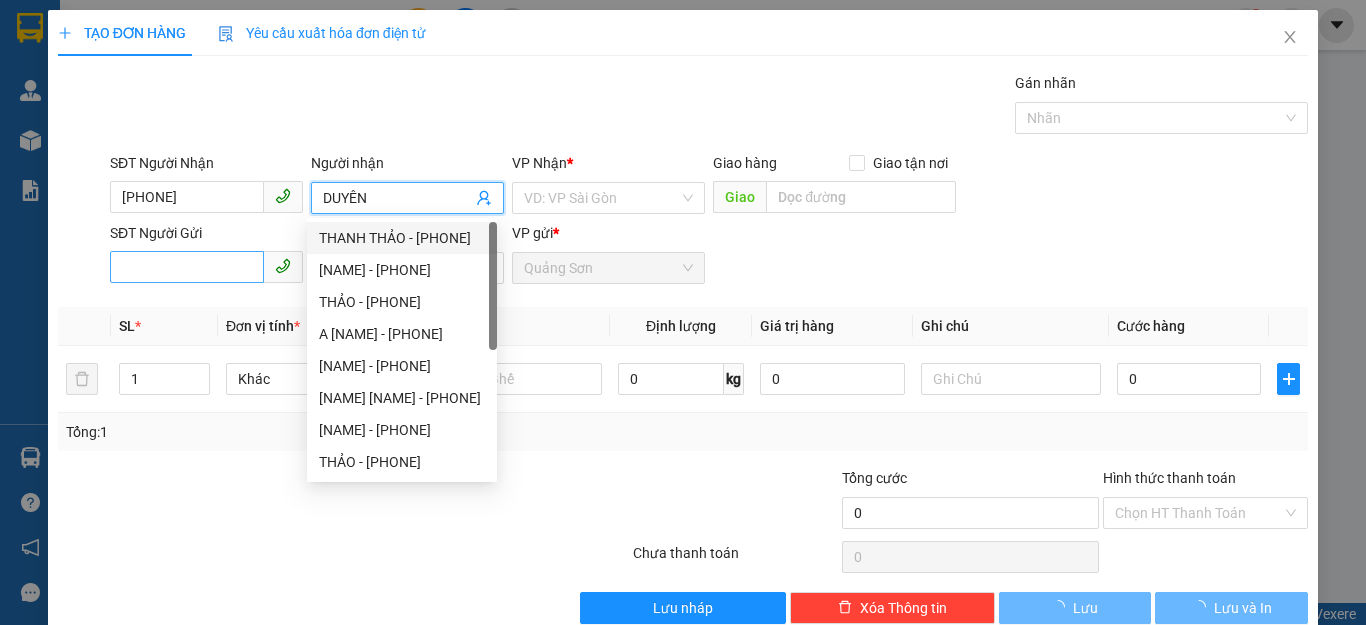type on "DUYÊN" 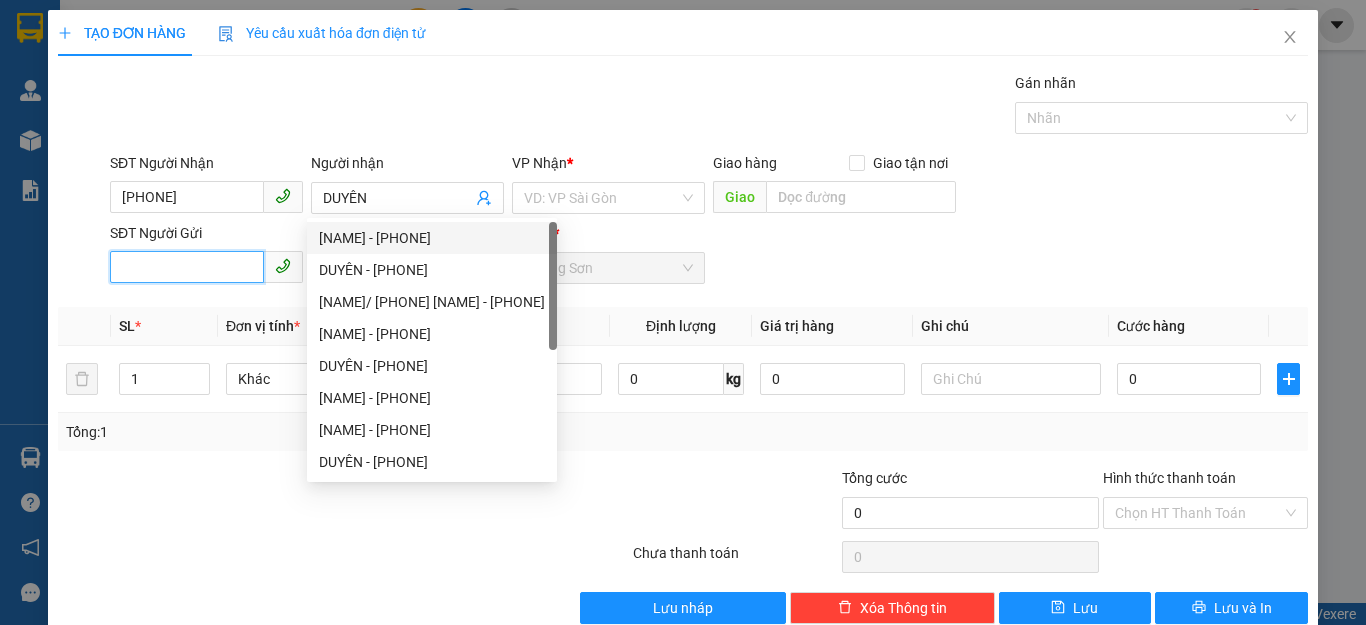 click on "SĐT Người Gửi" at bounding box center [187, 267] 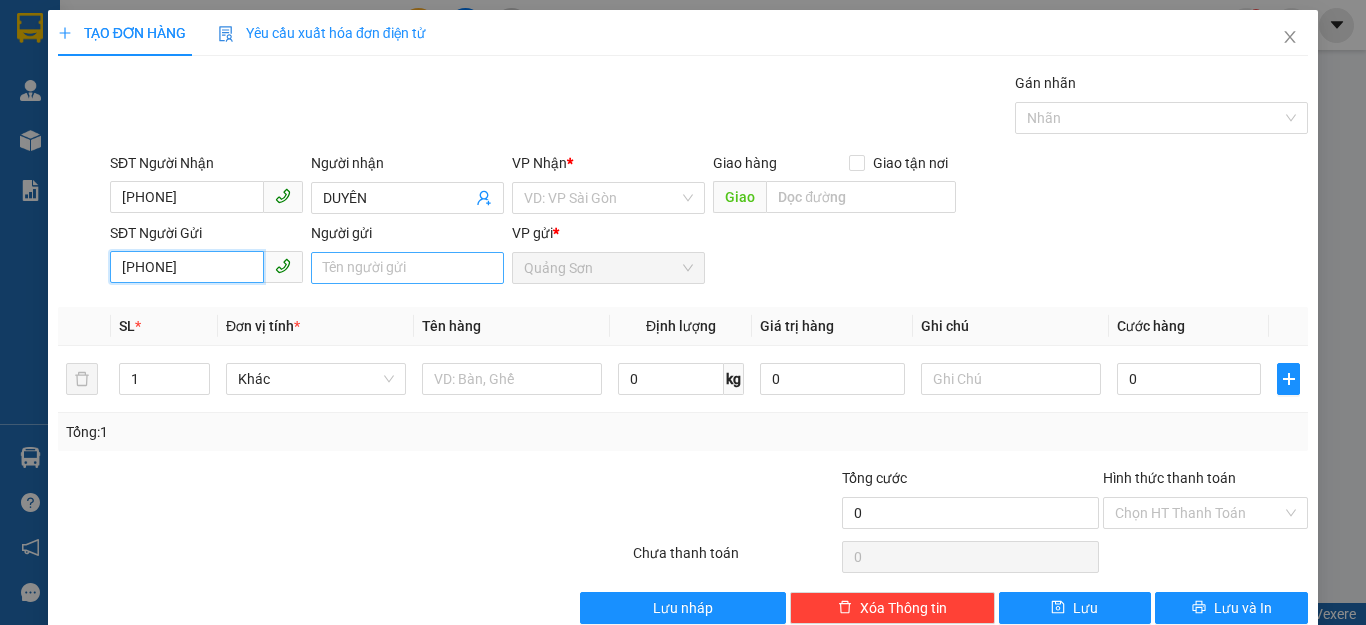 type on "[PHONE]" 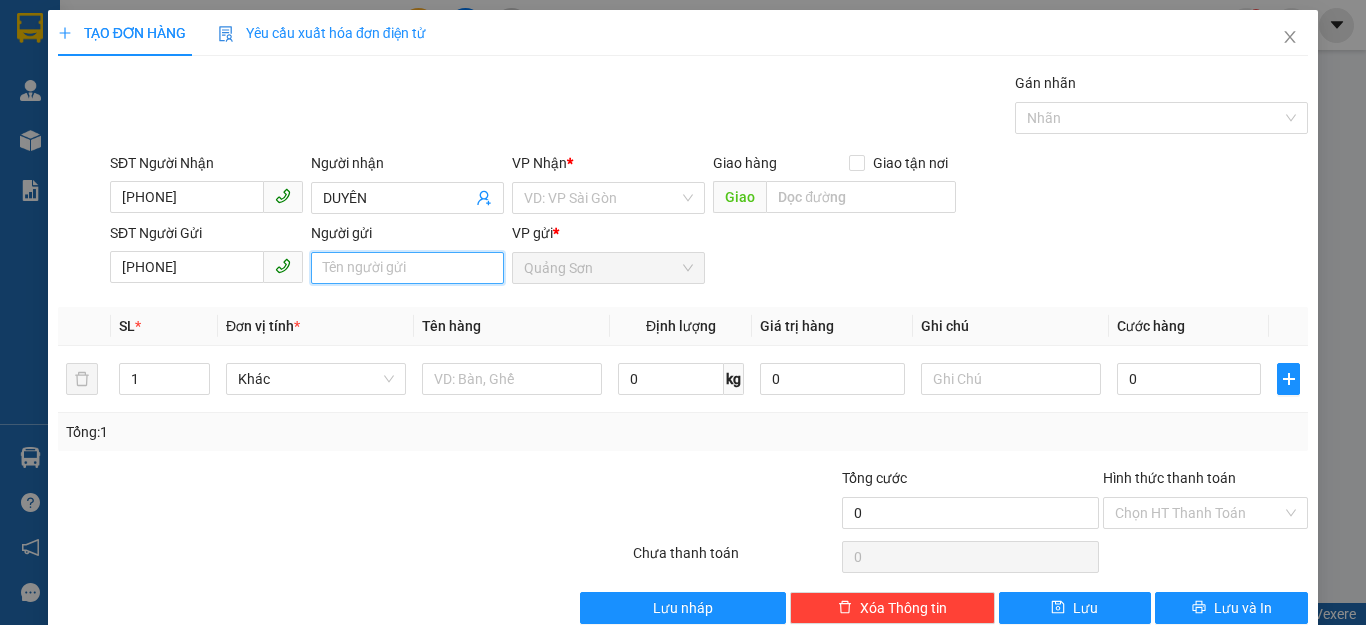 click on "Người gửi" at bounding box center [407, 268] 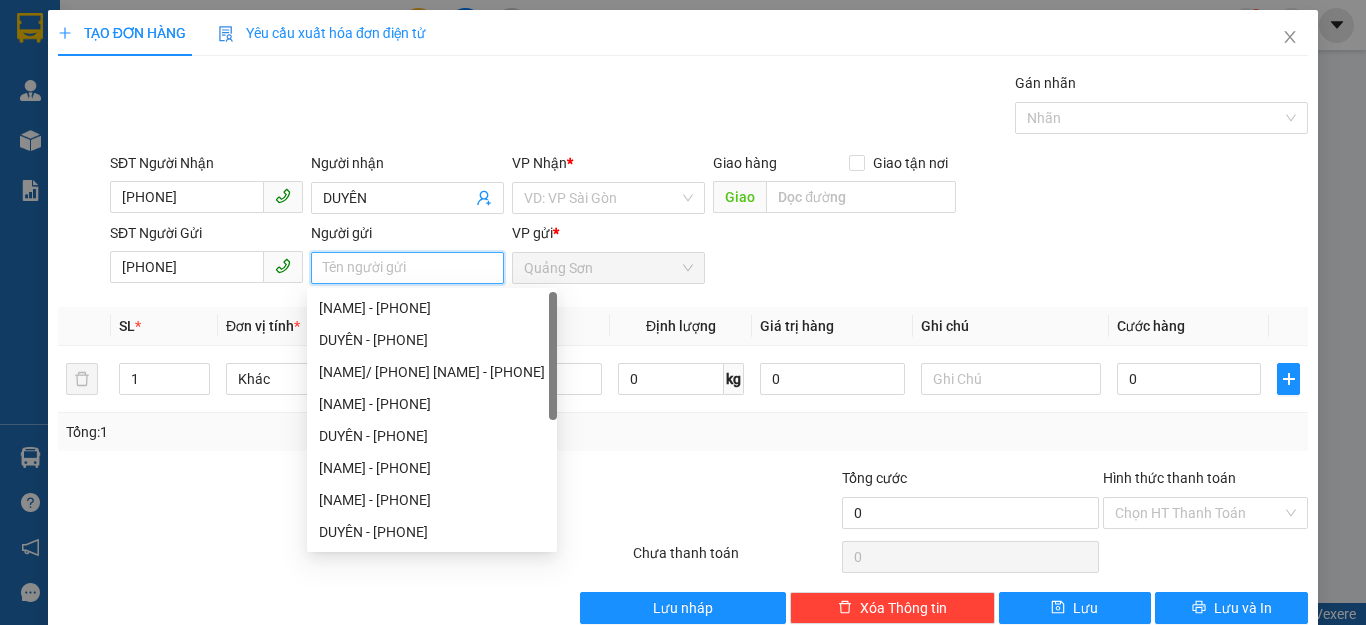 type on "D" 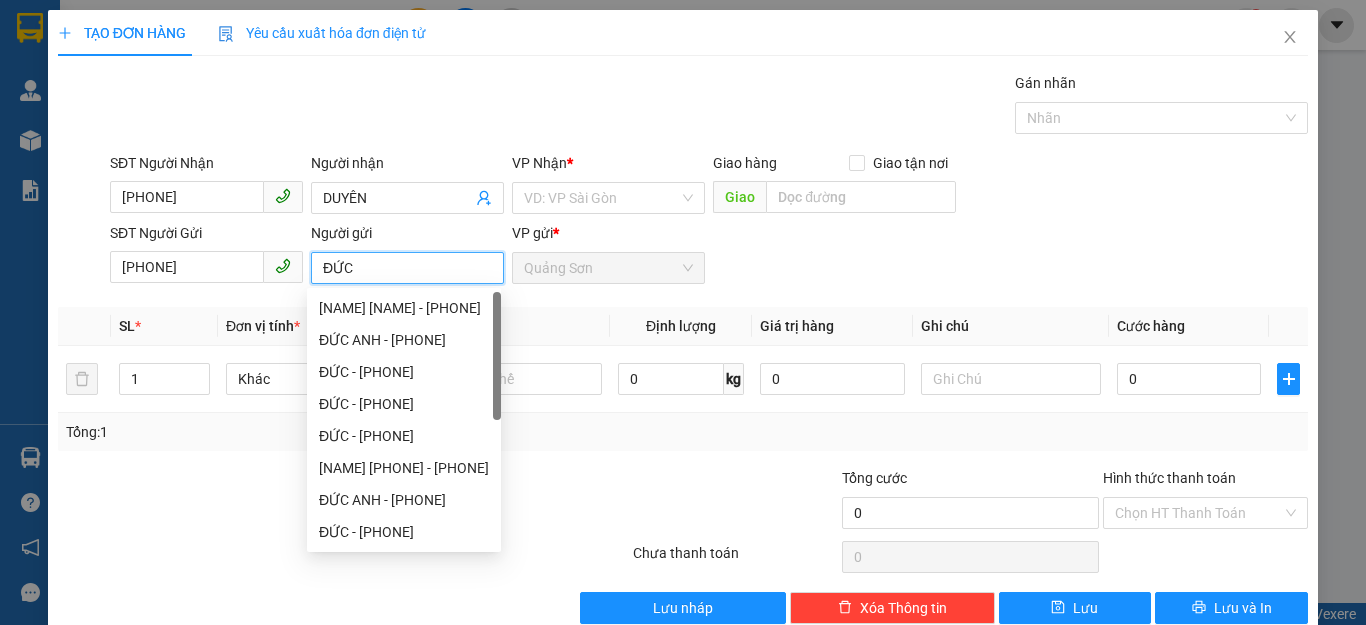 type on "ĐỨC" 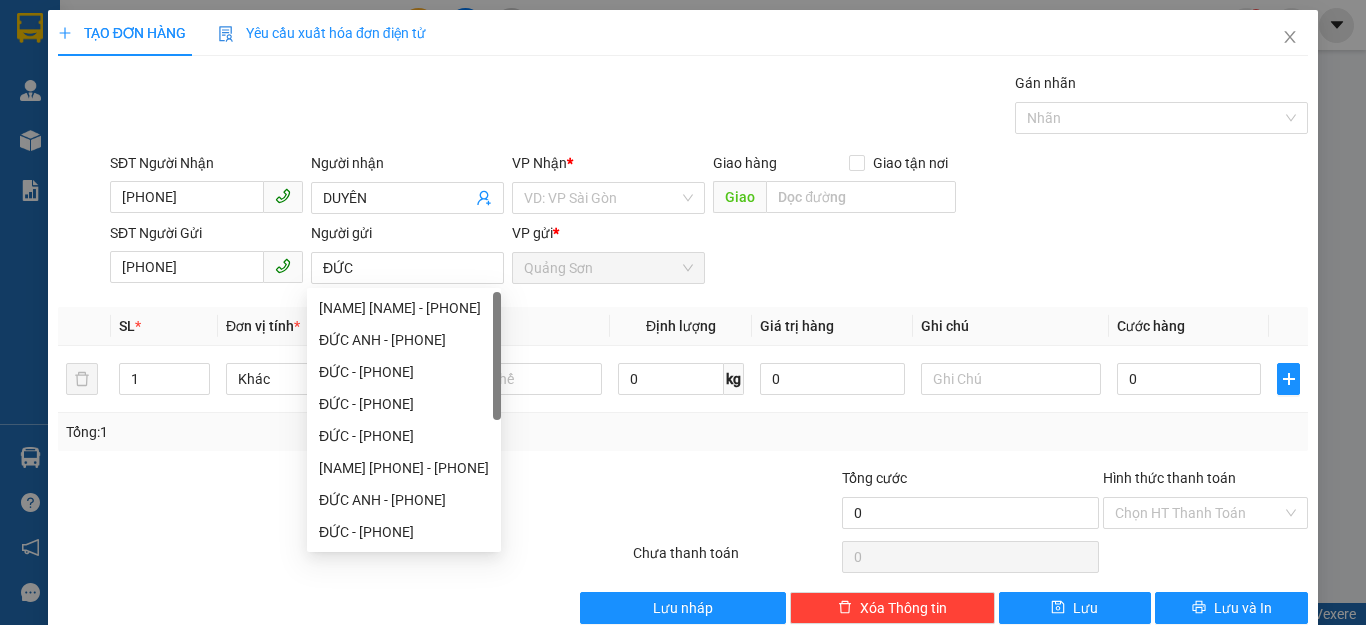 click on "SĐT Người Gửi [PHONE] Người gửi ĐỨC VP gửi  * Quảng Sơn" at bounding box center [709, 257] 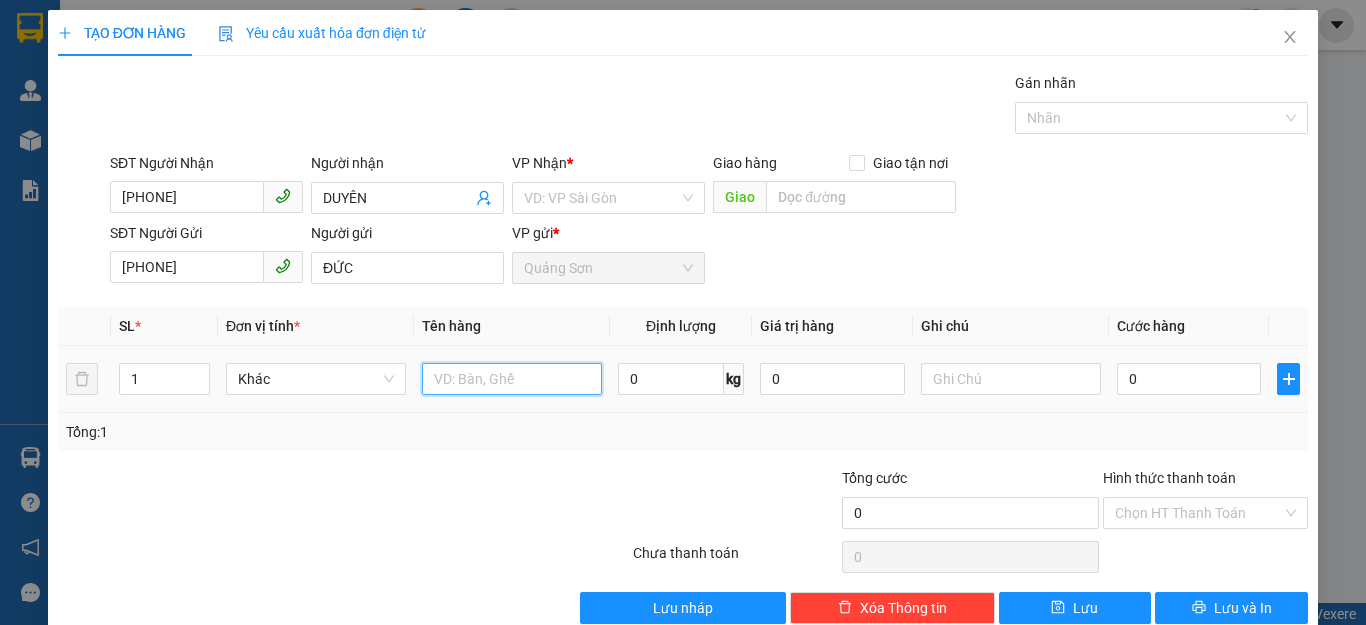 click at bounding box center (512, 379) 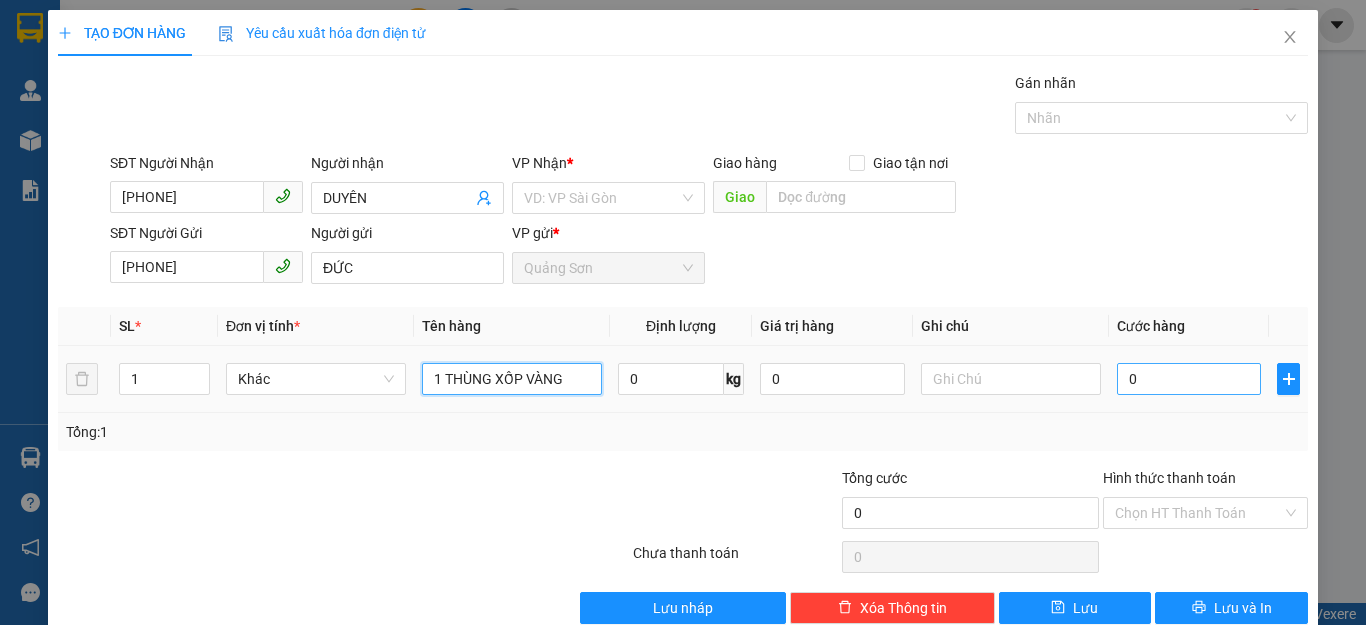 type on "1 THÙNG XỐP VÀNG" 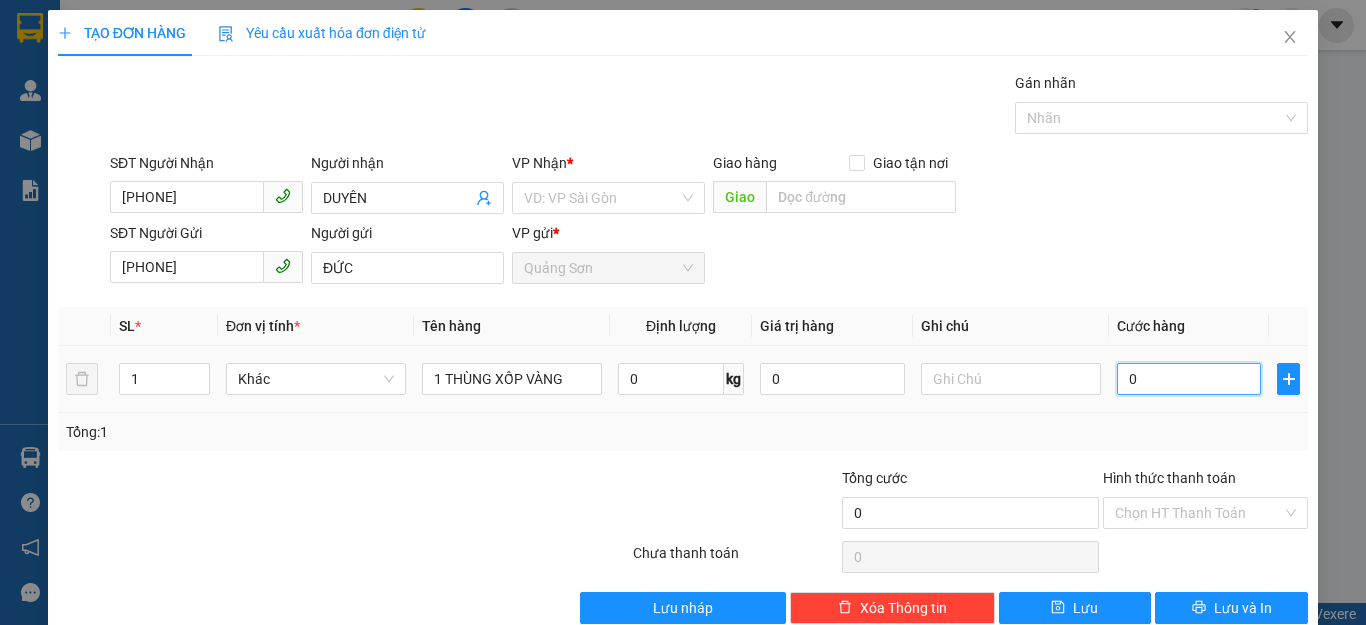 click on "0" at bounding box center (1189, 379) 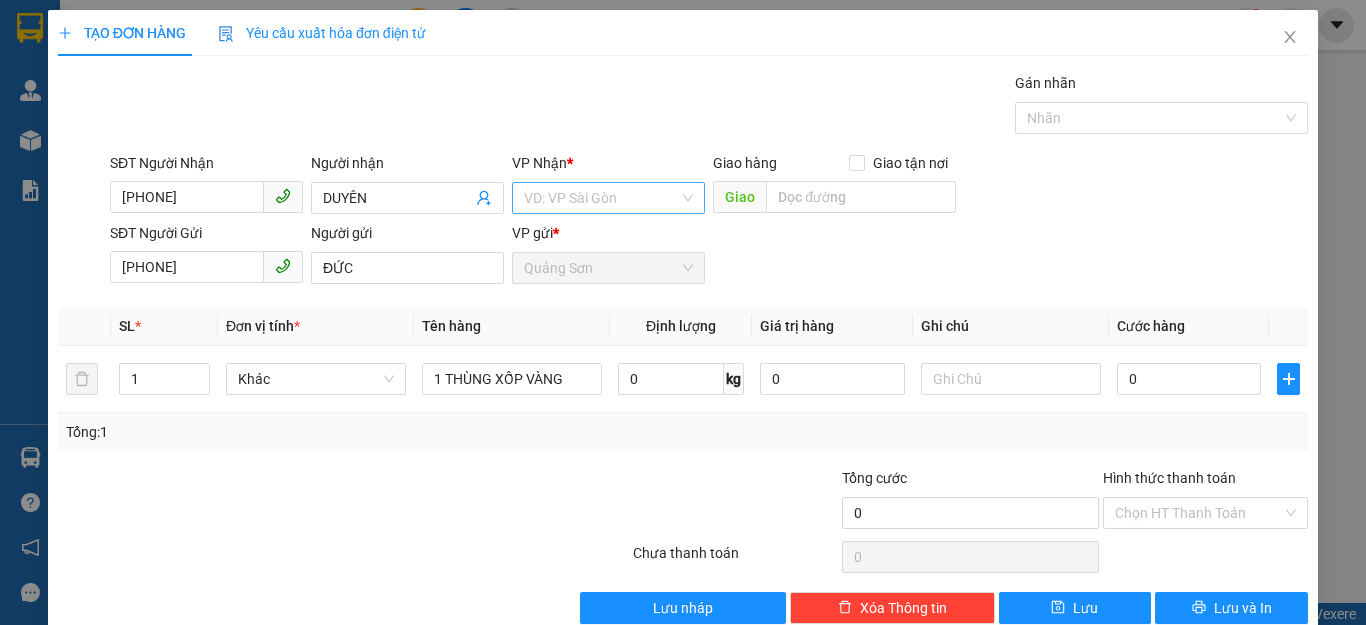click at bounding box center [601, 198] 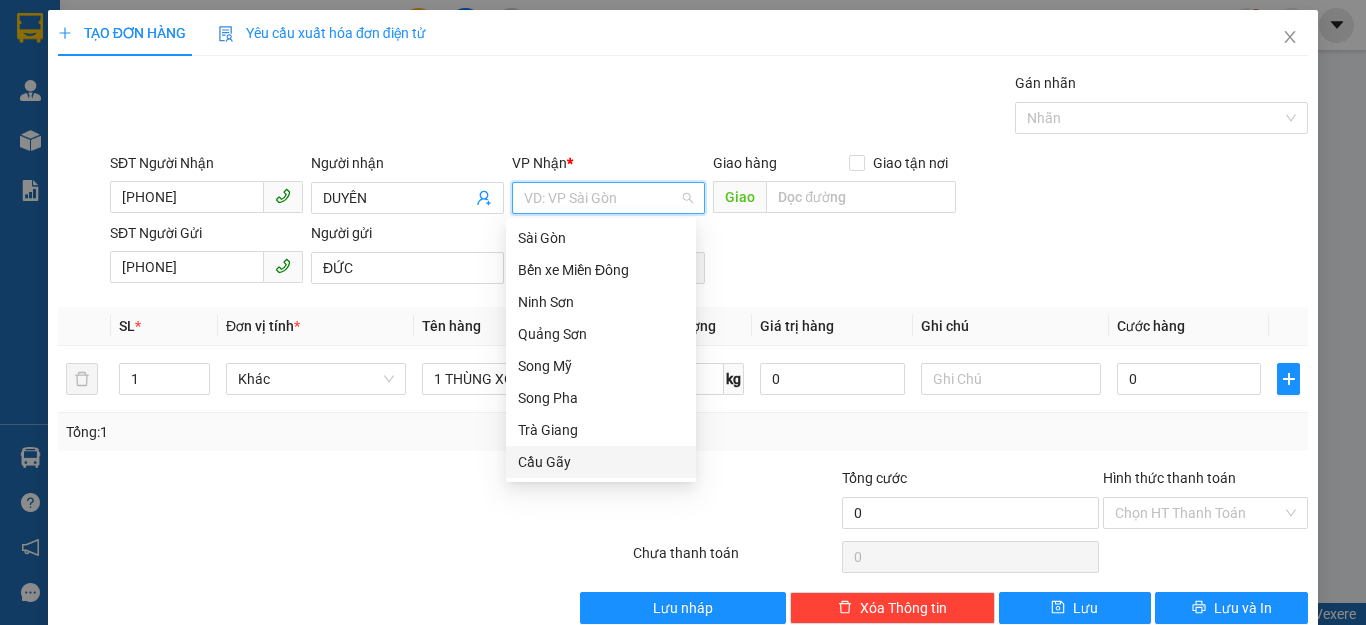type on "D" 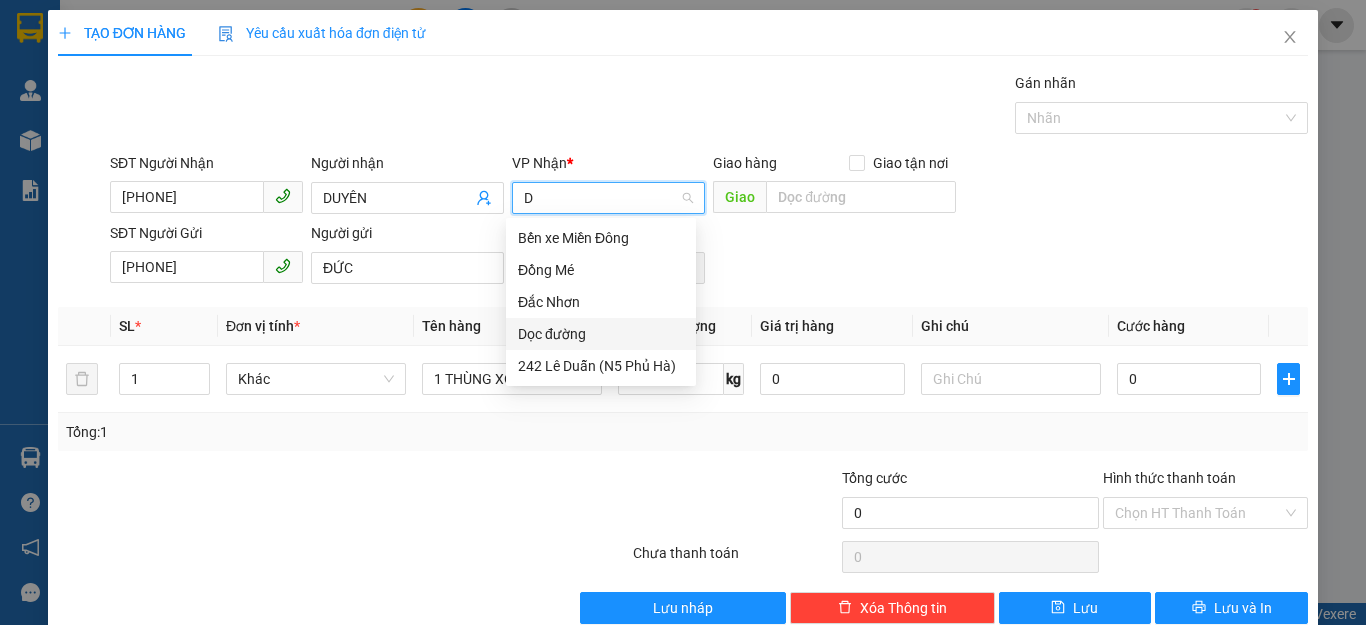 click on "Dọc đường" at bounding box center [601, 334] 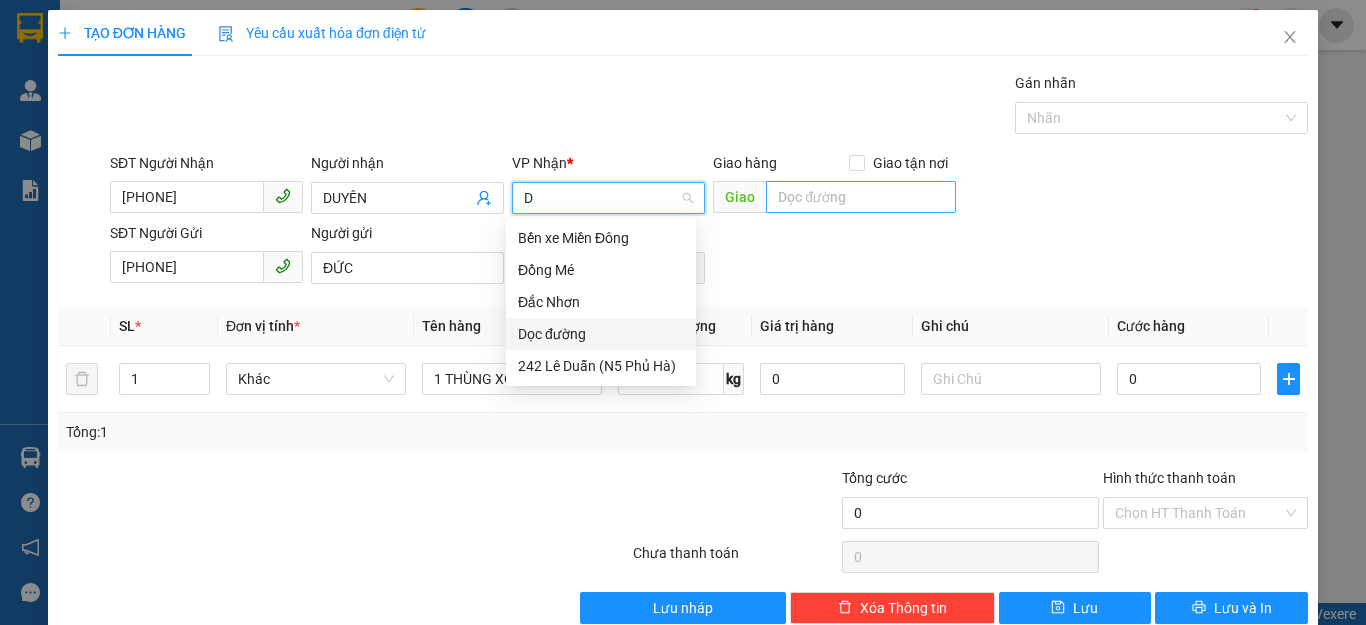 type 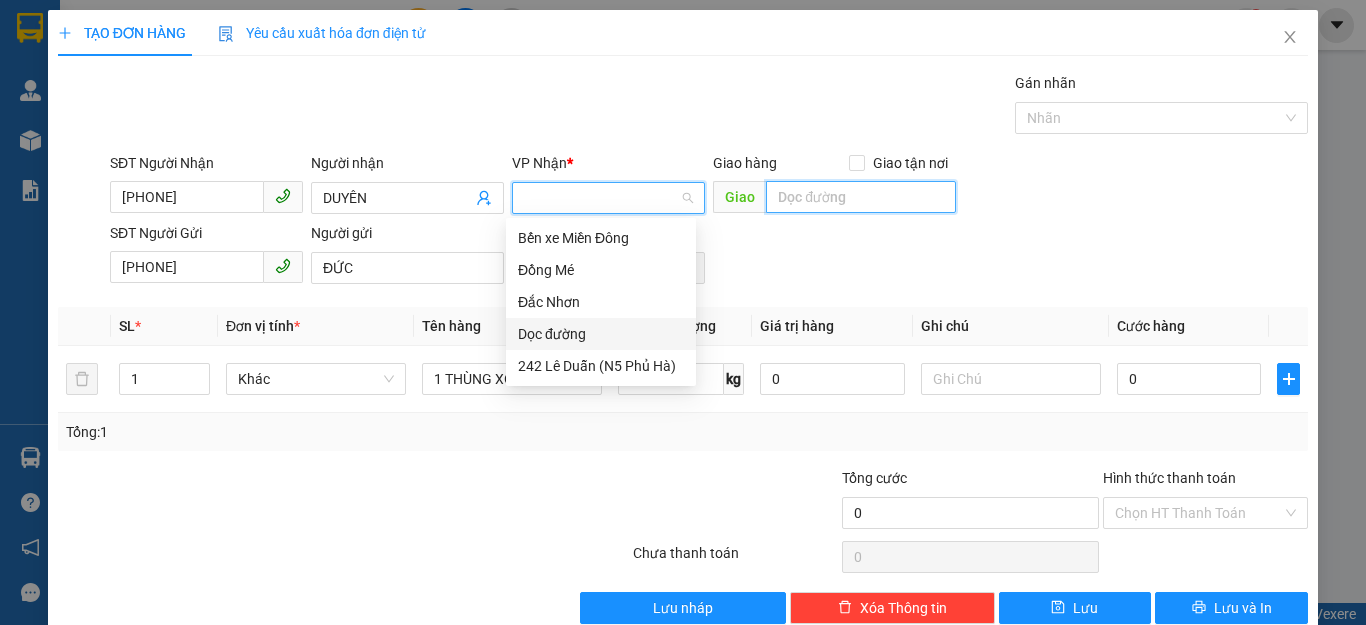 click at bounding box center (861, 197) 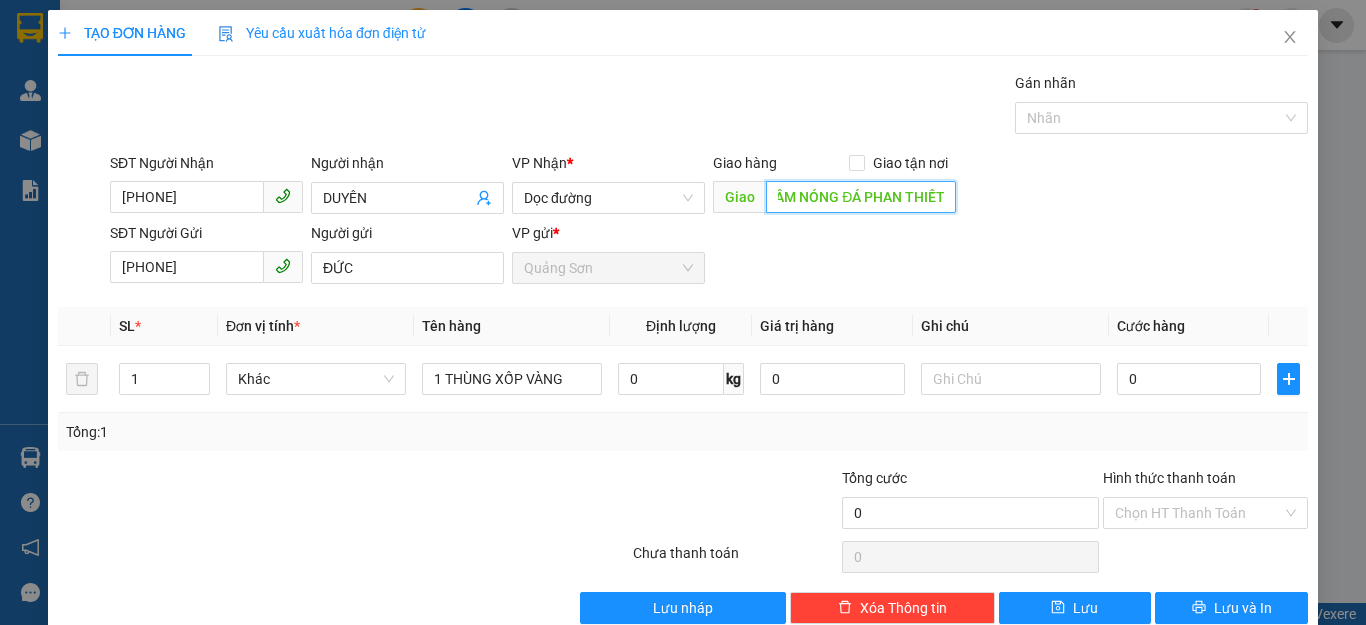 scroll, scrollTop: 0, scrollLeft: 22, axis: horizontal 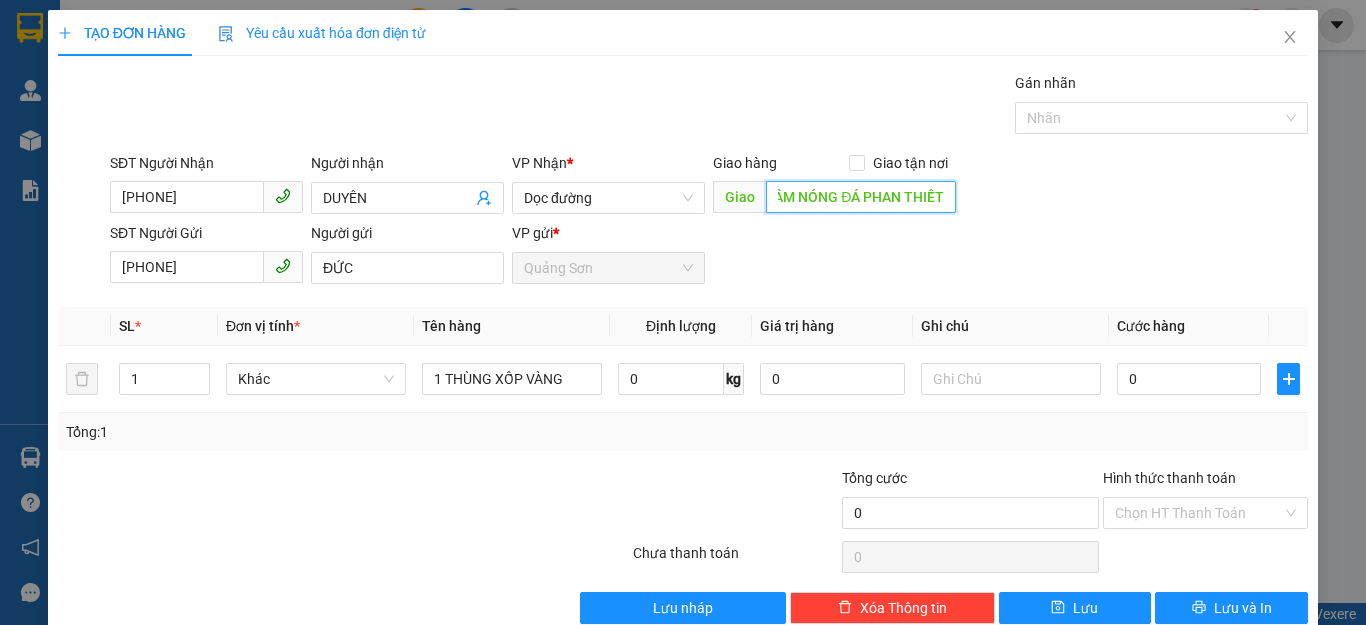 click on "SÂM NÓNG ĐÁ PHAN THIẾT" at bounding box center [861, 197] 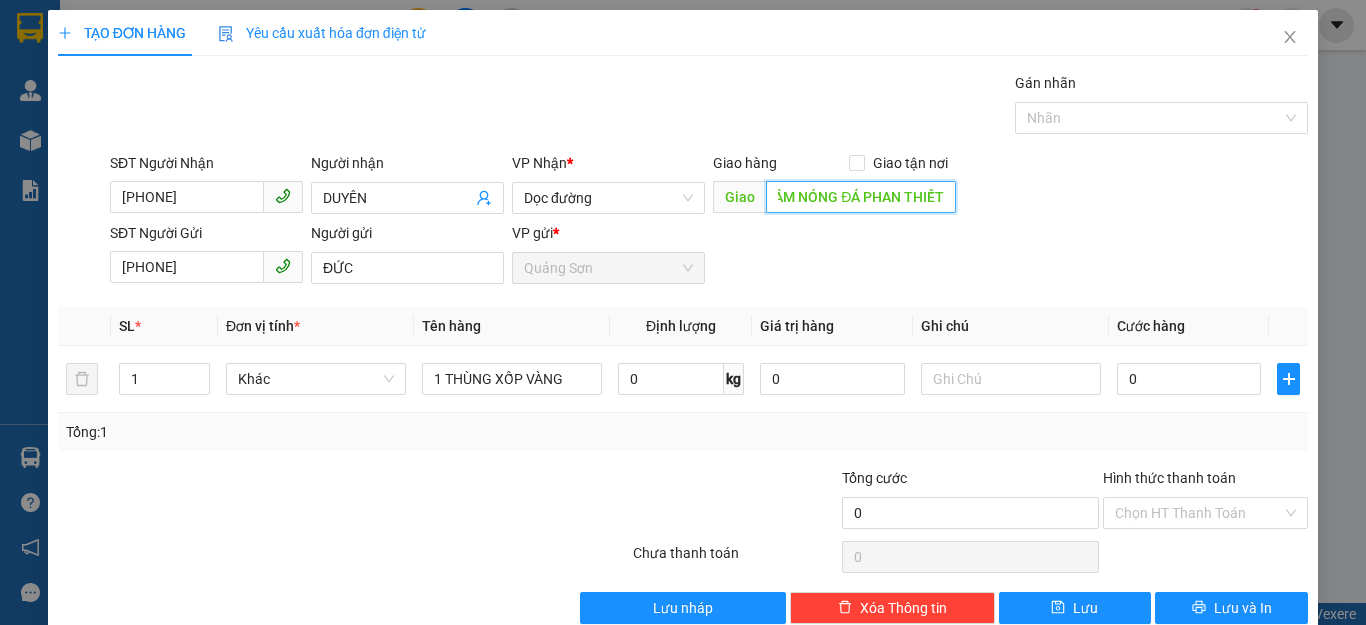 click on "SÂM NÓNG ĐÁ PHAN THIẾT" at bounding box center (861, 197) 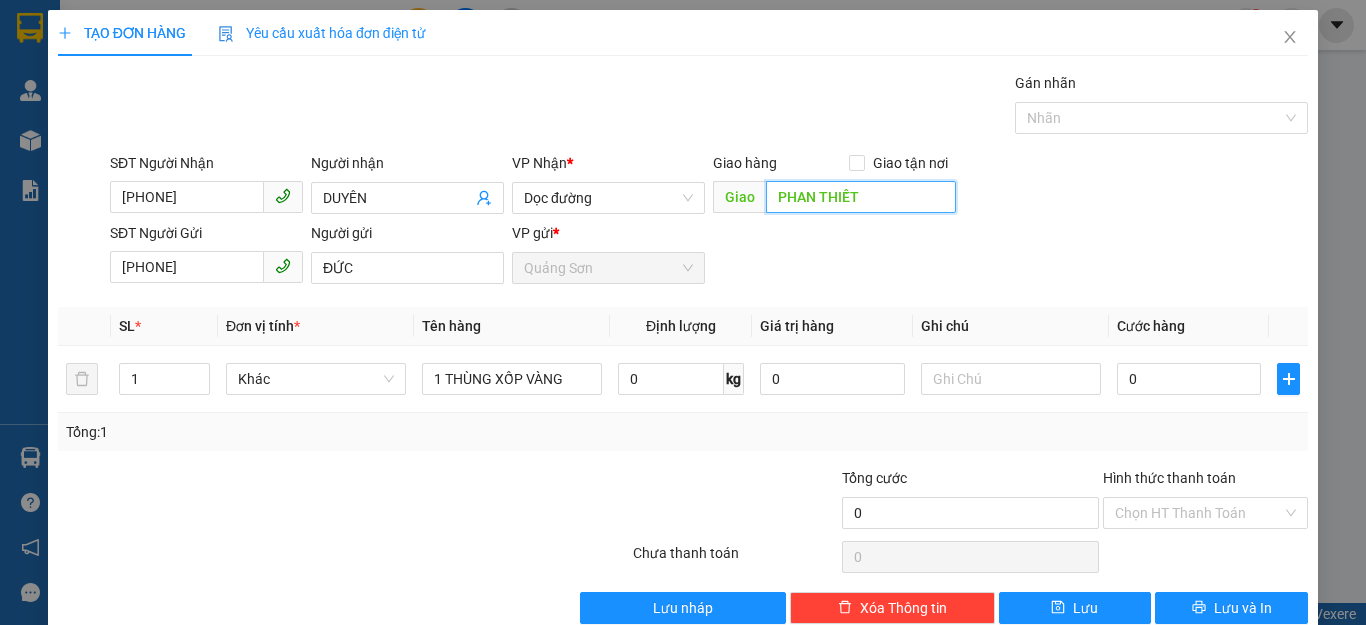 scroll, scrollTop: 0, scrollLeft: 0, axis: both 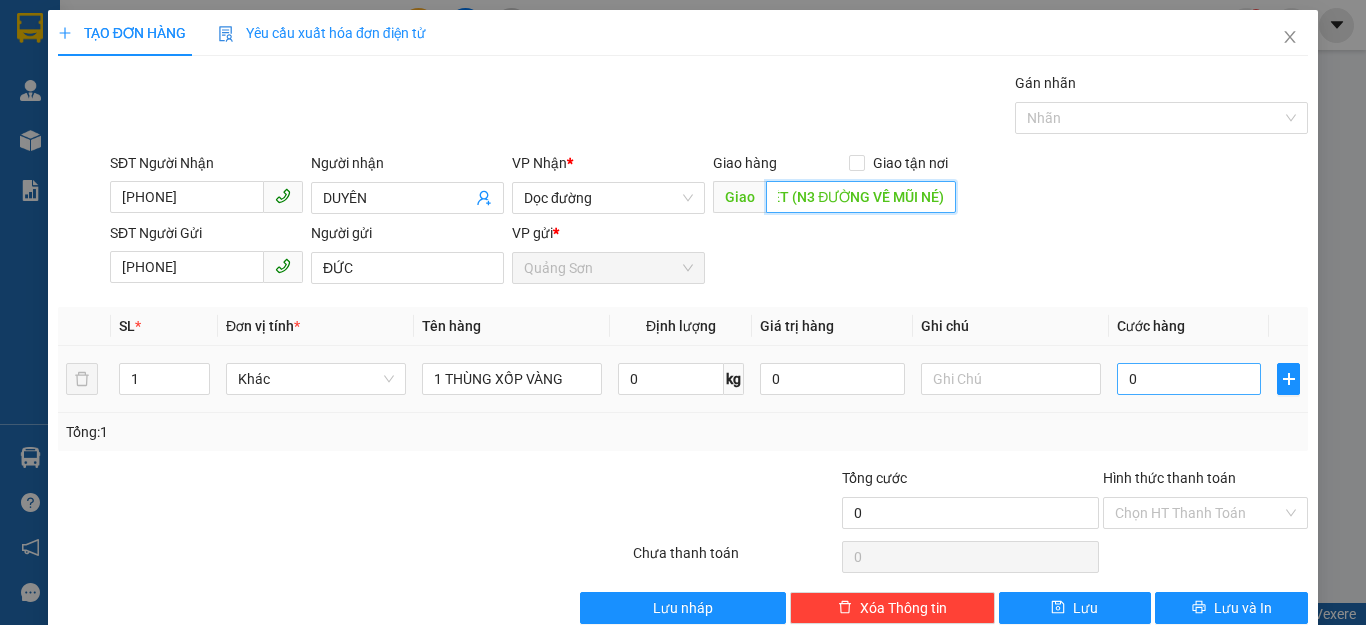 type on "PHAN THIẾT (N3 ĐƯỜNG VỀ MŨI NÉ)" 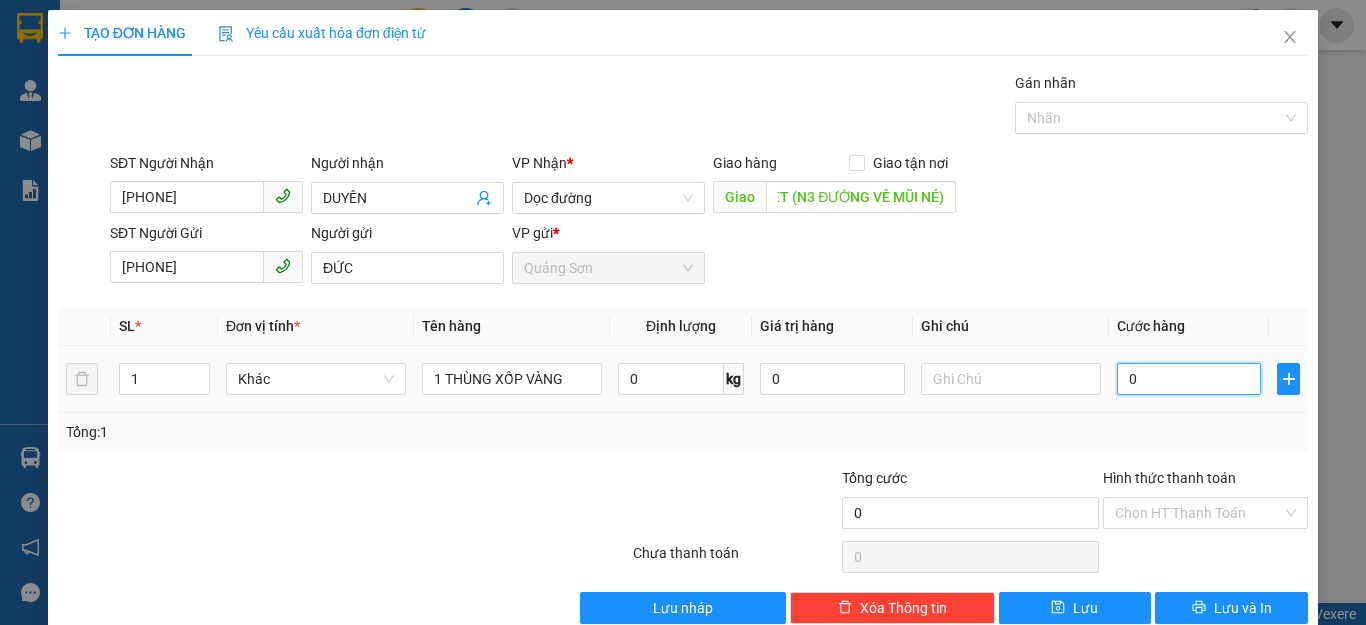 scroll, scrollTop: 0, scrollLeft: 0, axis: both 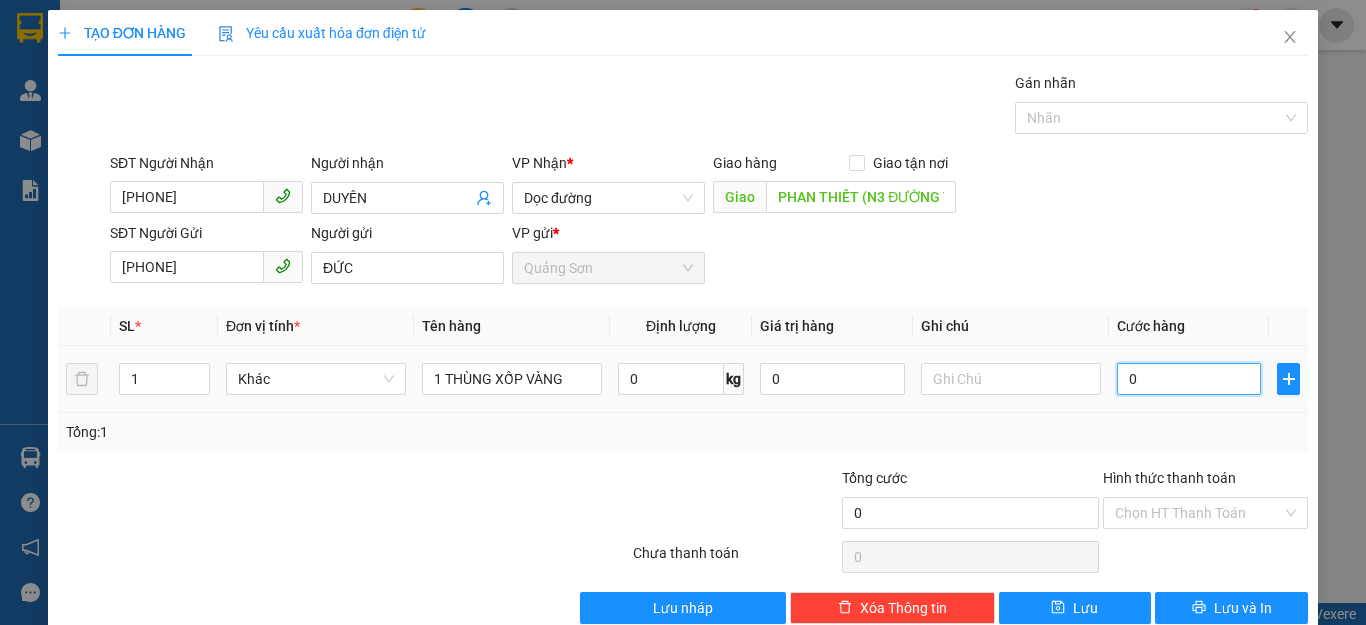 click on "0" at bounding box center (1189, 379) 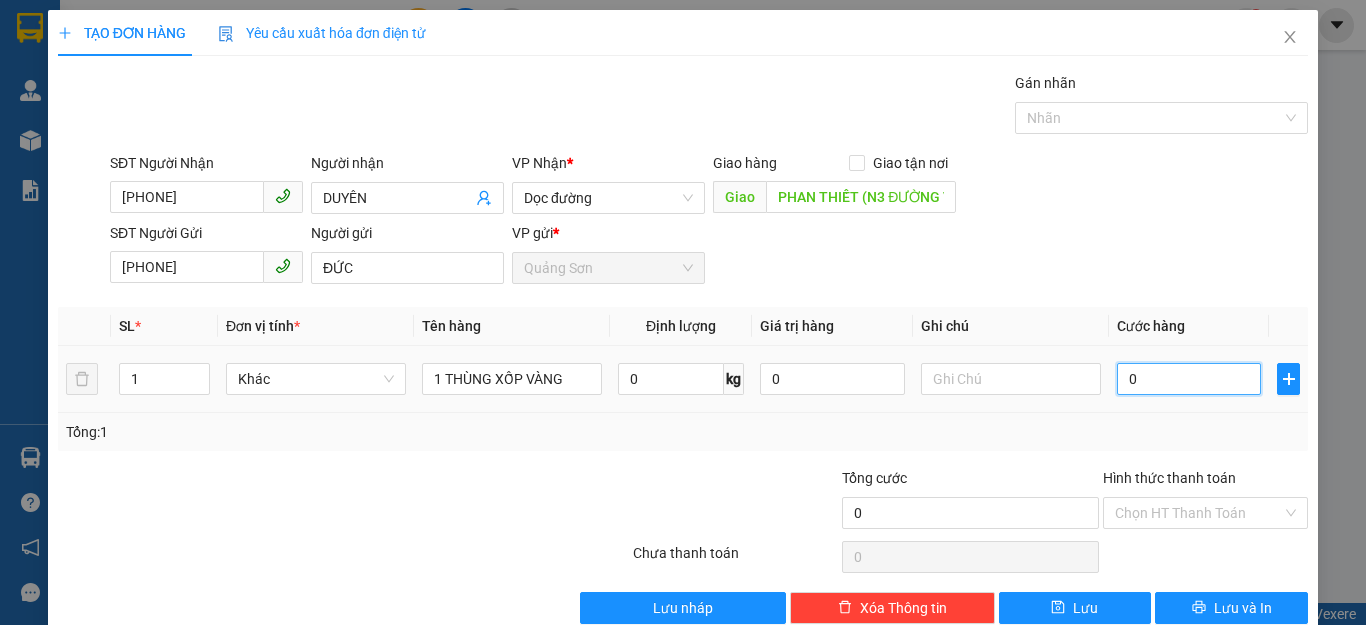 type on "1" 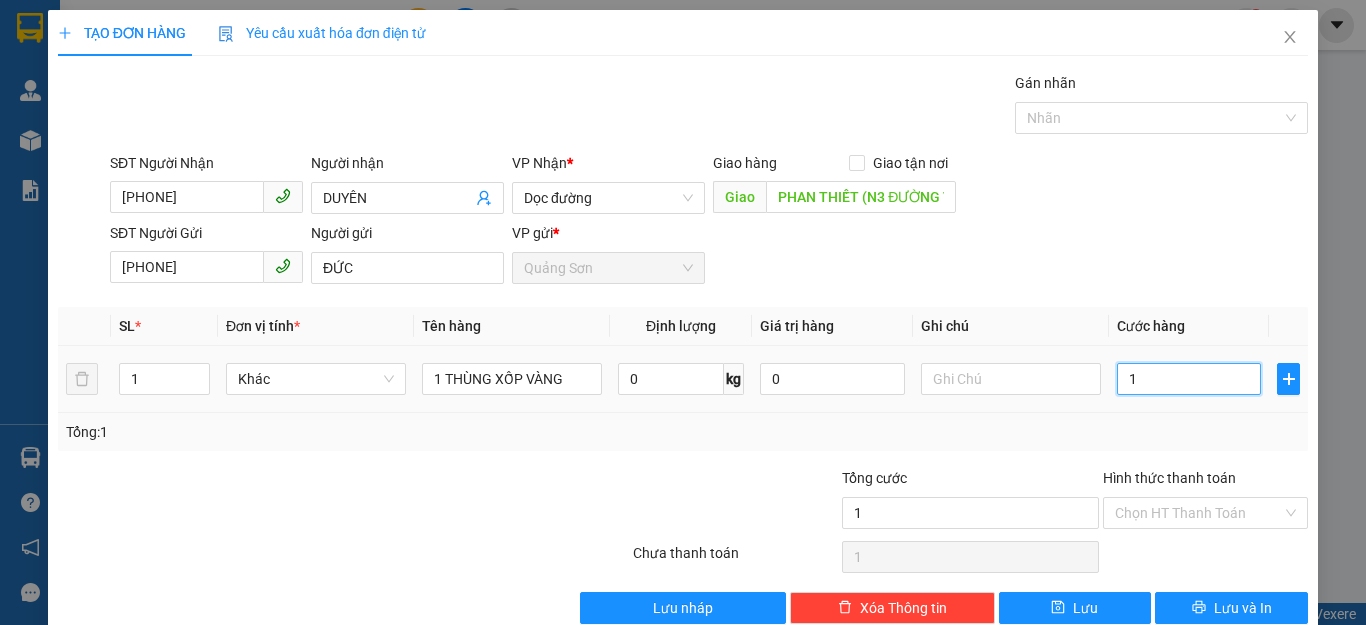 type on "12" 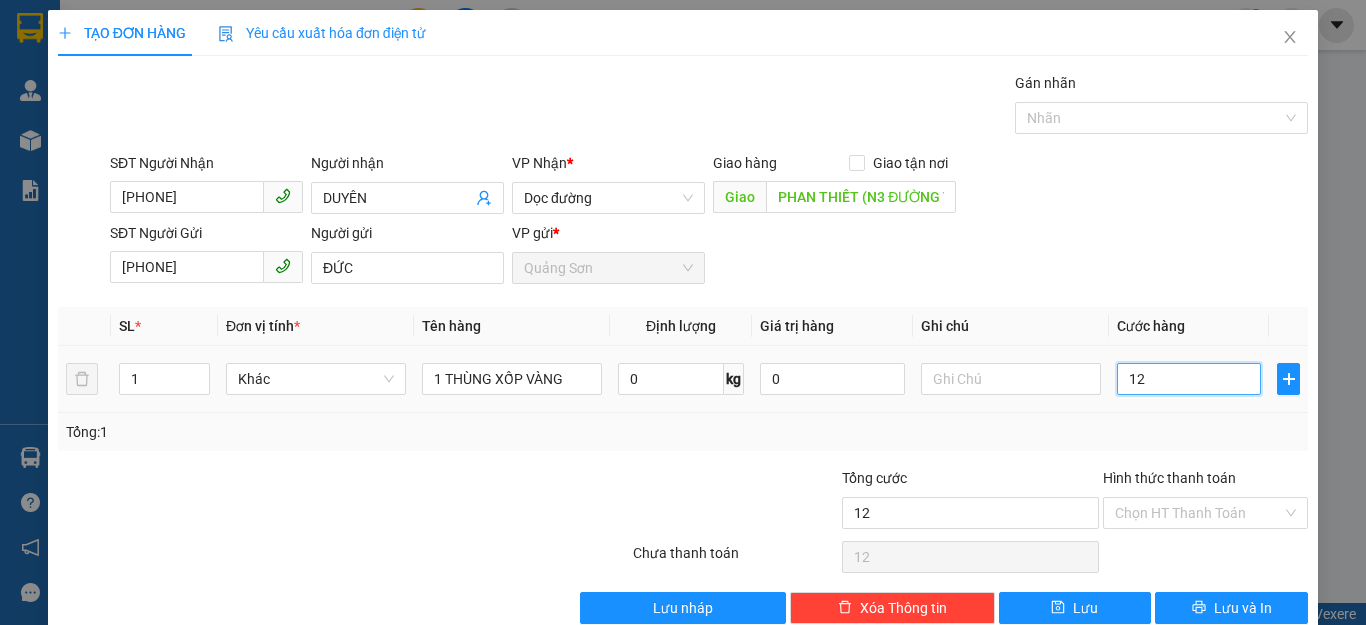 type on "120" 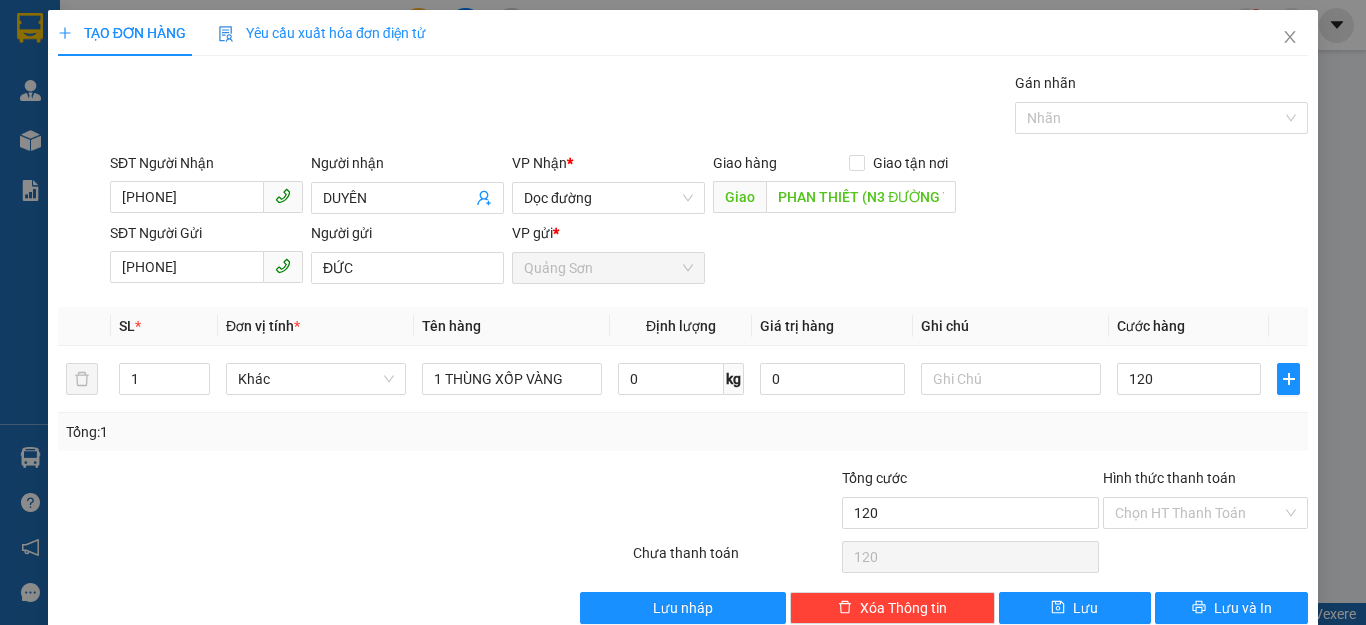 type on "120.000" 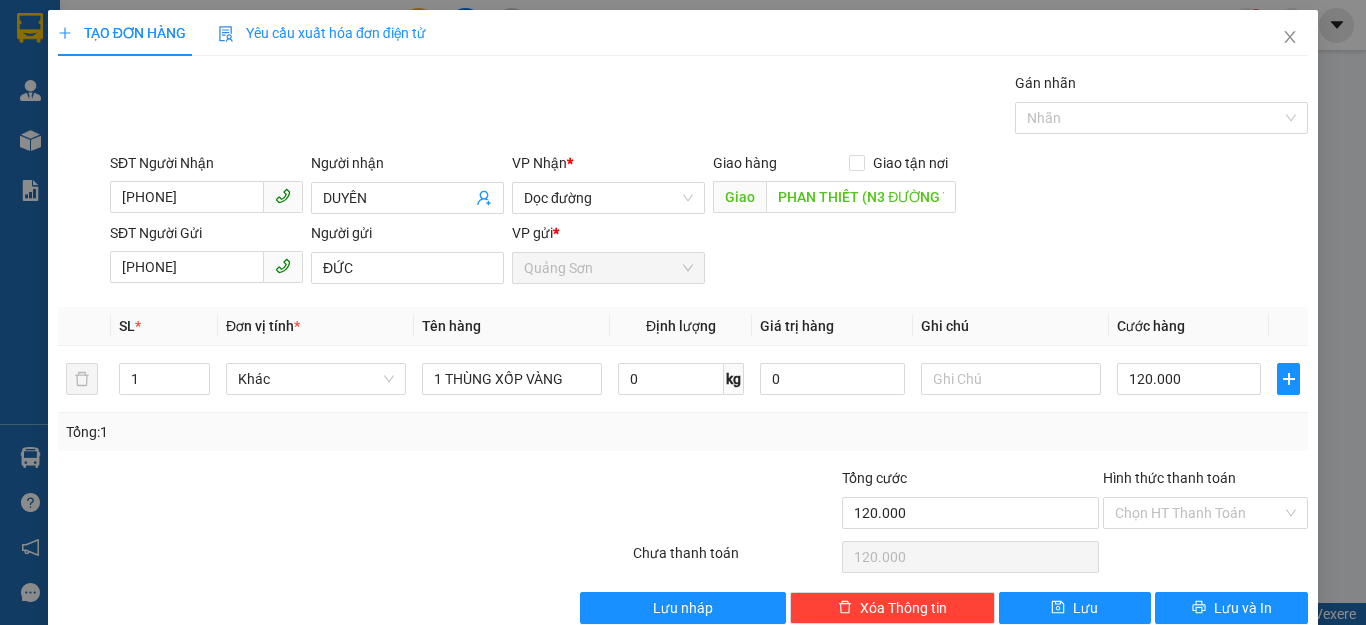 click on "SĐT Người Gửi [PHONE] Người gửi ĐỨC VP gửi  * Quảng Sơn" at bounding box center [709, 257] 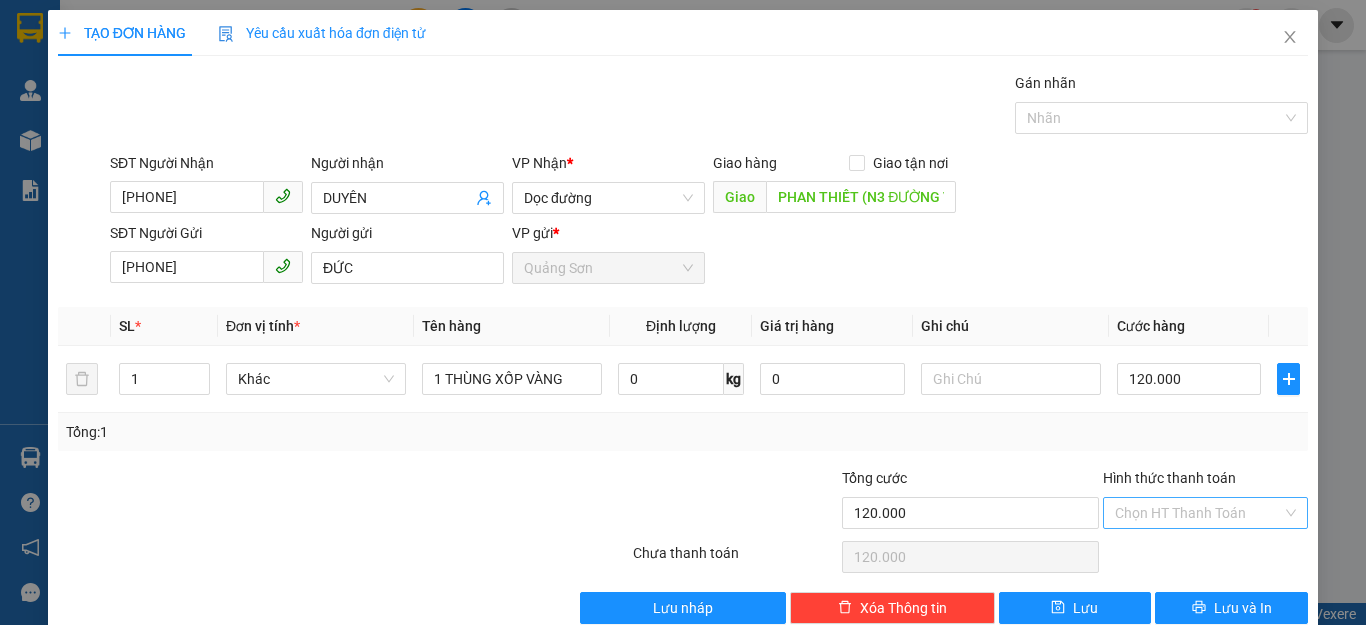 click on "Hình thức thanh toán" at bounding box center [1198, 513] 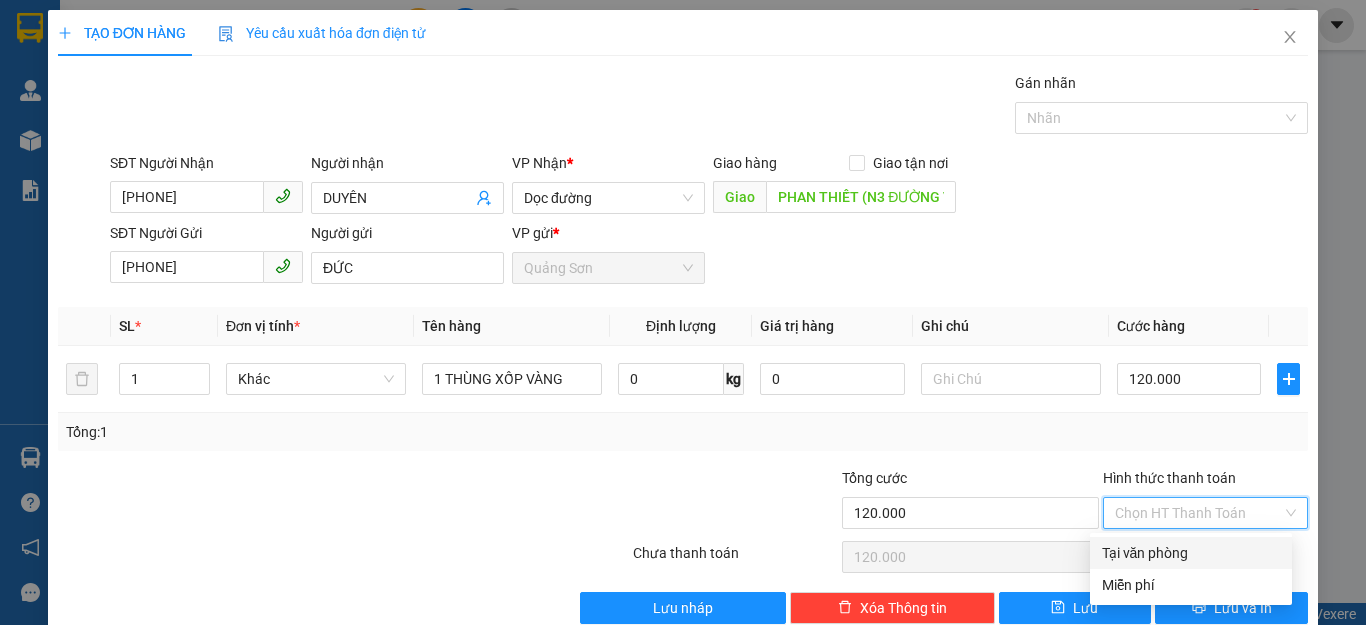 click on "Tại văn phòng" at bounding box center (1191, 553) 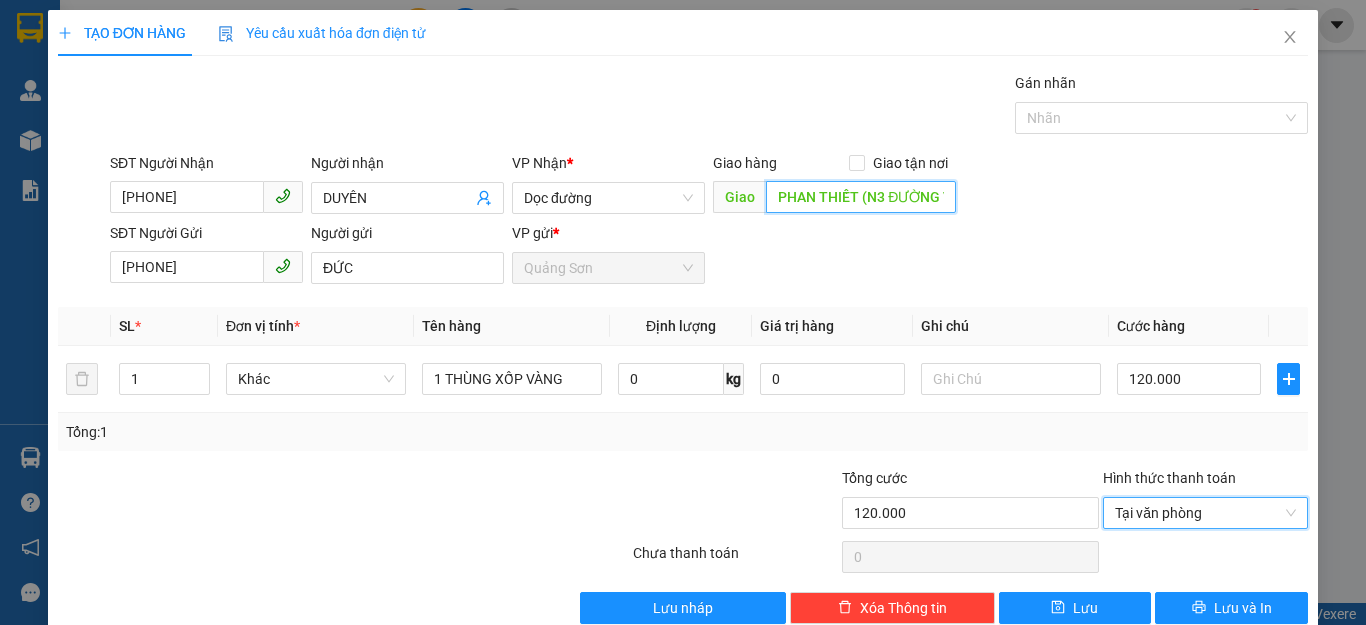 click on "PHAN THIẾT (N3 ĐƯỜNG VỀ MŨI NÉ)" at bounding box center [861, 197] 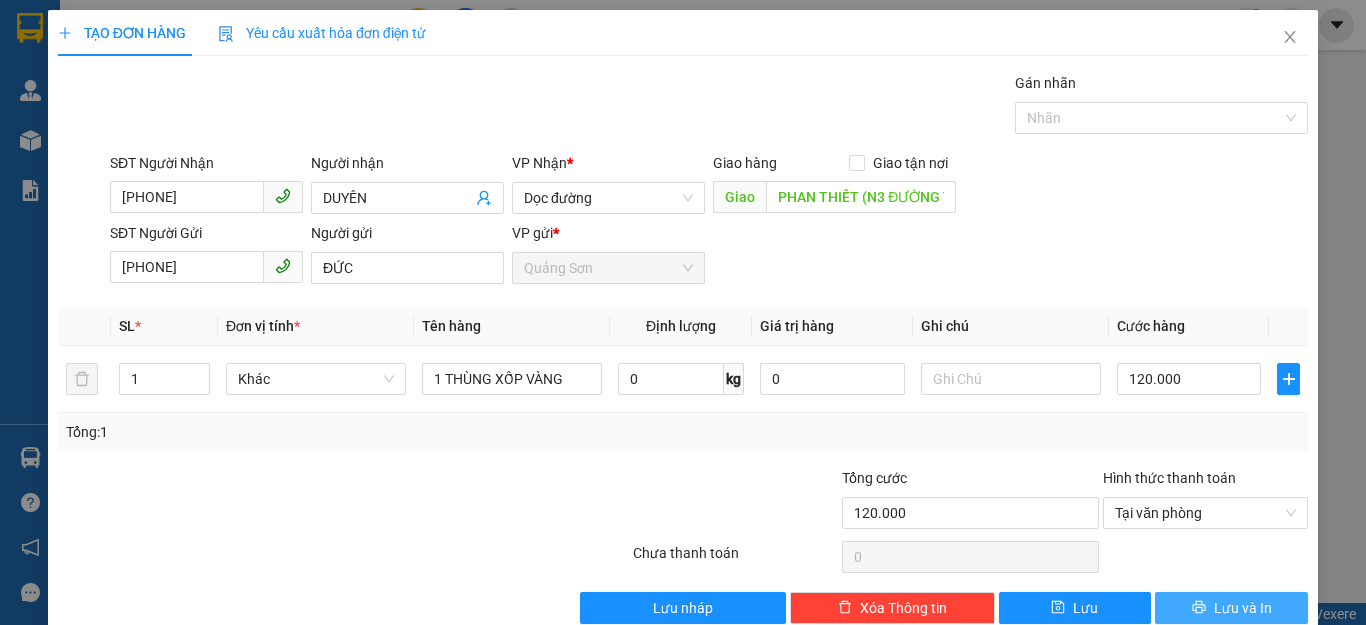click on "Lưu và In" at bounding box center (1243, 608) 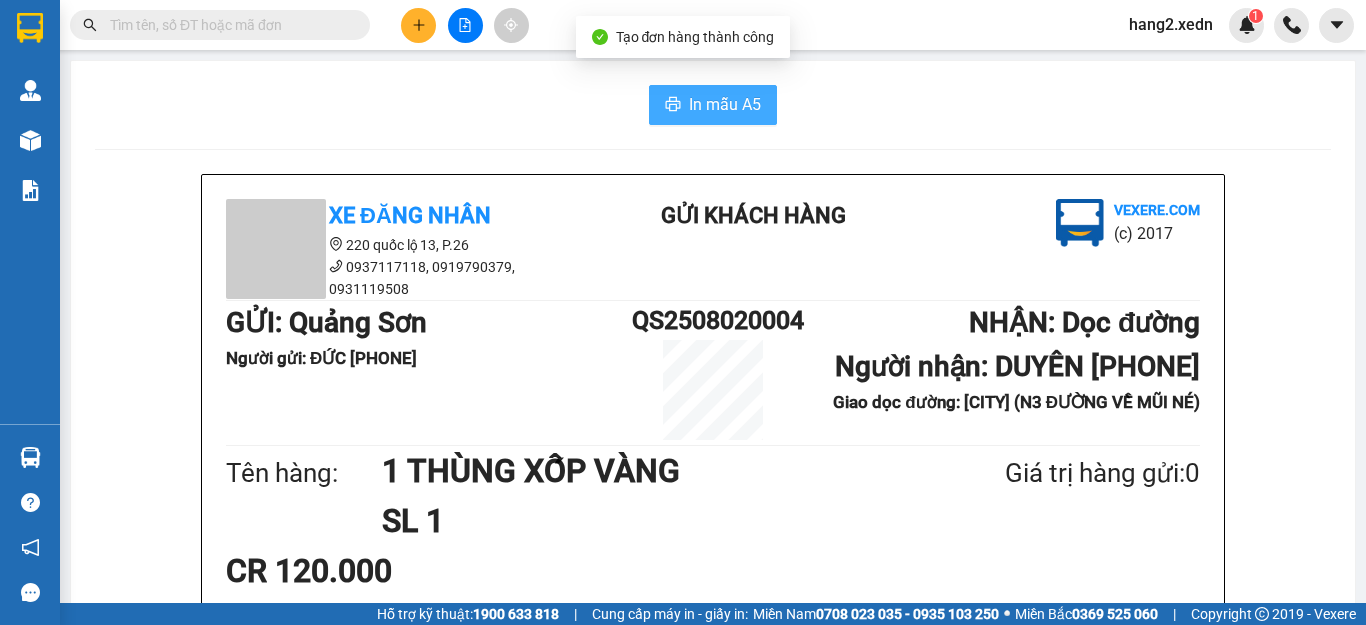 click on "In mẫu A5" at bounding box center (725, 104) 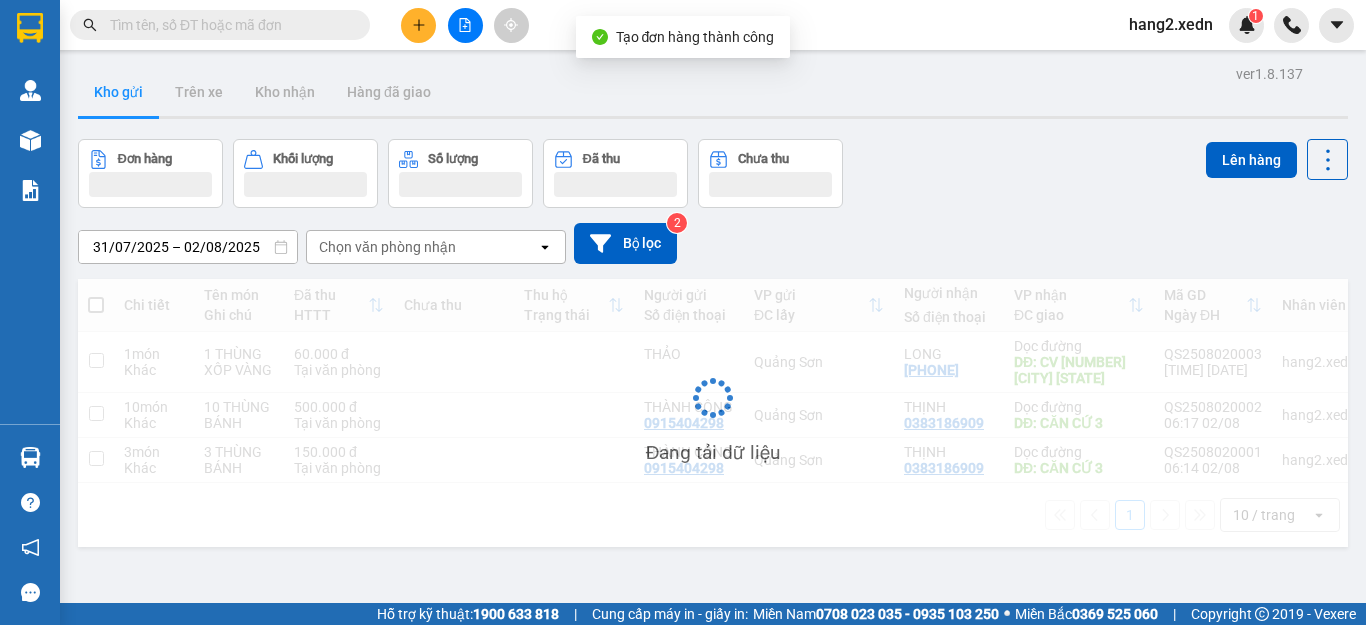 scroll, scrollTop: 0, scrollLeft: 0, axis: both 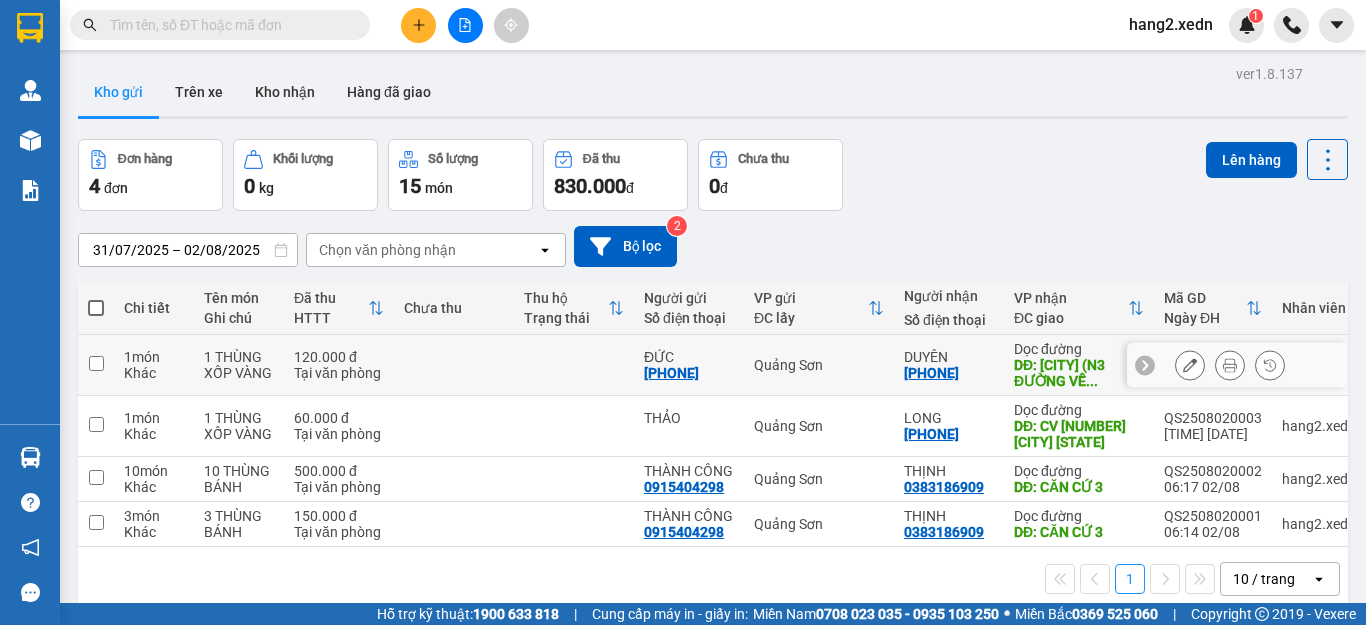 click at bounding box center (574, 365) 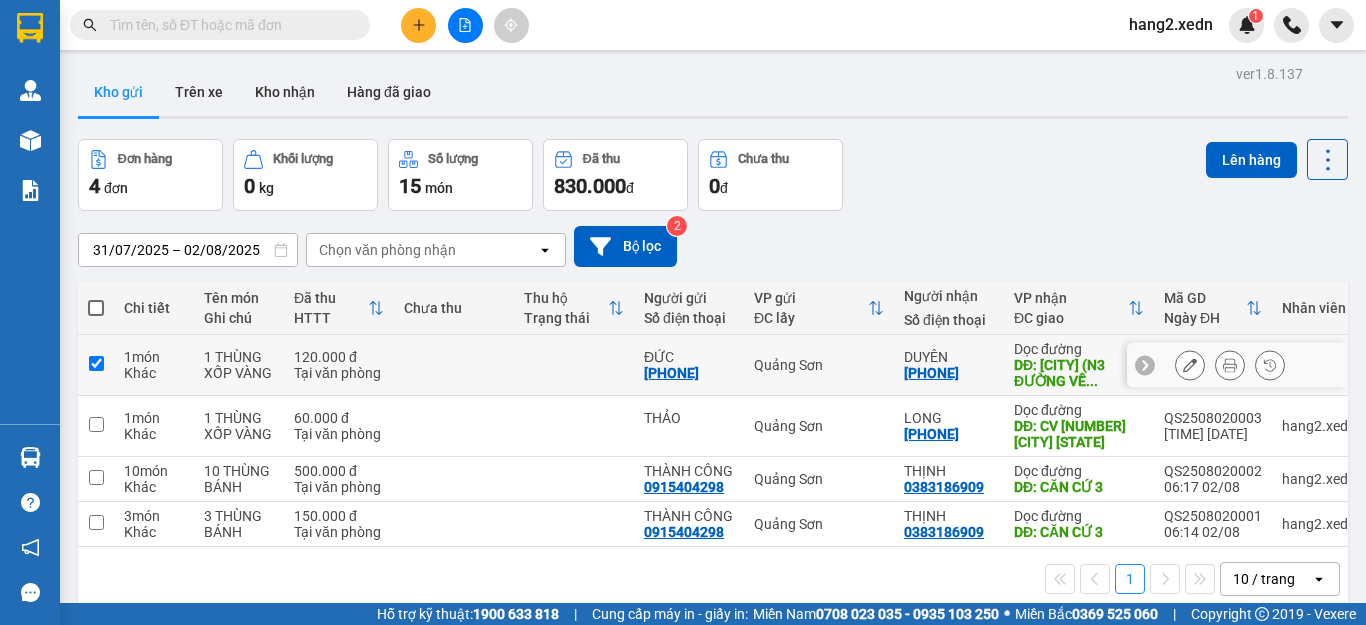 checkbox on "true" 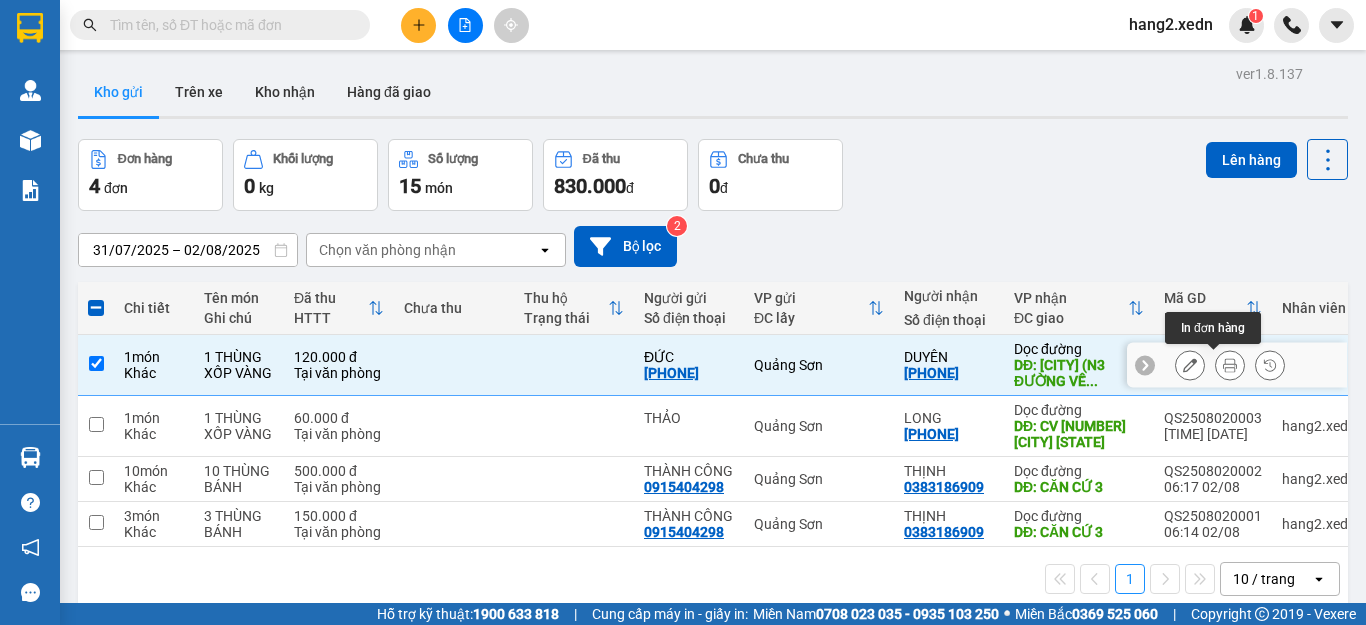 click 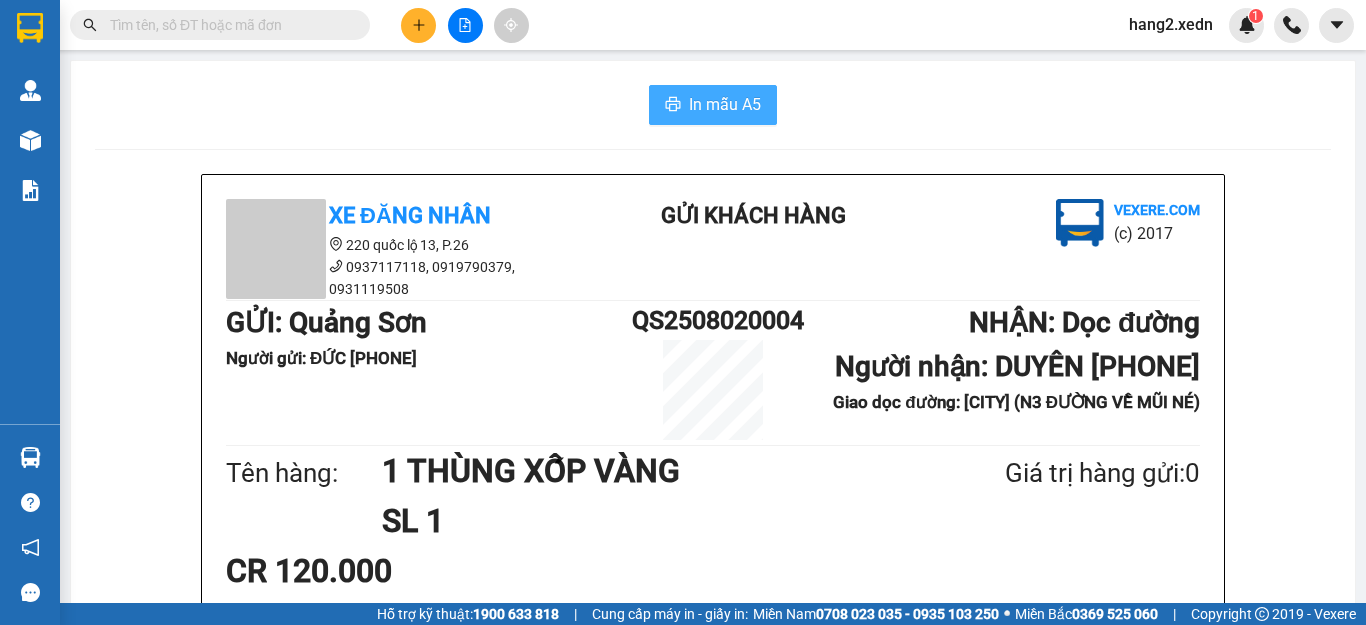 click on "In mẫu A5" at bounding box center [713, 105] 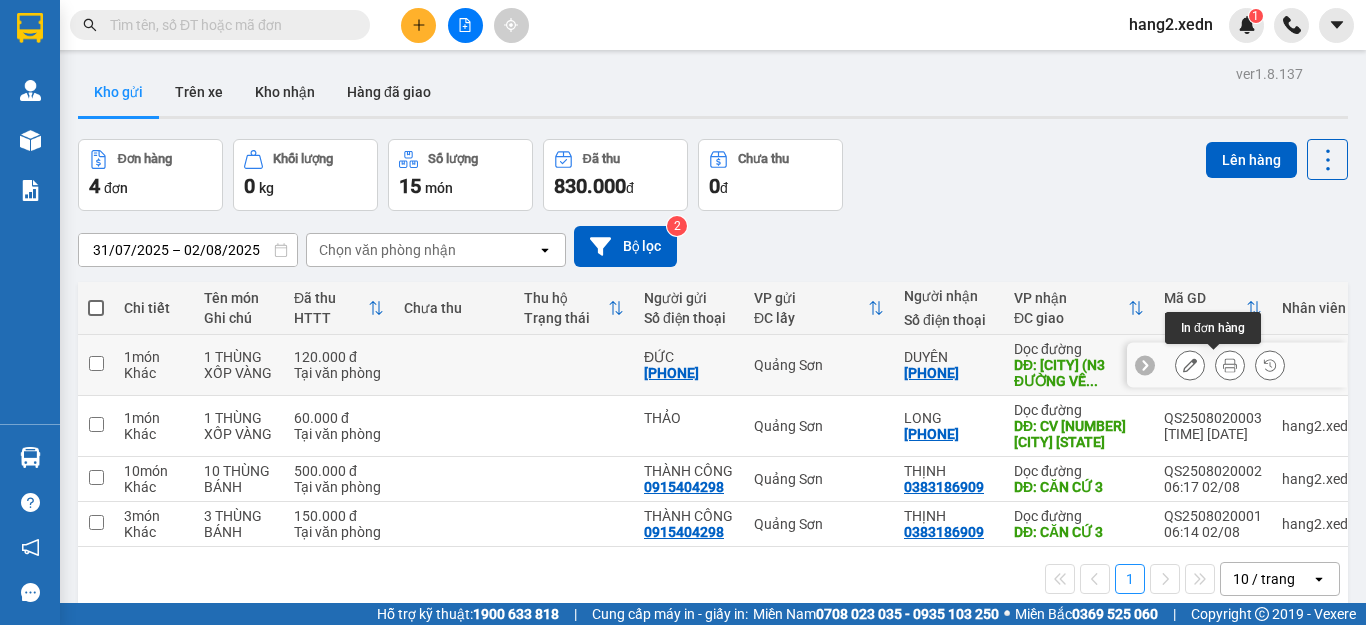 click at bounding box center [1230, 365] 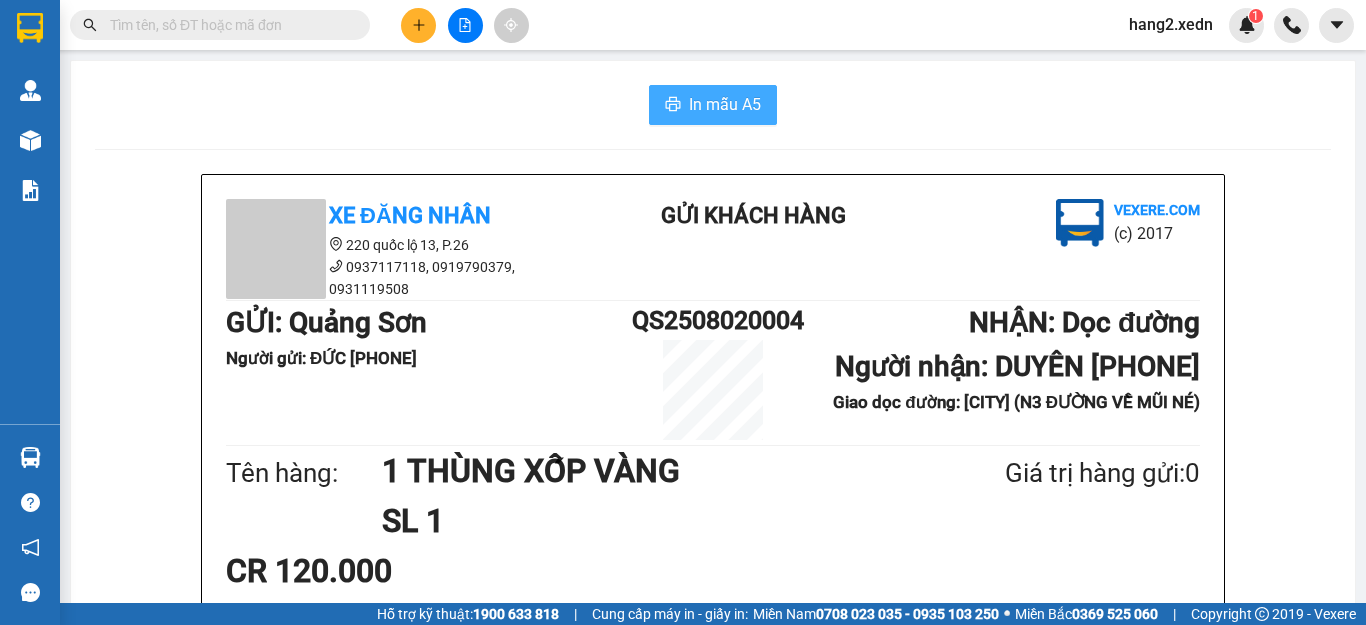 click on "In mẫu A5" at bounding box center [713, 105] 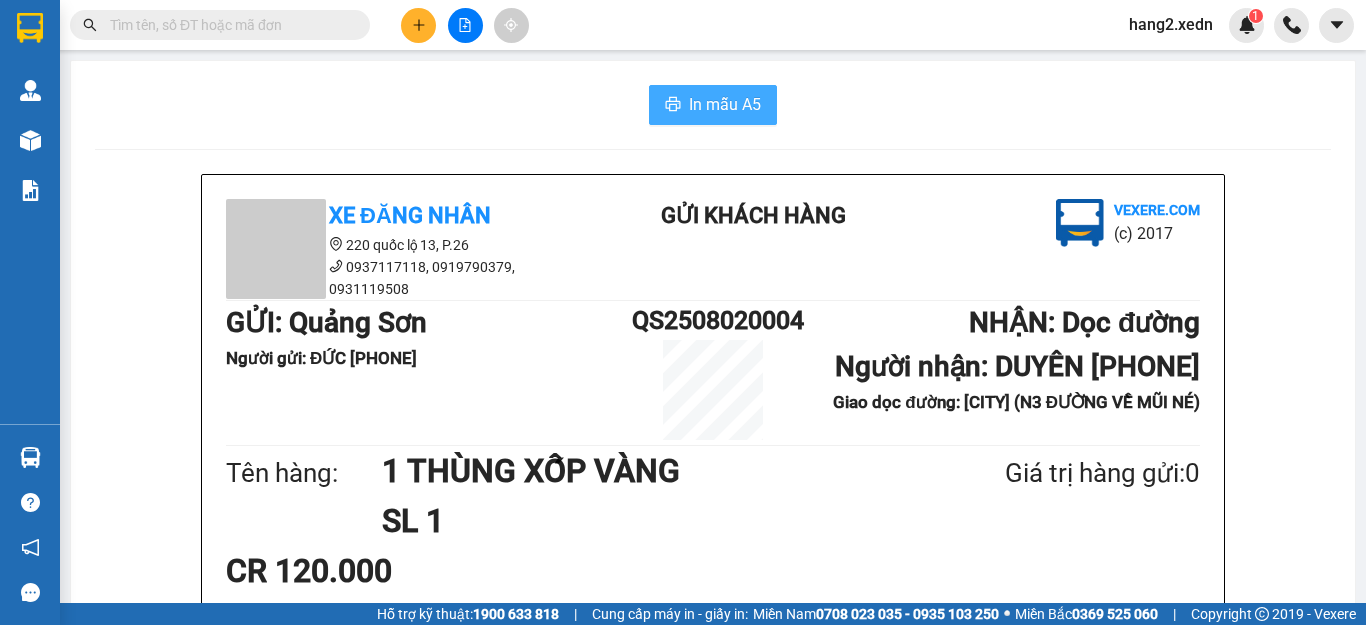 scroll, scrollTop: 0, scrollLeft: 0, axis: both 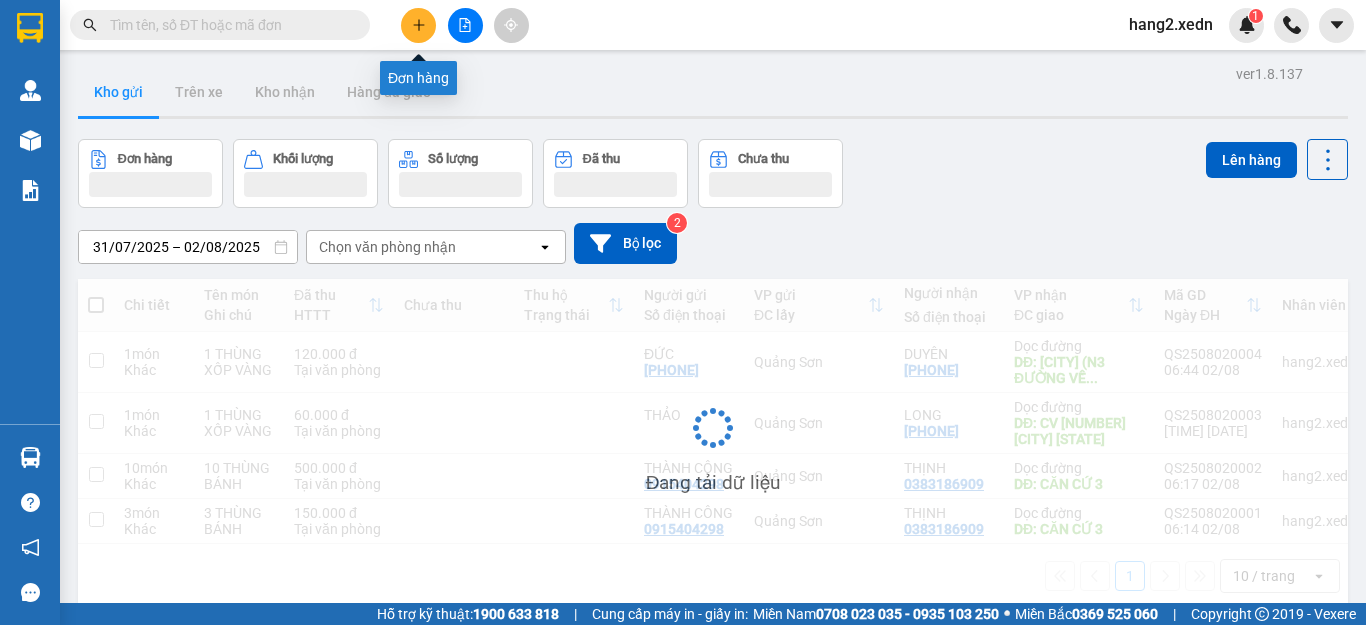 click 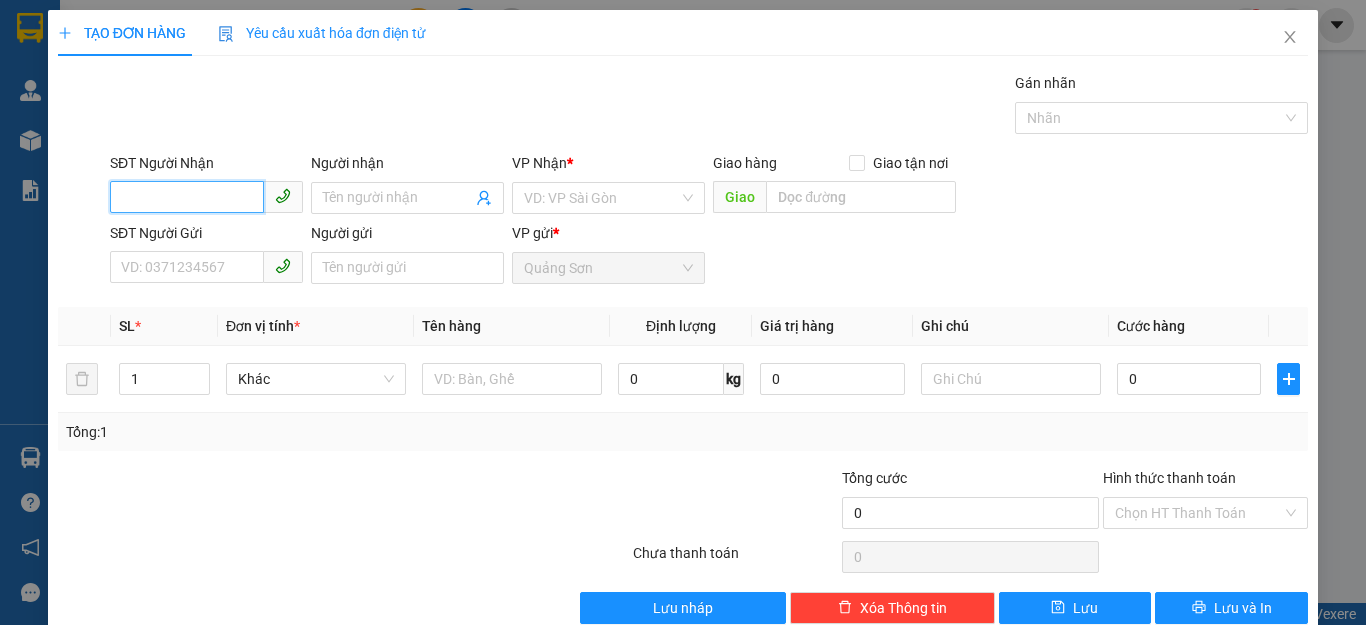 click on "SĐT Người Nhận" at bounding box center (187, 197) 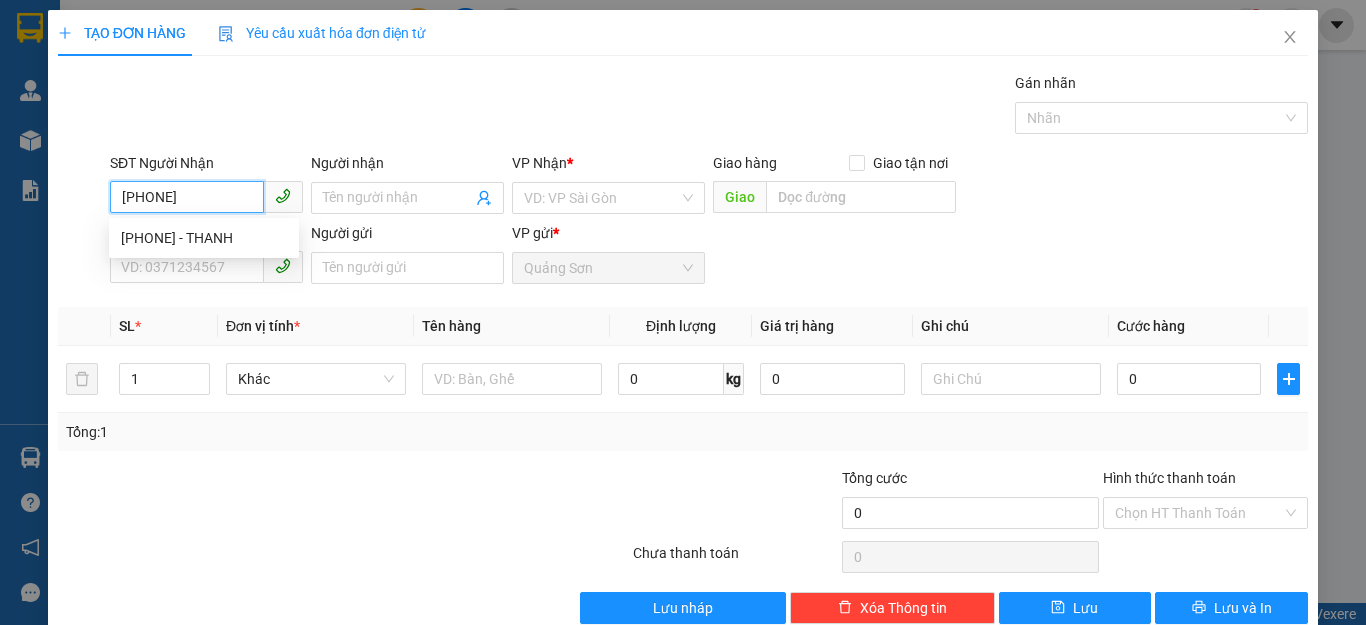 type on "[PHONE]" 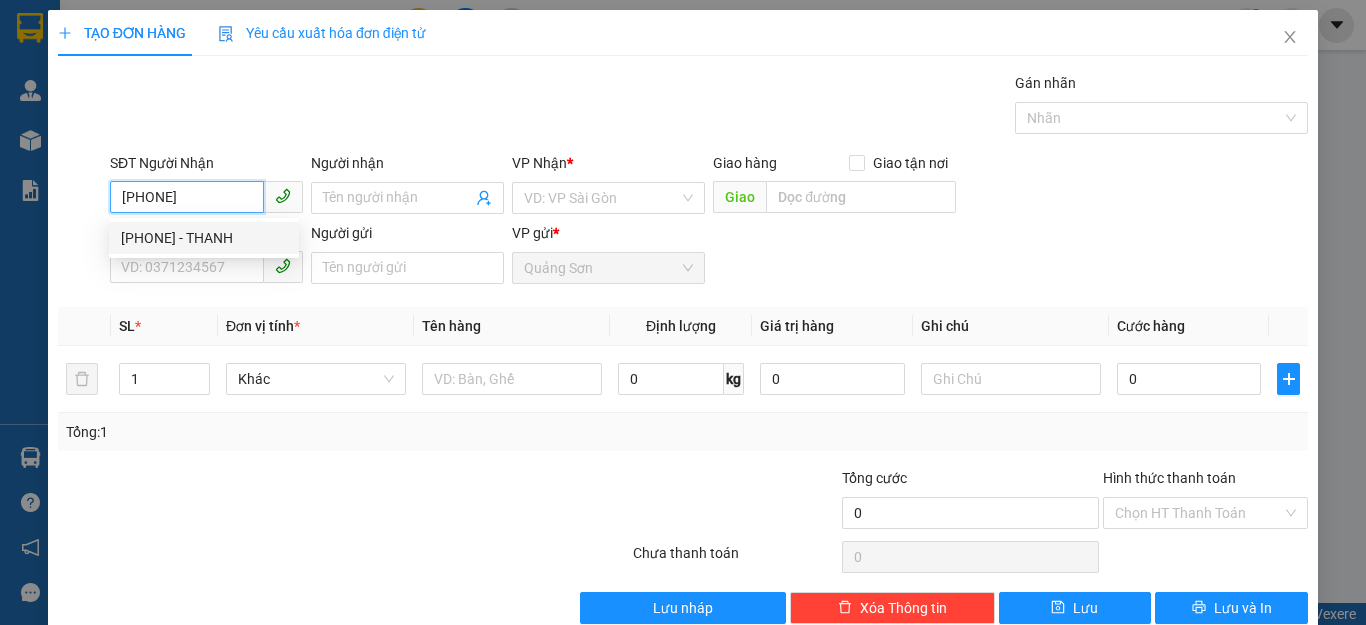 click on "[PHONE] - THANH" at bounding box center [204, 238] 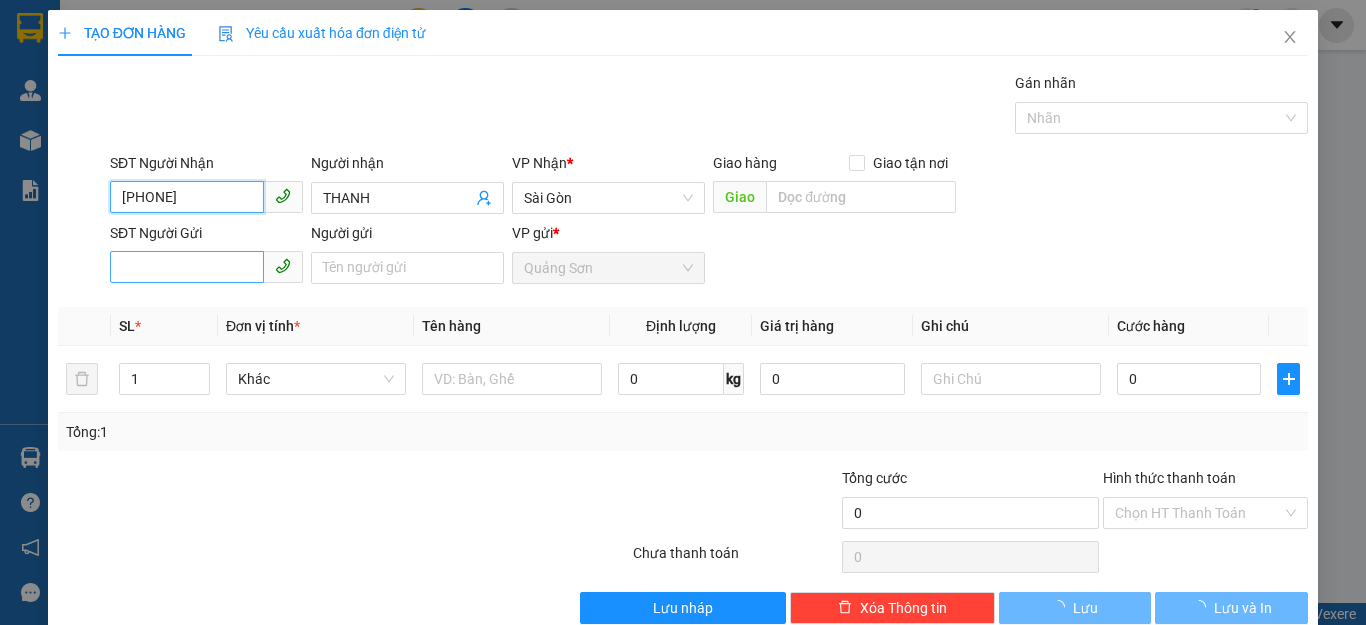 type on "[PHONE]" 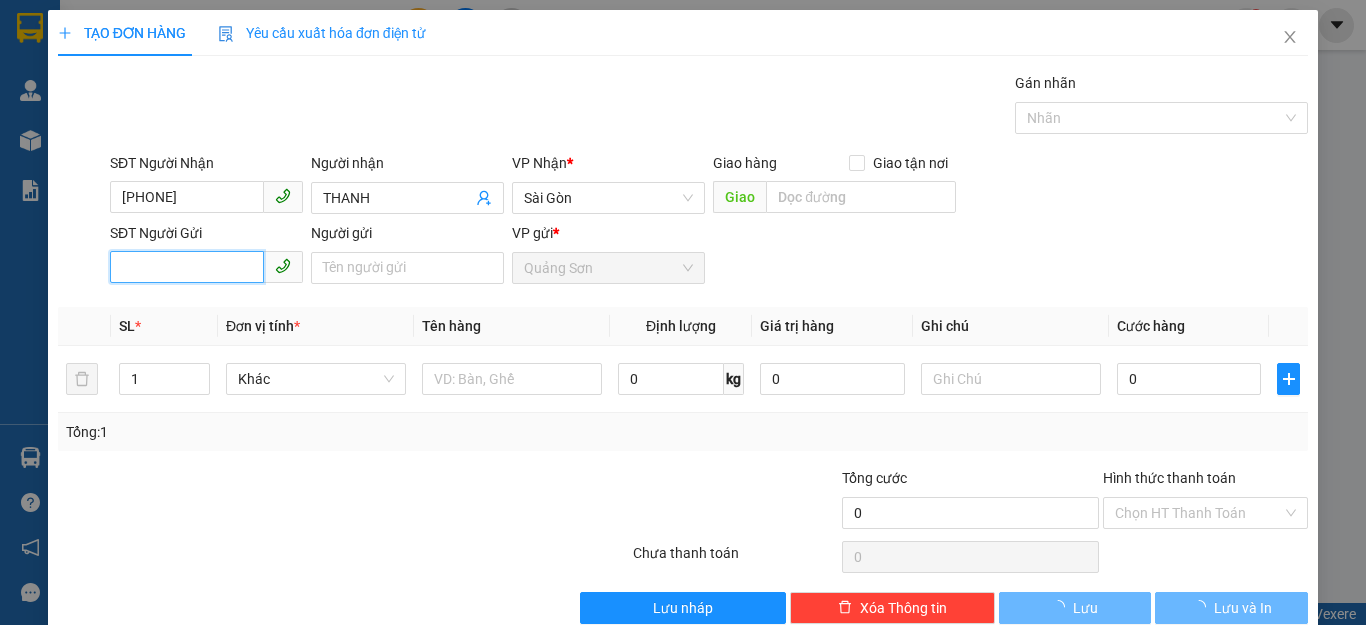 click on "SĐT Người Gửi" at bounding box center [187, 267] 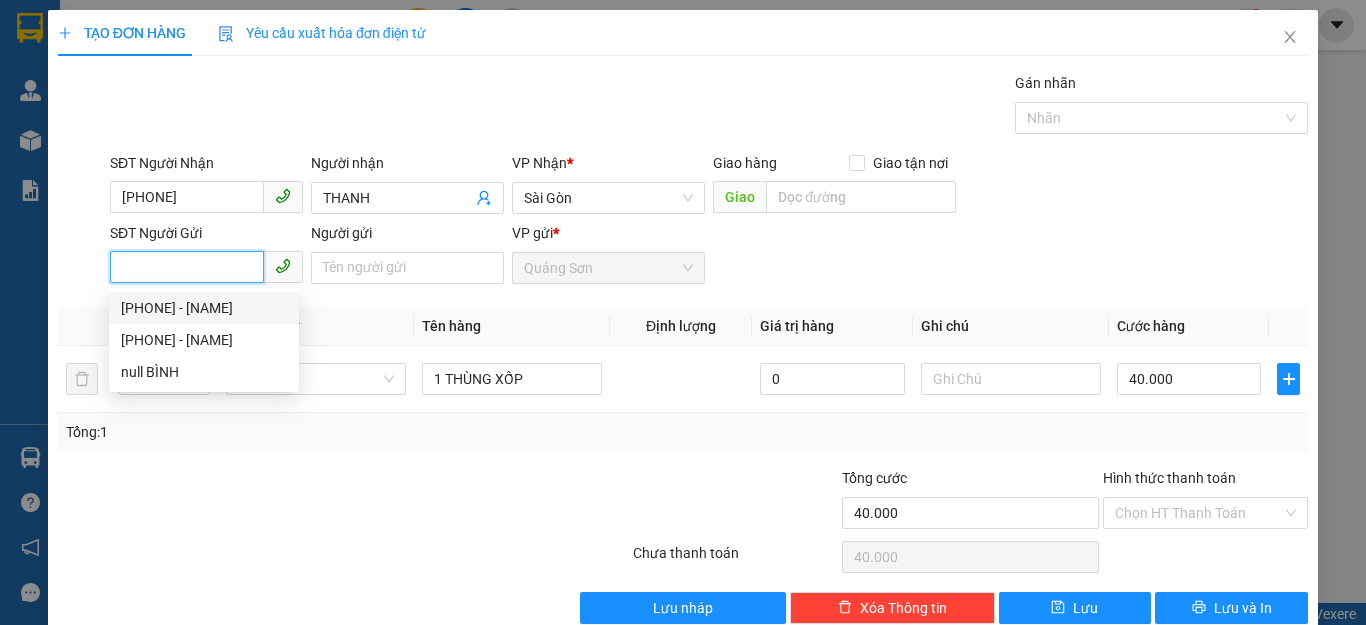 click on "[PHONE] - [NAME]" at bounding box center [204, 308] 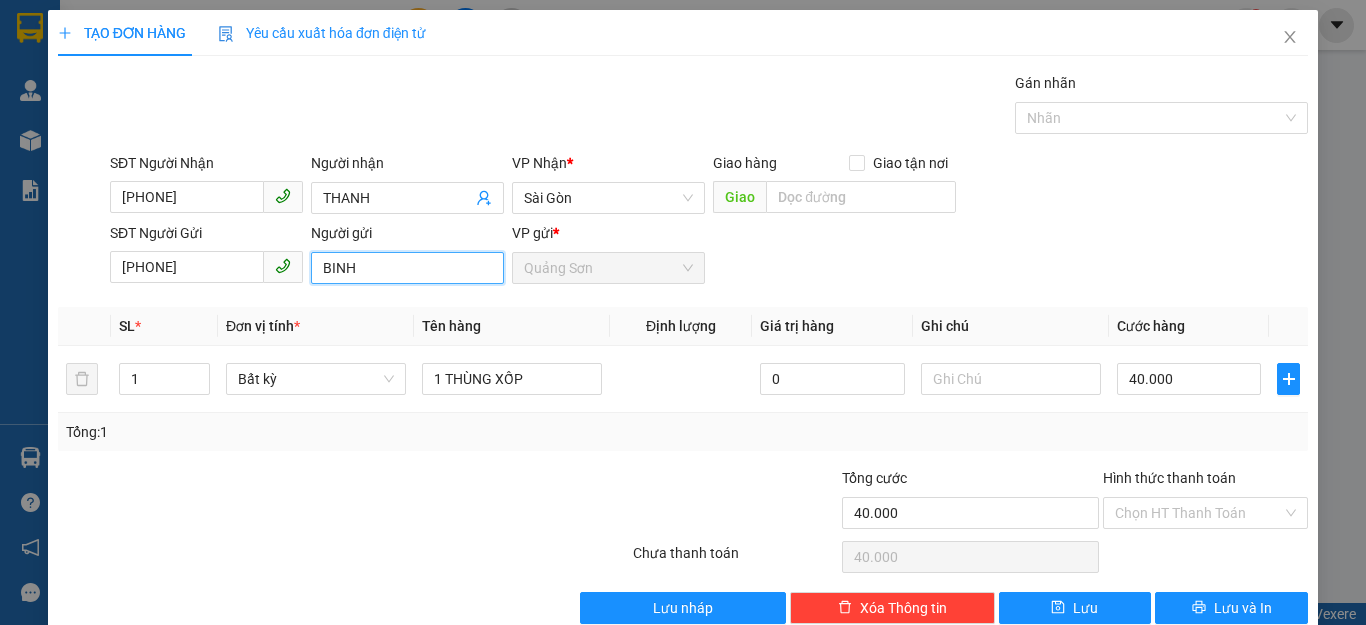 click on "BINH" at bounding box center (407, 268) 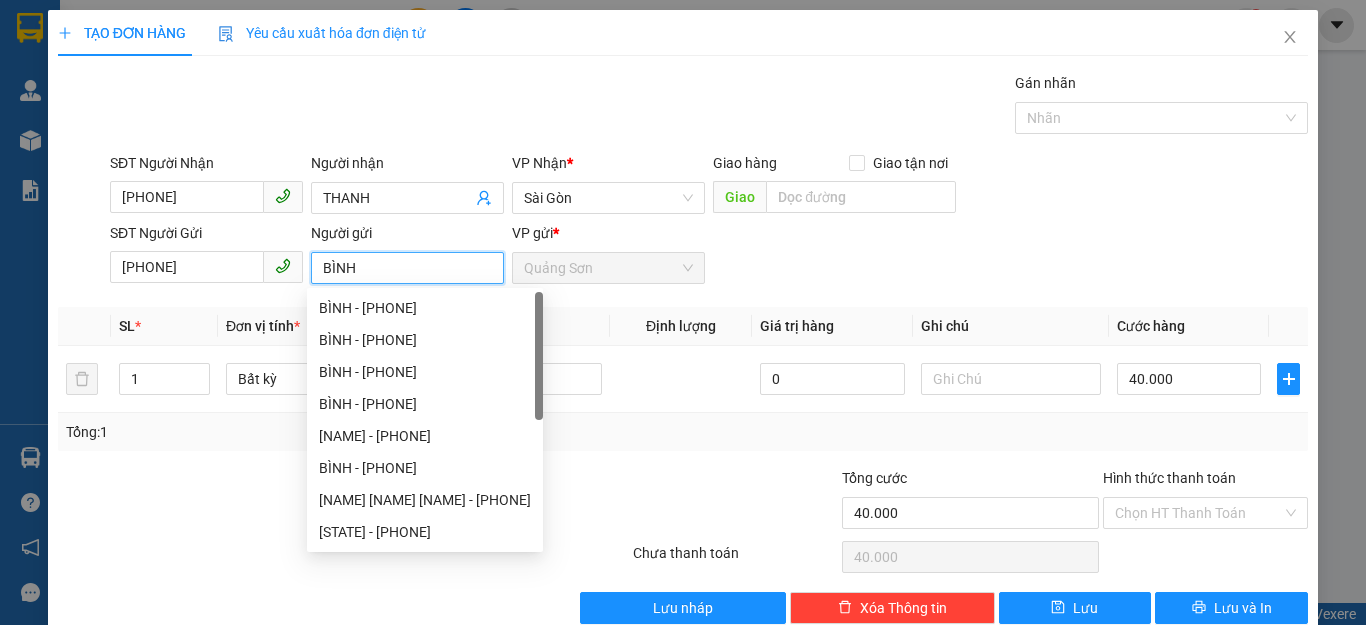 type on "BÌNH" 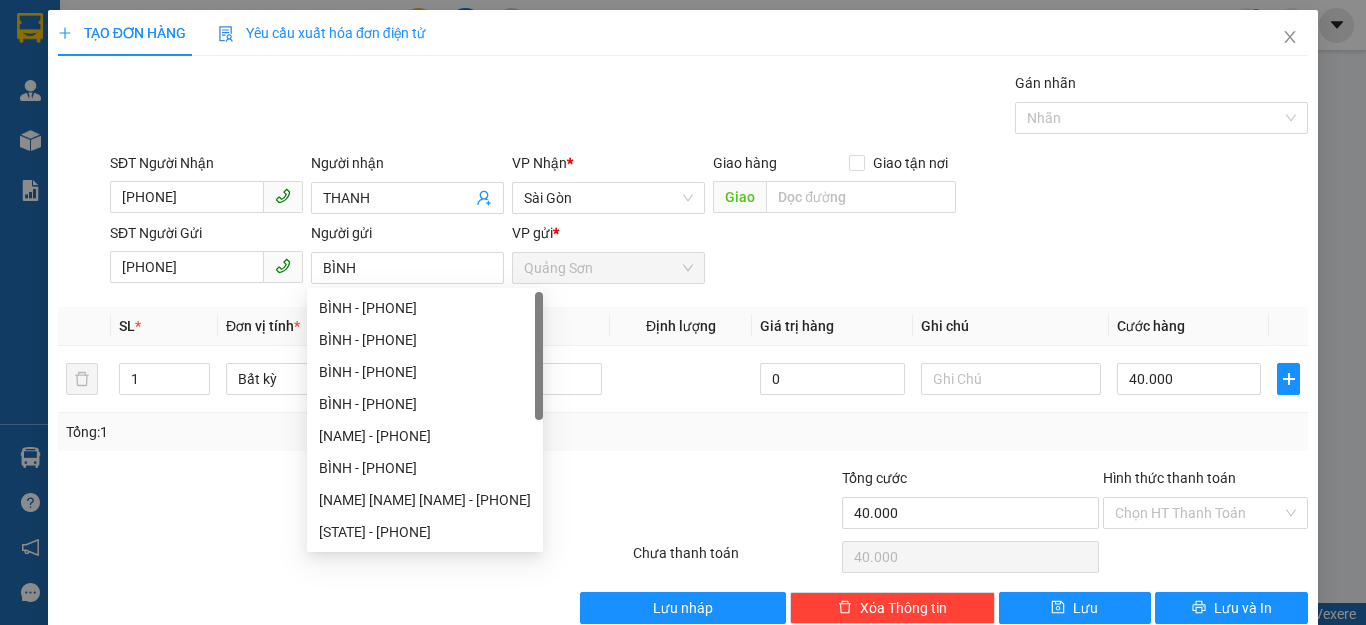 click on "Gói vận chuyển  * Tiêu chuẩn Gán nhãn   Nhãn" at bounding box center [709, 107] 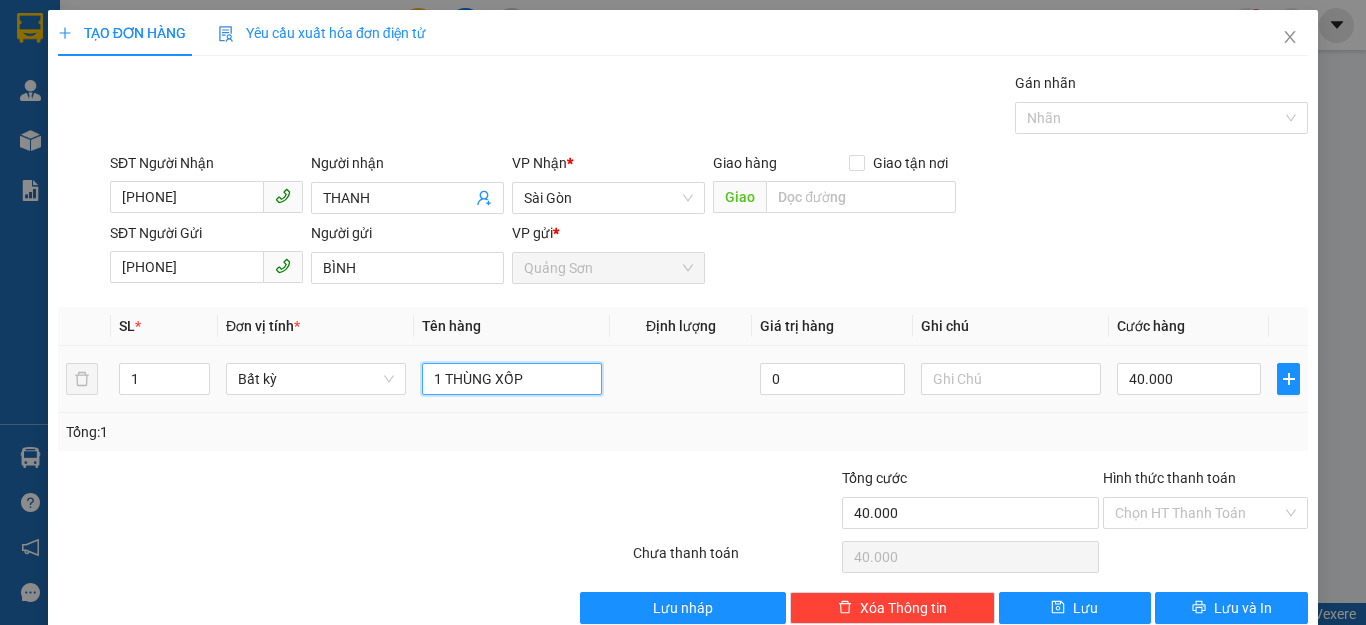 click on "1 THÙNG XỐP" at bounding box center (512, 379) 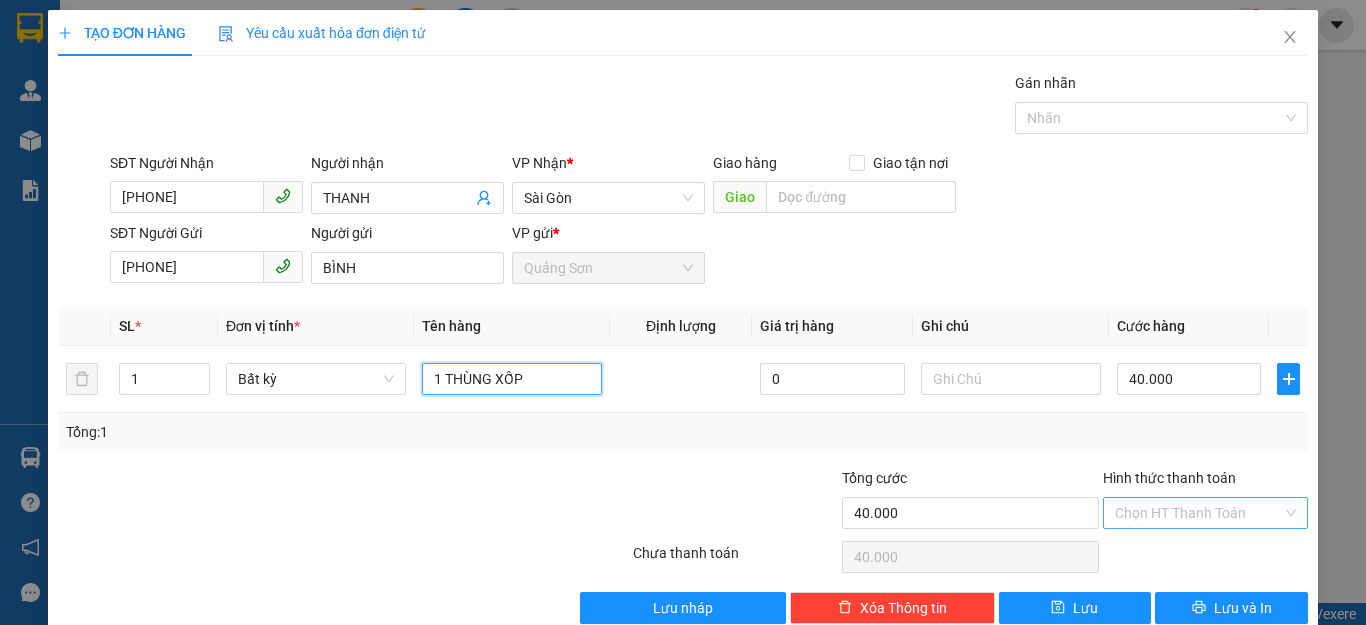 type on "1 THÙNG XỐP" 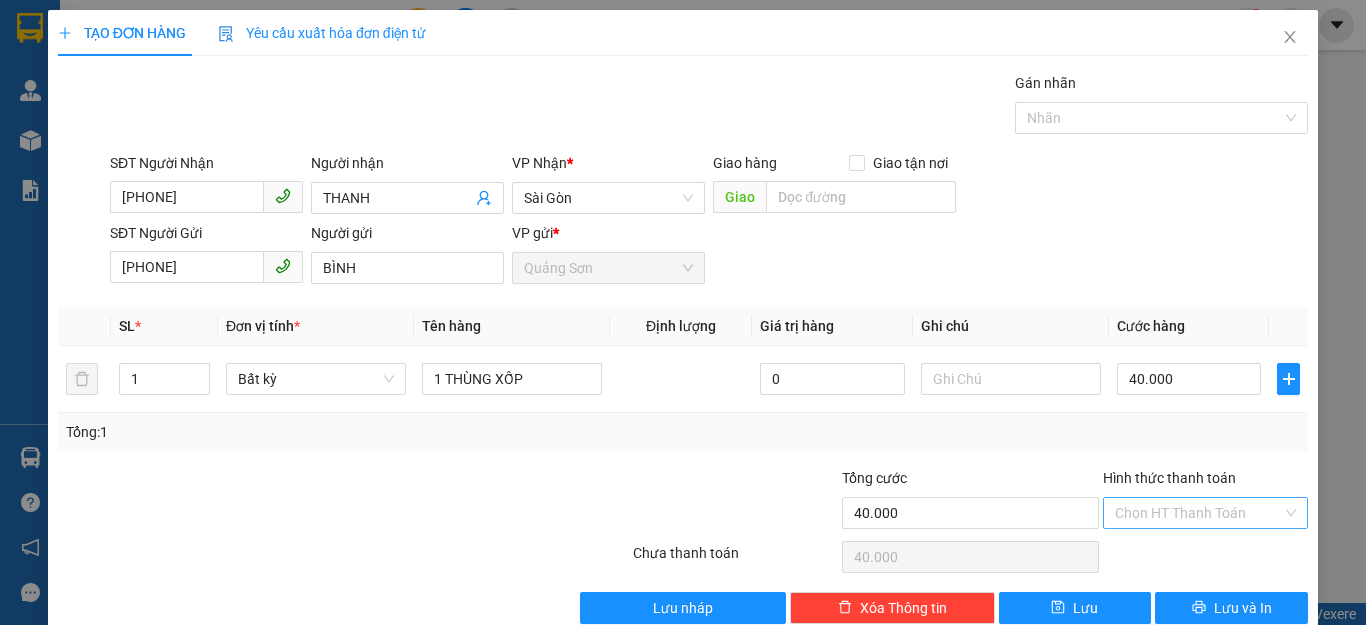 click on "Hình thức thanh toán" at bounding box center (1198, 513) 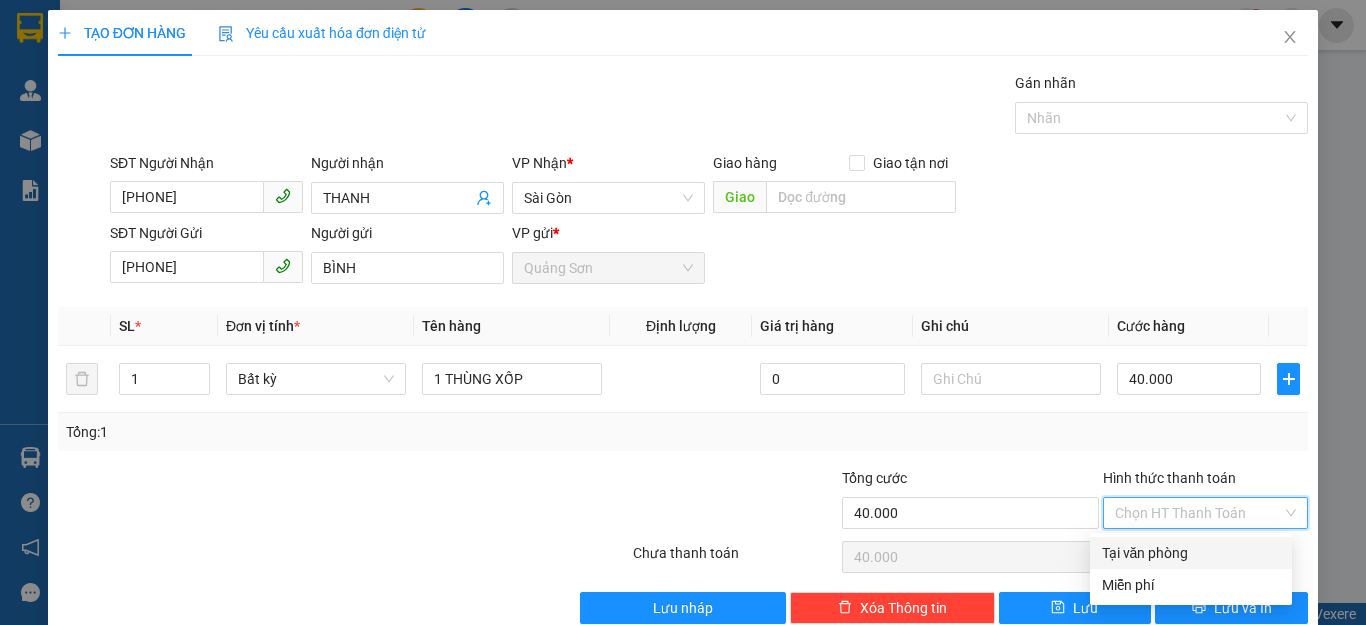 click on "Tại văn phòng" at bounding box center (1191, 553) 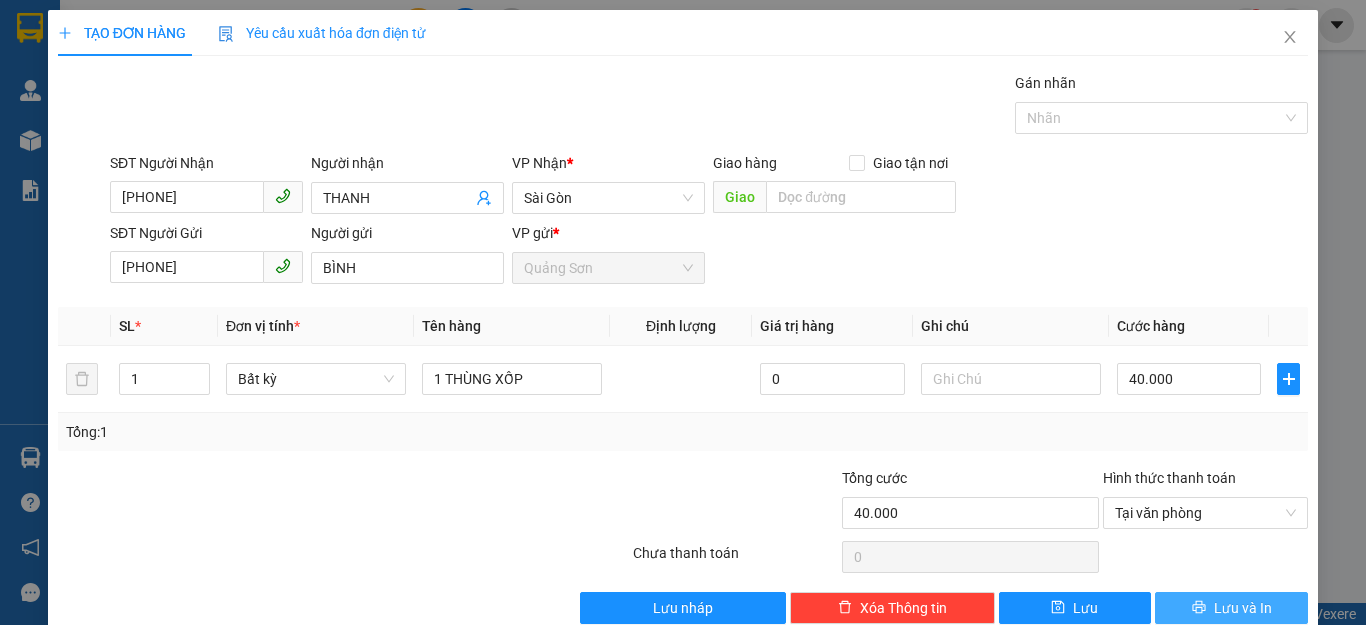 click on "Lưu và In" at bounding box center [1231, 608] 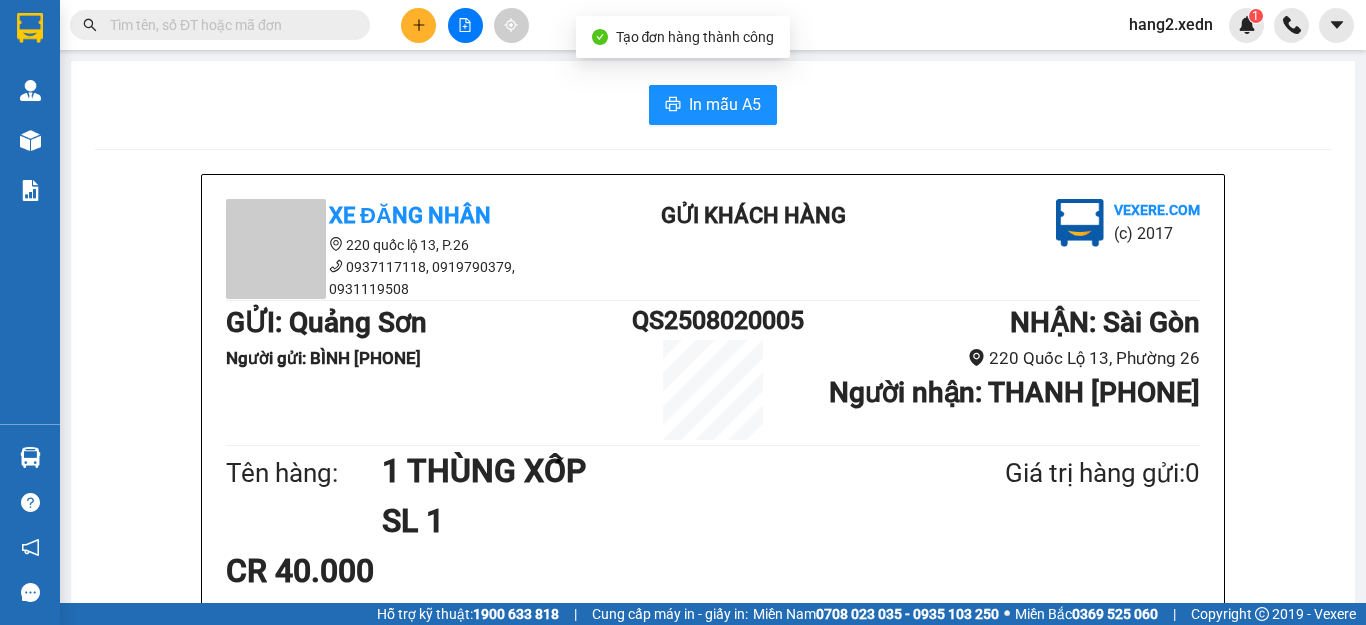 click on "In mẫu A5
Xe Đăng Nhân   [NUMBER] quốc lộ [NUMBER], P.[NUMBER]   [PHONE], [PHONE], [PHONE] Gửi khách hàng Vexere.com (c) 2017 GỬI :   Quảng Sơn Người gửi :   BÌNH [PHONE] QS2508020005 NHẬN :   Sài Gòn   [NUMBER] Quốc Lộ [NUMBER], Phường [NUMBER] Người nhận :   THANH [PHONE] Tên hàng: 1 THÙNG XỐP  SL 1 Giá trị hàng gửi:  0 CR   40.000 Tổng phải thu:   0 Người gửi hàng xác nhận (Tôi đã đọc và đồng ý nộp dung phiếu gửi hàng) NV kiểm tra hàng (Kí và ghi rõ họ tên) [TIME], [DATE] NV nhận hàng Hằng 2 Quy định nhận/gửi hàng : Mang theo CMND và đọc đúng SDT khi lấy hàng Phiếu có giá trị trong vong 3 ngày kể từ ngày gửi Hàng kính, dễ vỡ bị hư hao công ty không bồi thường" at bounding box center (713, 514) 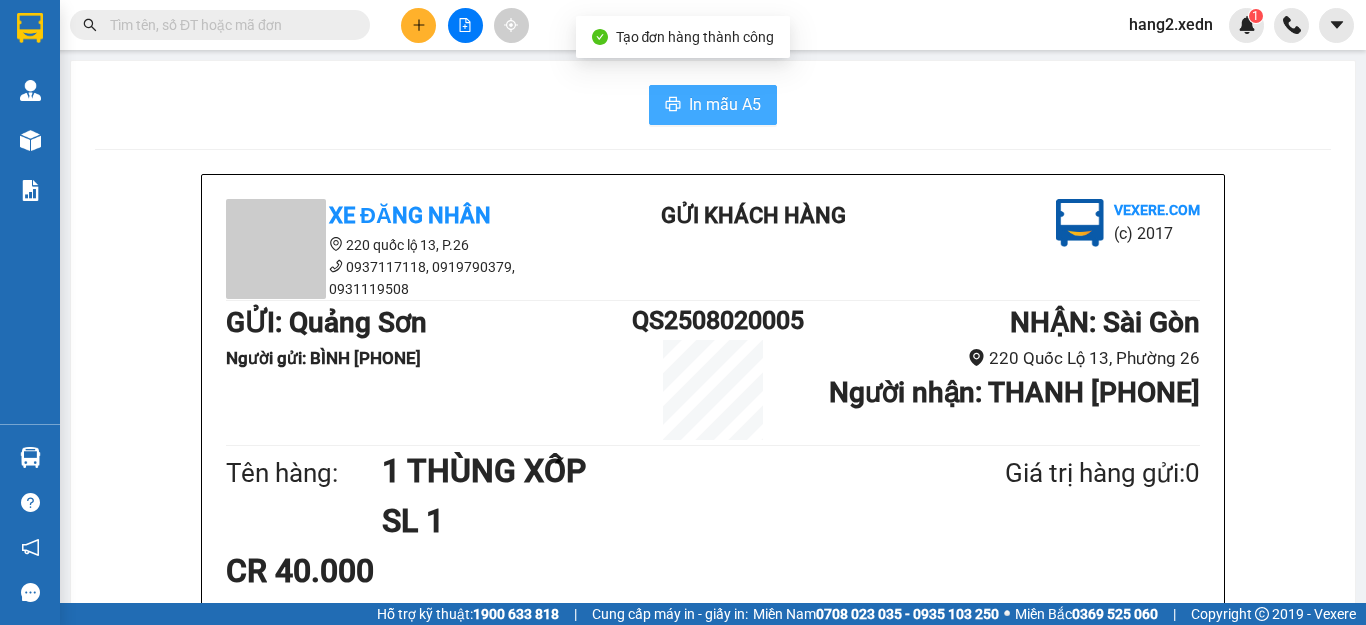 click on "In mẫu A5" at bounding box center (713, 105) 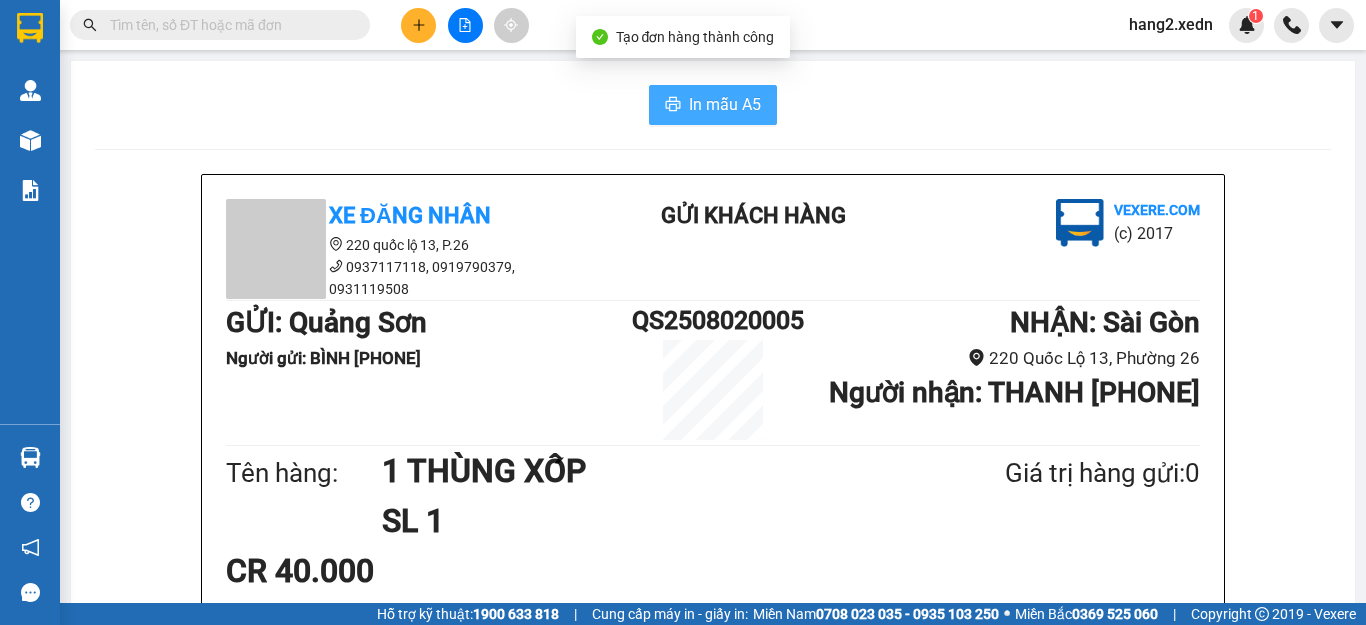 scroll, scrollTop: 0, scrollLeft: 0, axis: both 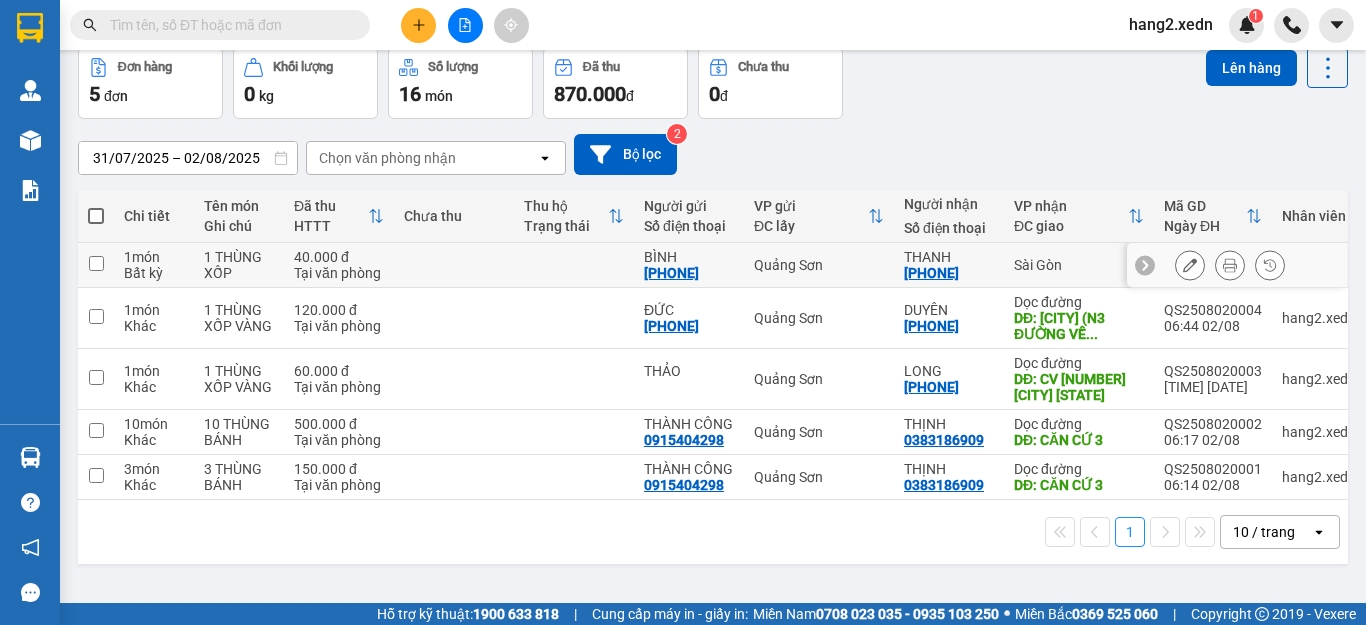 click at bounding box center [96, 263] 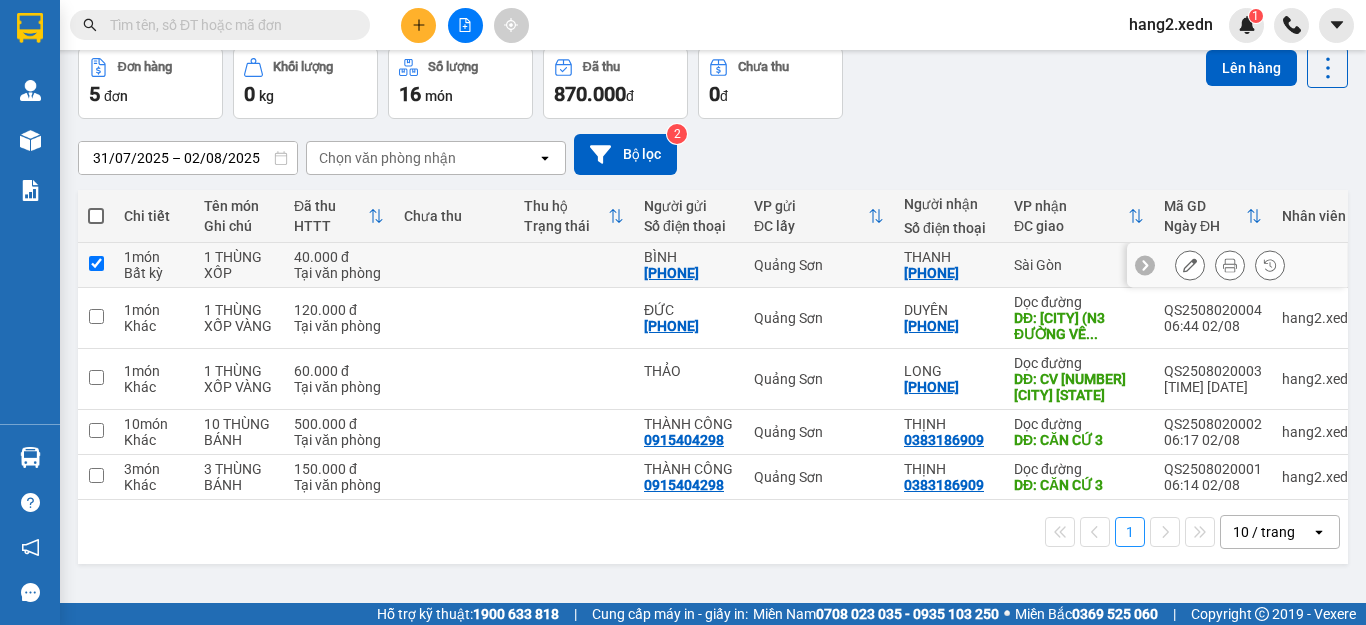 checkbox on "true" 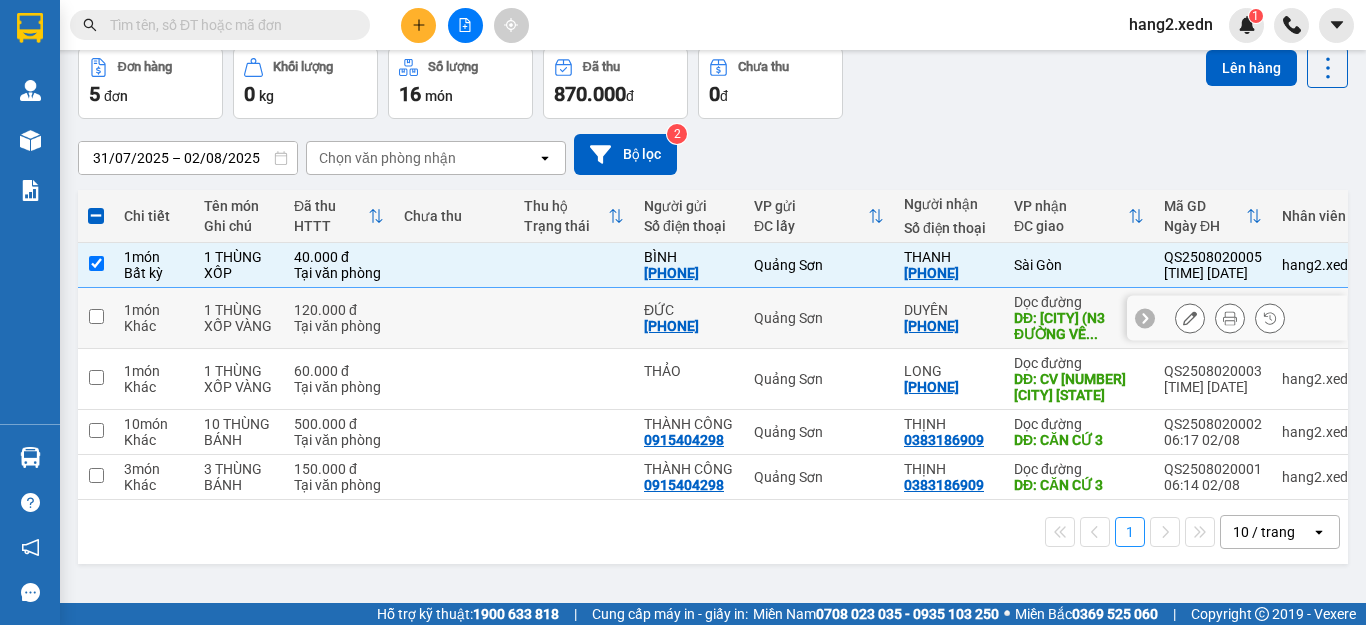 click at bounding box center (96, 316) 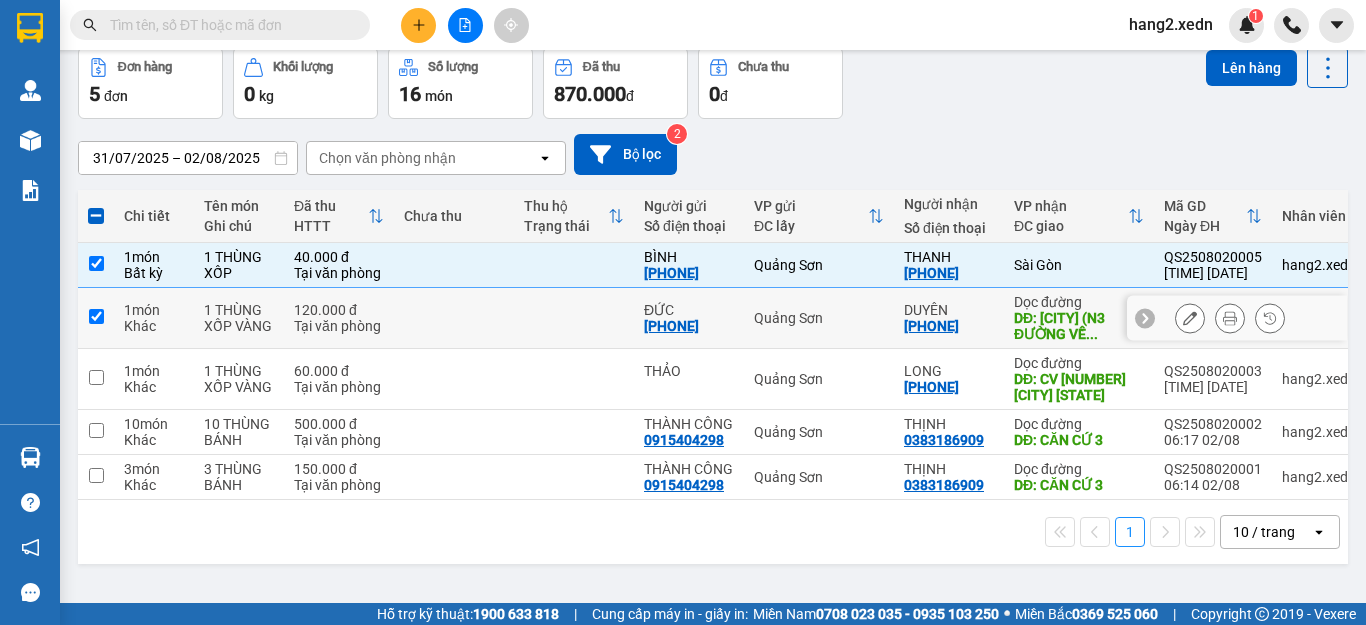 checkbox on "true" 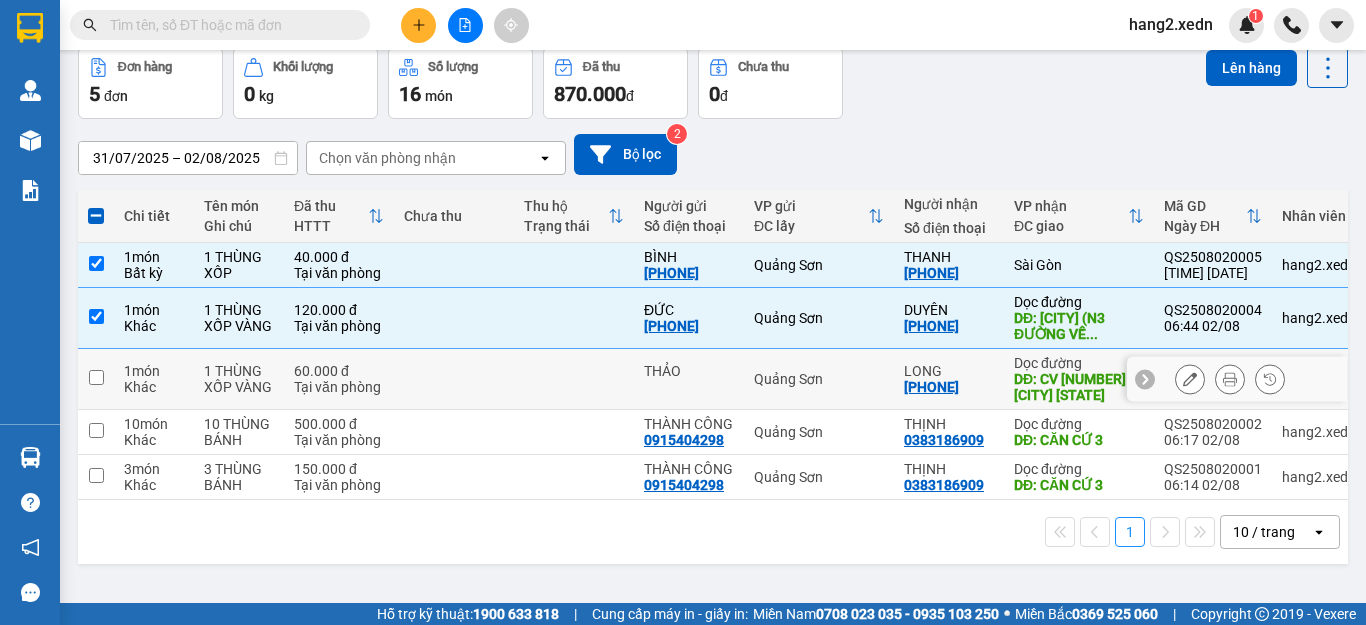 click at bounding box center (96, 377) 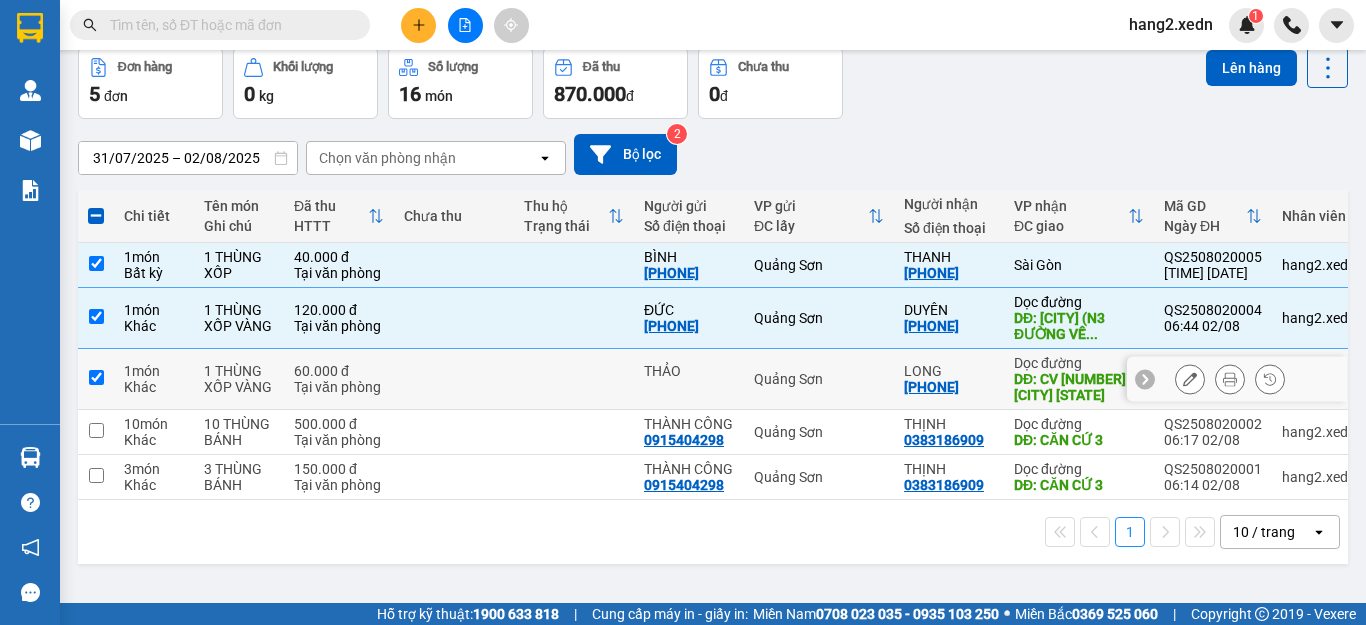 checkbox on "true" 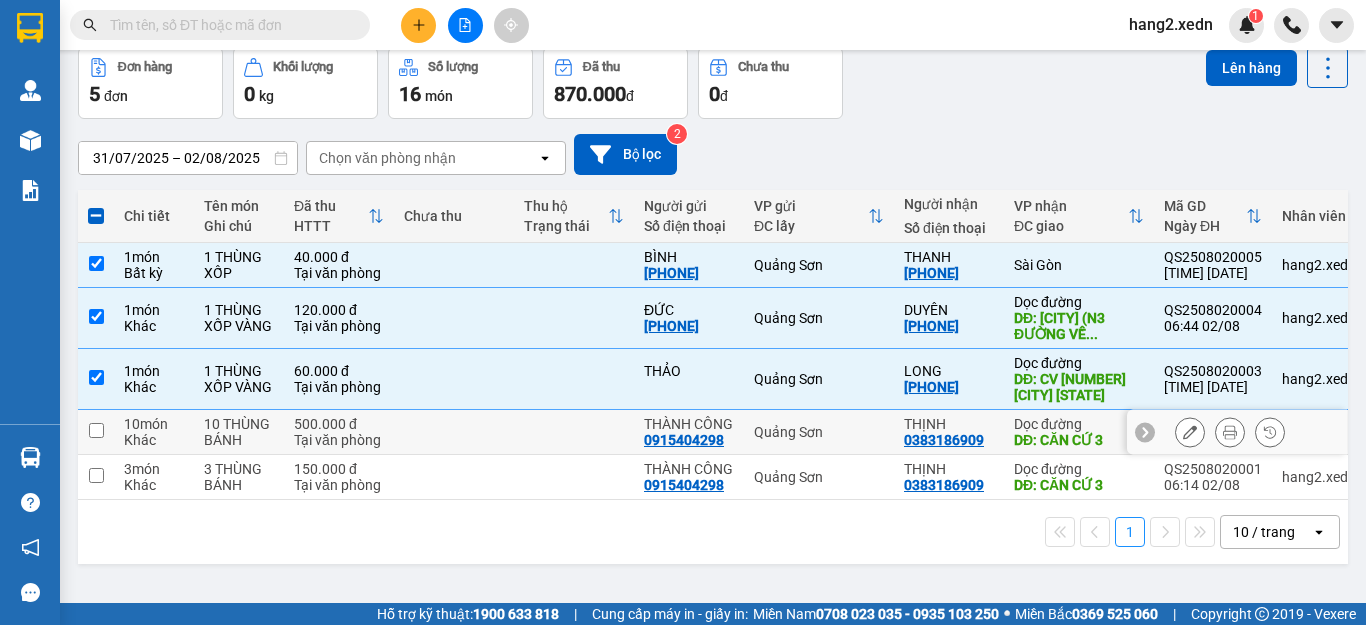 click at bounding box center (96, 430) 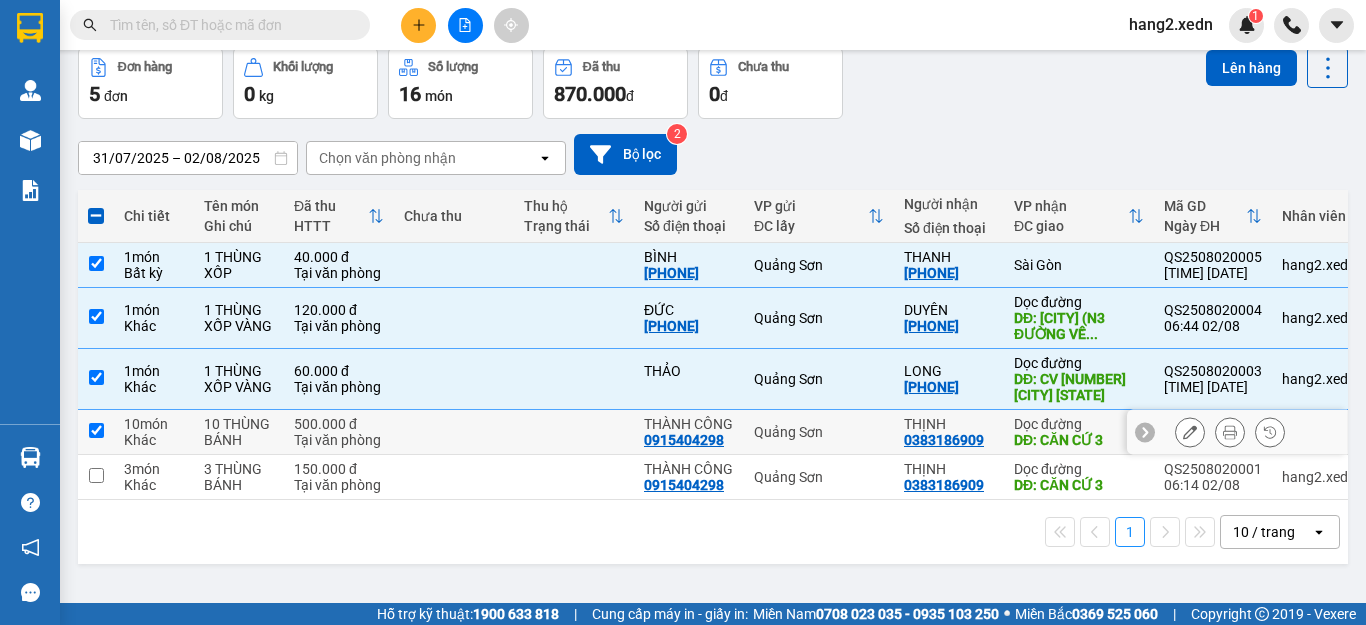checkbox on "true" 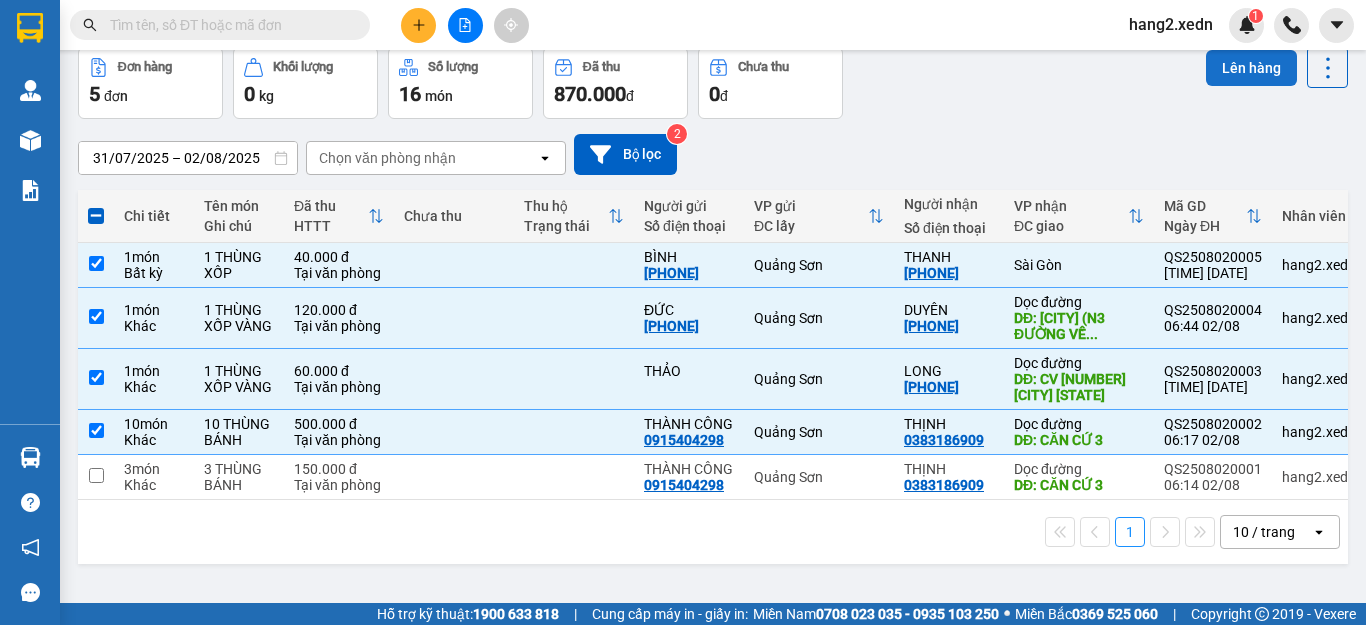 click on "Lên hàng" at bounding box center (1251, 68) 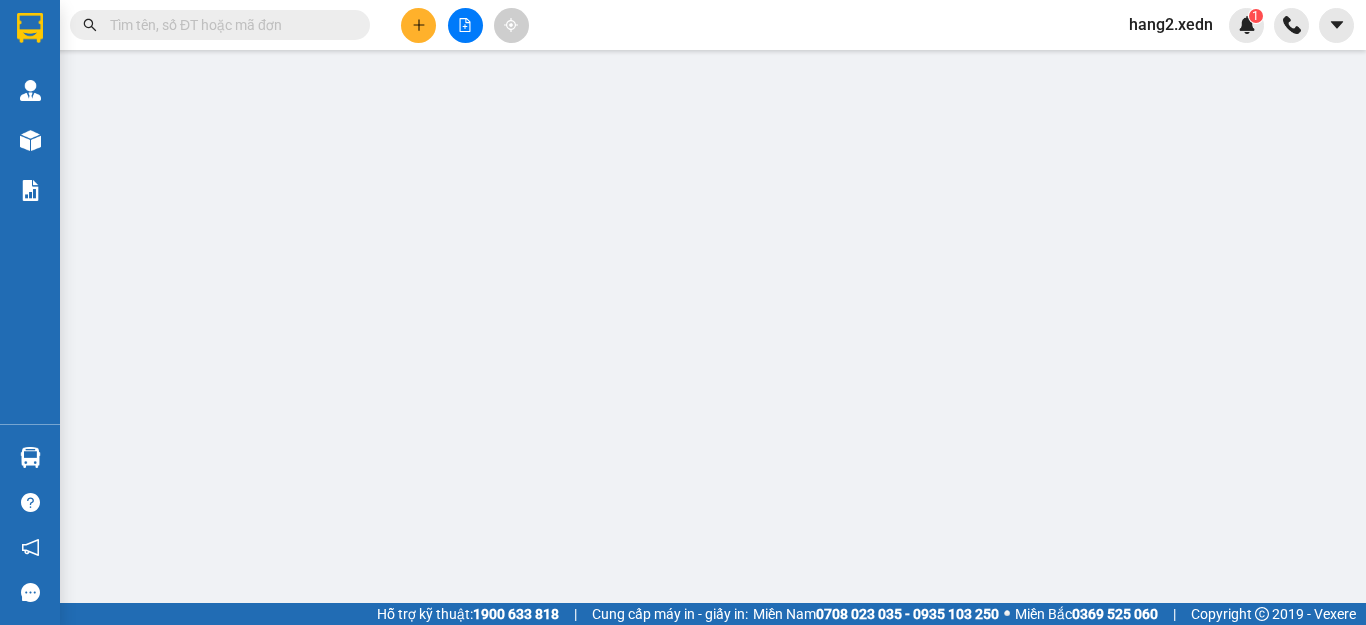 scroll, scrollTop: 0, scrollLeft: 0, axis: both 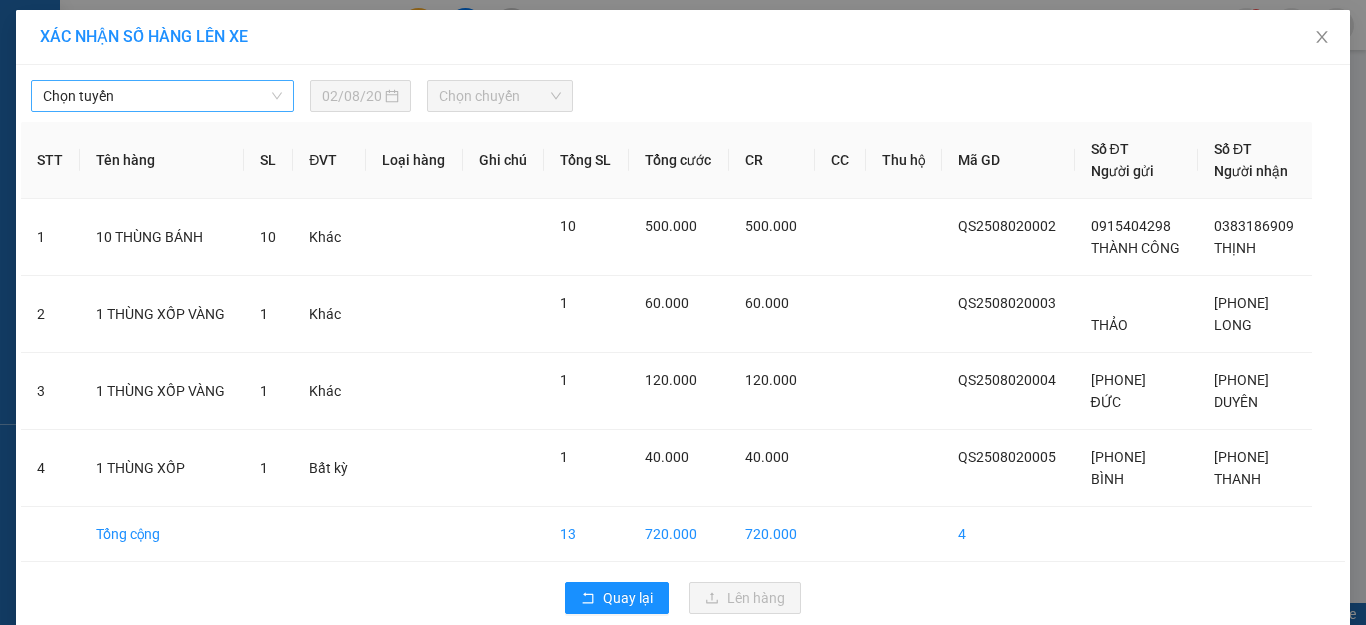 click on "Chọn tuyến" at bounding box center [162, 96] 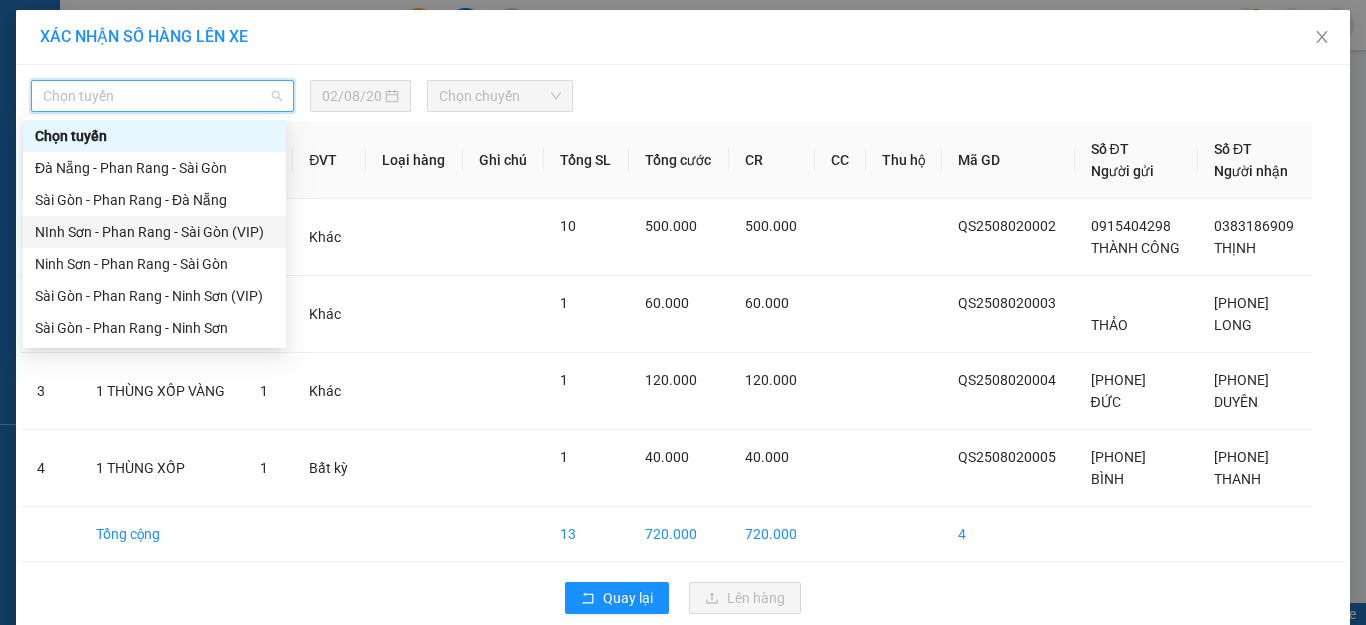 drag, startPoint x: 152, startPoint y: 159, endPoint x: 162, endPoint y: 260, distance: 101.49384 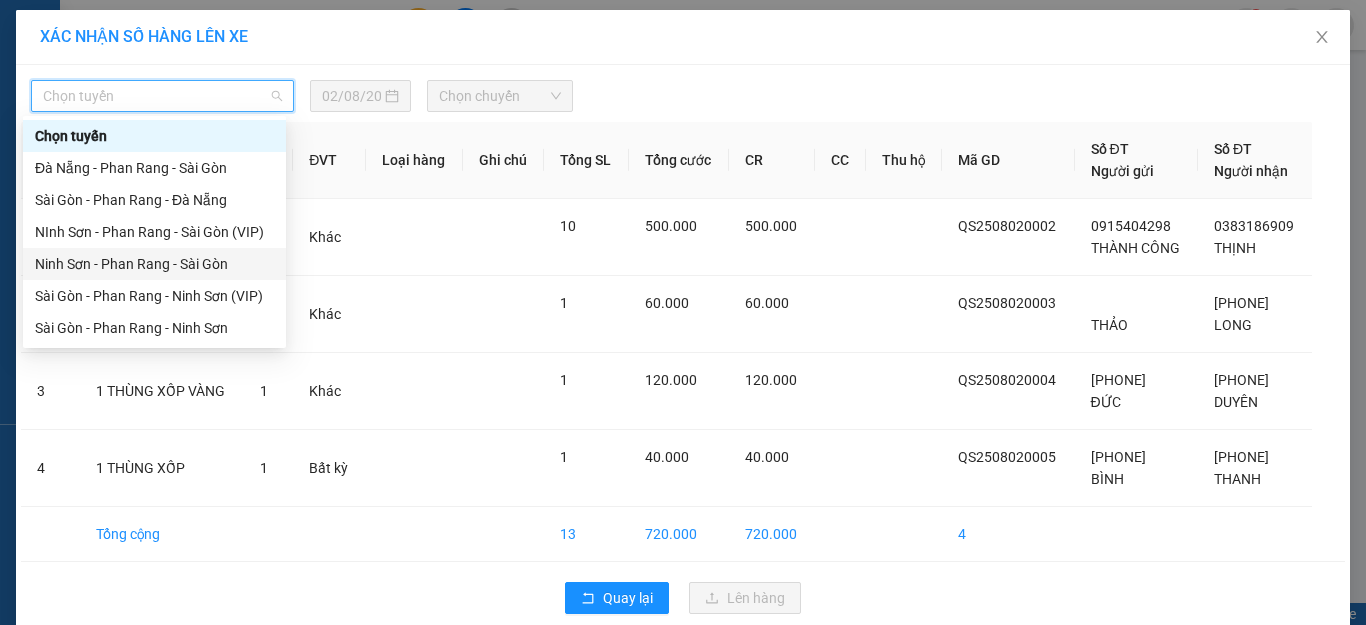 click on "Ninh Sơn - Phan Rang - Sài Gòn" at bounding box center (154, 264) 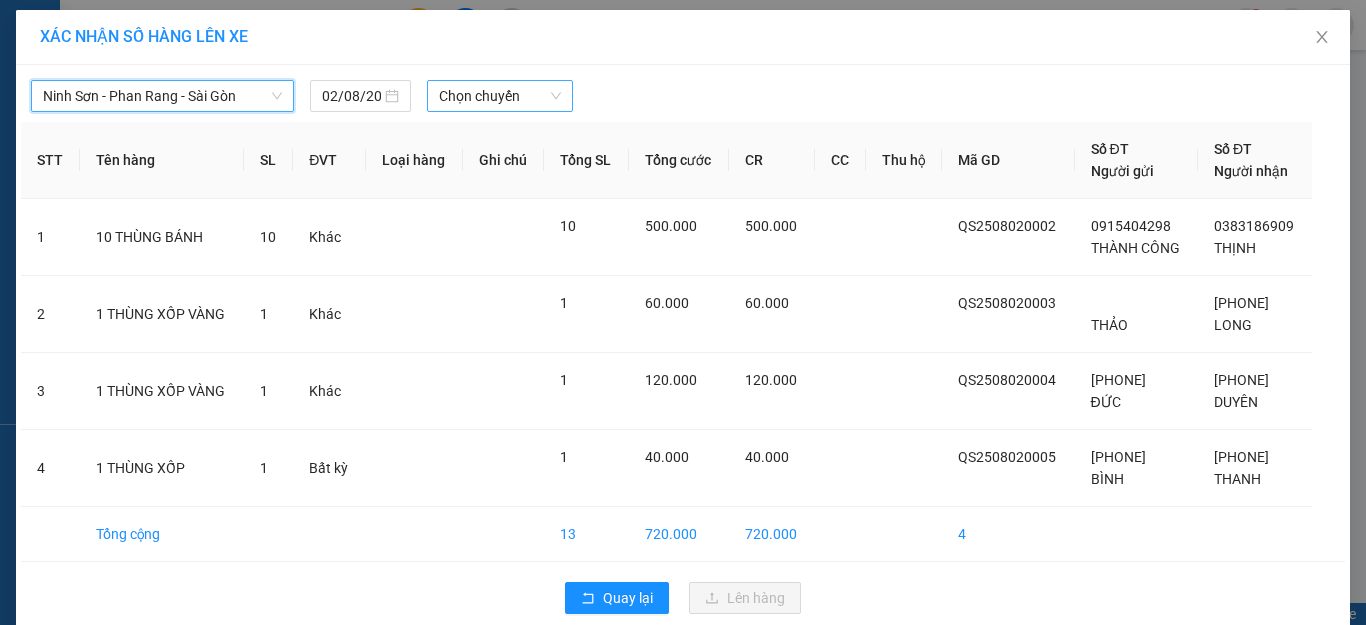 click on "Chọn chuyến" at bounding box center (500, 96) 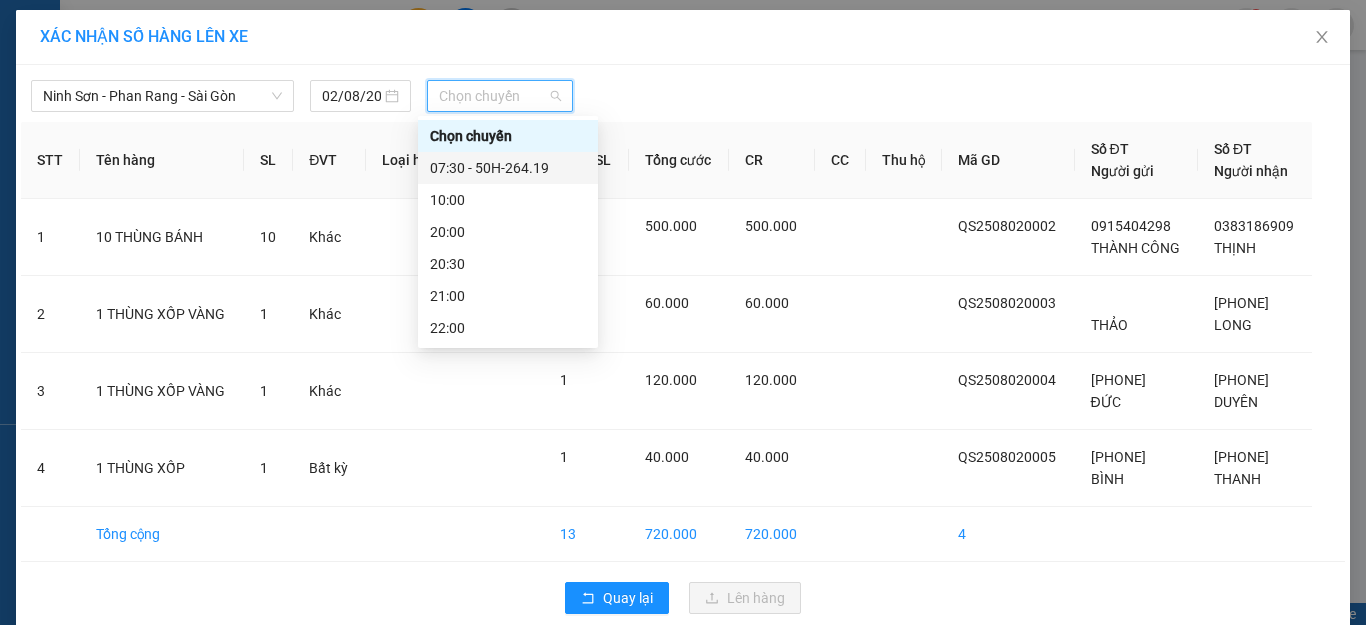 click on "07:30     - 50H-264.19" at bounding box center [508, 168] 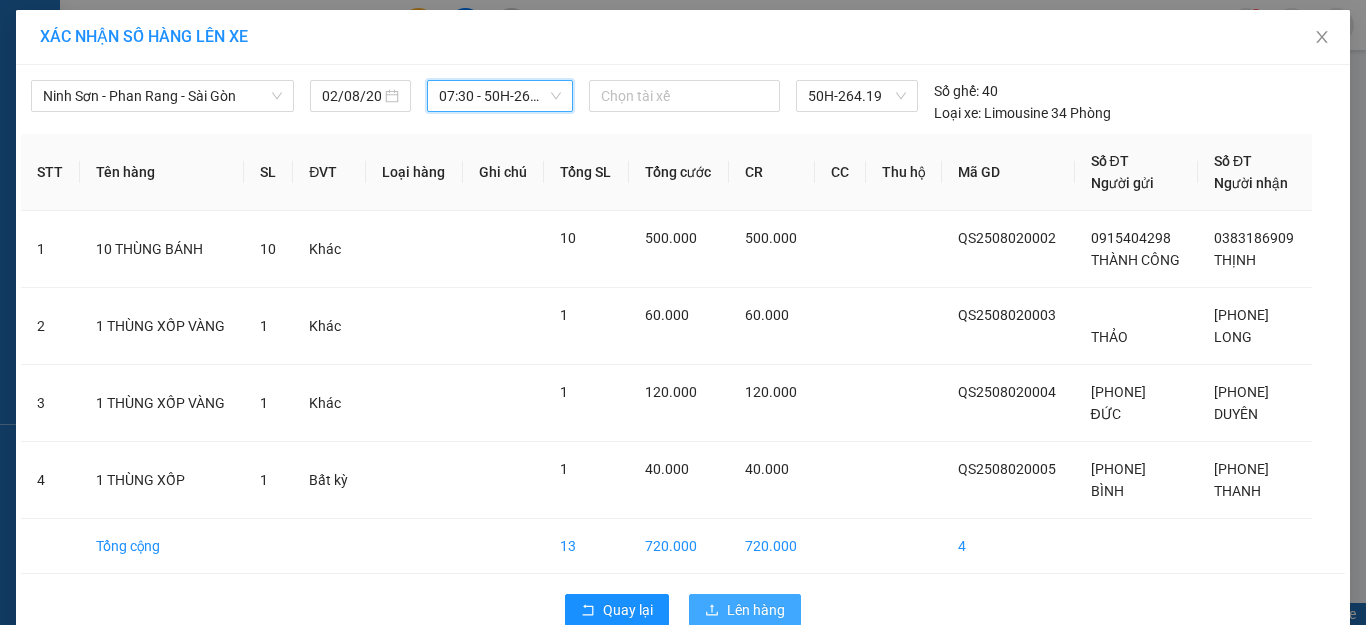 click on "Lên hàng" at bounding box center [756, 610] 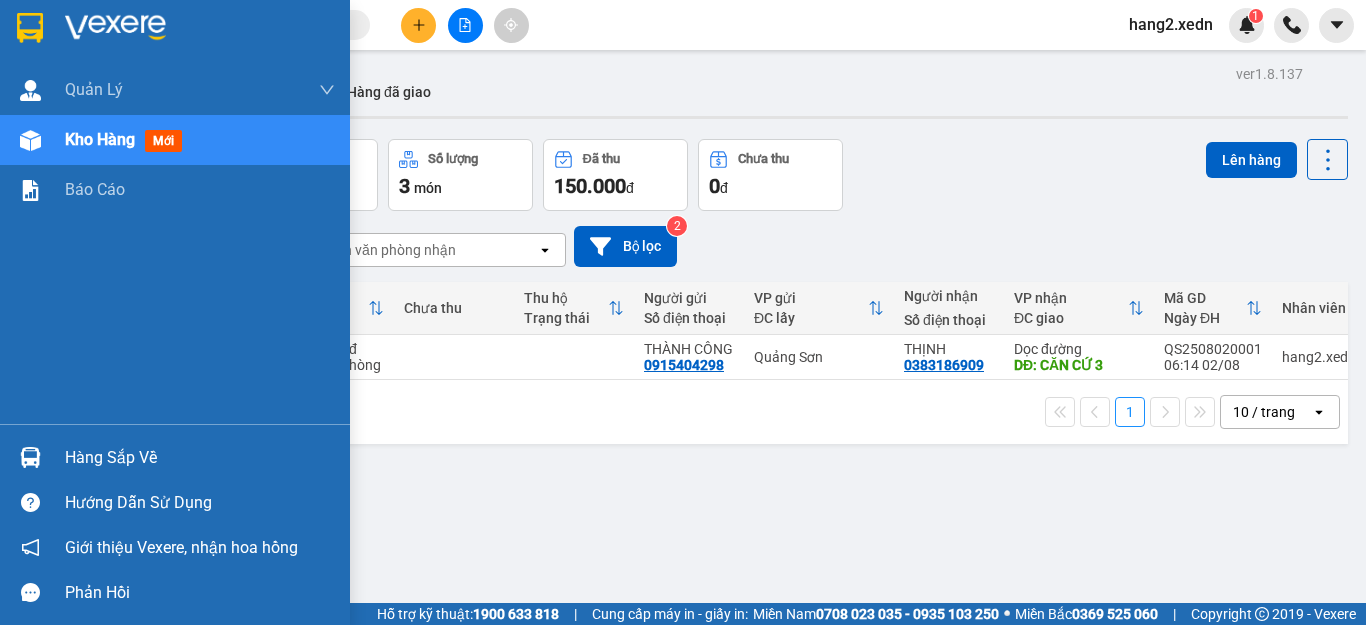 click at bounding box center [175, 32] 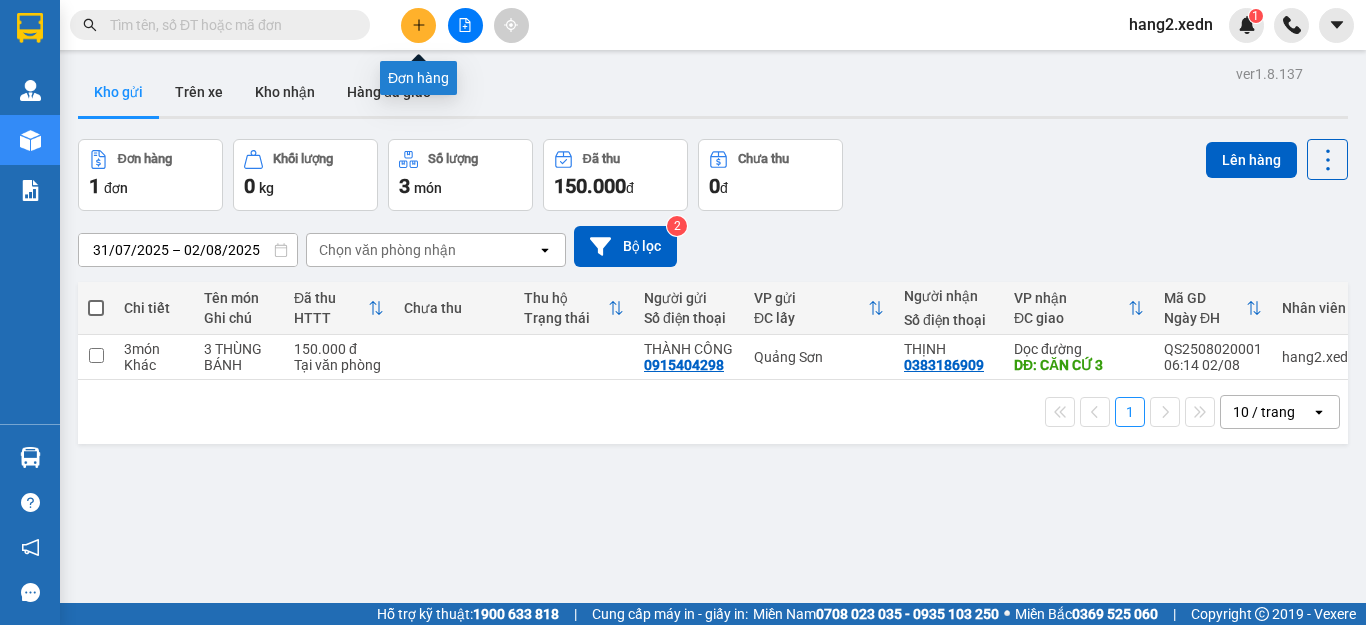 click 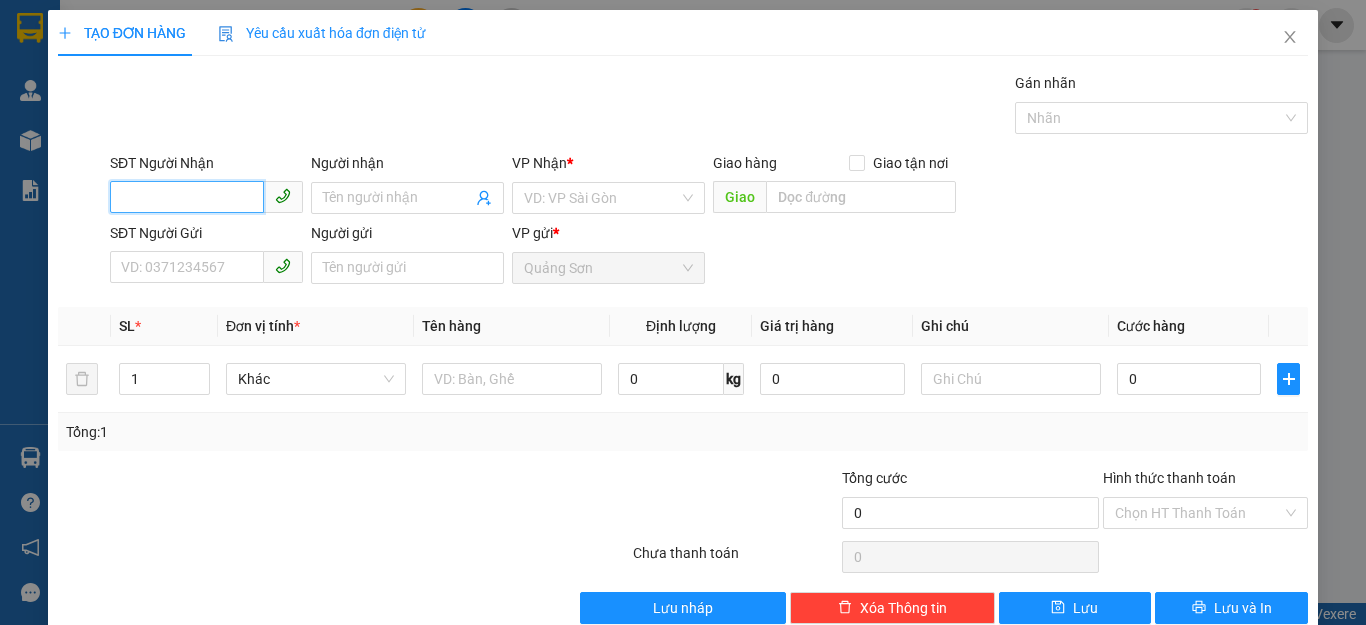 click on "SĐT Người Nhận" at bounding box center (187, 197) 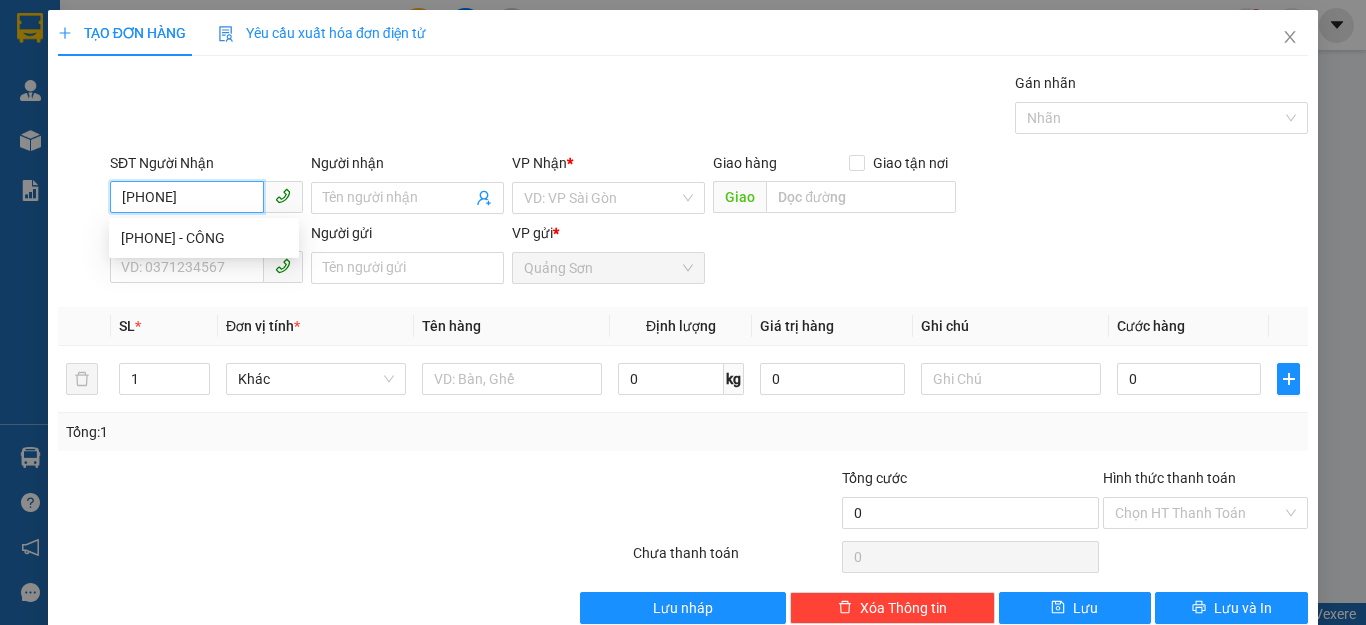 type on "[PHONE]" 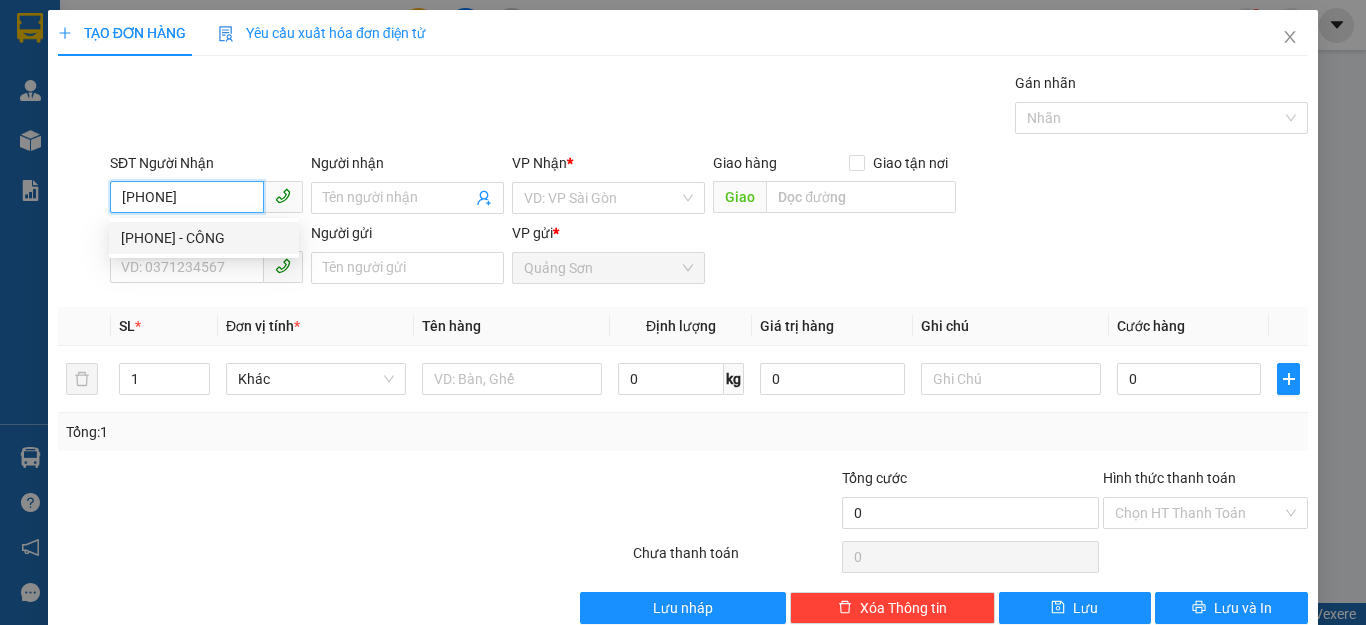 click on "[PHONE] - CÔNG" at bounding box center [204, 238] 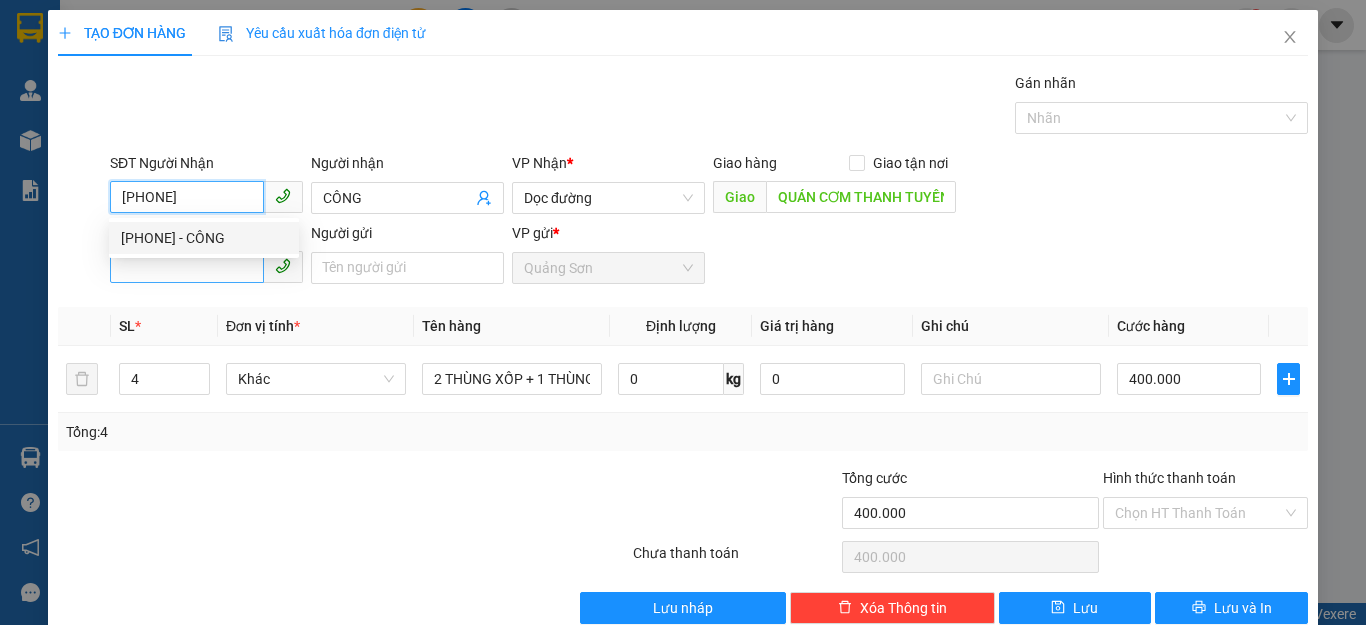 type on "400.000" 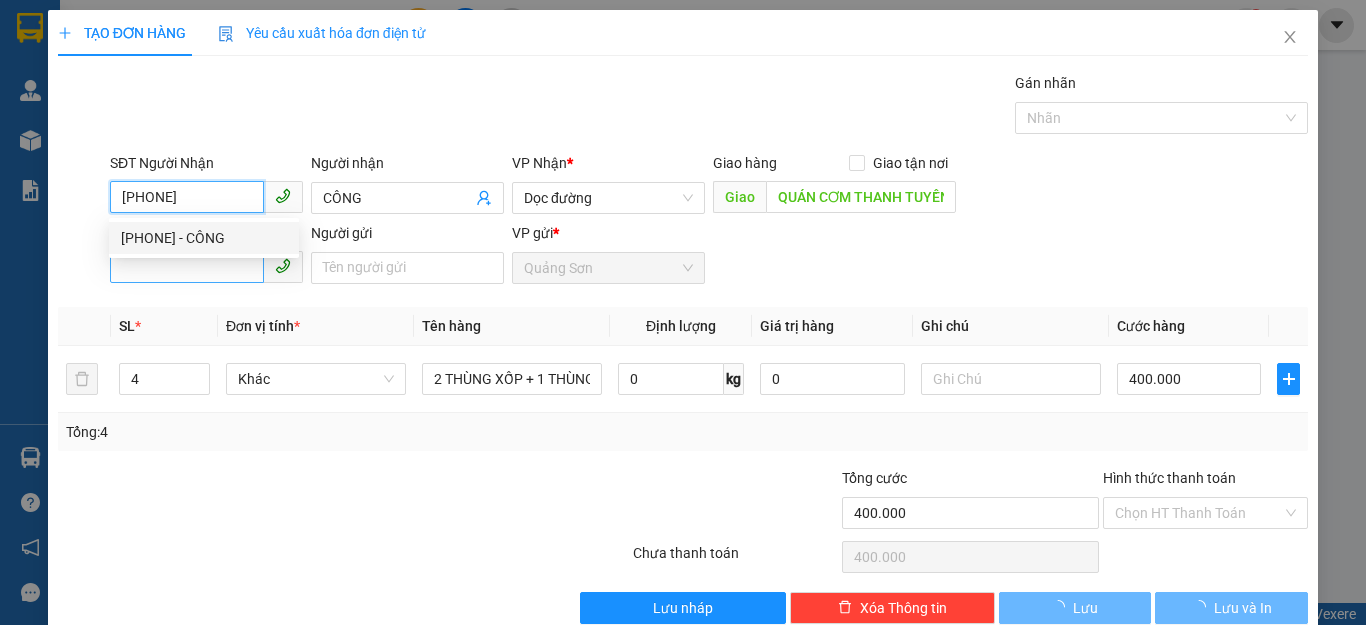 type on "[PHONE]" 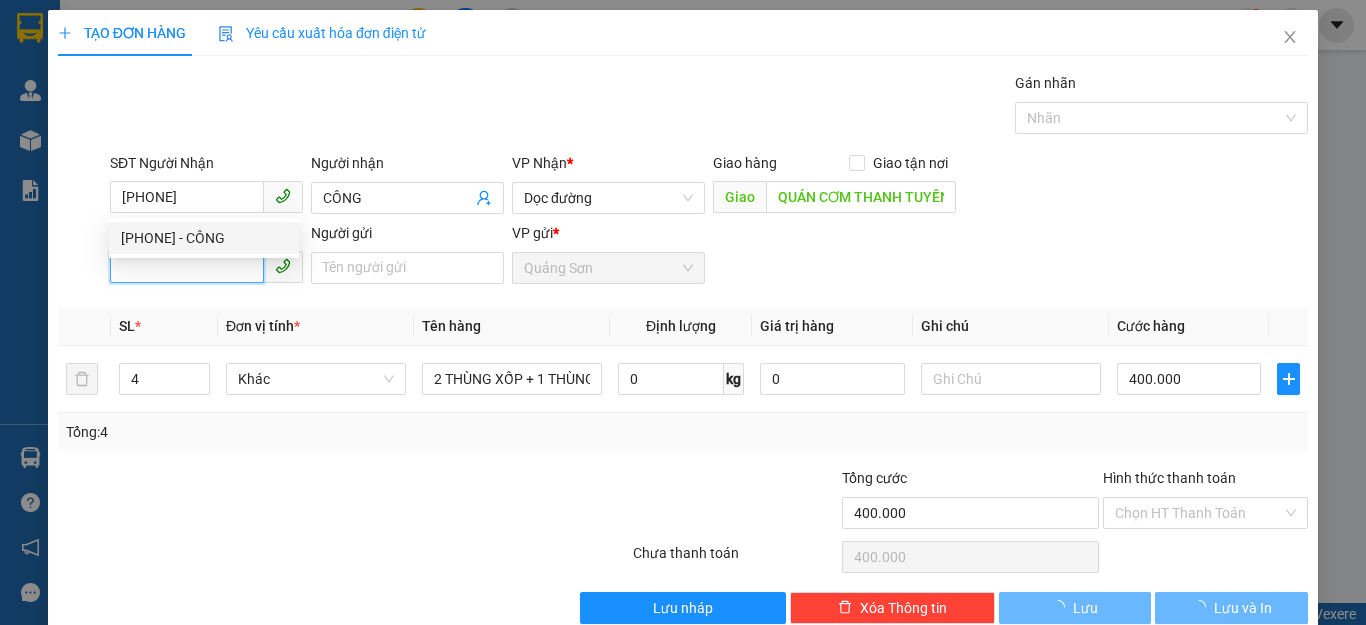 click on "SĐT Người Gửi" at bounding box center (187, 267) 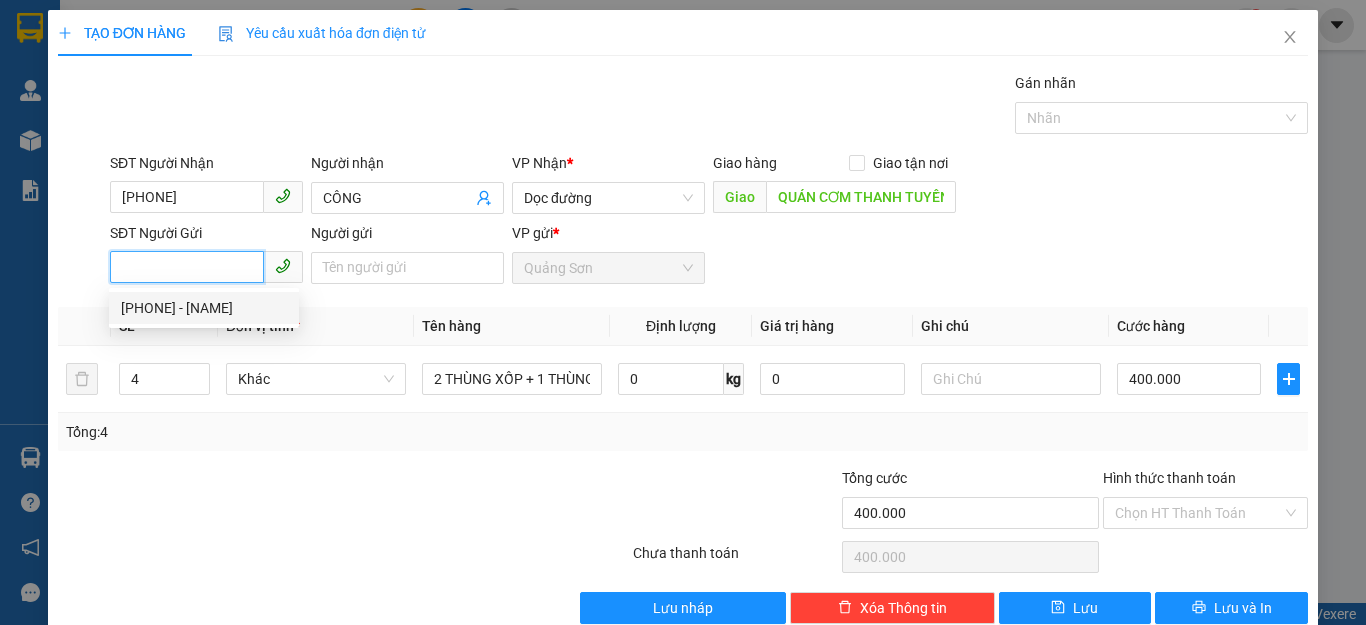click on "[PHONE] - [NAME]" at bounding box center (204, 308) 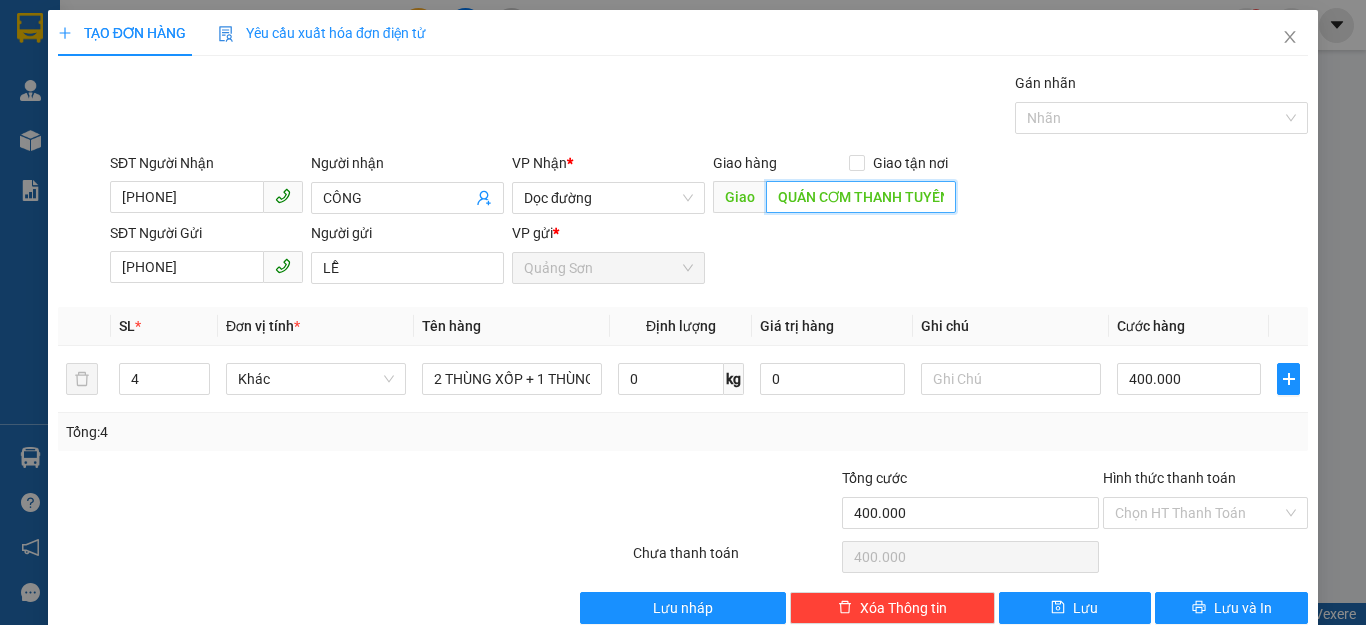 click on "QUÁN CƠM THANH TUYỀN - ÔNG ĐỒN" at bounding box center (861, 197) 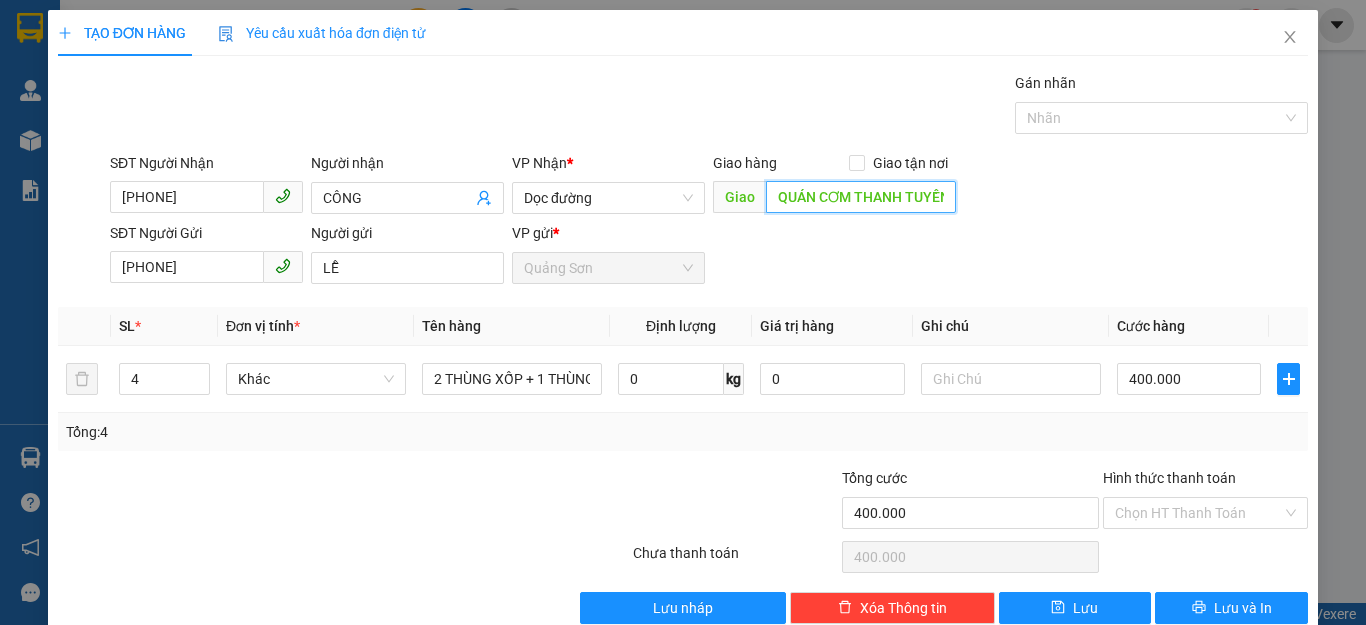 click on "QUÁN CƠM THANH TUYỀN - ÔNG ĐỒN" at bounding box center [861, 197] 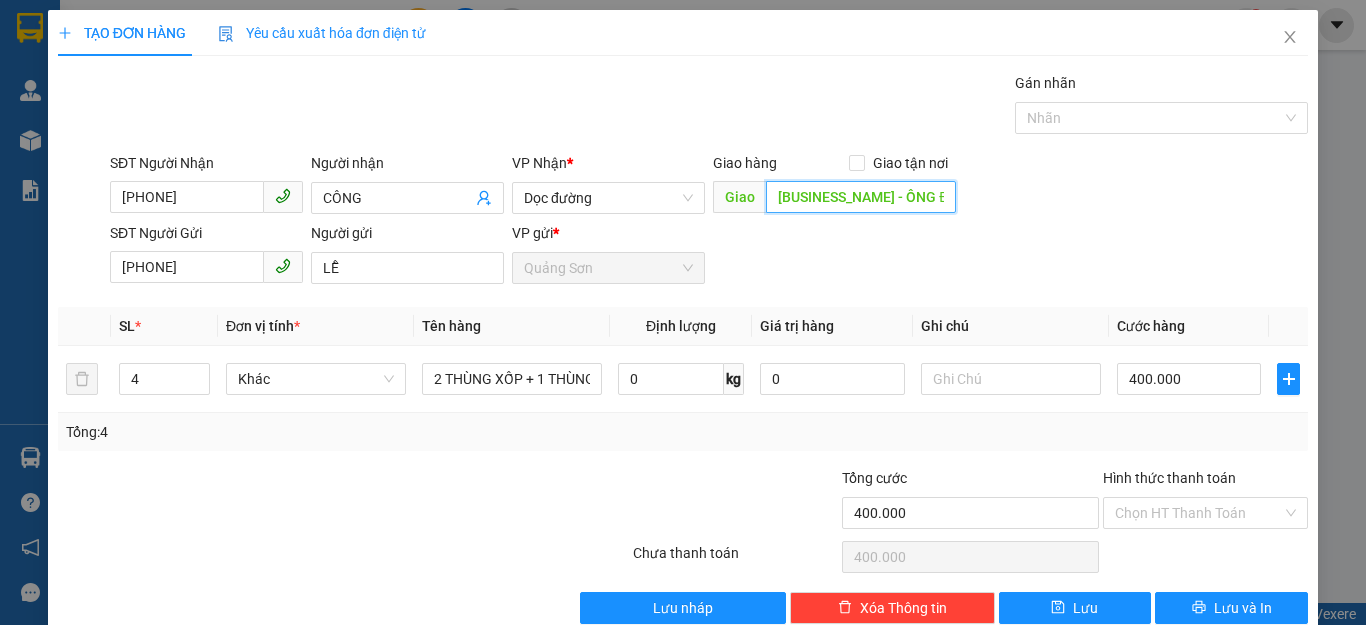type on "QUÁN CƠM THANH TUYỀN - ÔNG ĐỒN" 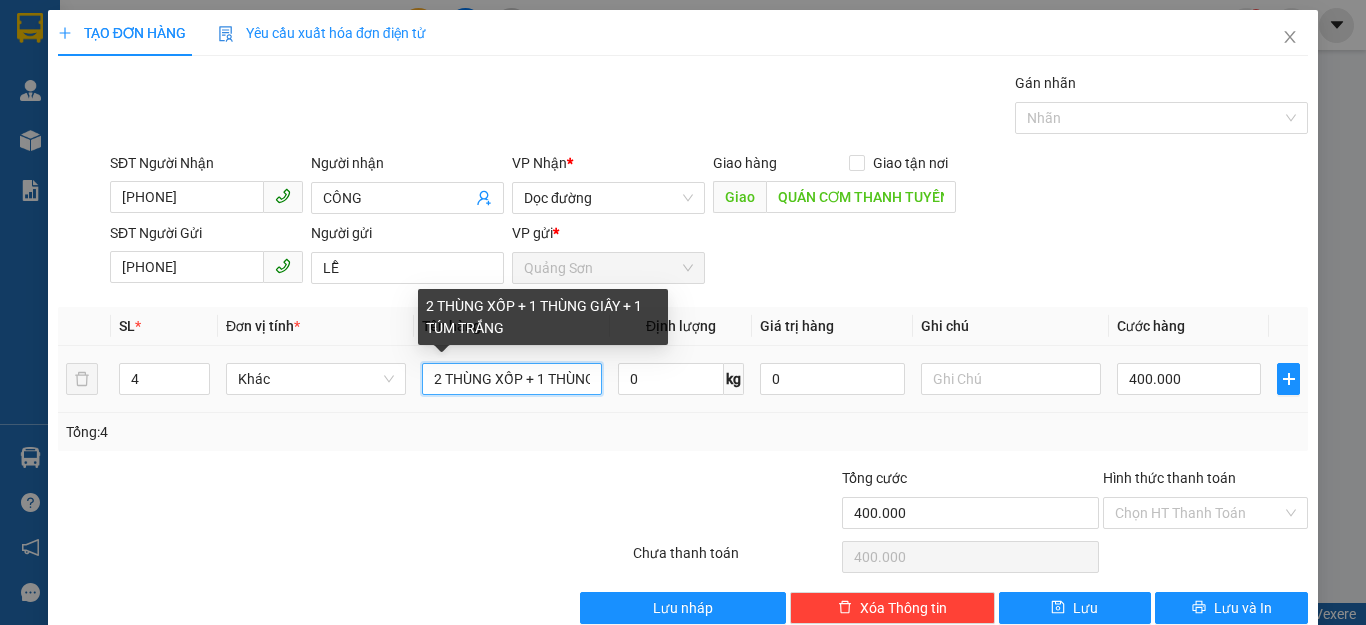 click on "2 THÙNG XỐP + 1 THÙNG GIẤY + 1 TÚM TRẮNG" at bounding box center [512, 379] 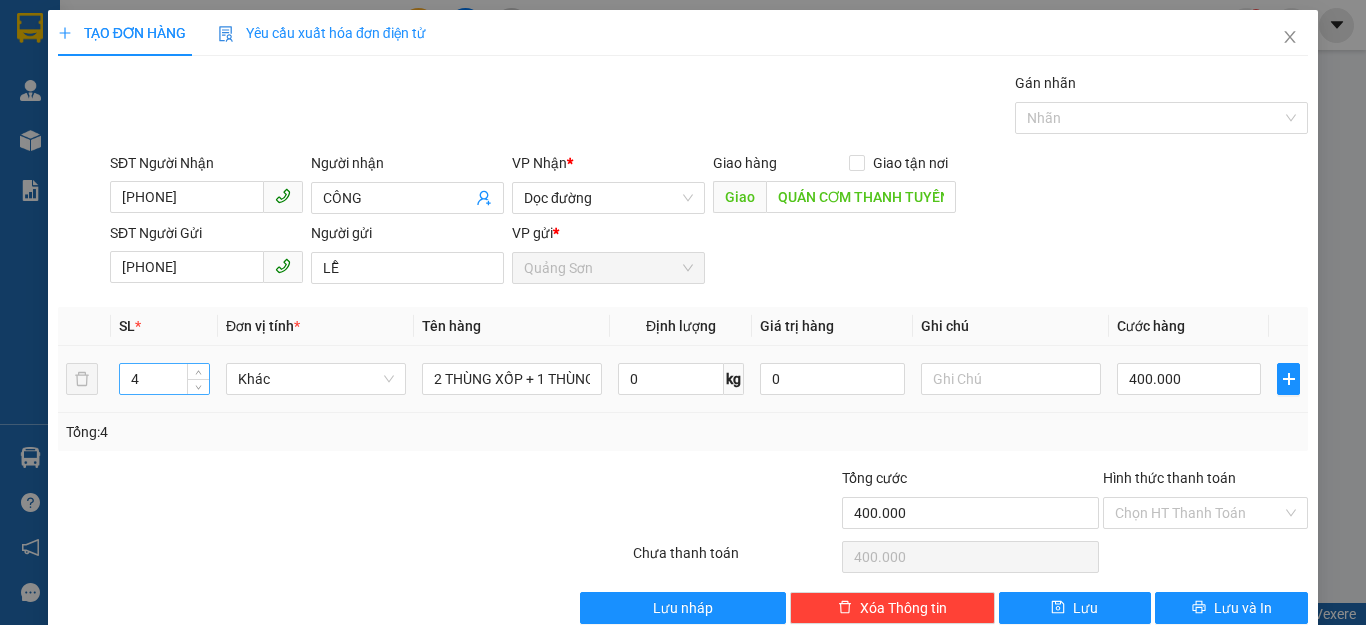 click on "4" at bounding box center (164, 379) 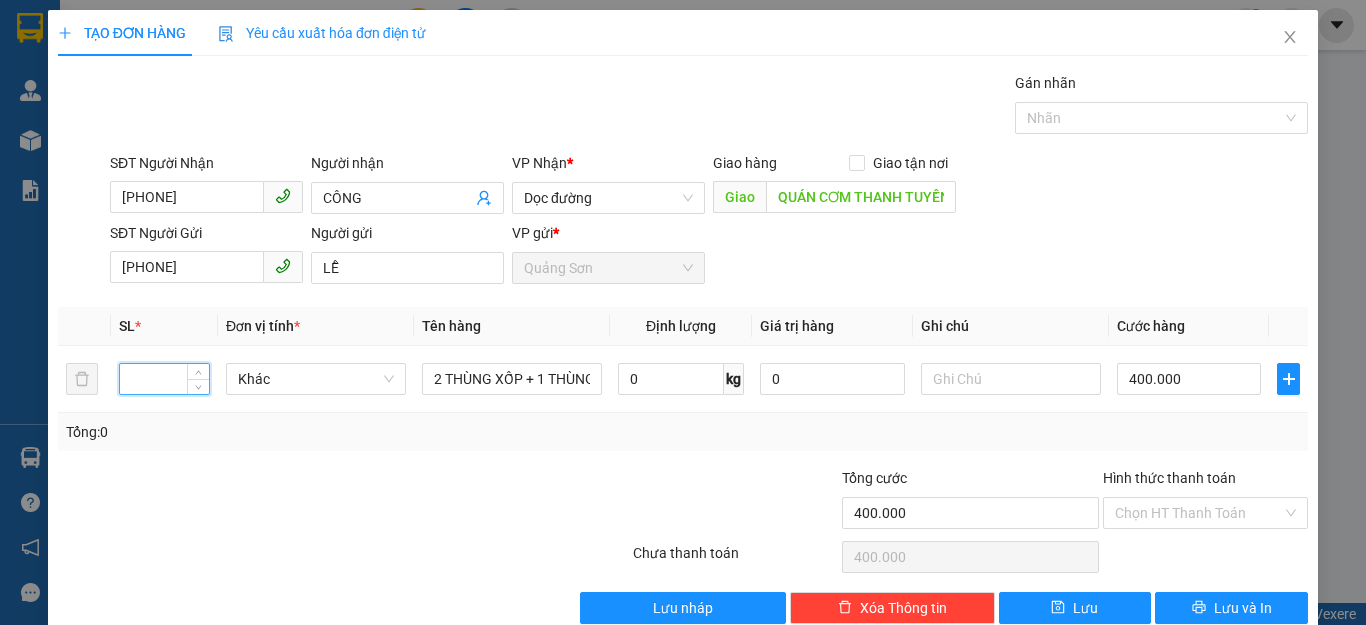 type on "1" 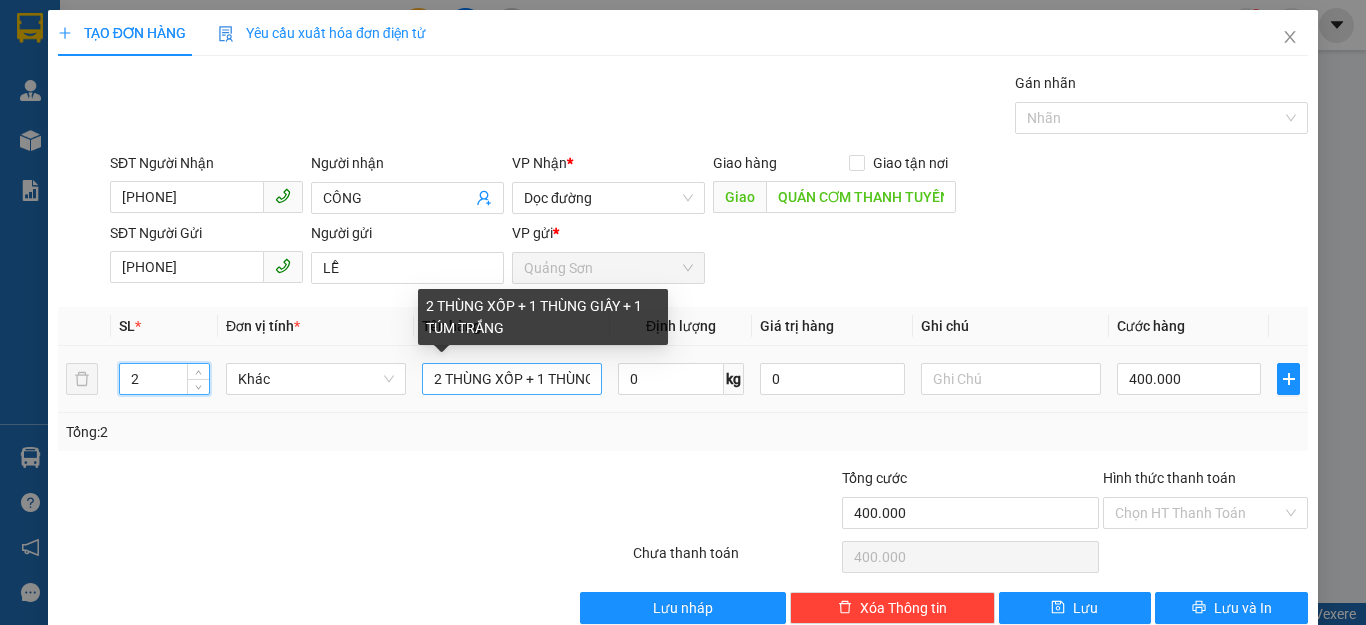 type on "2" 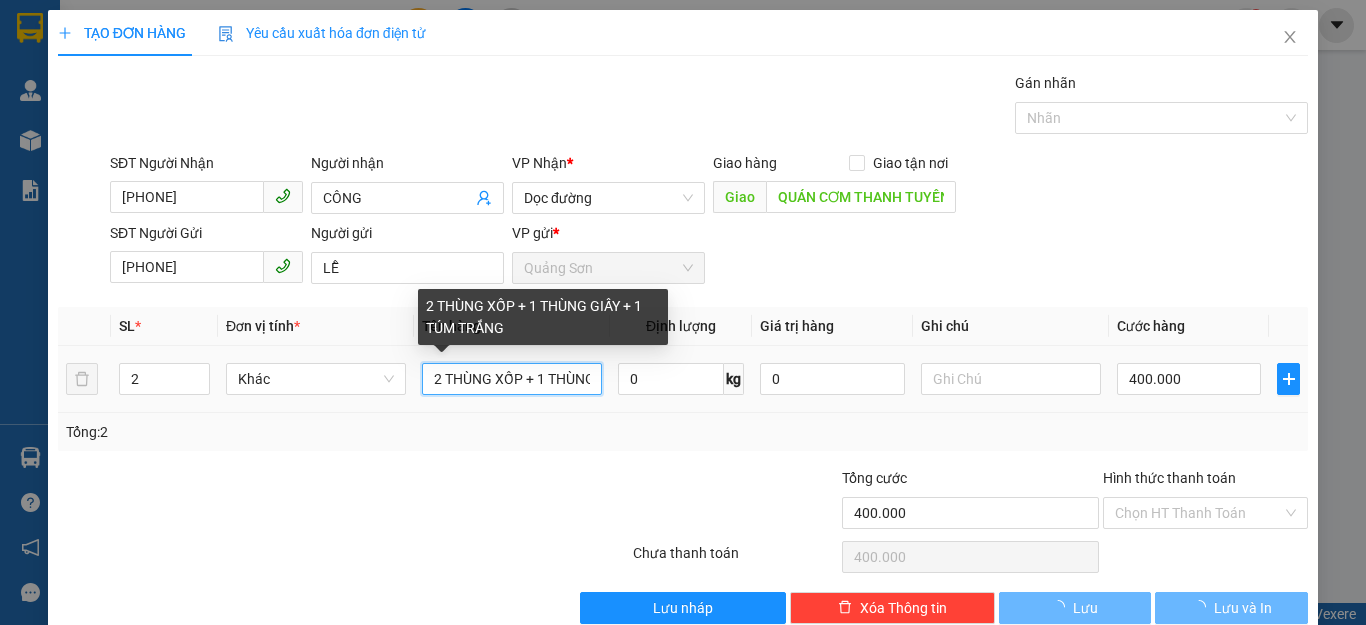 click on "2 THÙNG XỐP + 1 THÙNG GIẤY + 1 TÚM TRẮNG" at bounding box center [512, 379] 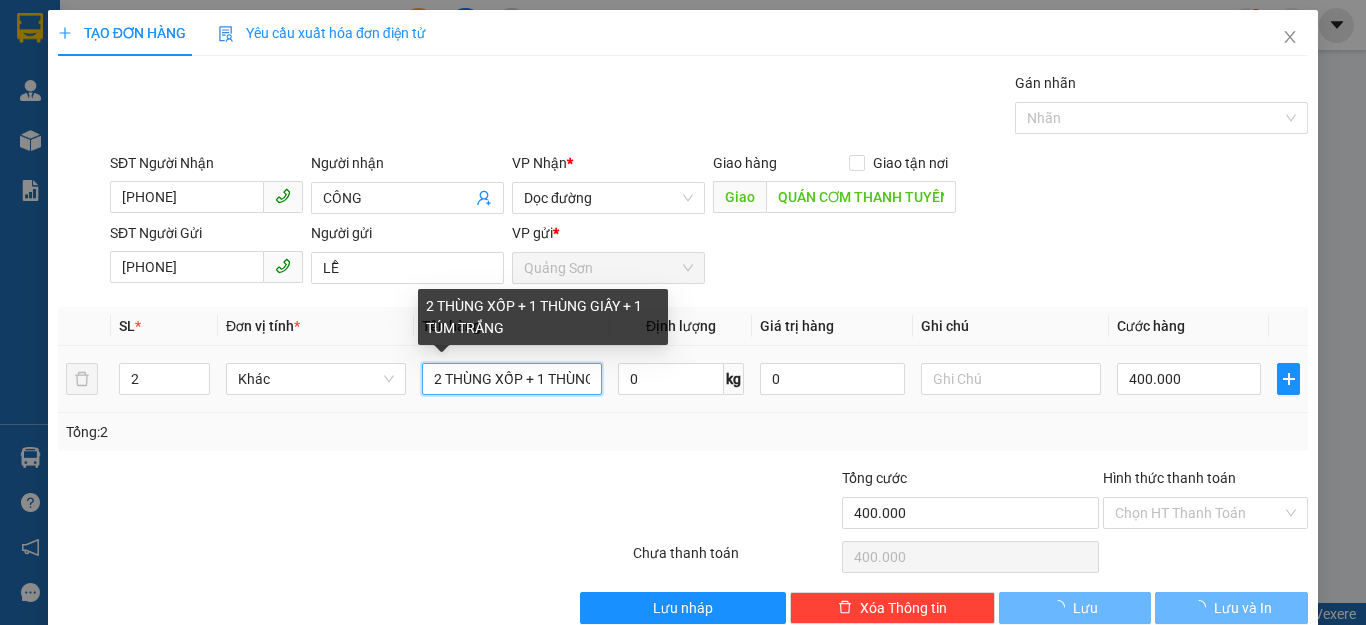 type on "0" 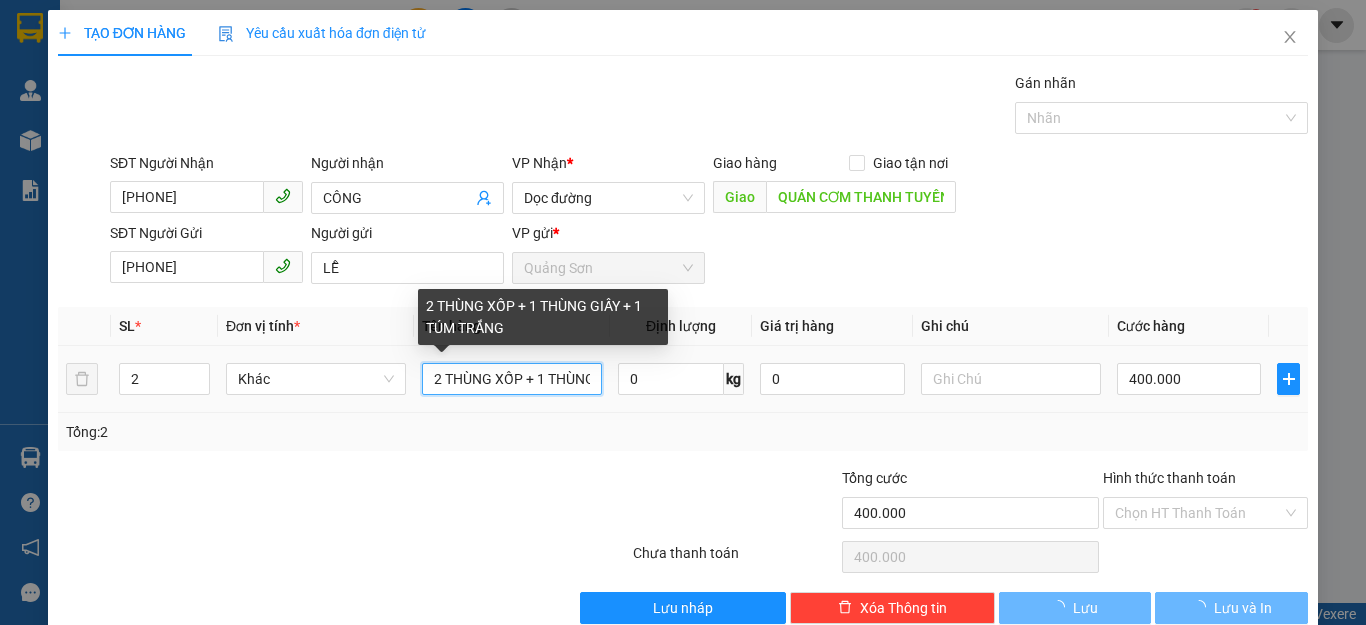 type on "0" 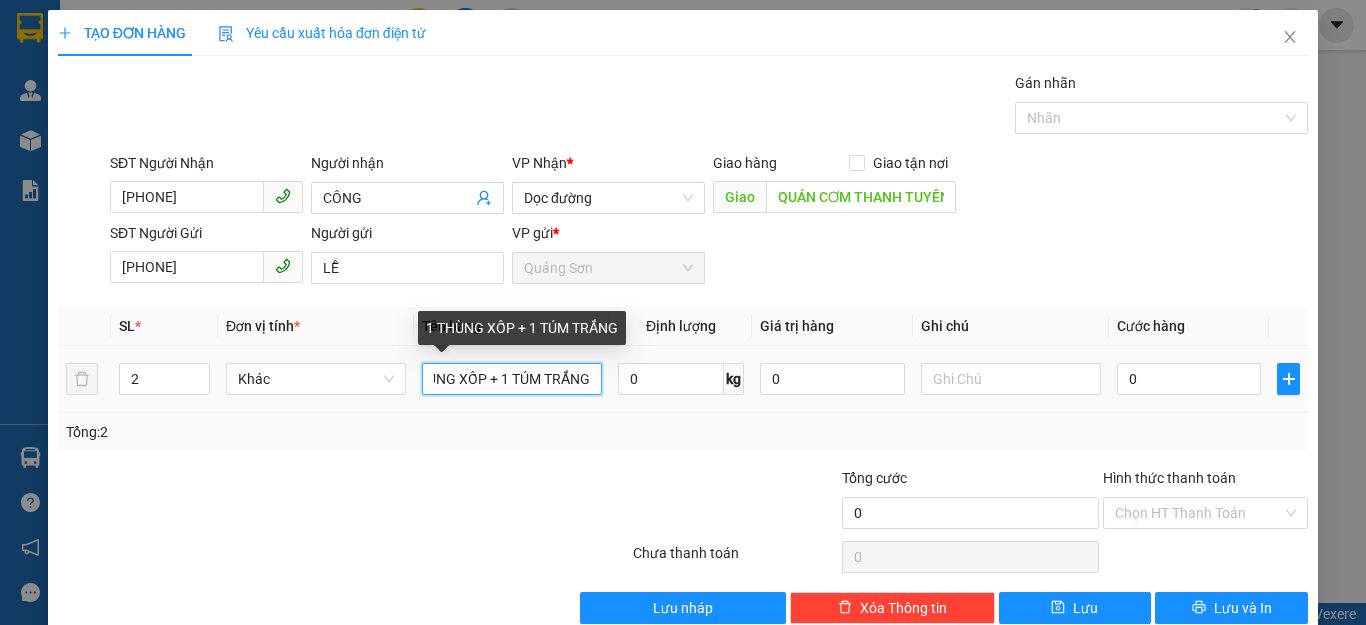scroll, scrollTop: 0, scrollLeft: 43, axis: horizontal 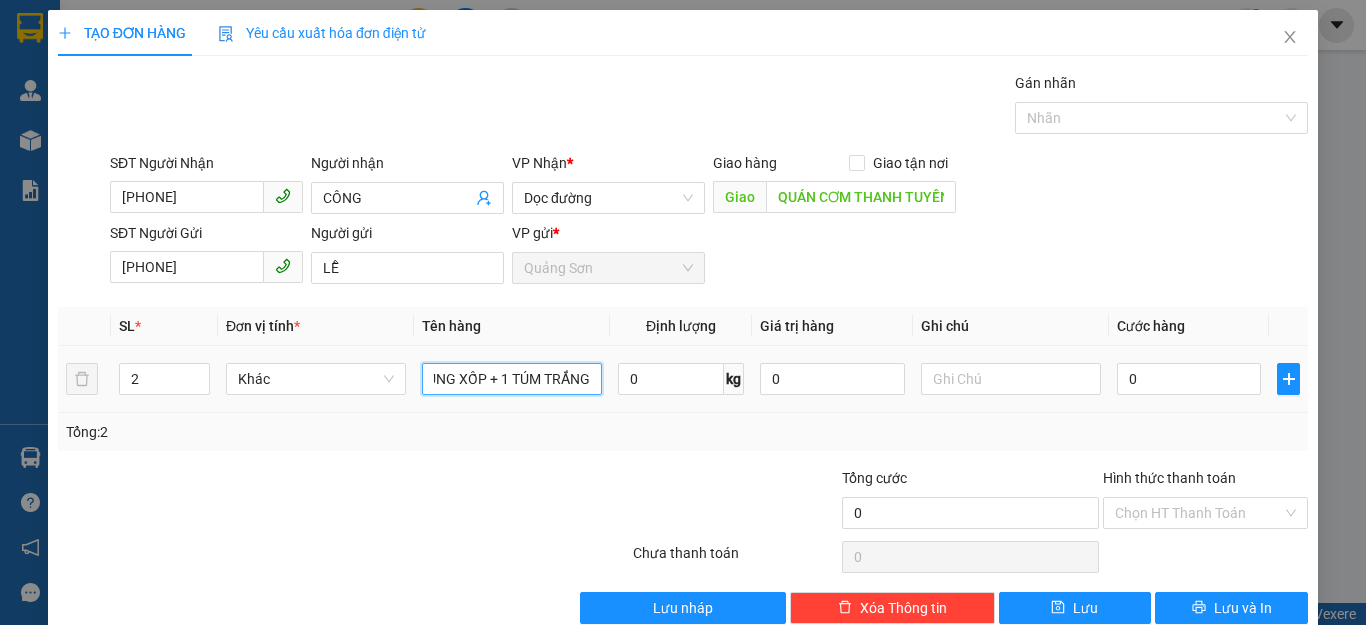 click on "1 THÙNG XỐP + 1 TÚM TRẮNG" at bounding box center (512, 379) 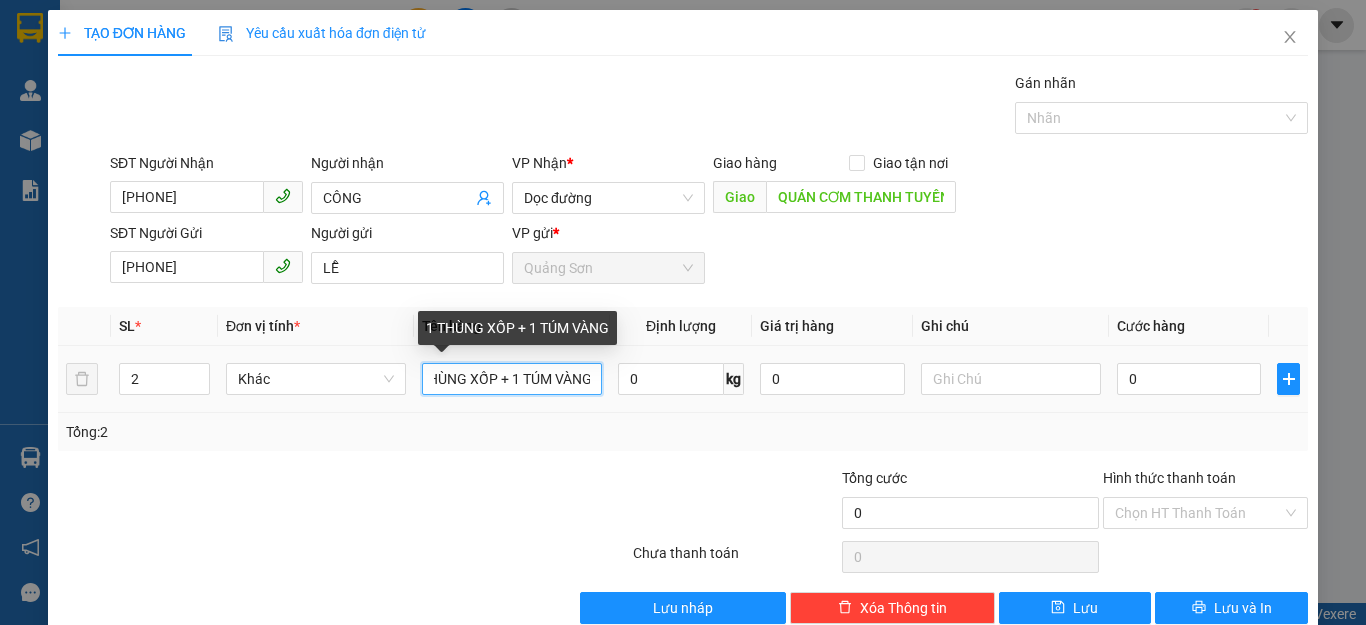 scroll, scrollTop: 0, scrollLeft: 35, axis: horizontal 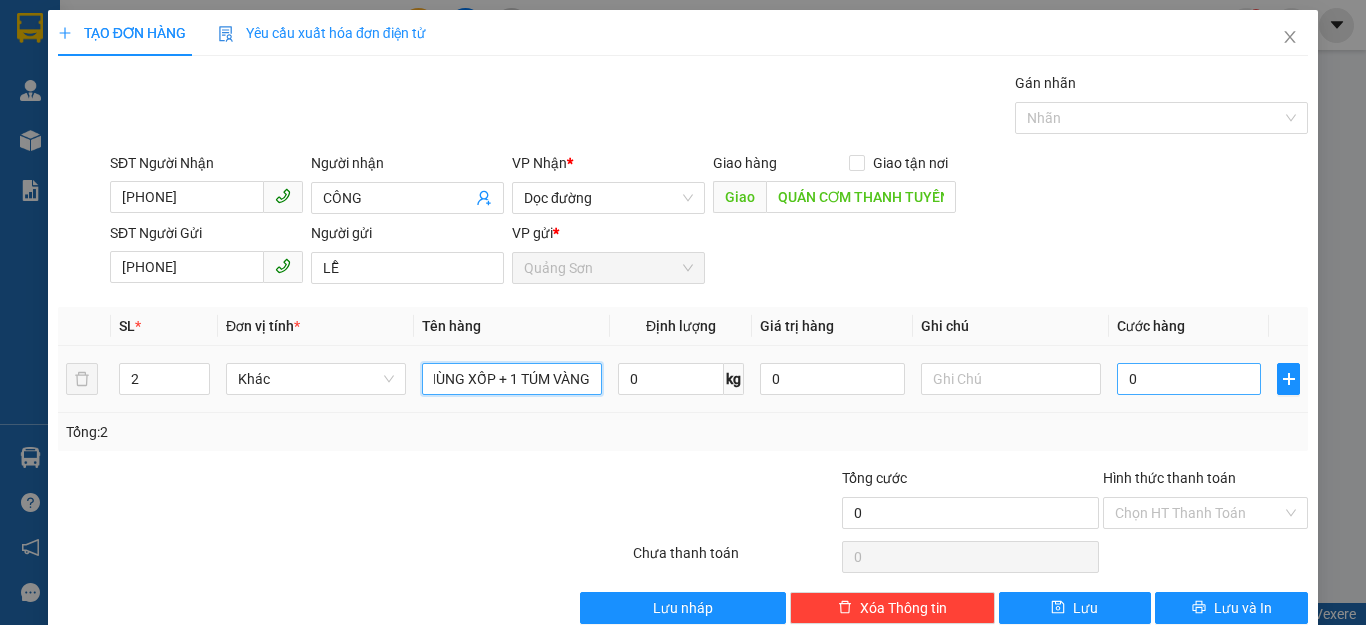 type on "1 THÙNG XỐP + 1 TÚM VÀNG" 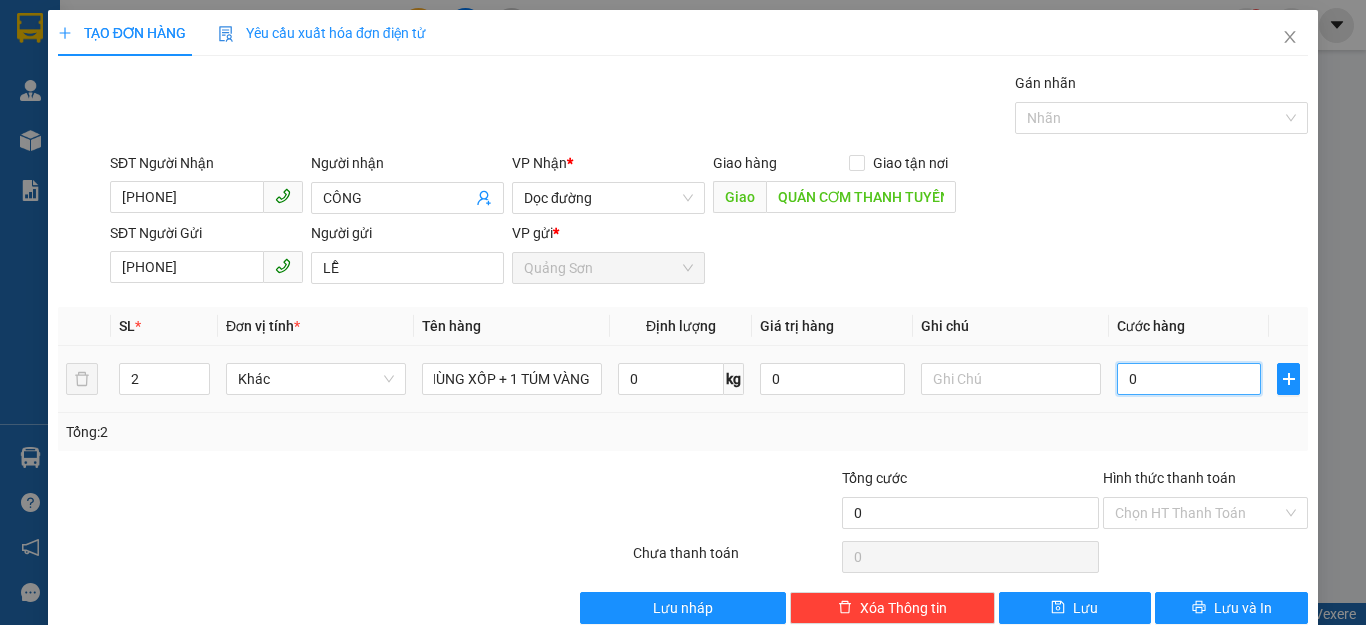 scroll, scrollTop: 0, scrollLeft: 0, axis: both 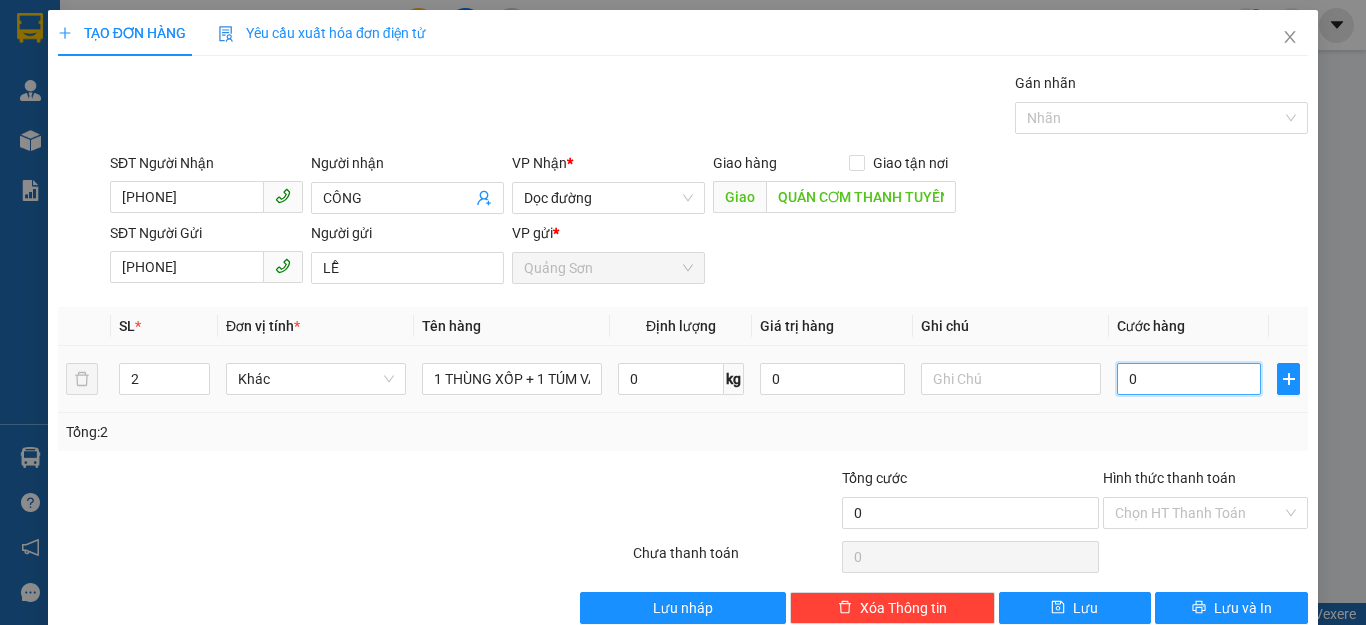 click on "0" at bounding box center (1189, 379) 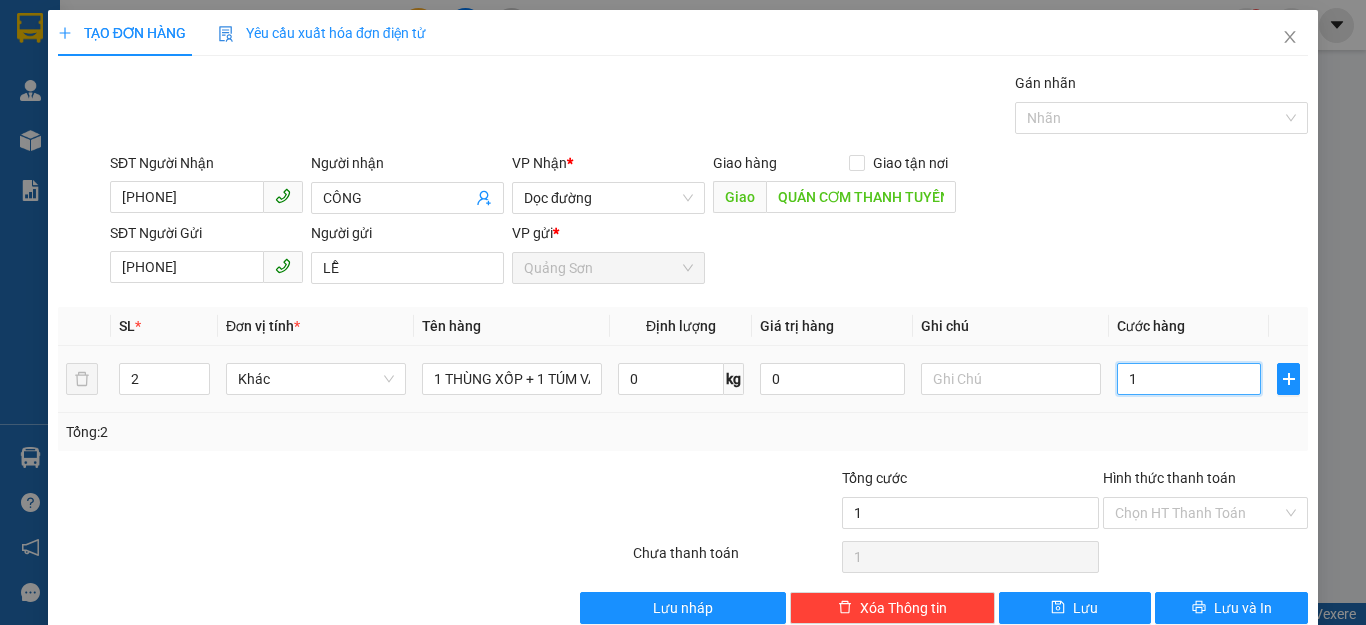 type on "13" 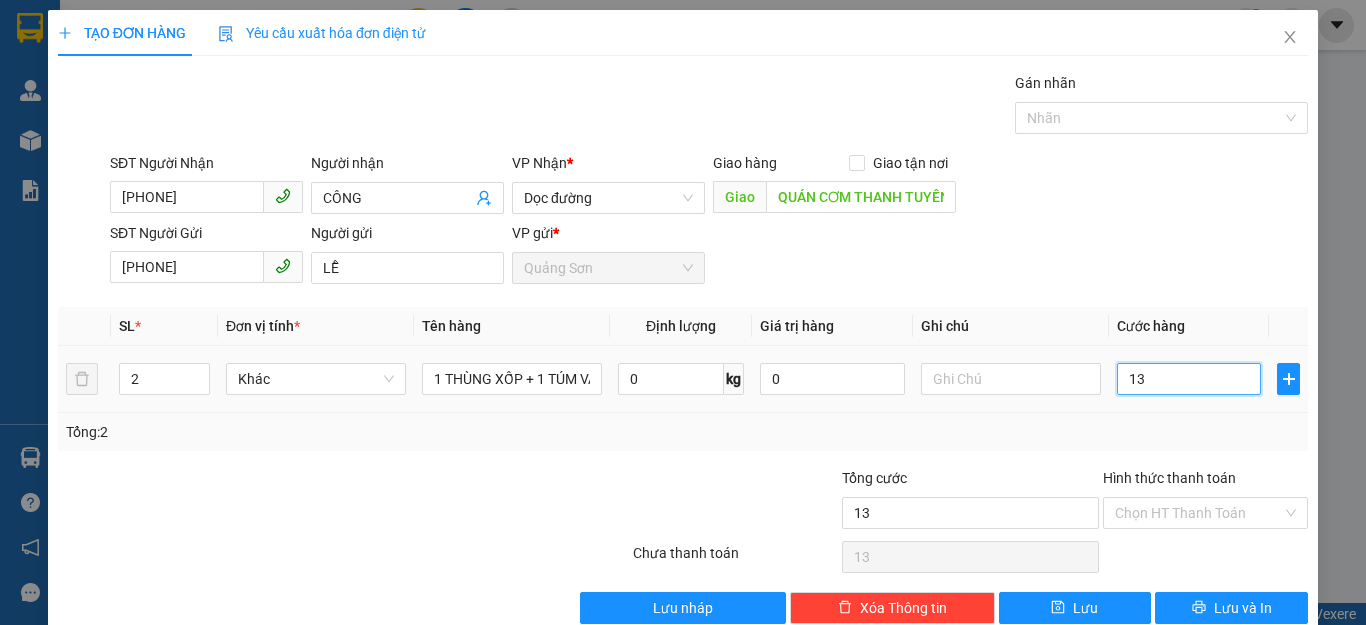 type on "130" 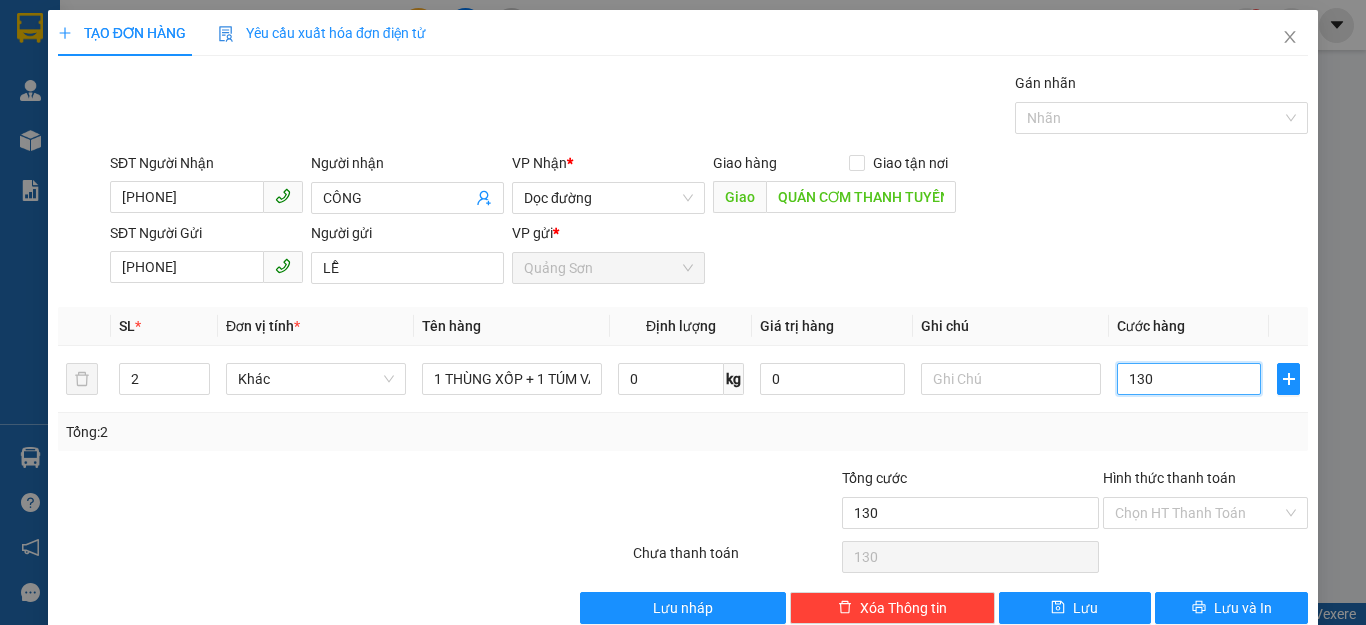 type on "13" 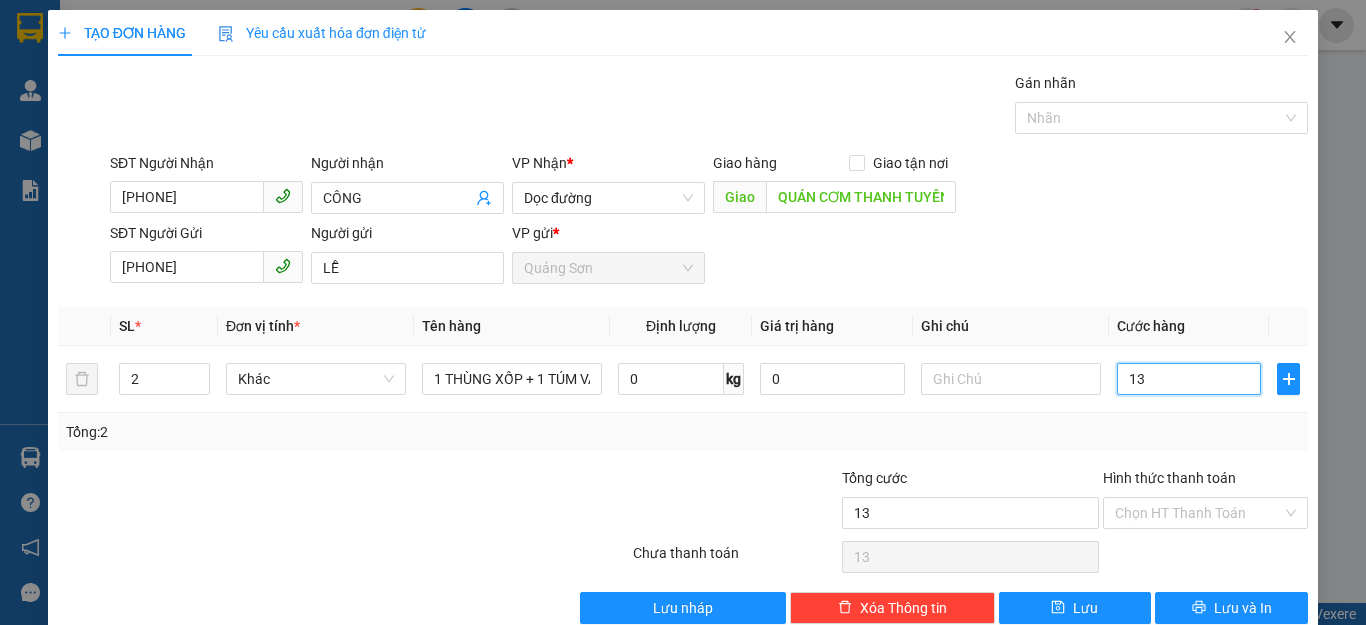 type on "1" 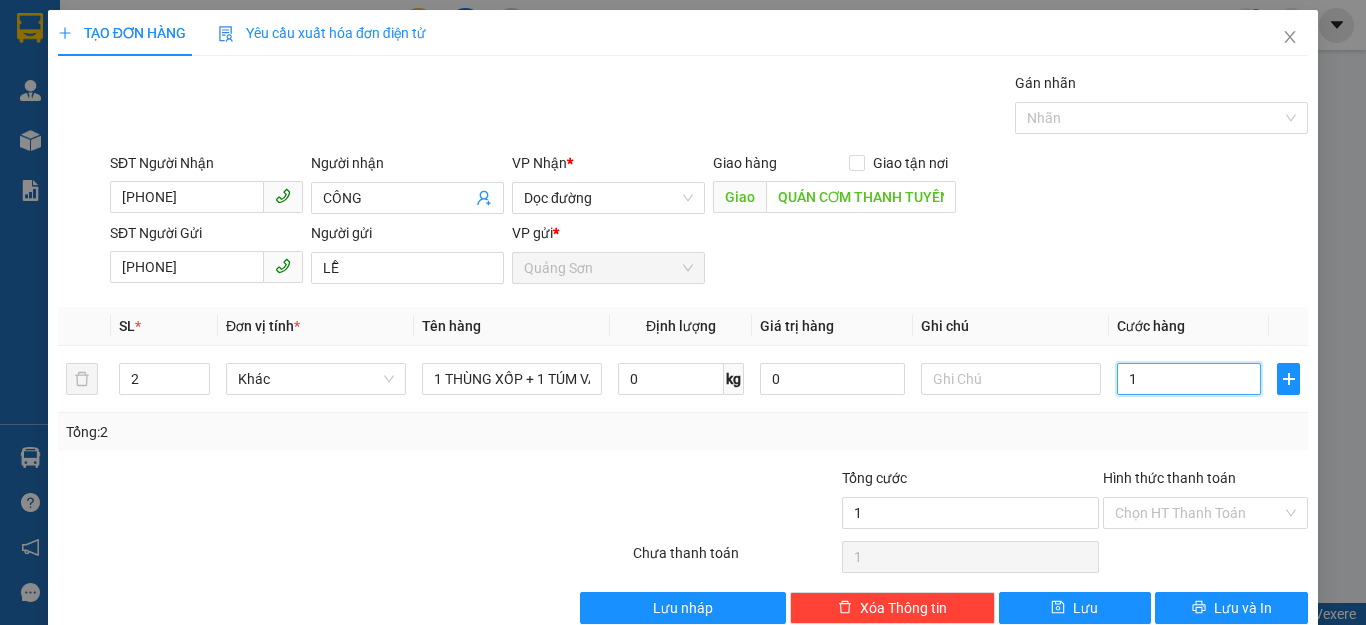 type on "12" 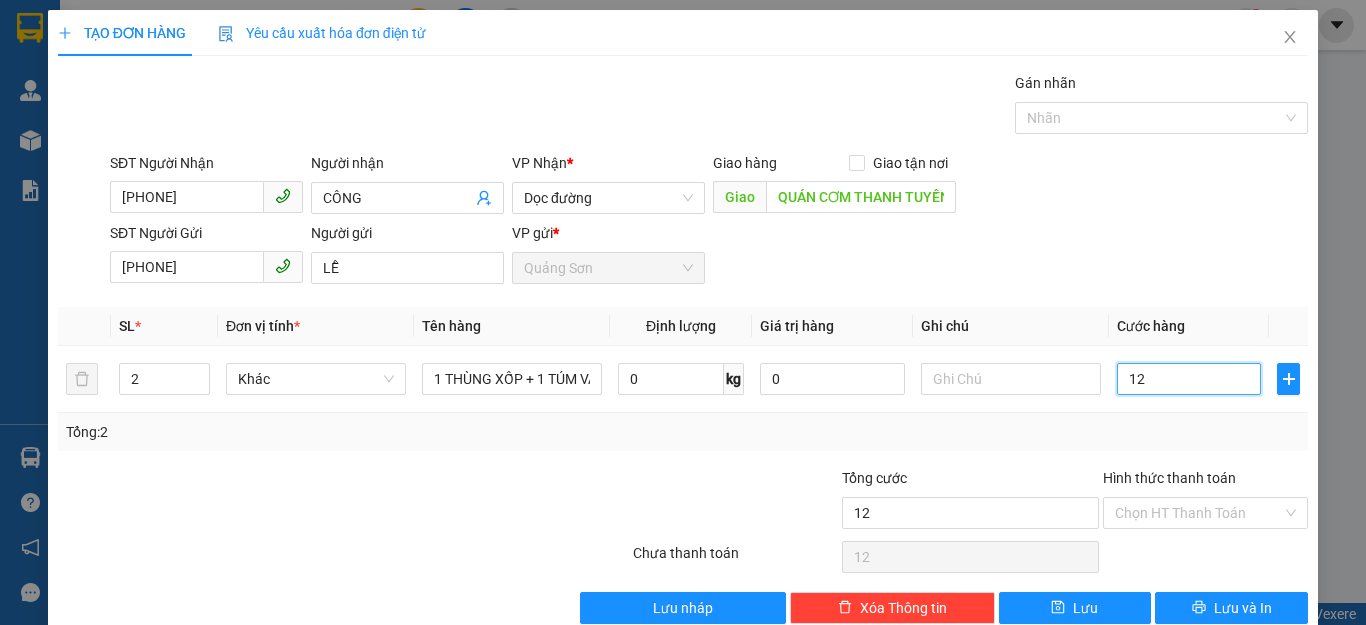 type on "120" 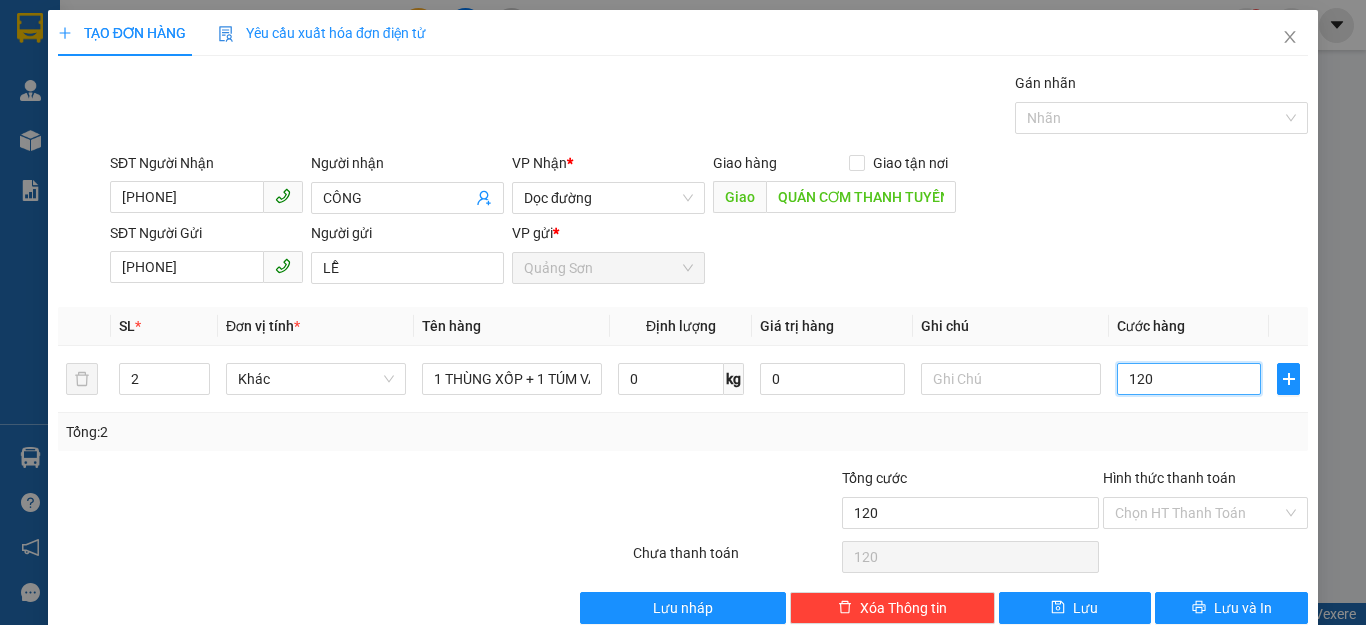 type on "120" 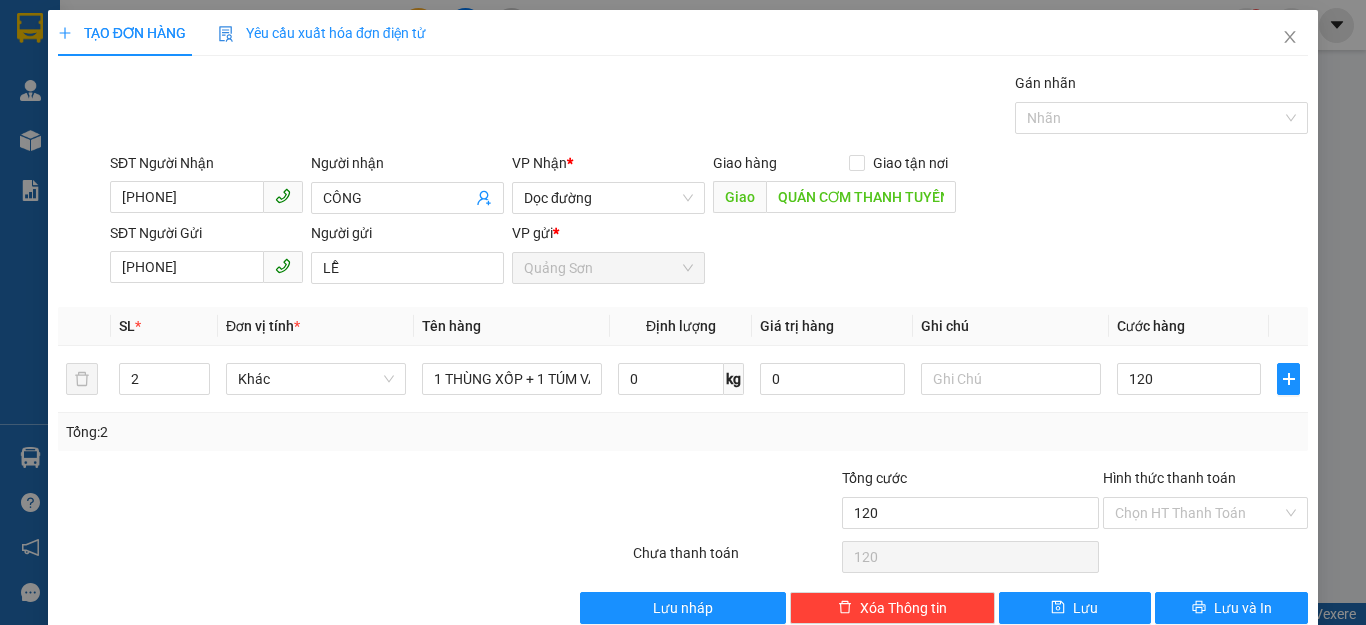 type on "120.000" 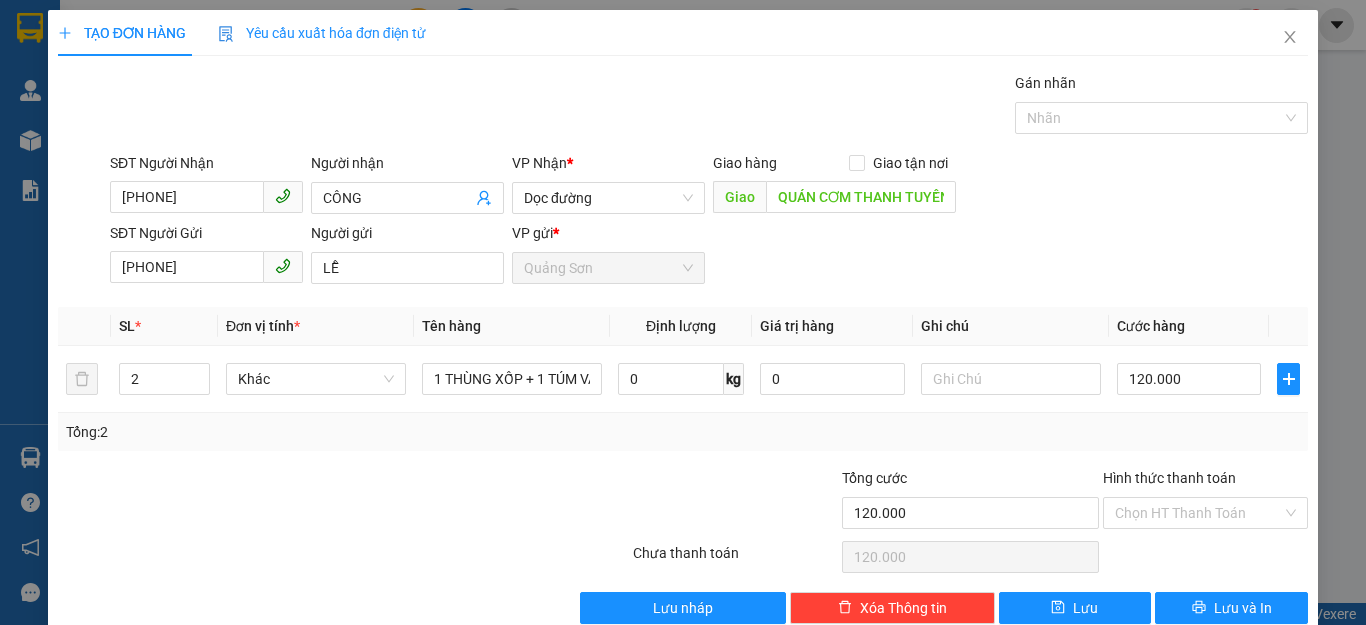 click on "SĐT Người Gửi [PHONE] Người gửi LỄ VP gửi  * Quảng Sơn" at bounding box center (709, 257) 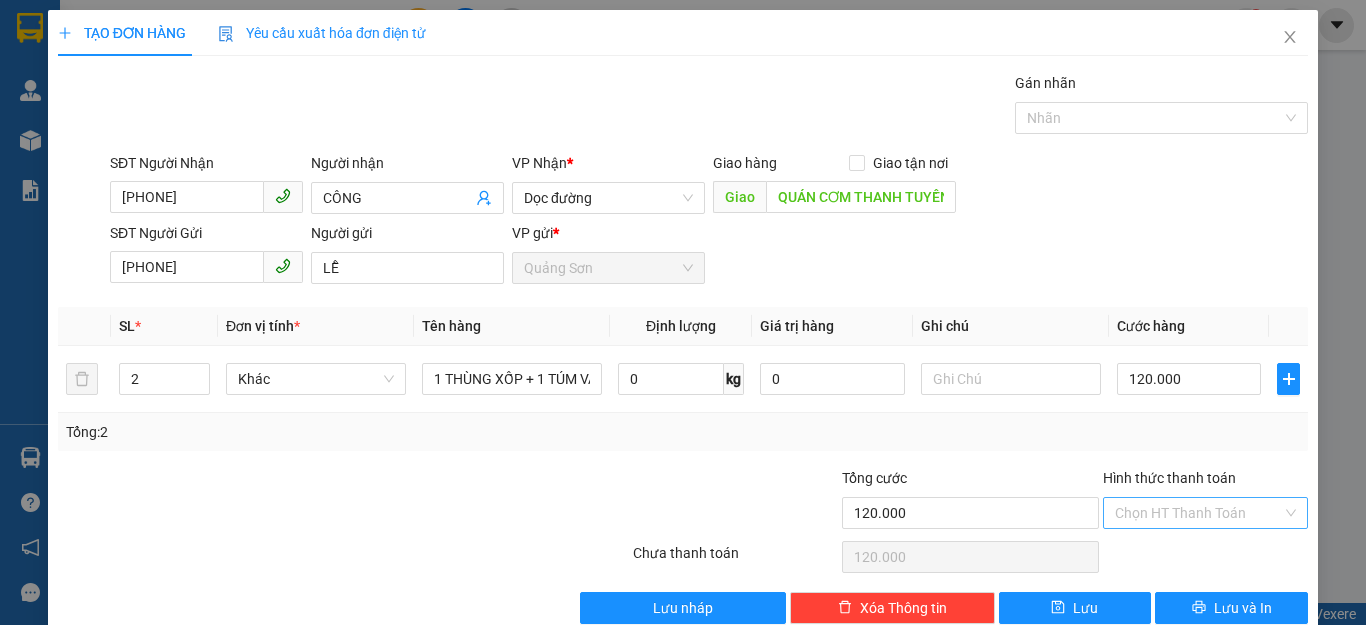 click on "Hình thức thanh toán" at bounding box center [1198, 513] 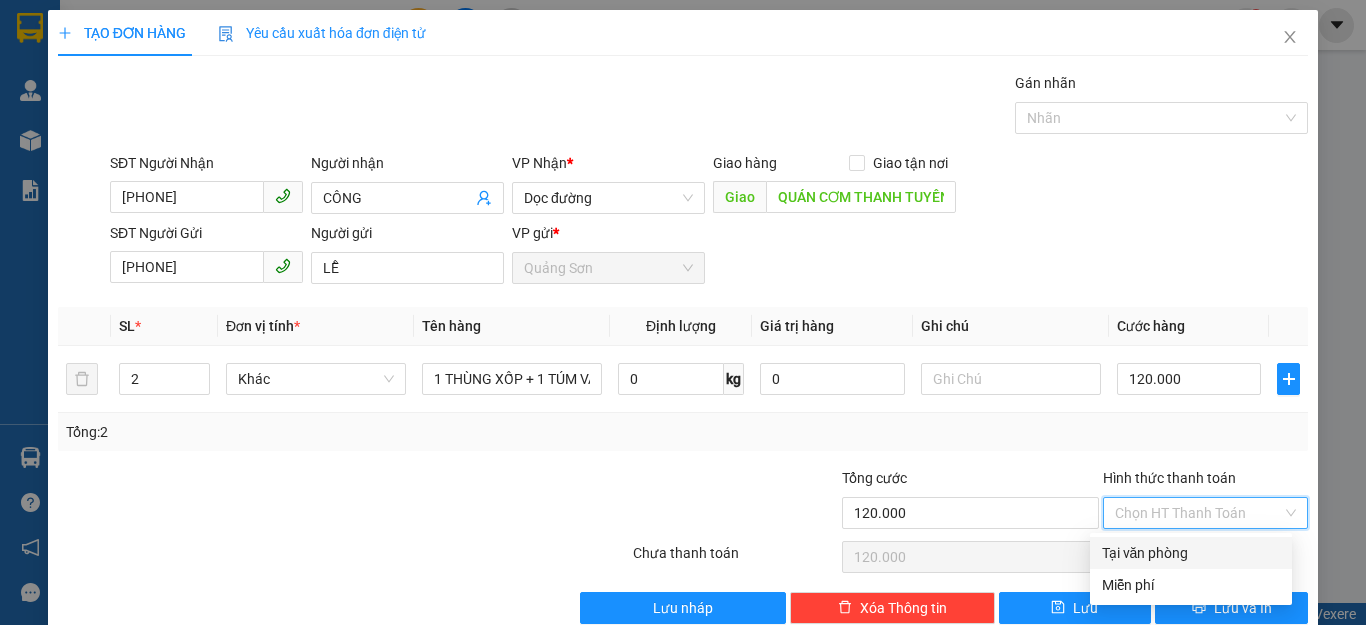 click on "Tại văn phòng" at bounding box center [1191, 553] 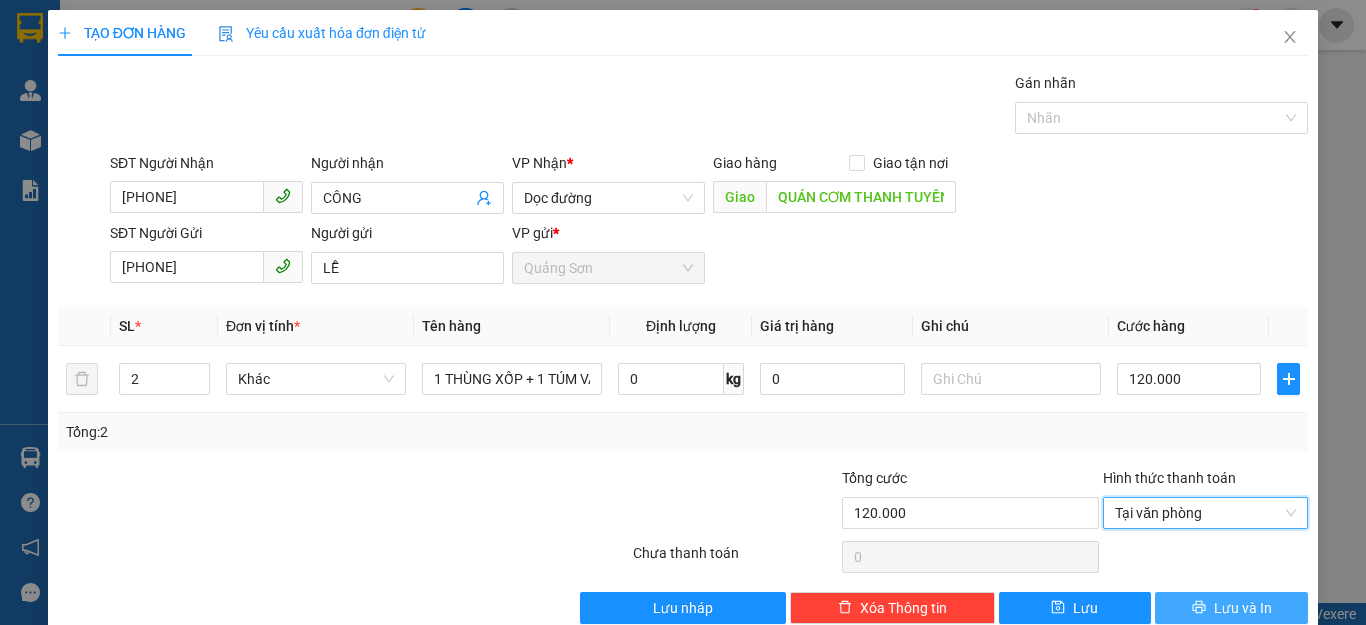 click on "Lưu và In" at bounding box center [1231, 608] 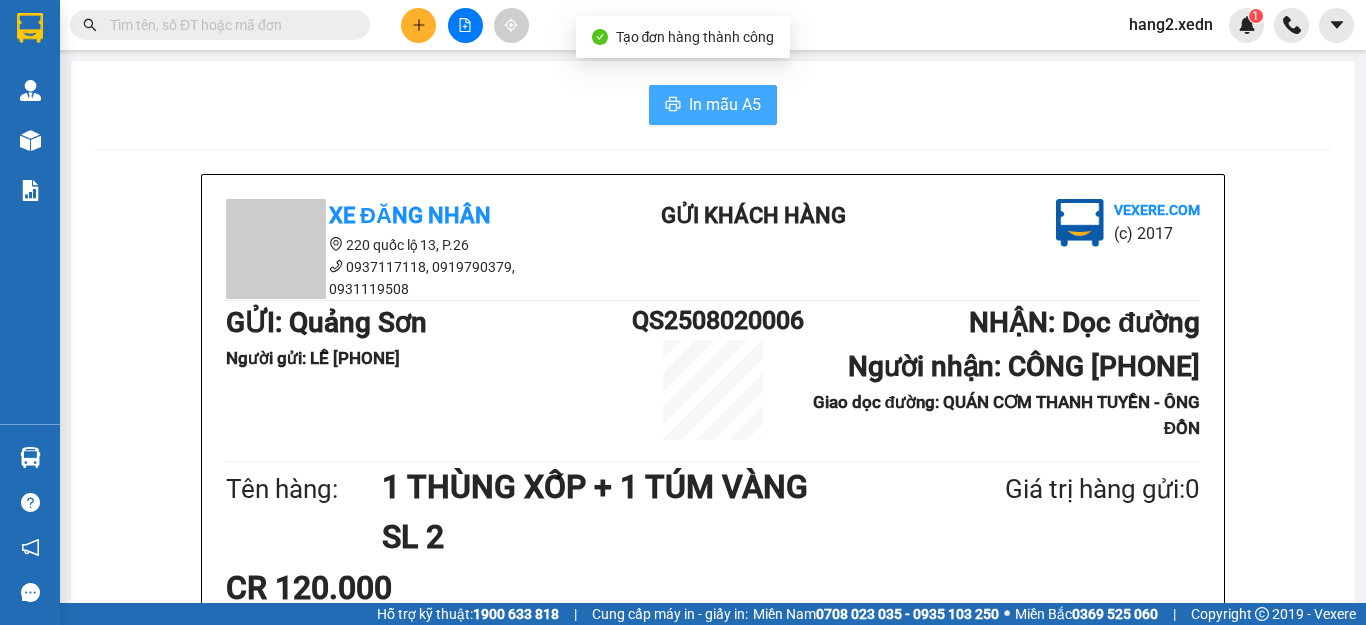 click on "In mẫu A5" at bounding box center (725, 104) 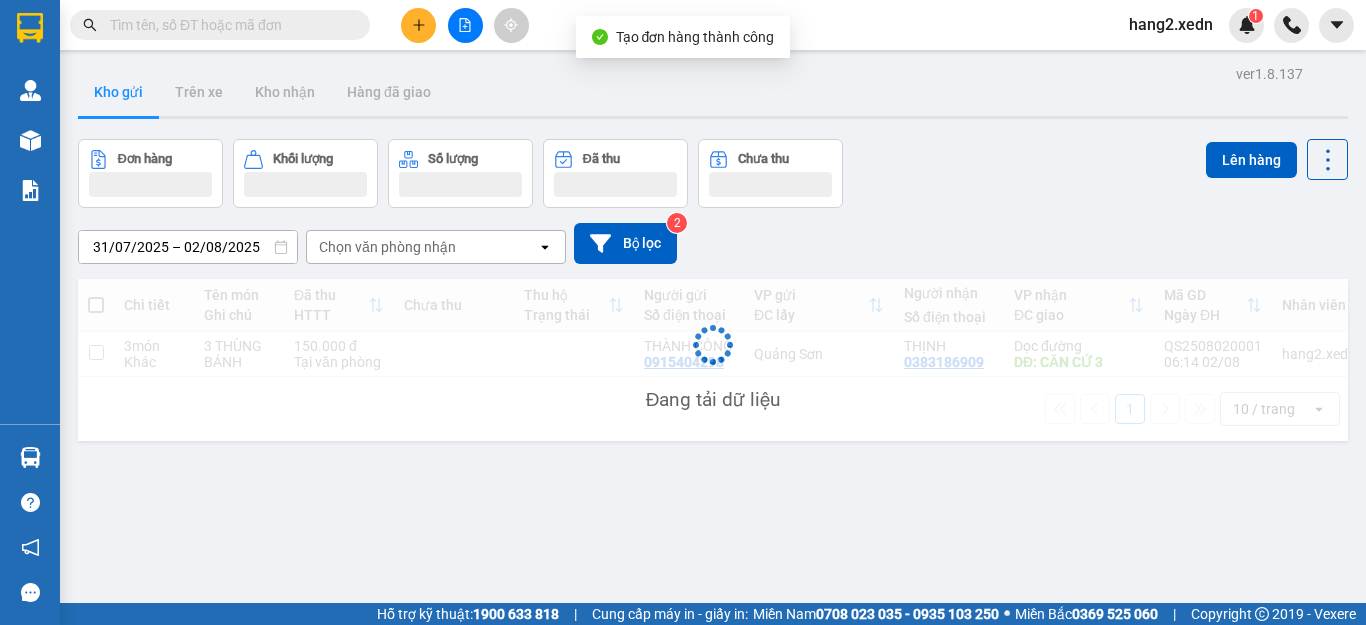 scroll, scrollTop: 0, scrollLeft: 0, axis: both 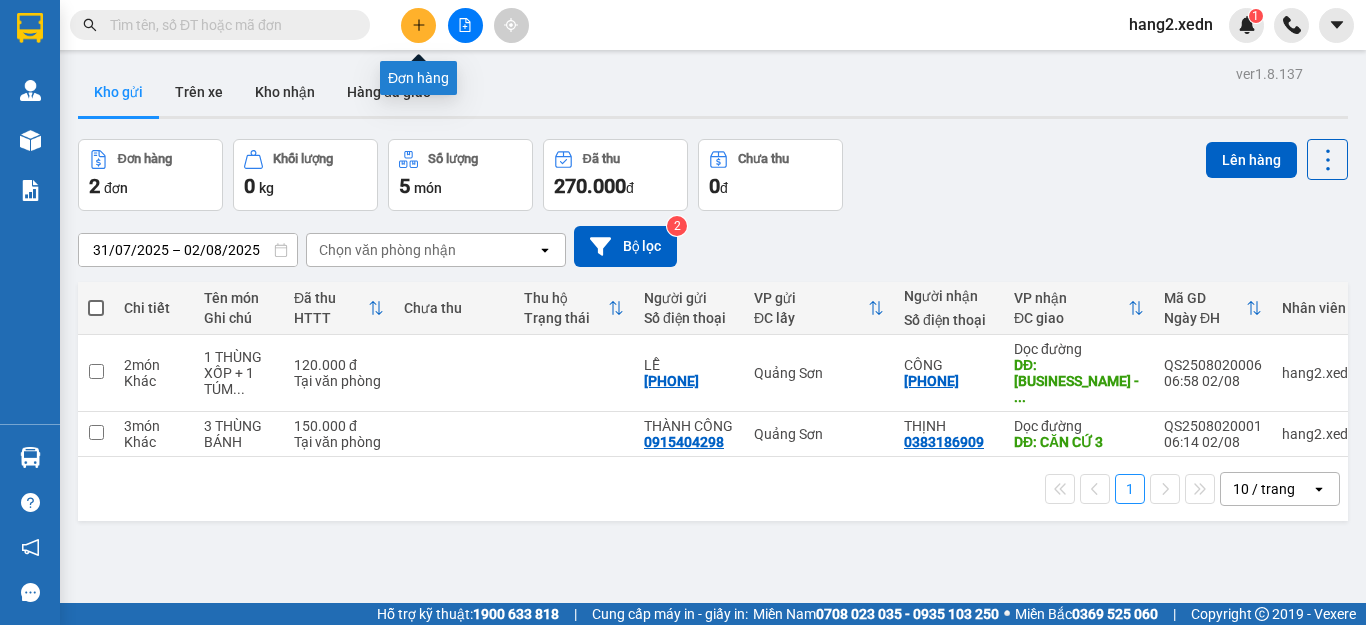 click 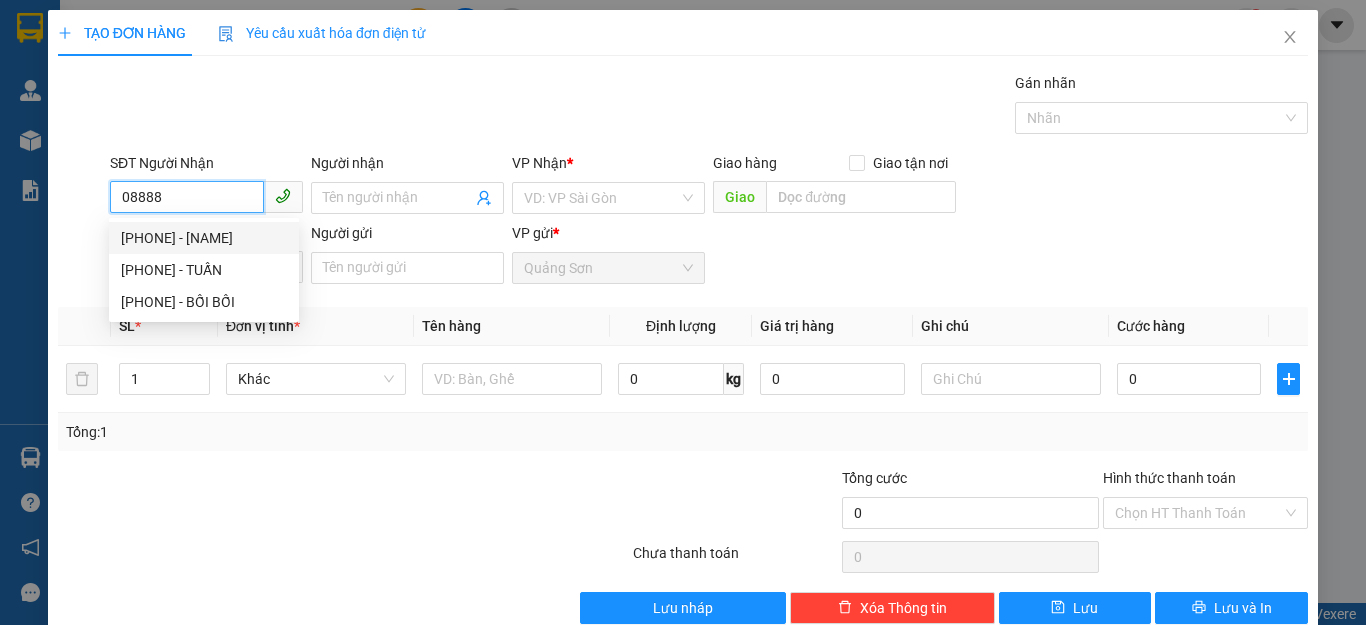 click on "08888" at bounding box center [187, 197] 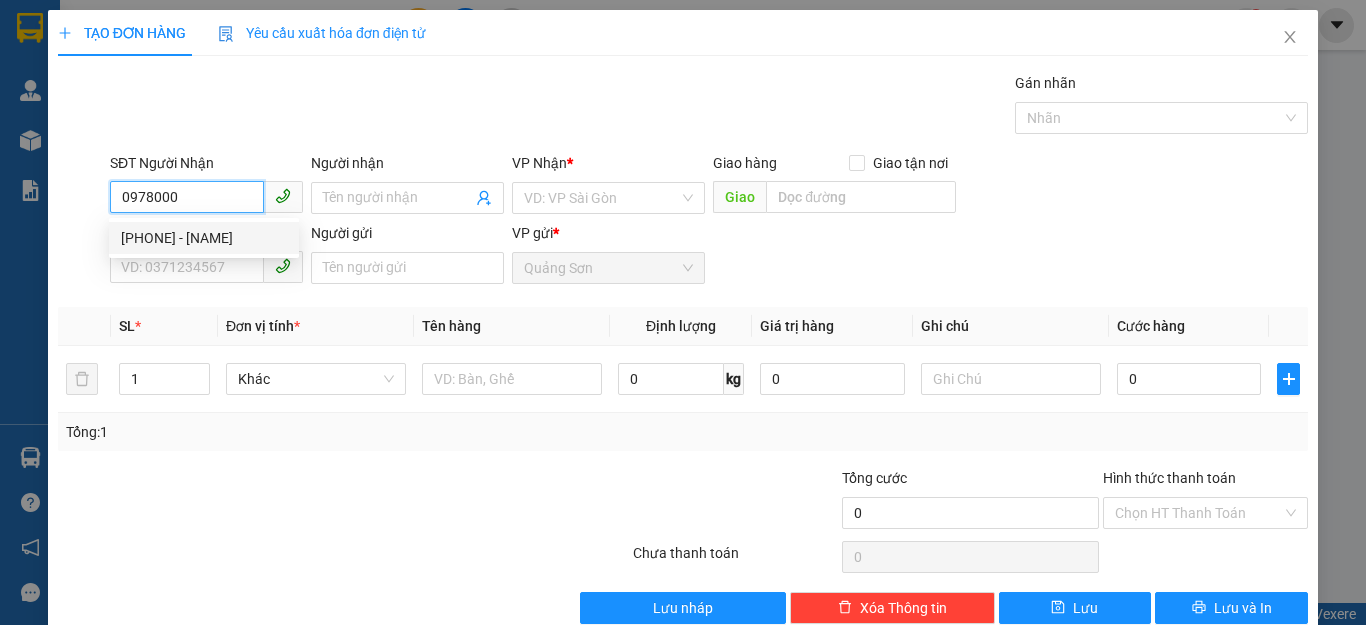click on "[PHONE] - [NAME]" at bounding box center [204, 238] 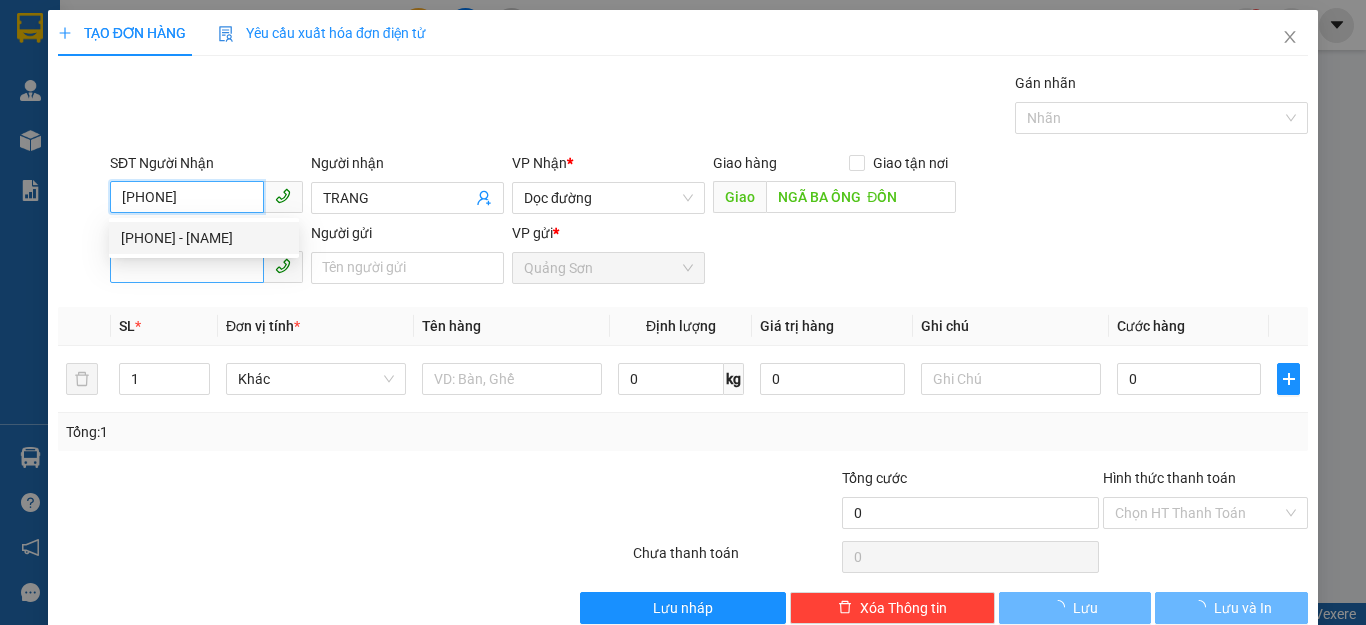 type on "[PHONE]" 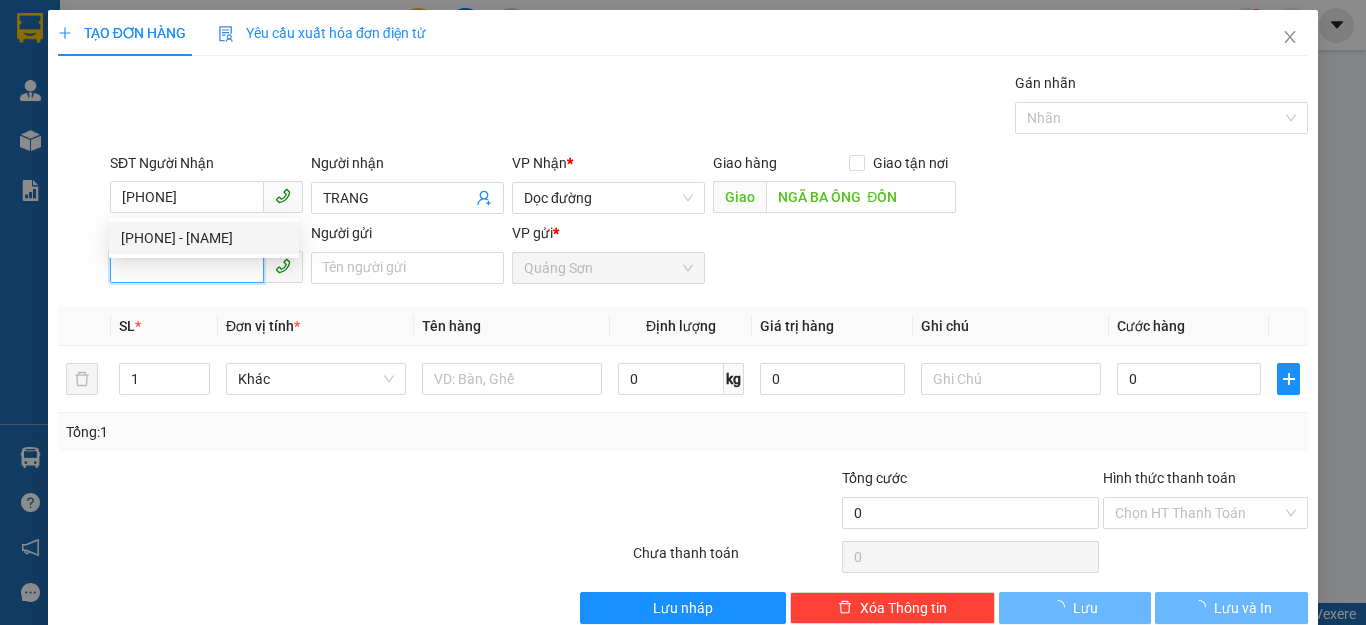 click on "SĐT Người Gửi" at bounding box center (187, 267) 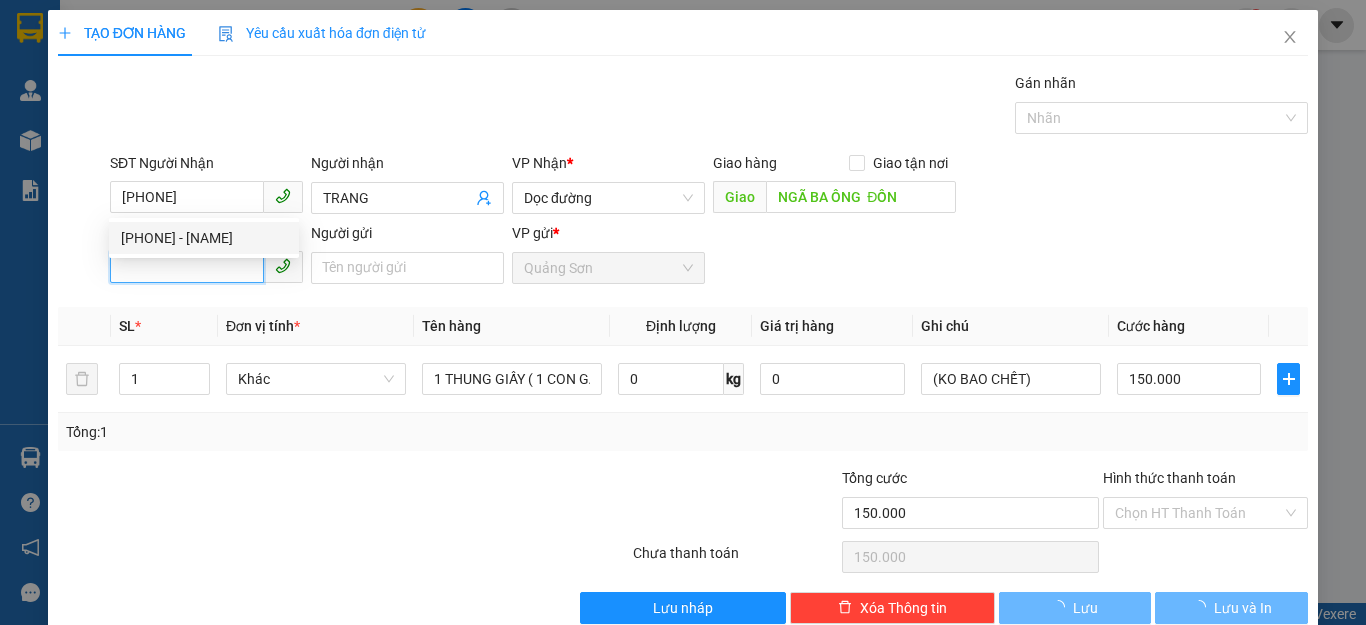 type on "150.000" 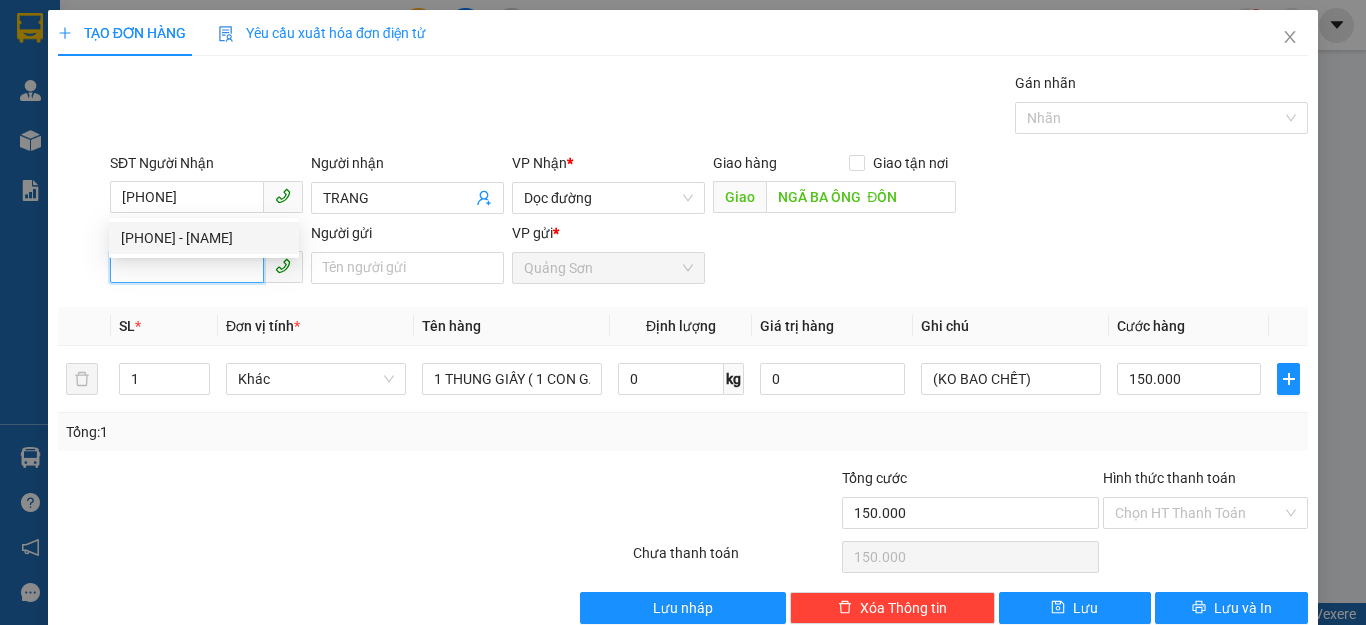 click on "SĐT Người Gửi" at bounding box center [187, 267] 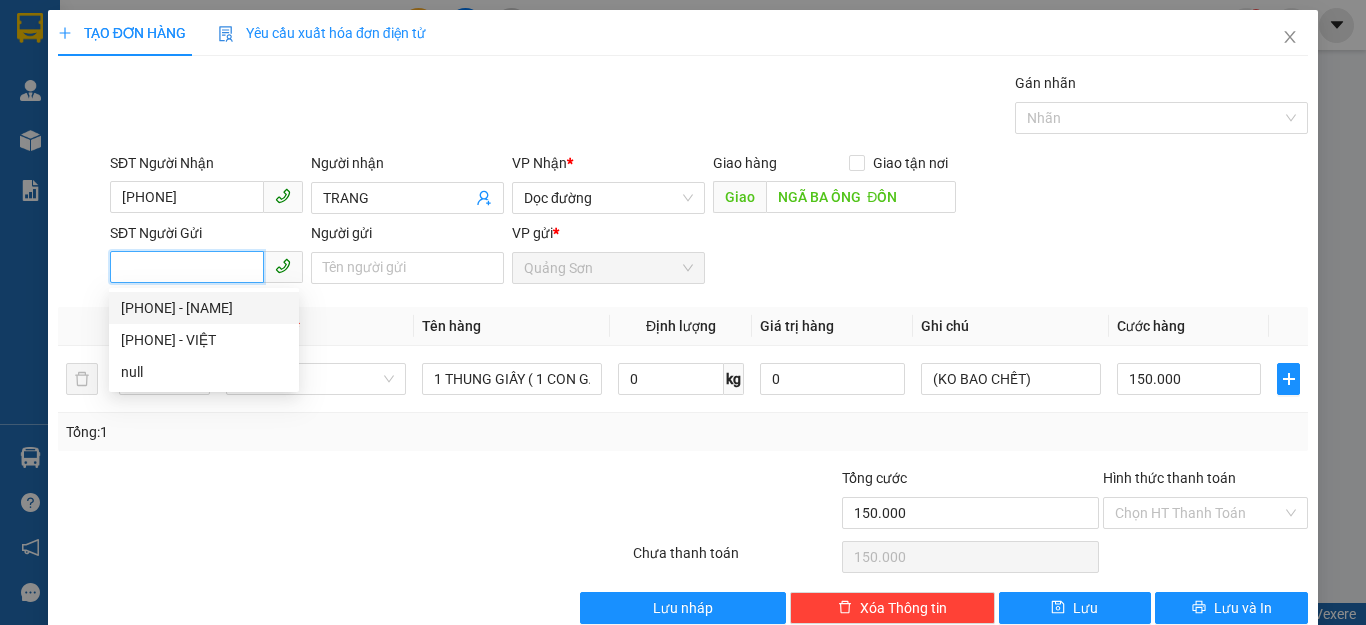 click on "[PHONE] - [NAME]" at bounding box center [204, 308] 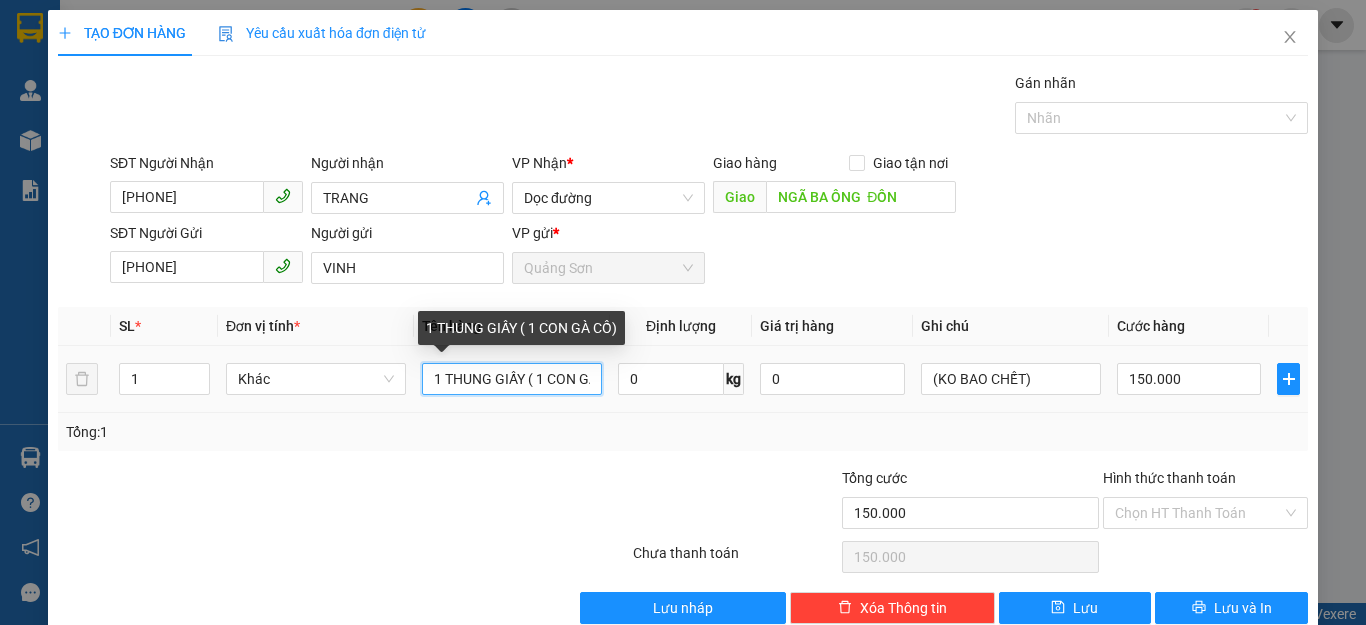 click on "1 THUNG GIẤY ( 1 CON GÀ CỒ)" at bounding box center (512, 379) 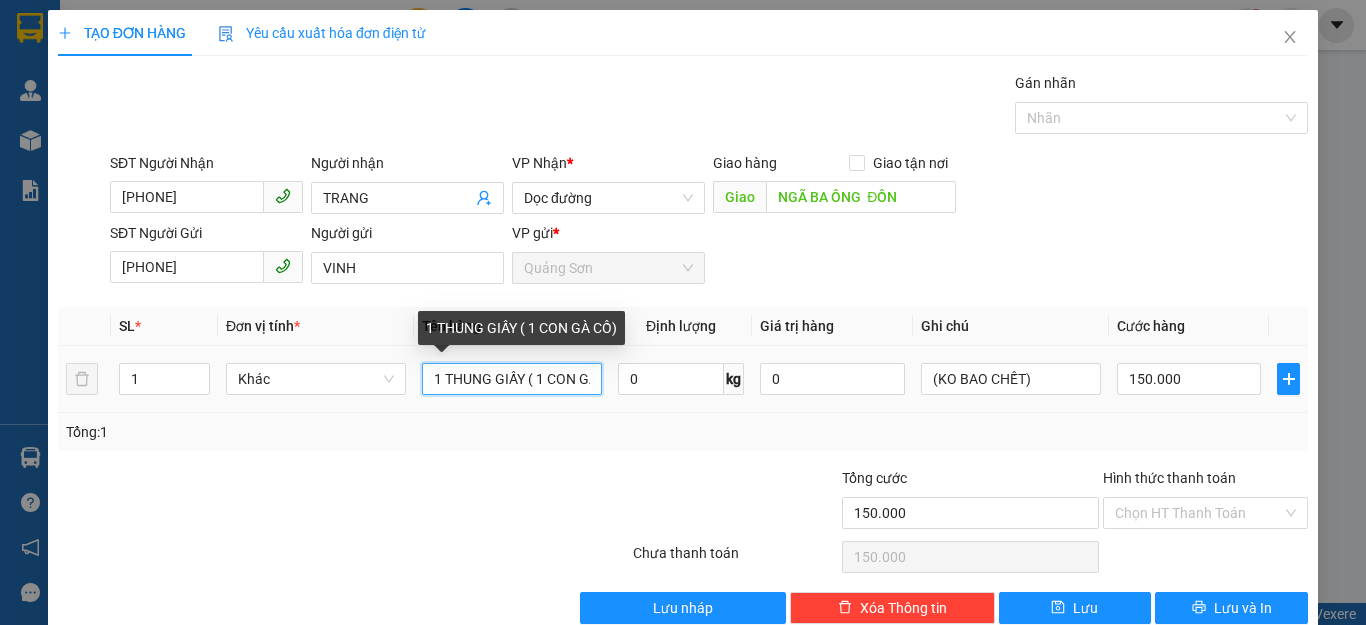 click on "1 THUNG GIẤY ( 1 CON GÀ CỒ)" at bounding box center (512, 379) 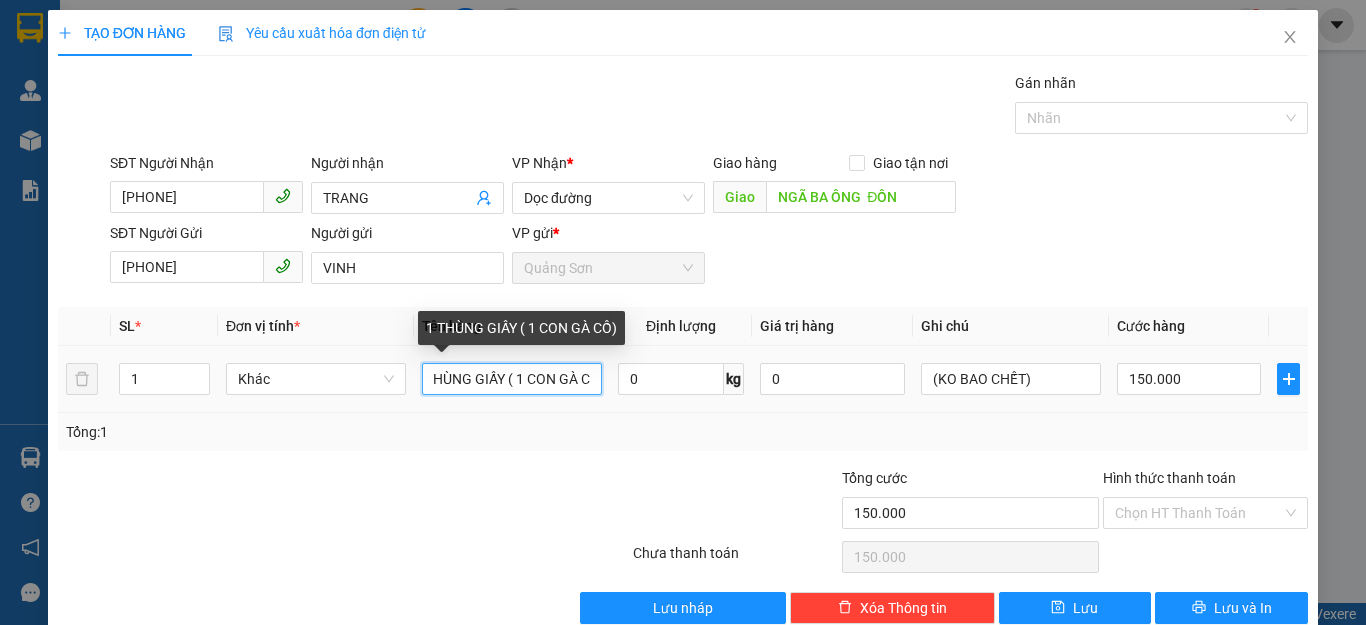 scroll, scrollTop: 0, scrollLeft: 42, axis: horizontal 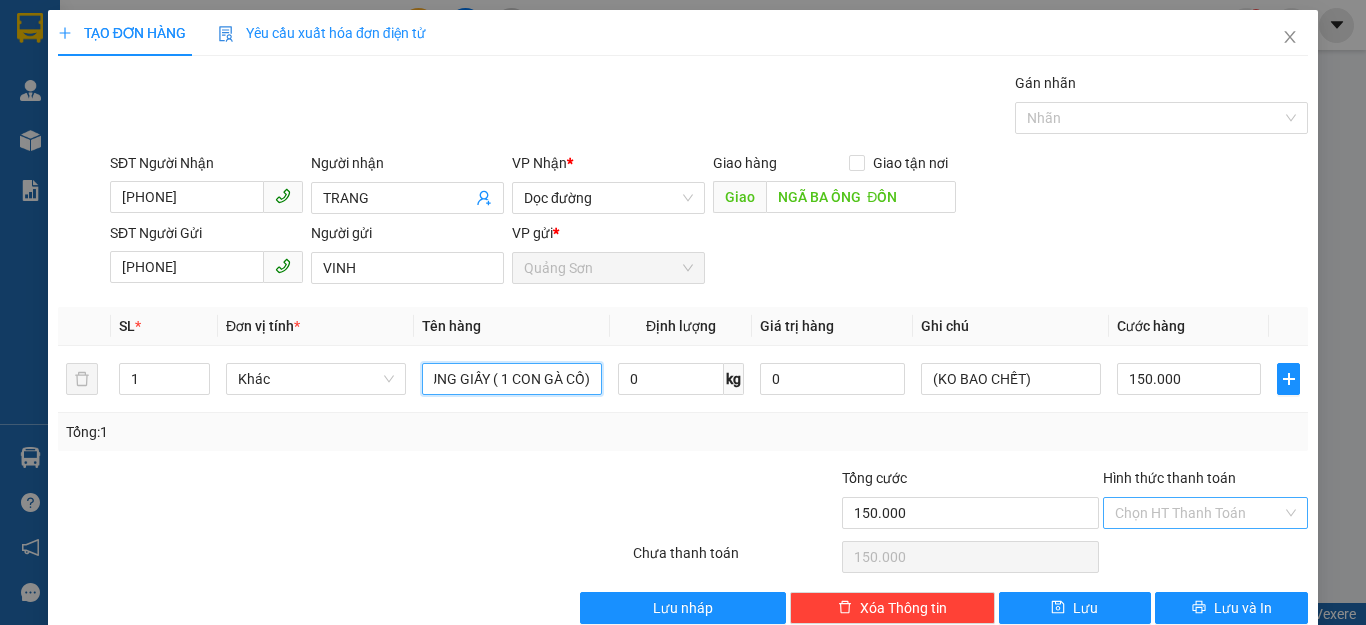 type on "1 THÙNG GIẤY ( 1 CON GÀ CỒ)" 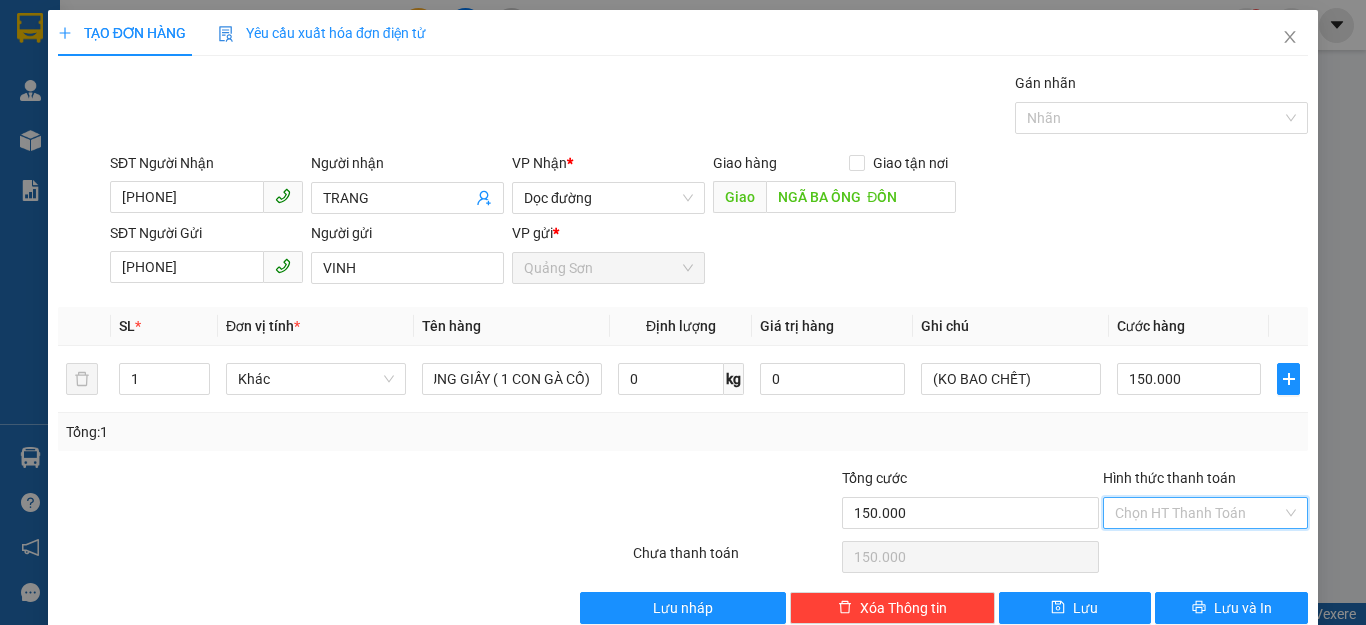 click on "Hình thức thanh toán" at bounding box center [1198, 513] 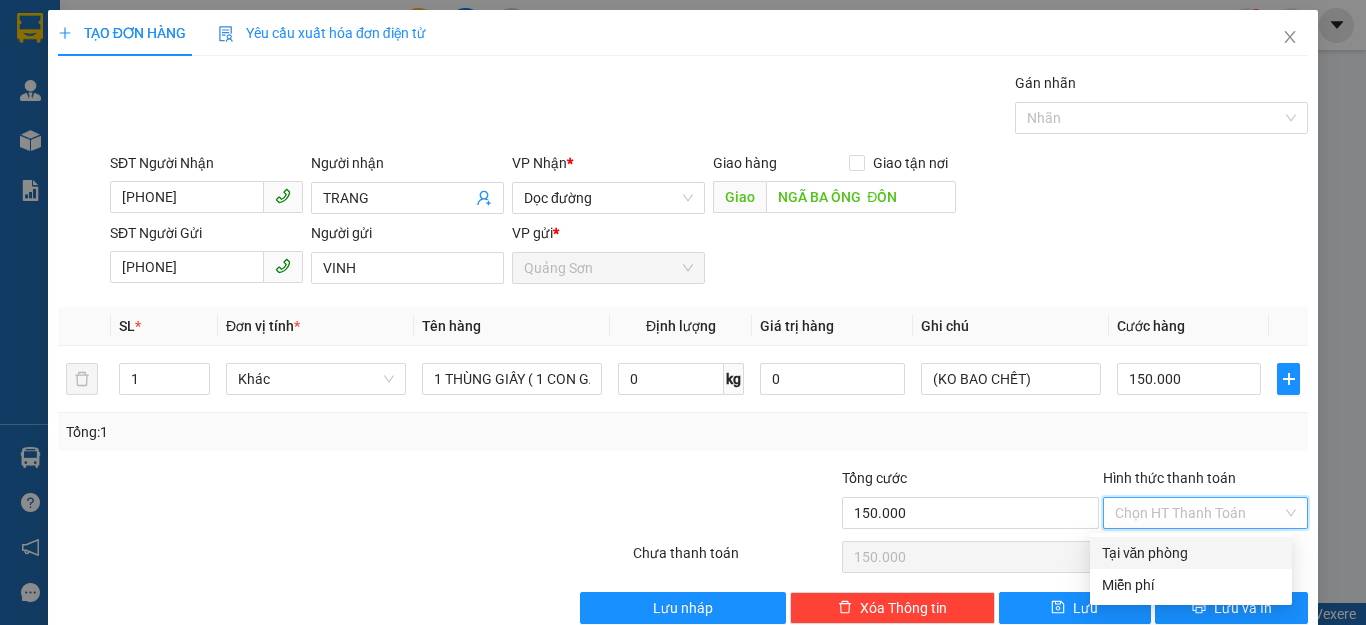 click on "Tại văn phòng" at bounding box center [1191, 553] 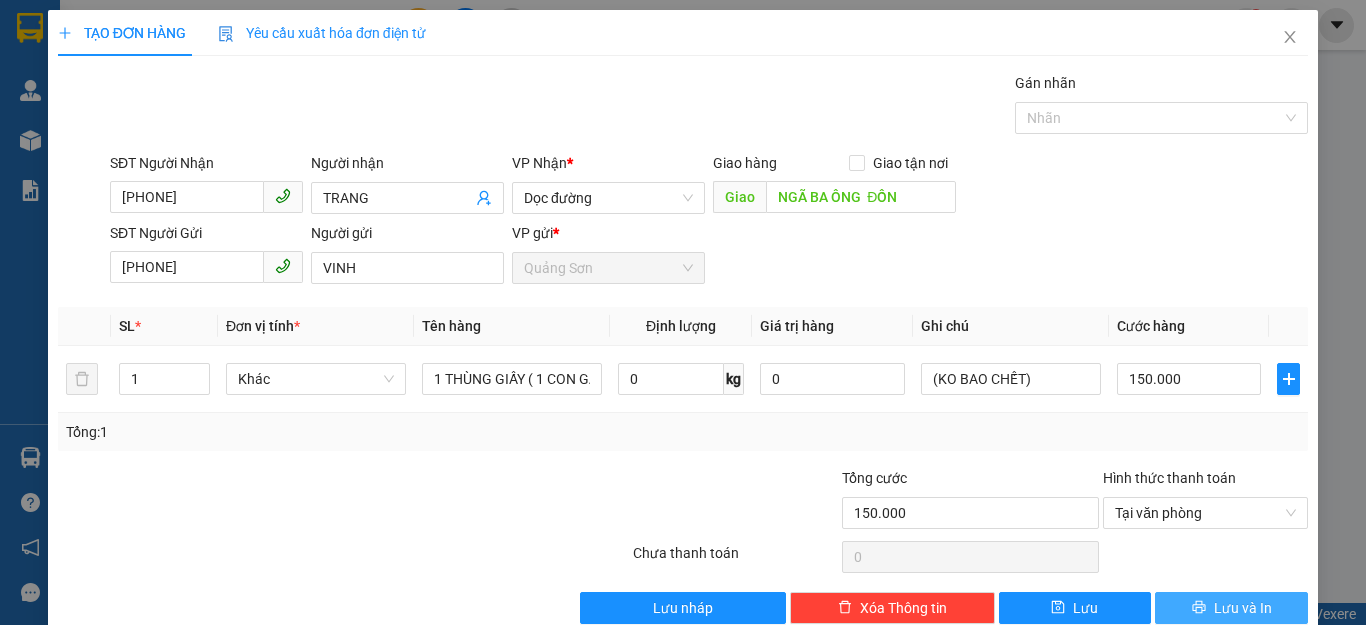 click on "Lưu và In" at bounding box center [1231, 608] 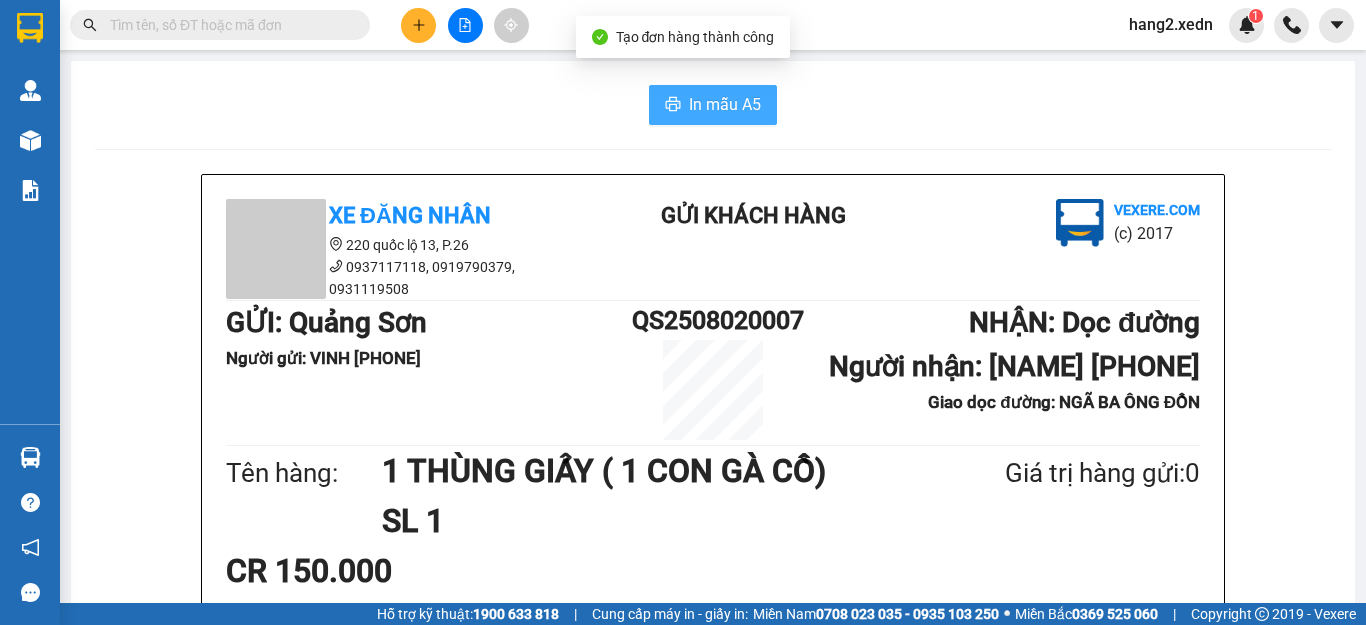 click on "In mẫu A5" at bounding box center (725, 104) 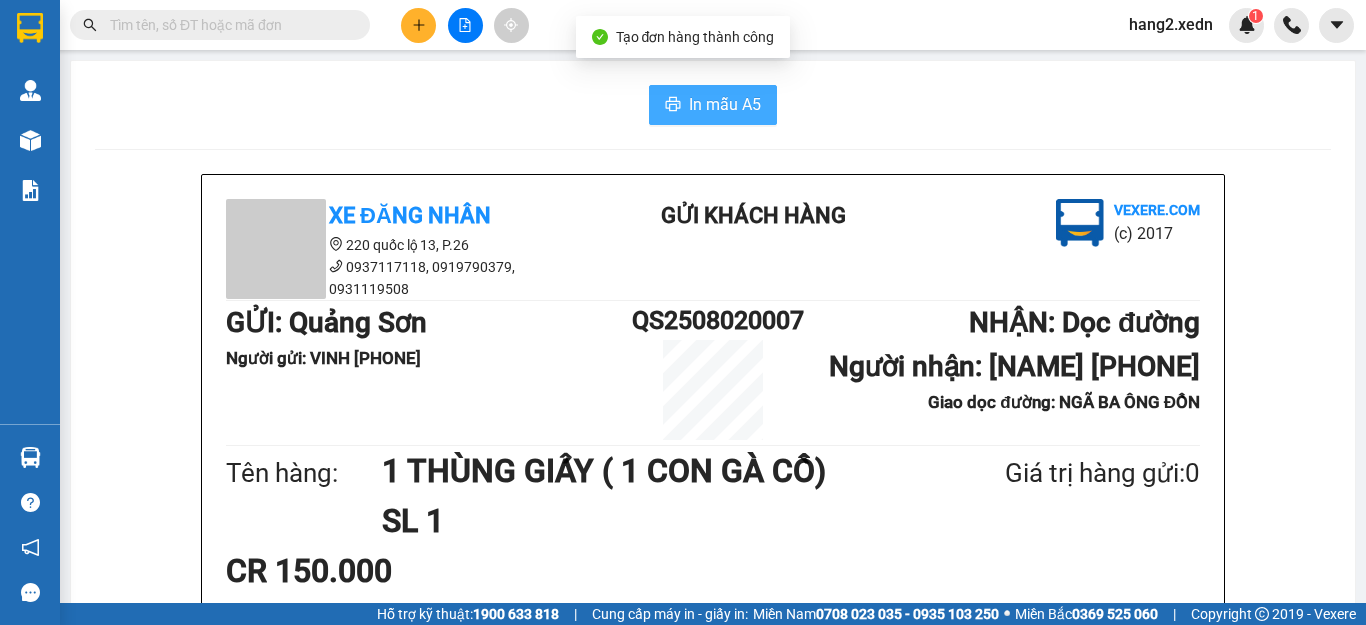 scroll, scrollTop: 0, scrollLeft: 0, axis: both 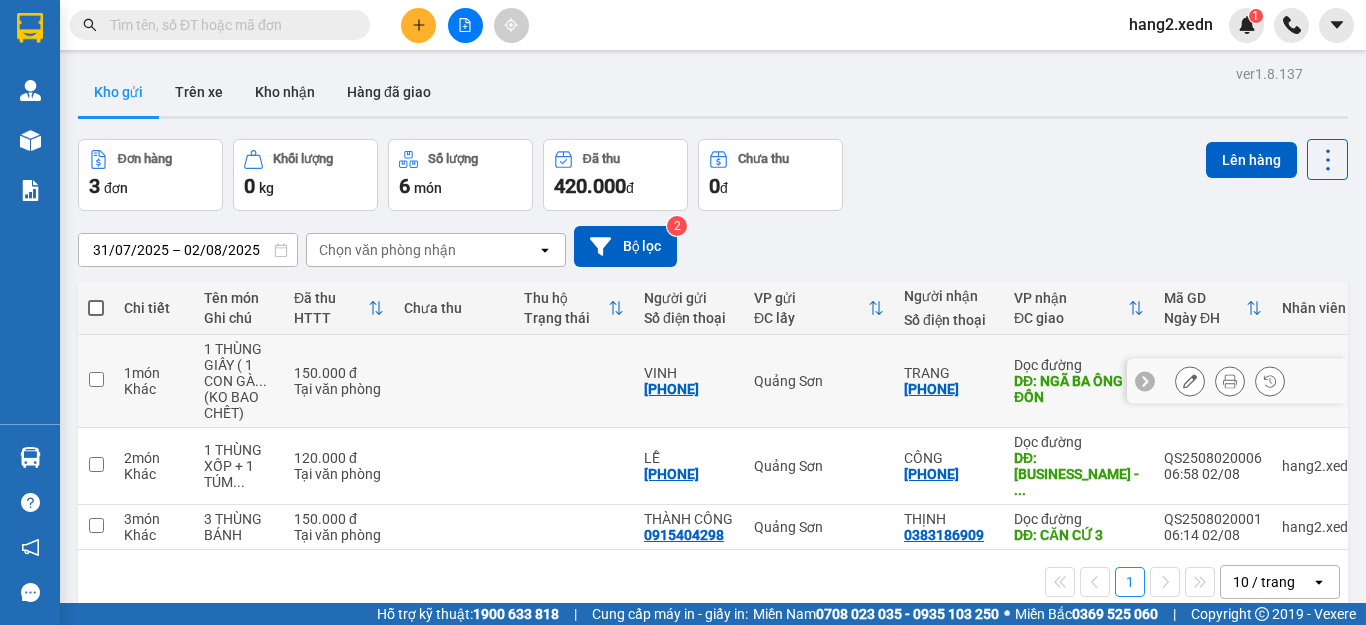 click at bounding box center [574, 381] 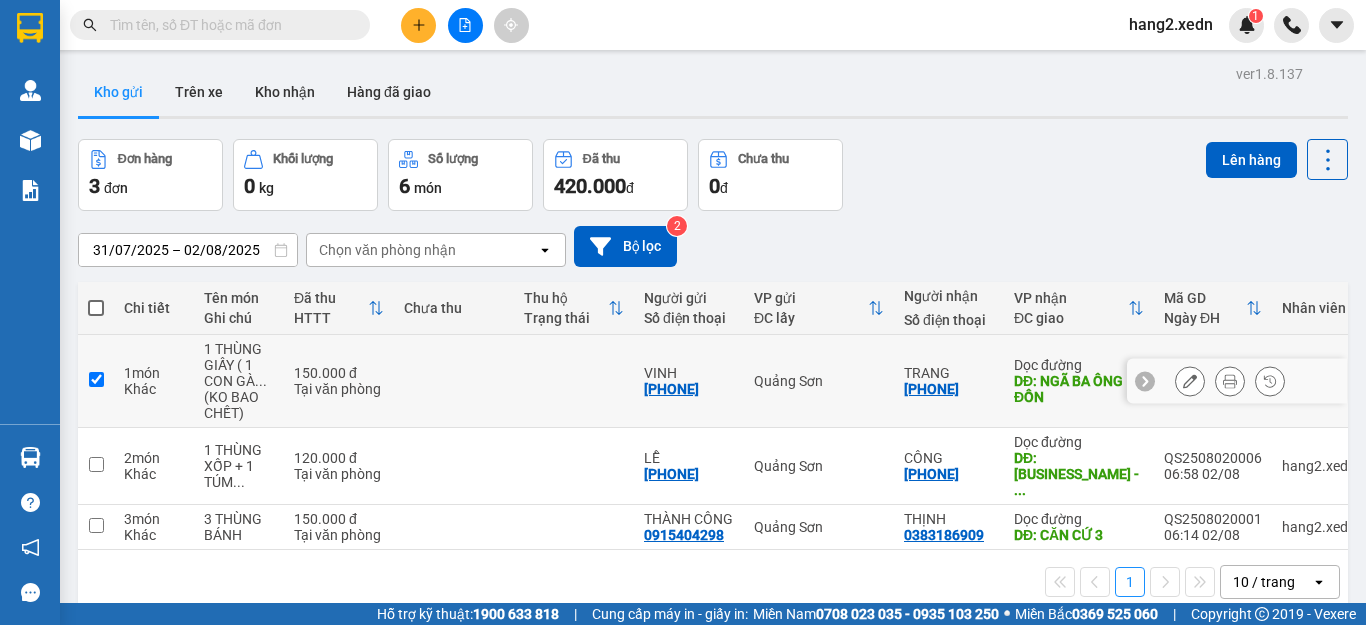checkbox on "true" 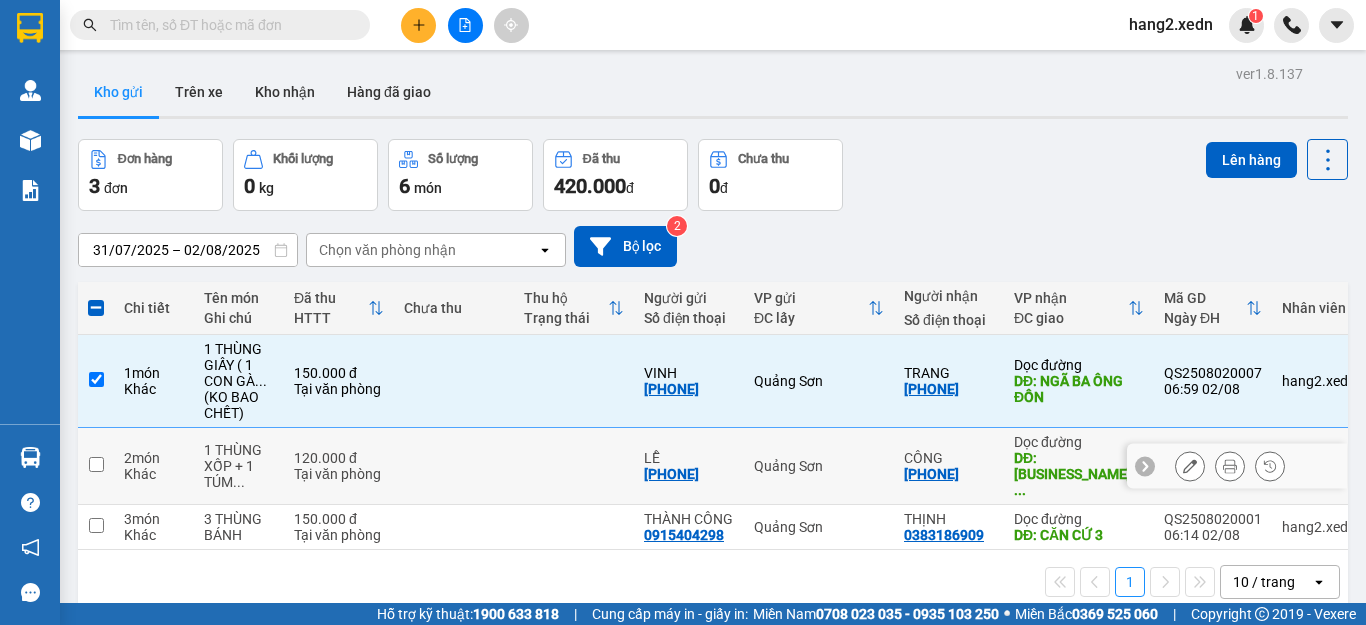 click on "LỄ [PHONE]" at bounding box center [689, 466] 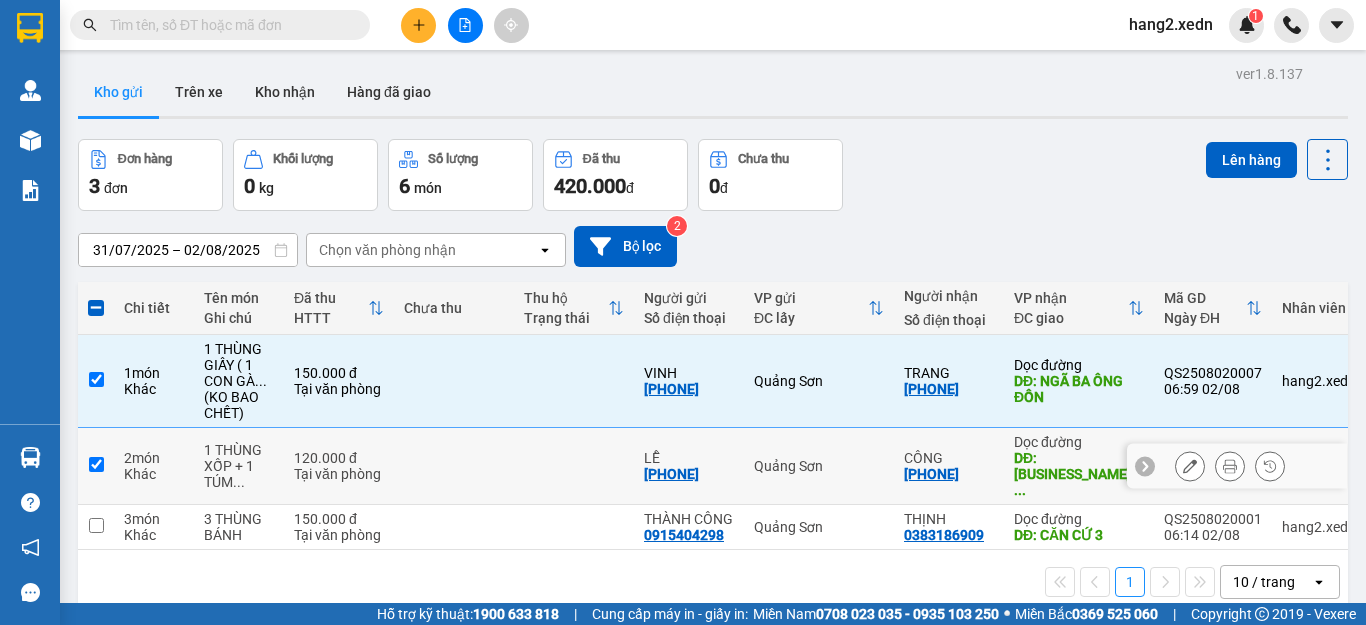 checkbox on "true" 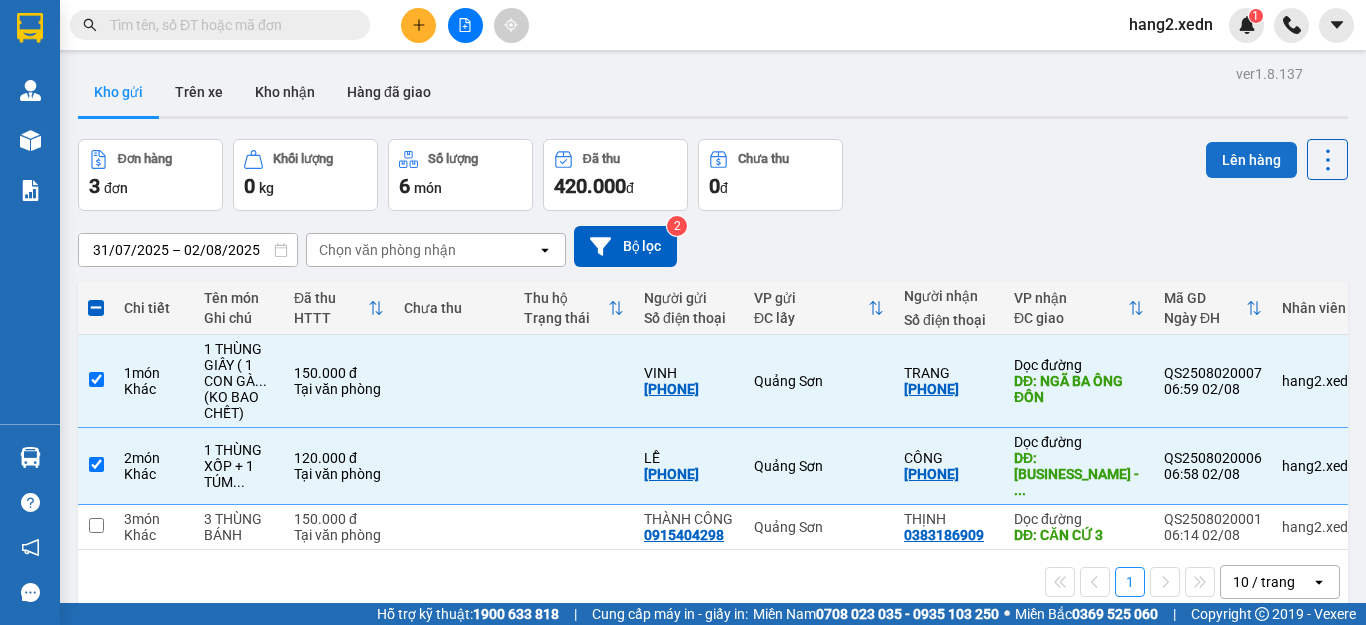 click on "Lên hàng" at bounding box center (1251, 160) 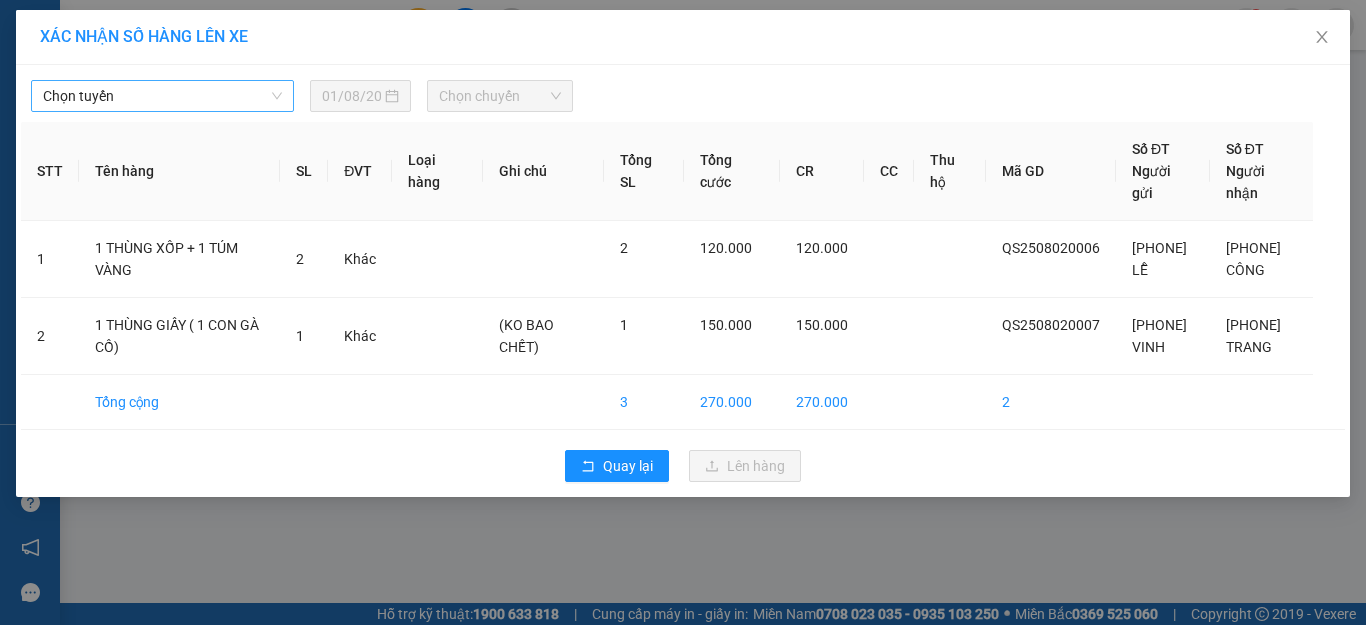 click on "Chọn tuyến" at bounding box center [162, 96] 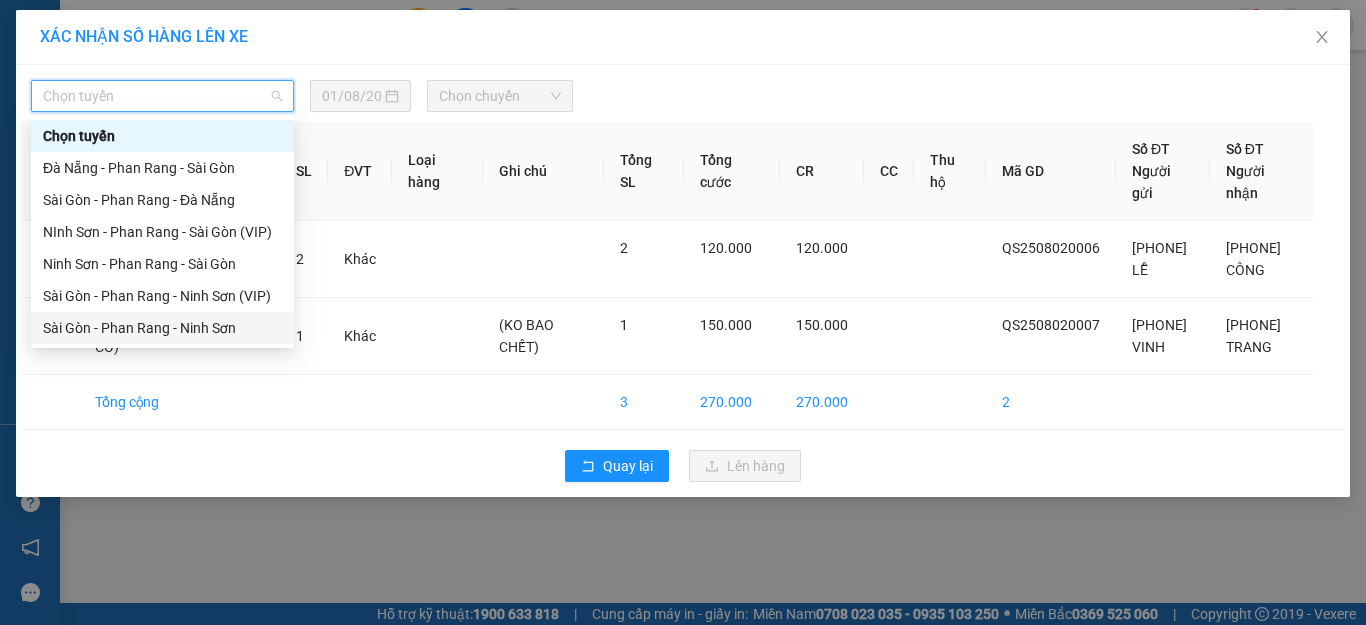 click on "Sài Gòn - Phan Rang - Ninh Sơn" at bounding box center (162, 328) 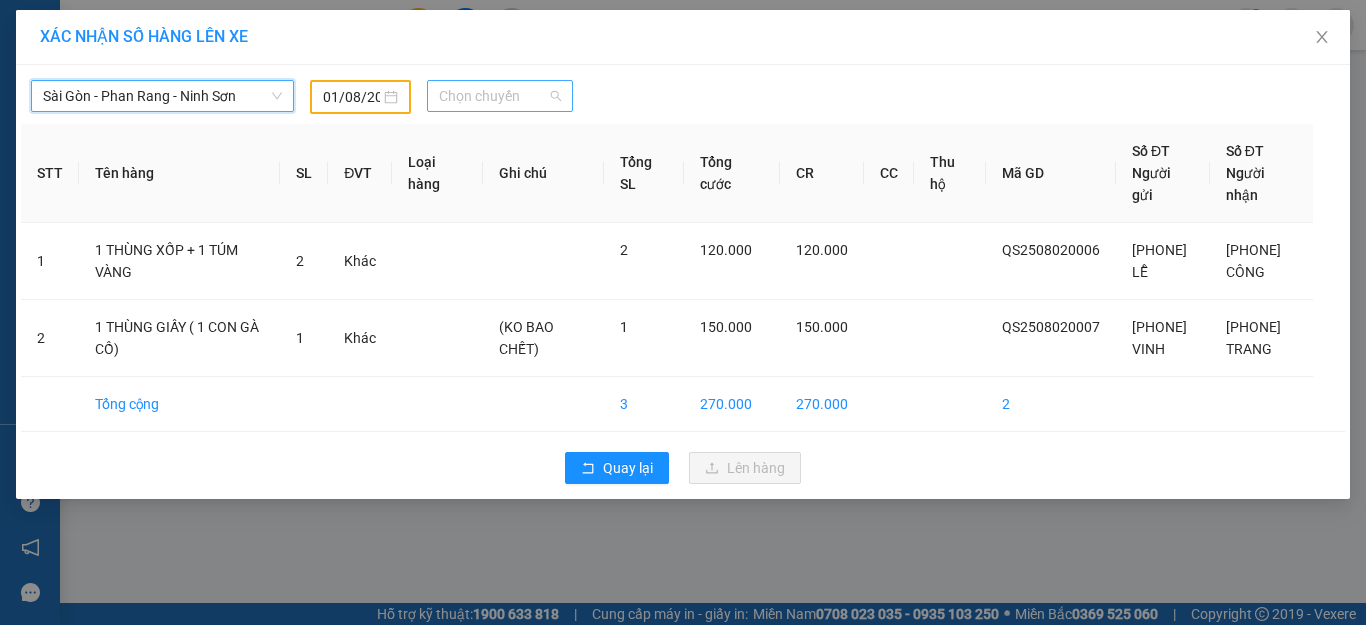 click on "Chọn chuyến" at bounding box center [500, 96] 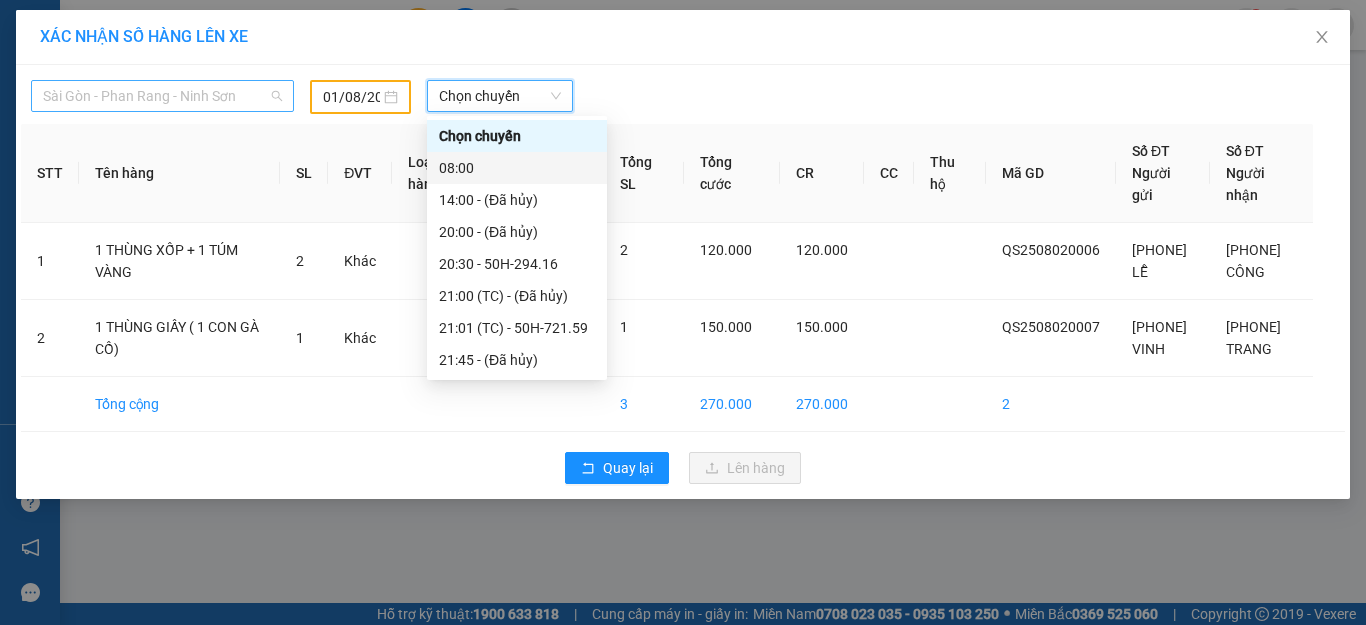 click on "Sài Gòn - Phan Rang - Ninh Sơn" at bounding box center [162, 96] 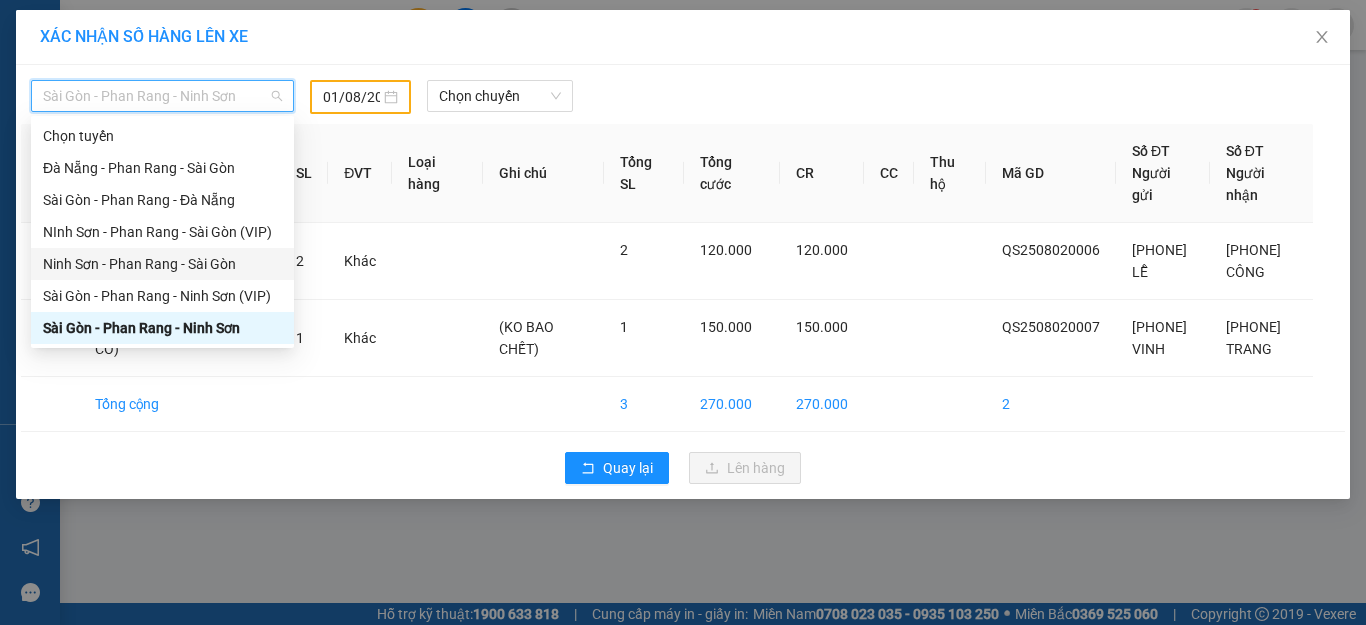 click on "Ninh Sơn - Phan Rang - Sài Gòn" at bounding box center (162, 264) 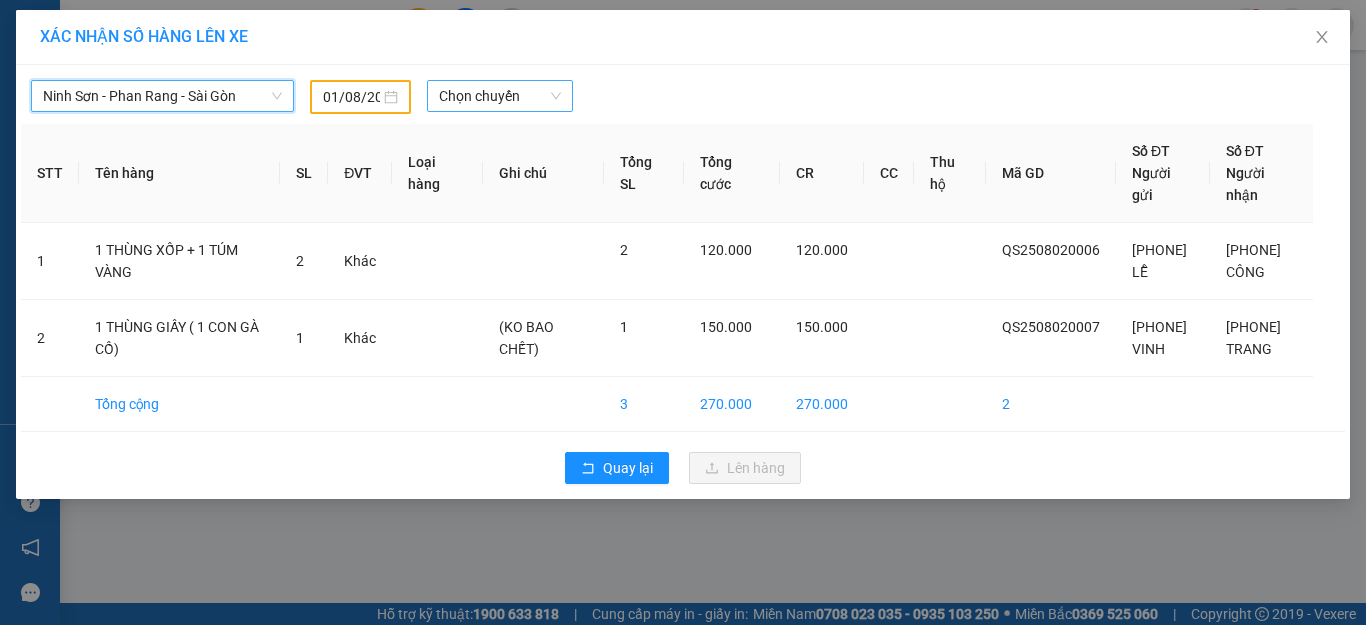 click on "Chọn chuyến" at bounding box center (500, 96) 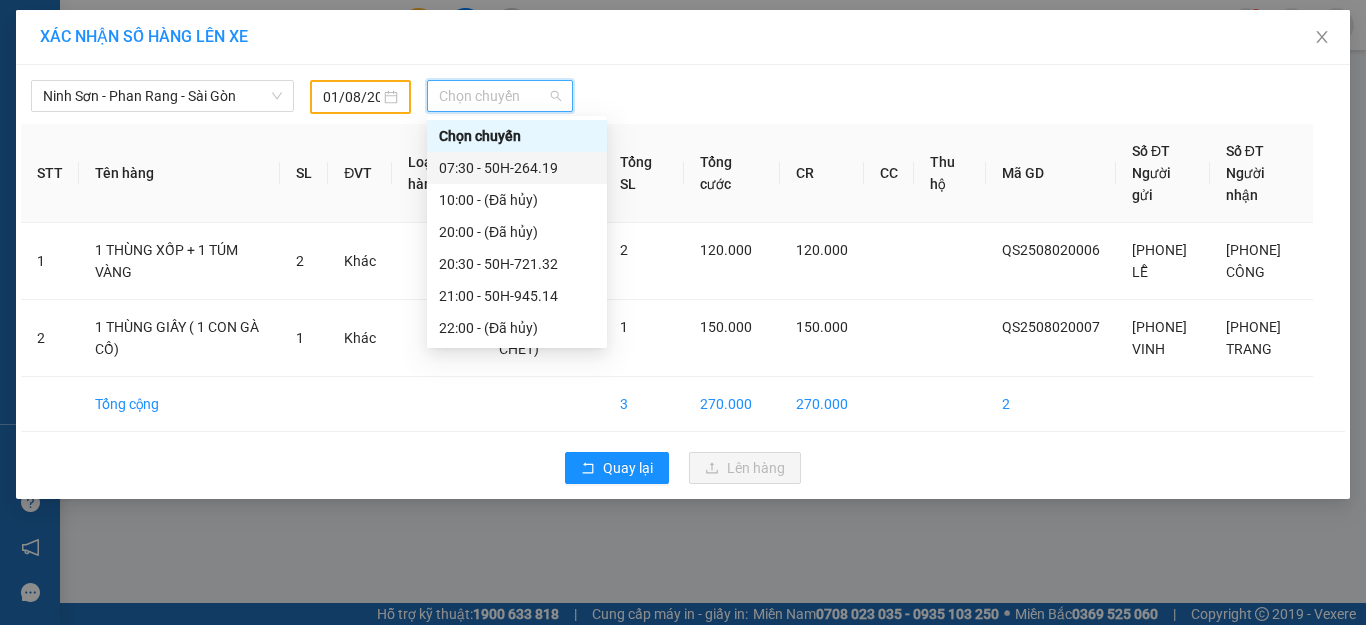 click on "07:30     - 50H-264.19" at bounding box center [517, 168] 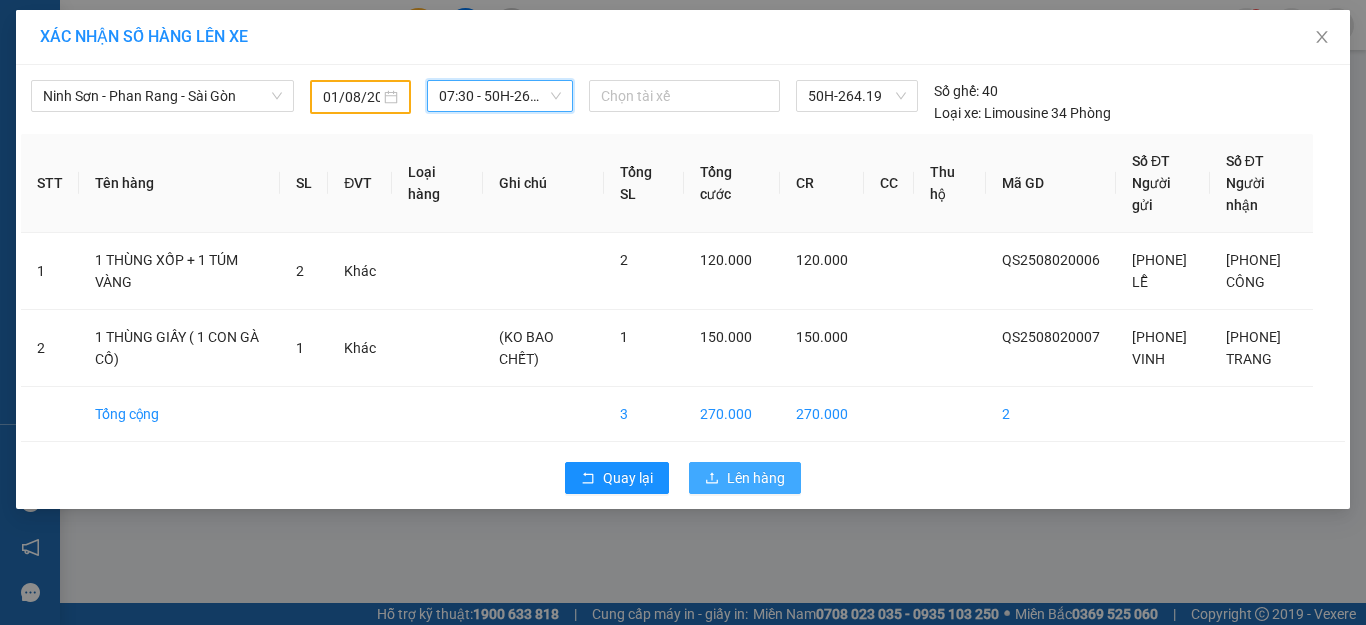 click on "Lên hàng" at bounding box center [756, 478] 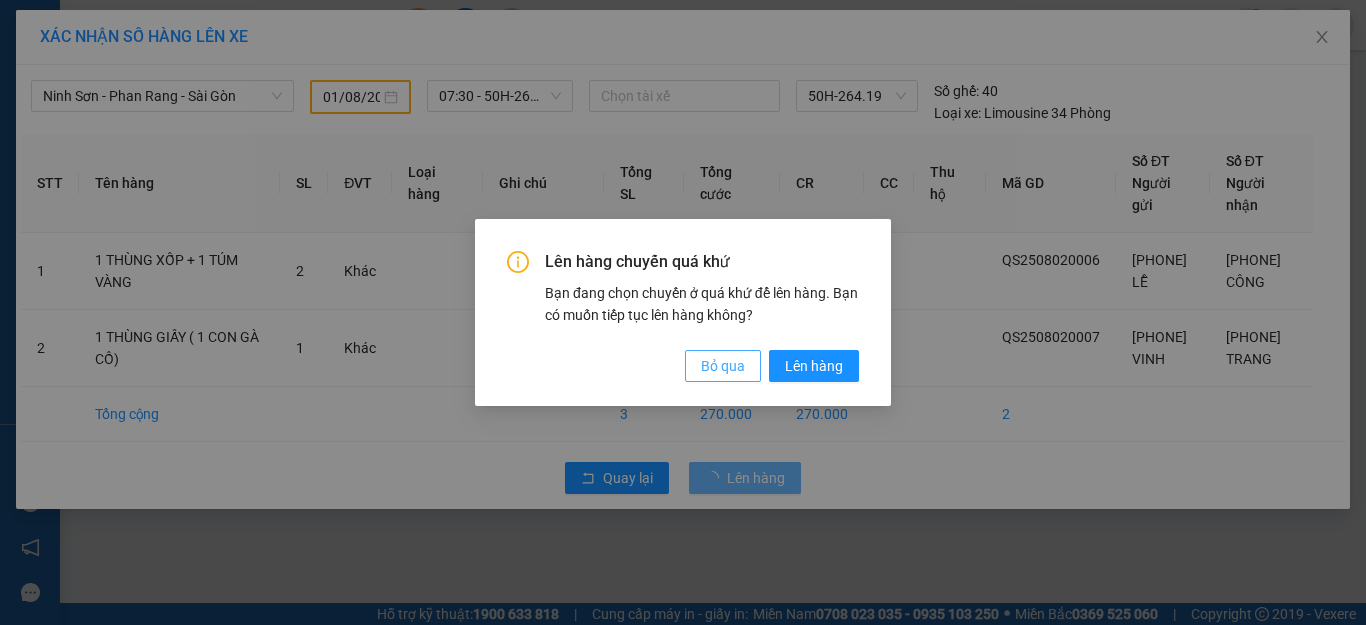 click on "Bỏ qua" at bounding box center (723, 366) 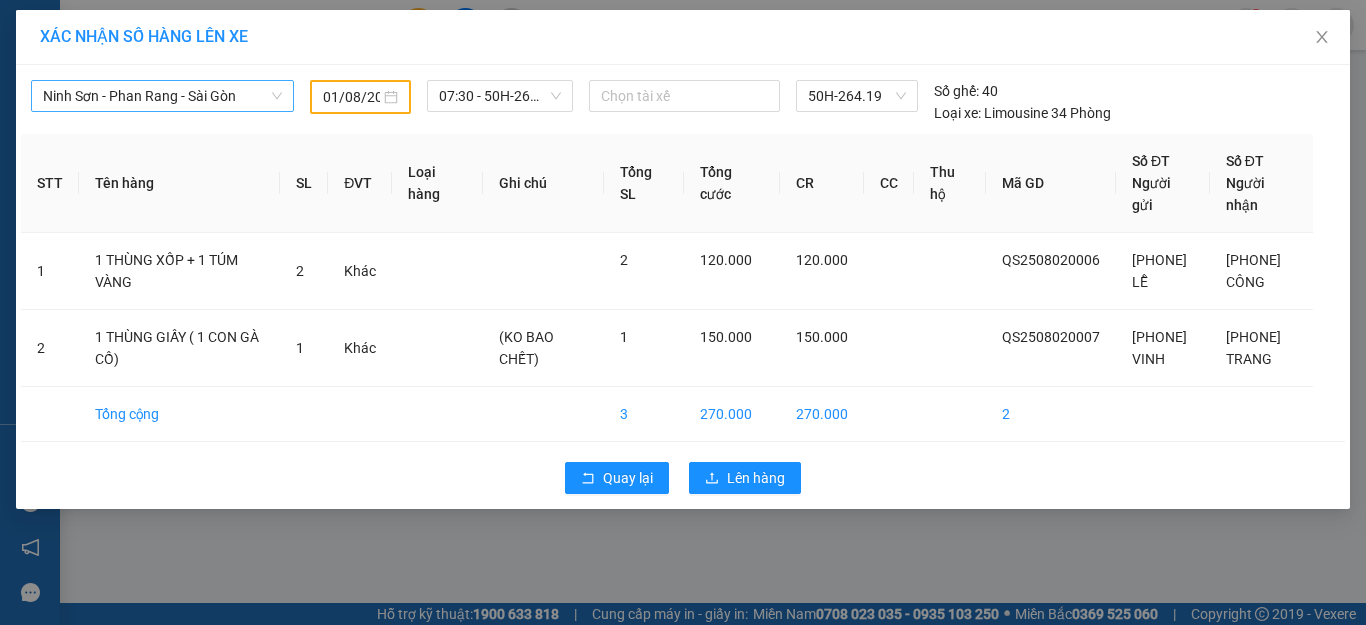 click on "Ninh Sơn - Phan Rang - Sài Gòn" at bounding box center (162, 96) 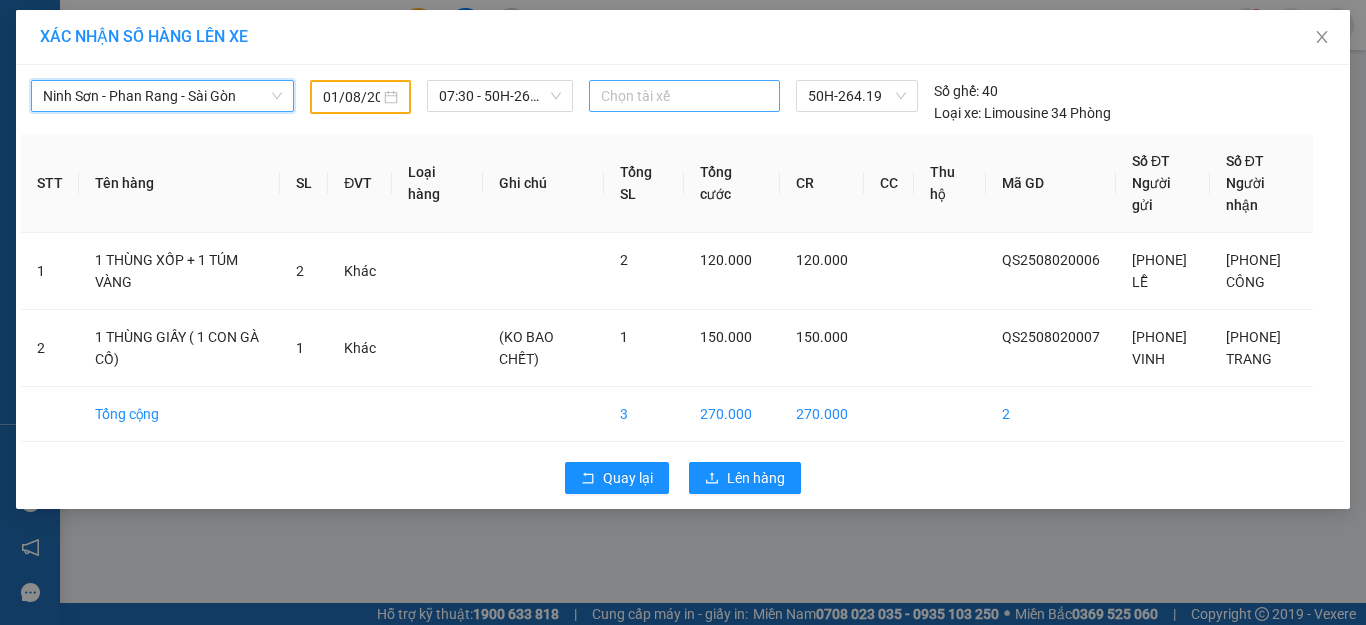 click at bounding box center (685, 96) 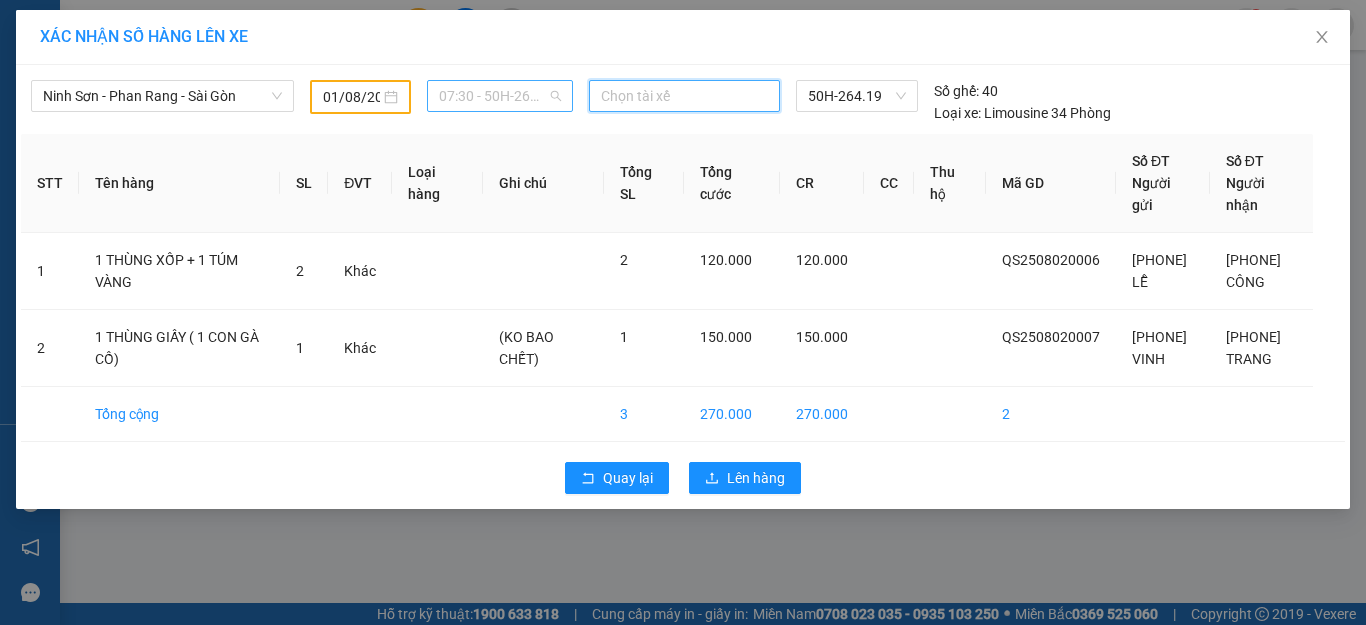 click on "07:30     - 50H-264.19" at bounding box center (500, 96) 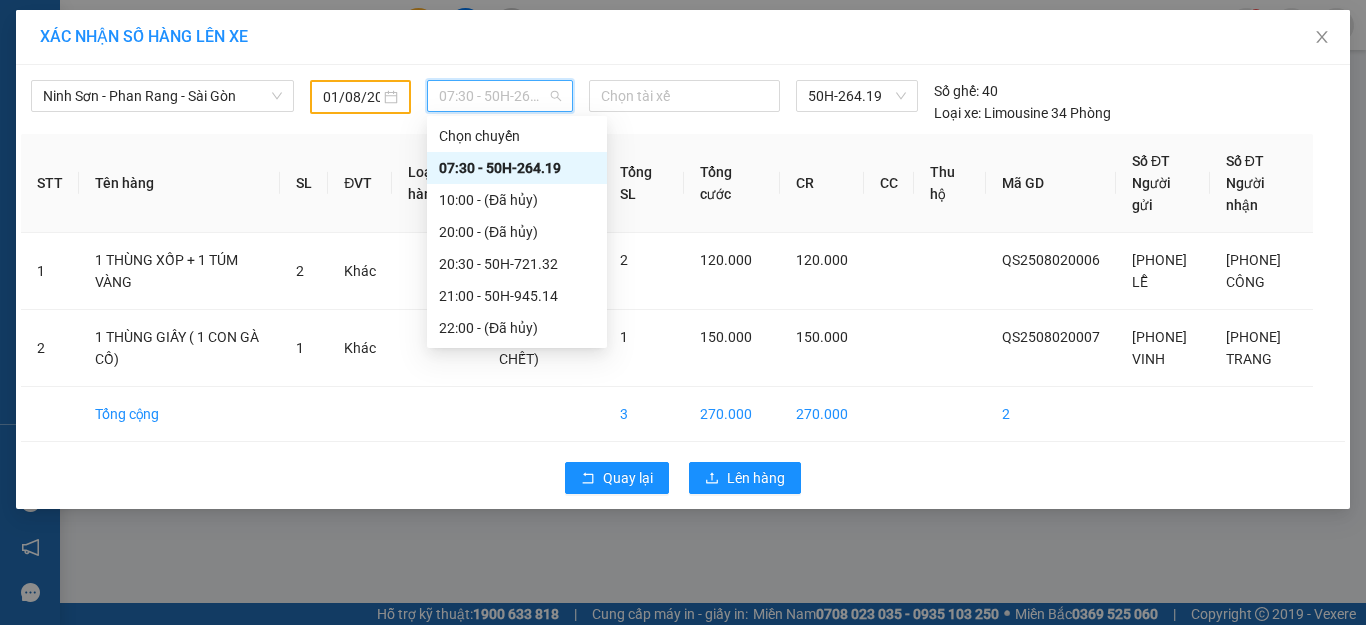 click on "01/08/2025" at bounding box center (351, 97) 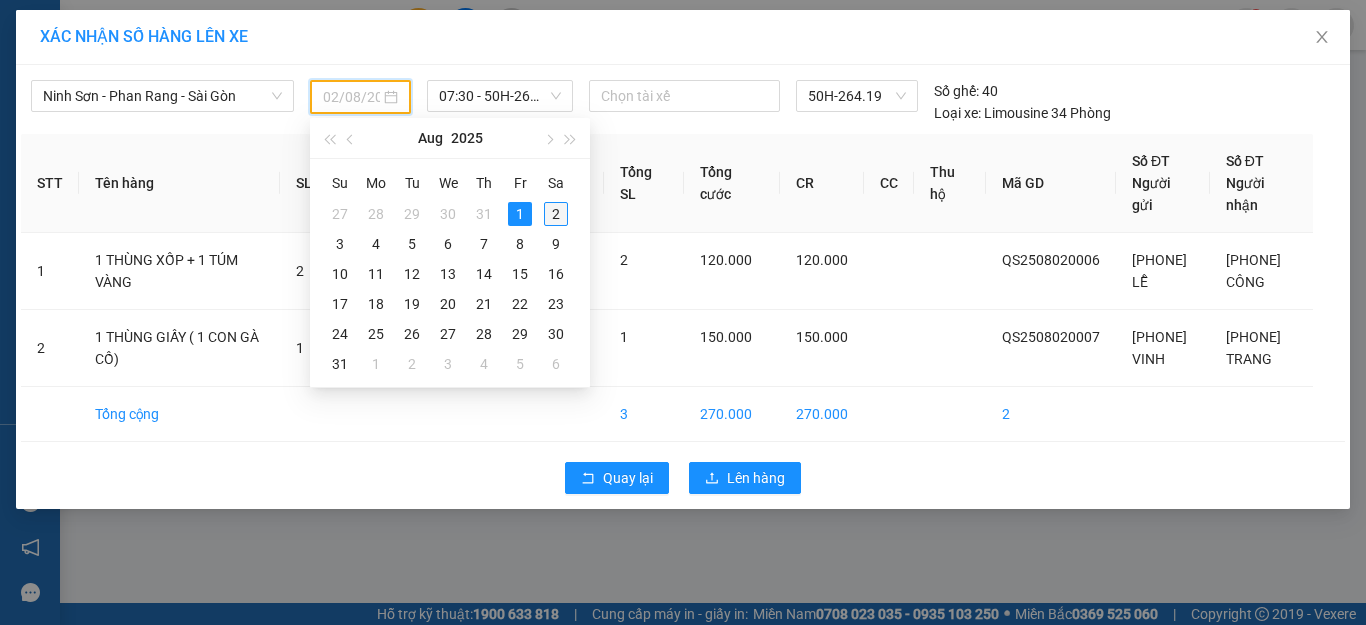 click on "2" at bounding box center (556, 214) 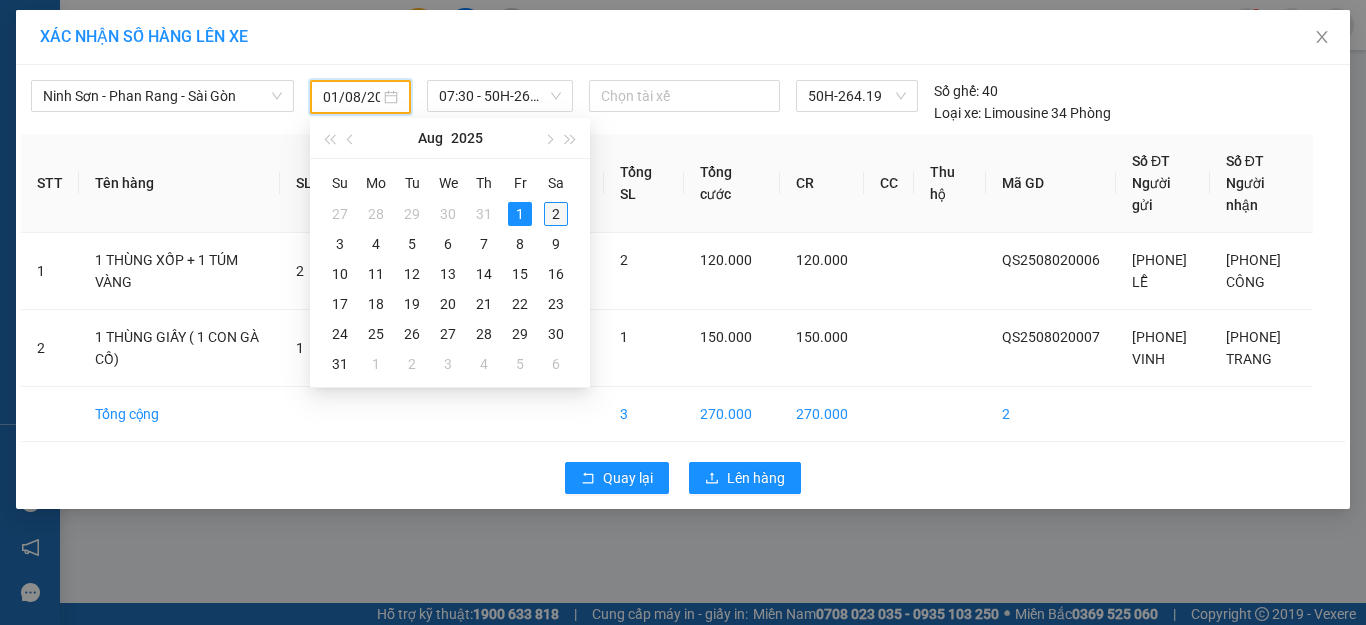 type on "02/08/2025" 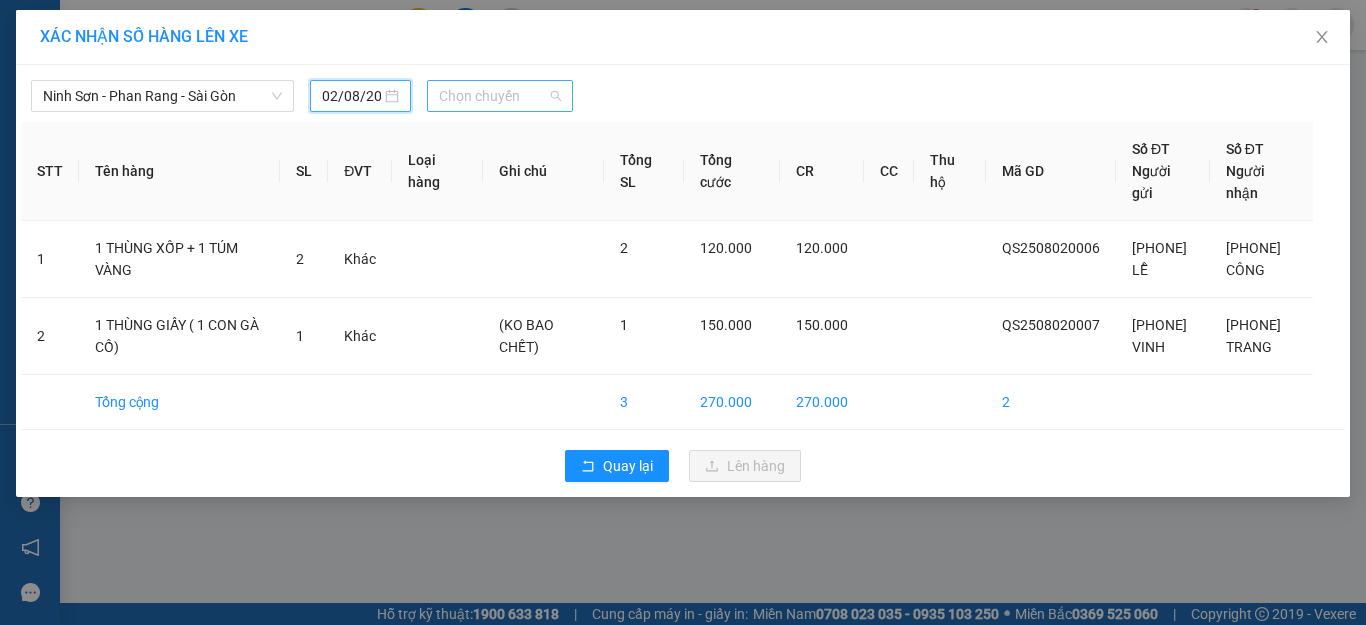 click on "Chọn chuyến" at bounding box center [500, 96] 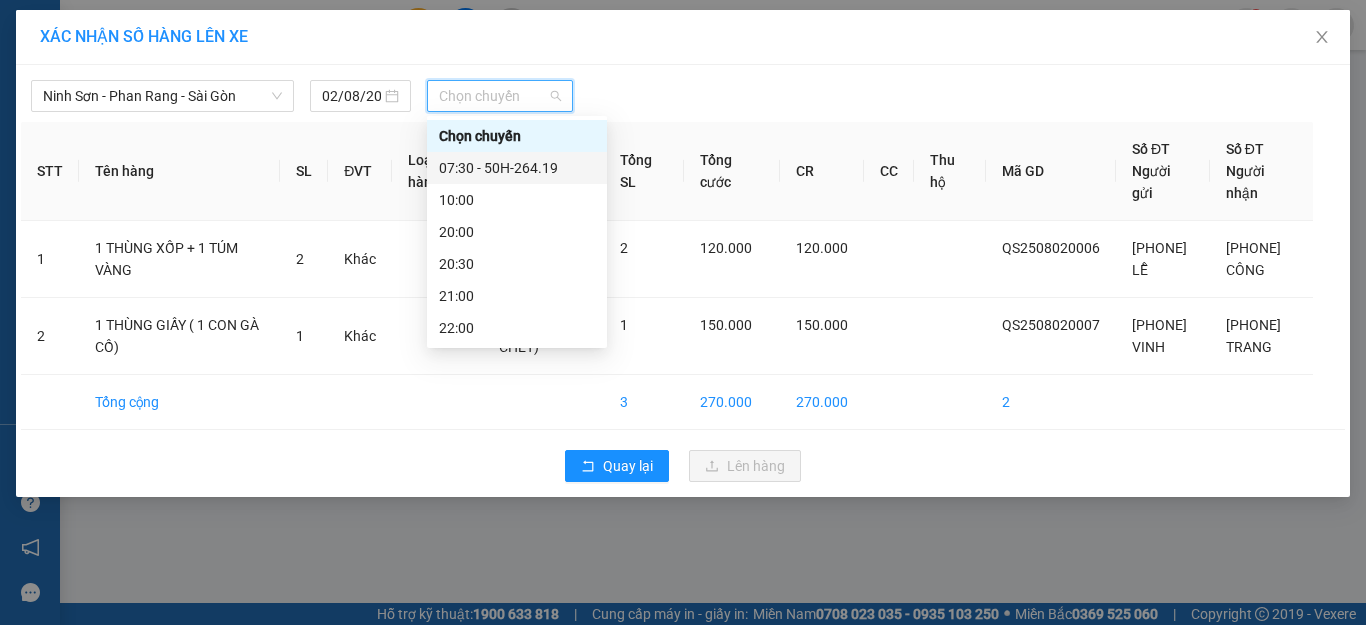 click on "07:30     - 50H-264.19" at bounding box center (517, 168) 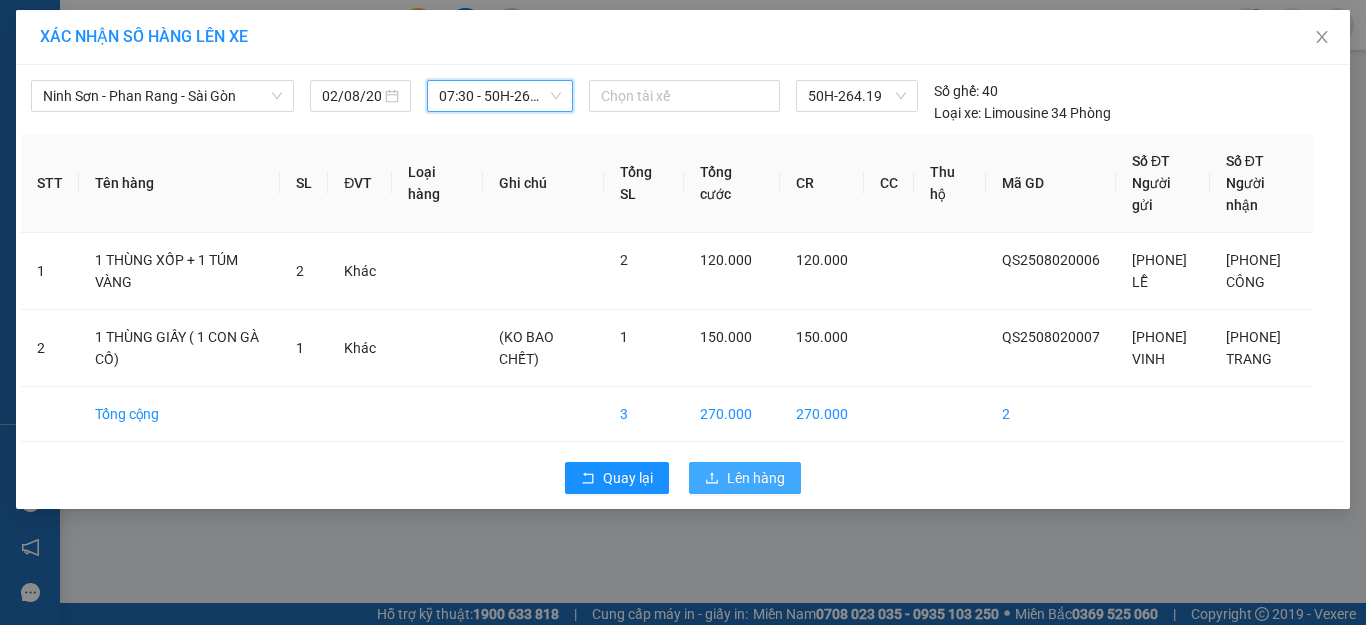 click on "Lên hàng" at bounding box center (756, 478) 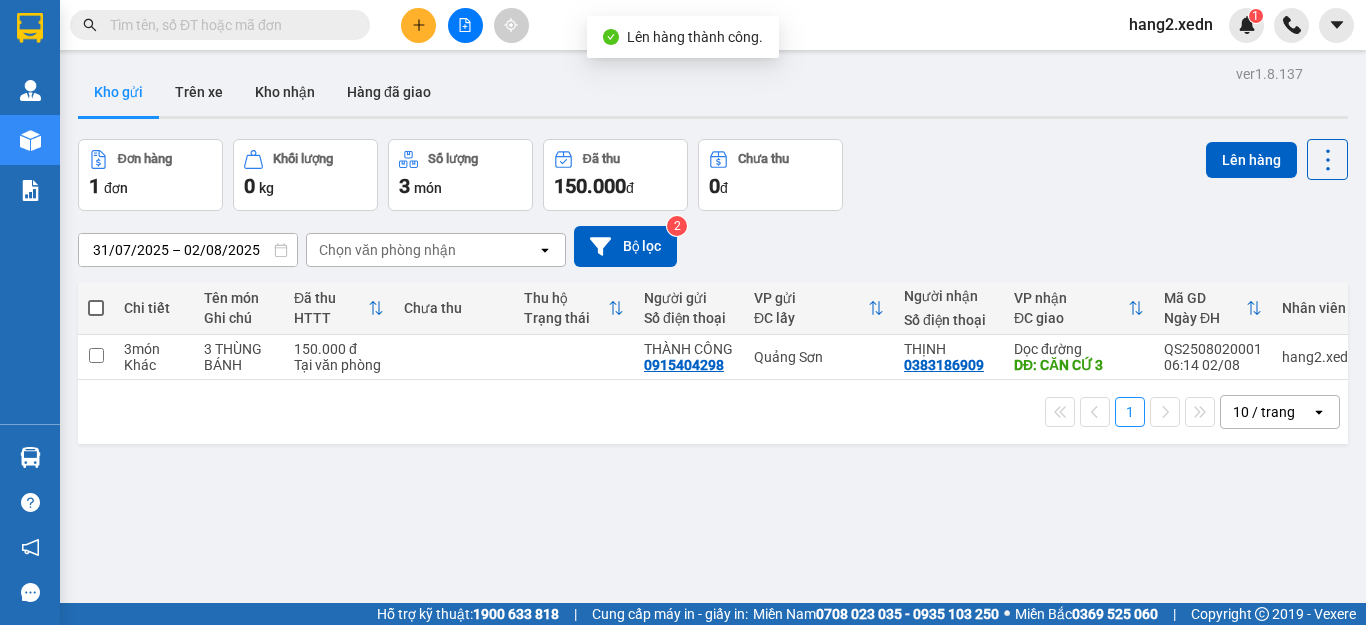 click at bounding box center (465, 25) 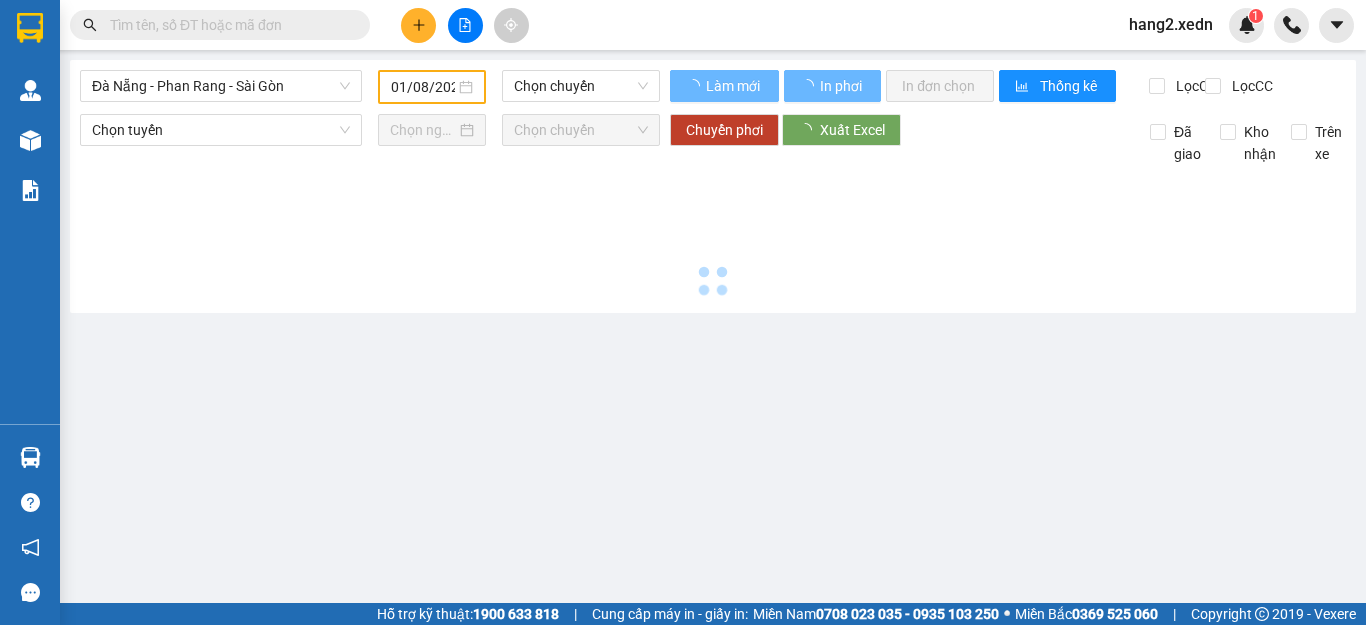 type on "02/08/2025" 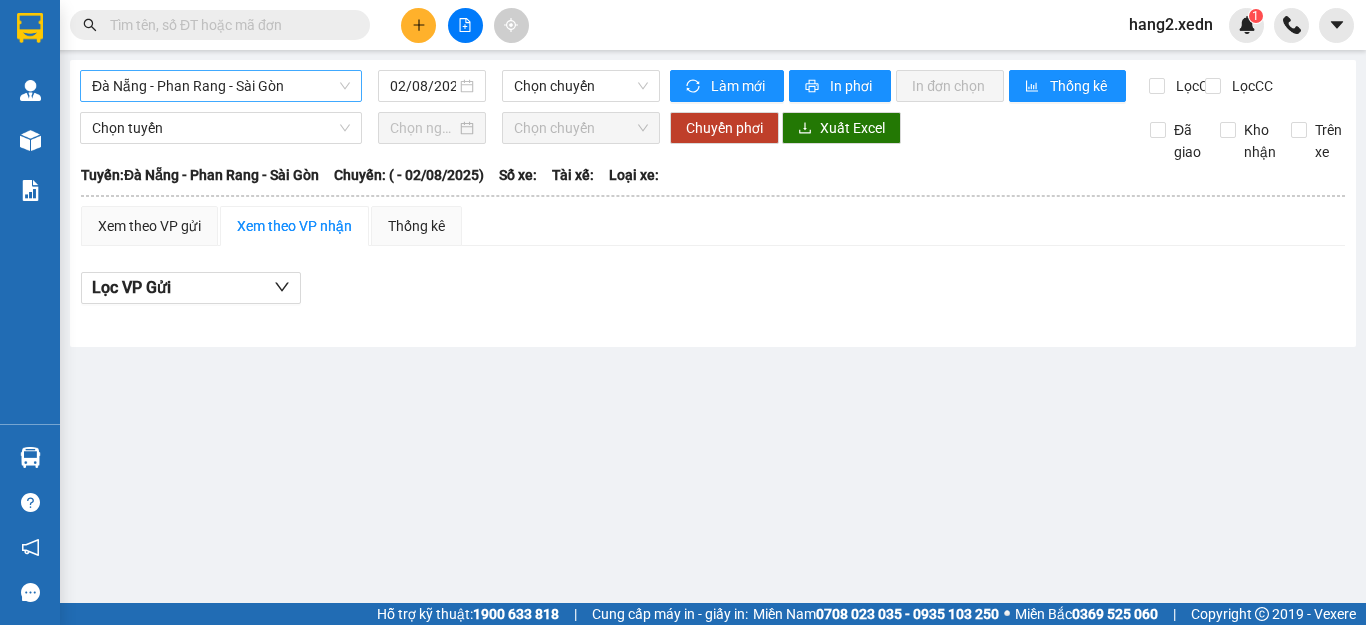 click on "Đà Nẵng - Phan Rang - Sài Gòn" at bounding box center [221, 86] 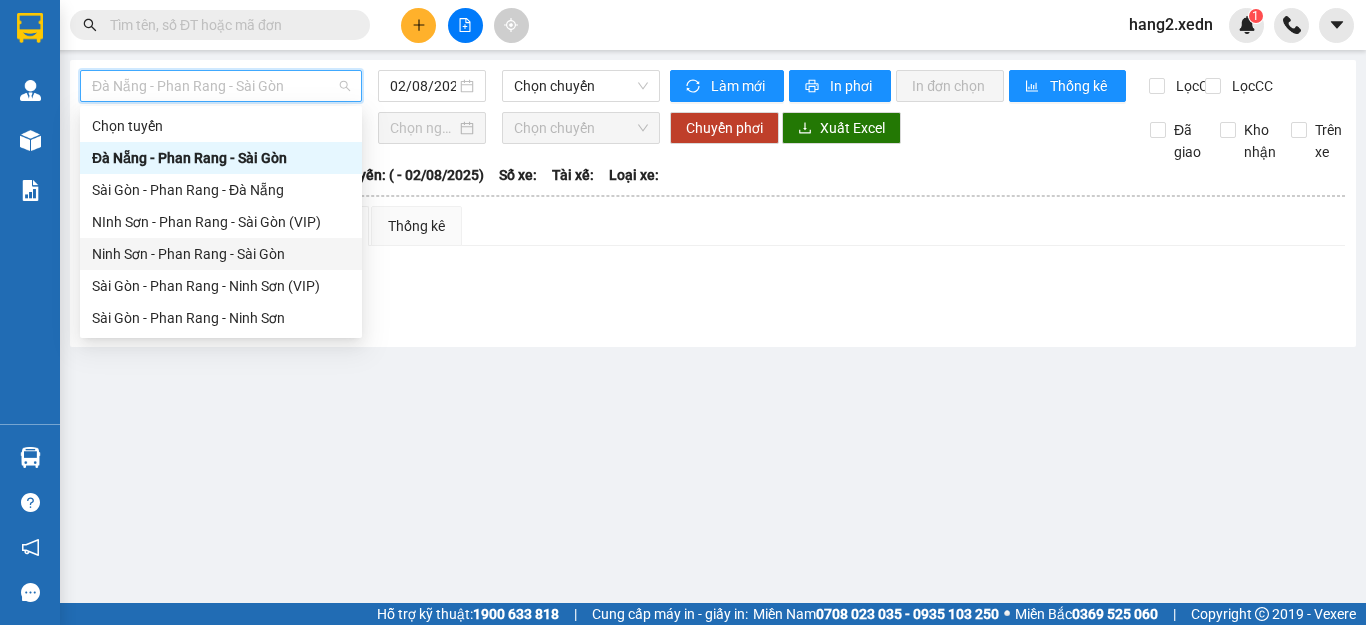 click on "Ninh Sơn - Phan Rang - Sài Gòn" at bounding box center [221, 254] 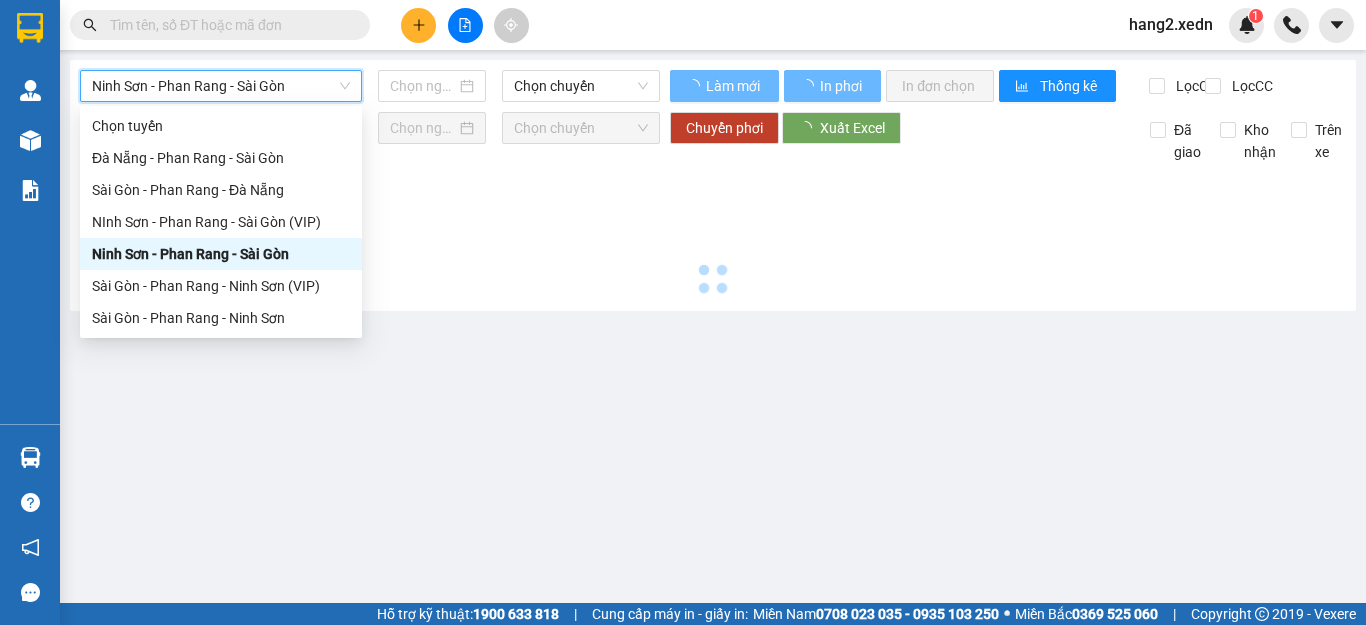 type on "02/08/2025" 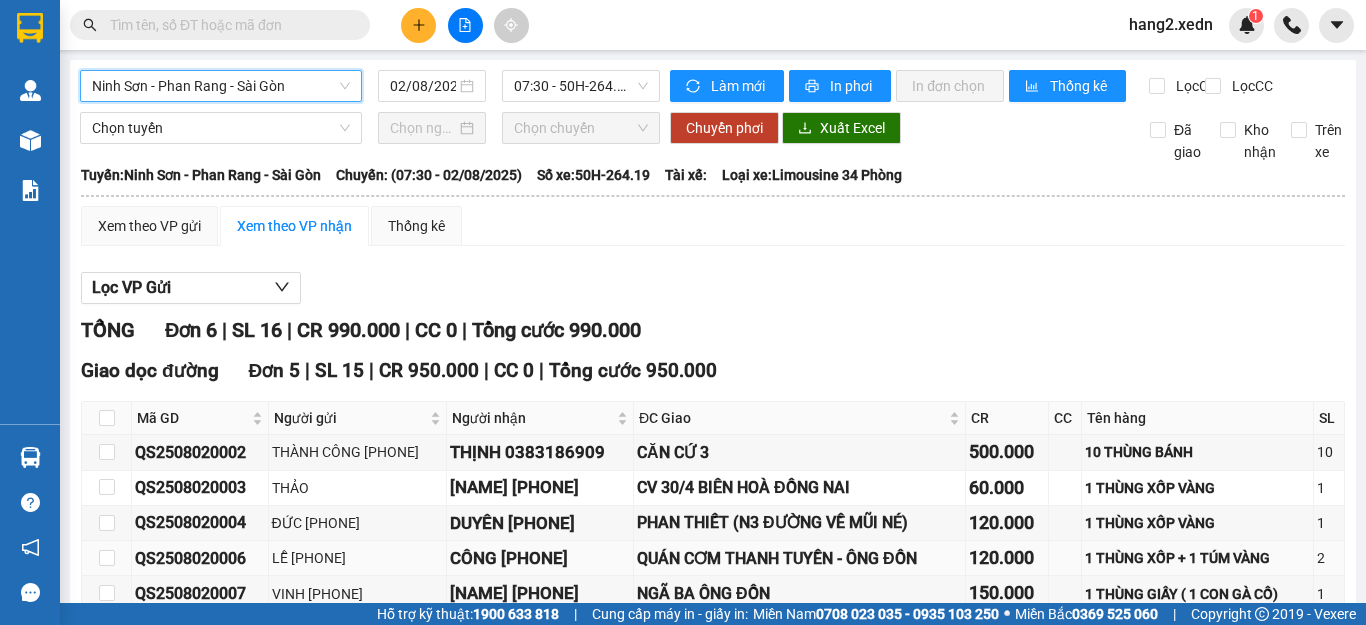 scroll, scrollTop: 315, scrollLeft: 0, axis: vertical 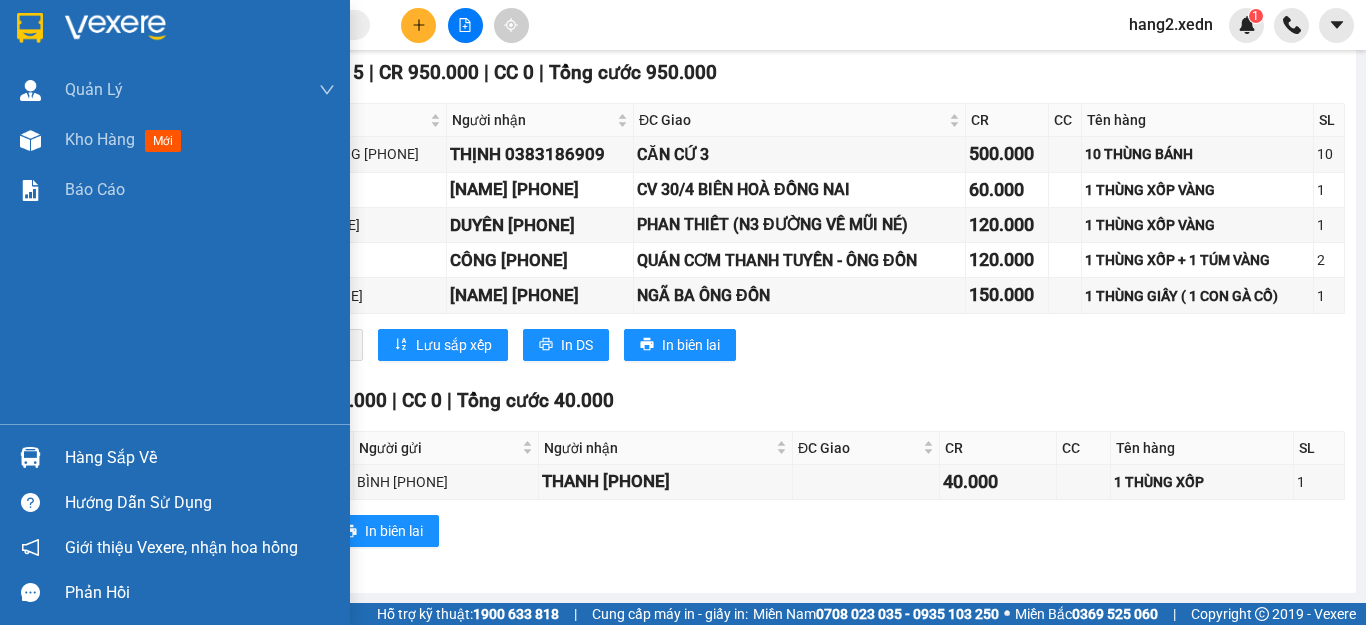 click at bounding box center [30, 28] 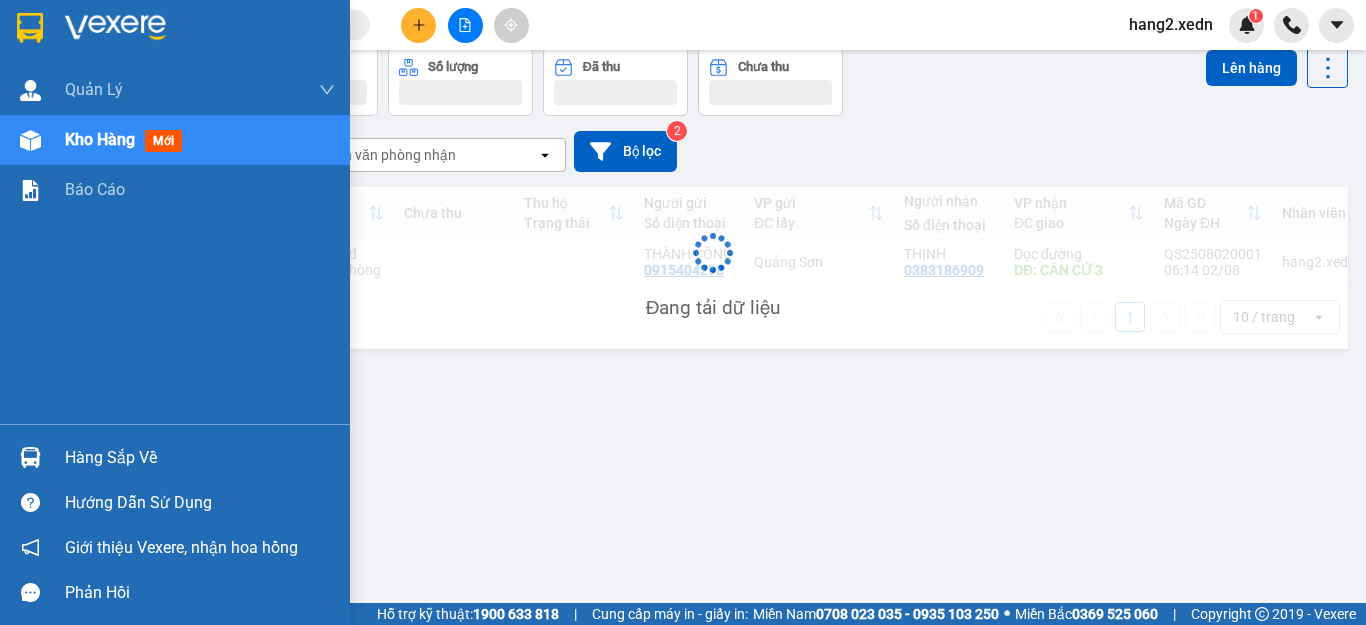 scroll, scrollTop: 92, scrollLeft: 0, axis: vertical 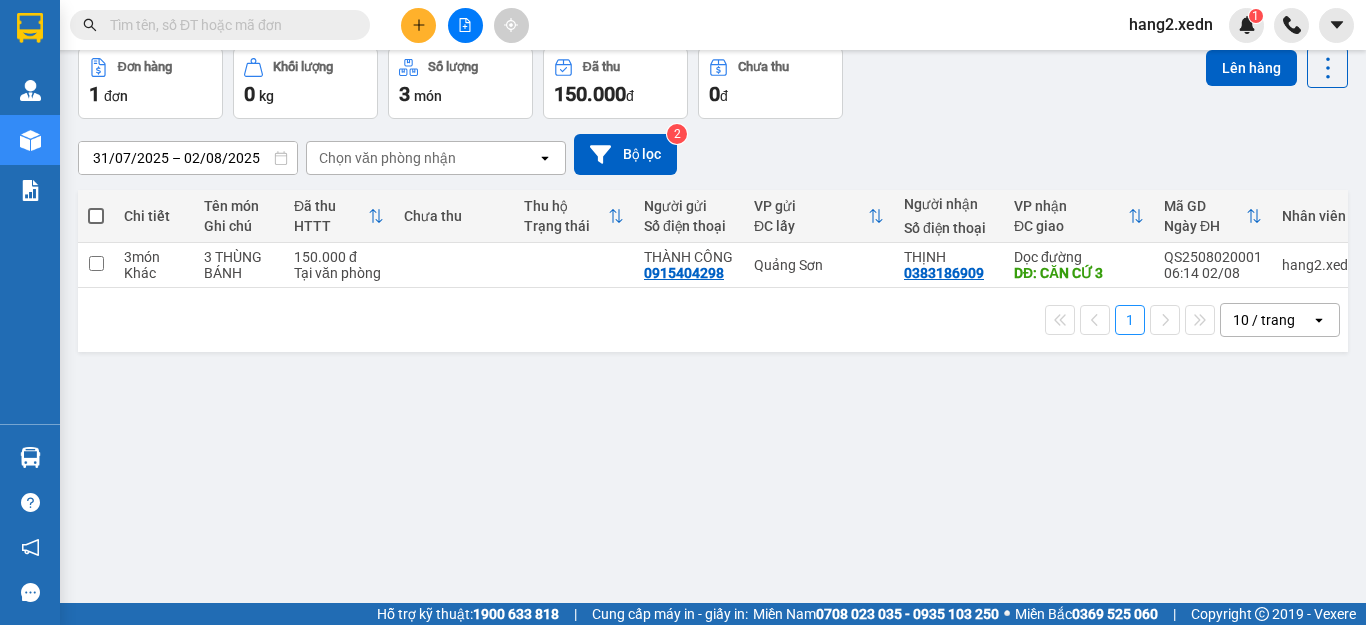 click at bounding box center (418, 25) 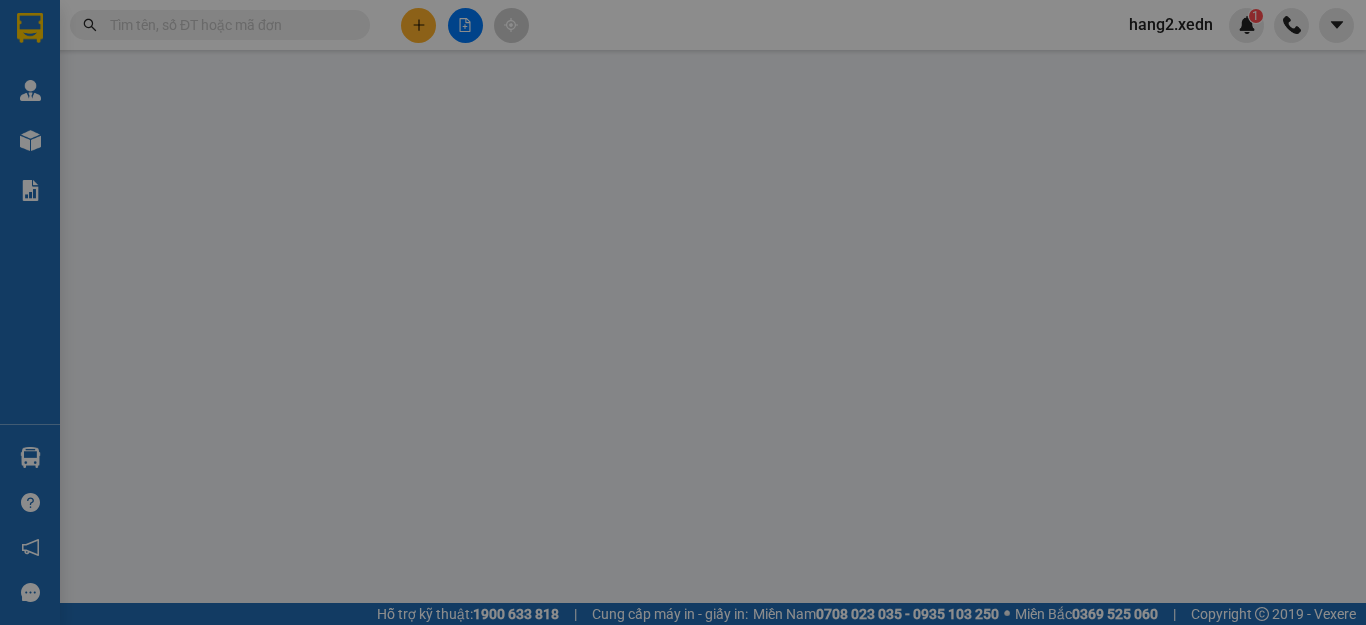 scroll, scrollTop: 0, scrollLeft: 0, axis: both 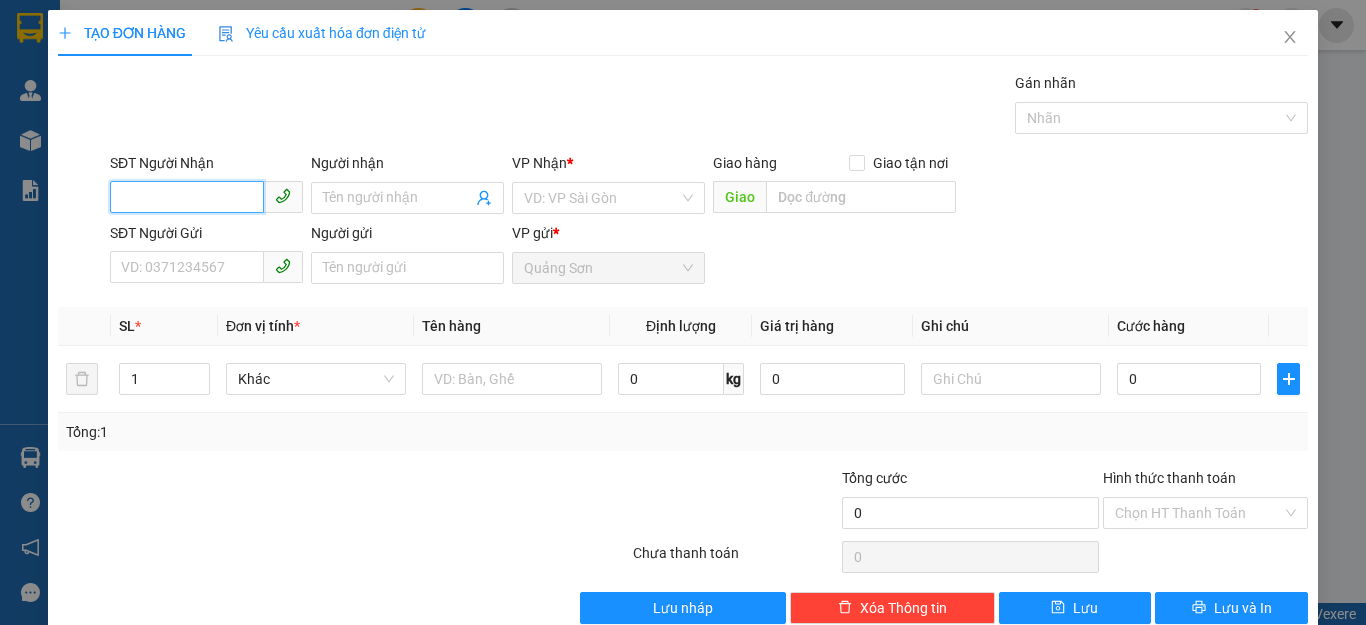 click on "SĐT Người Nhận" at bounding box center (187, 197) 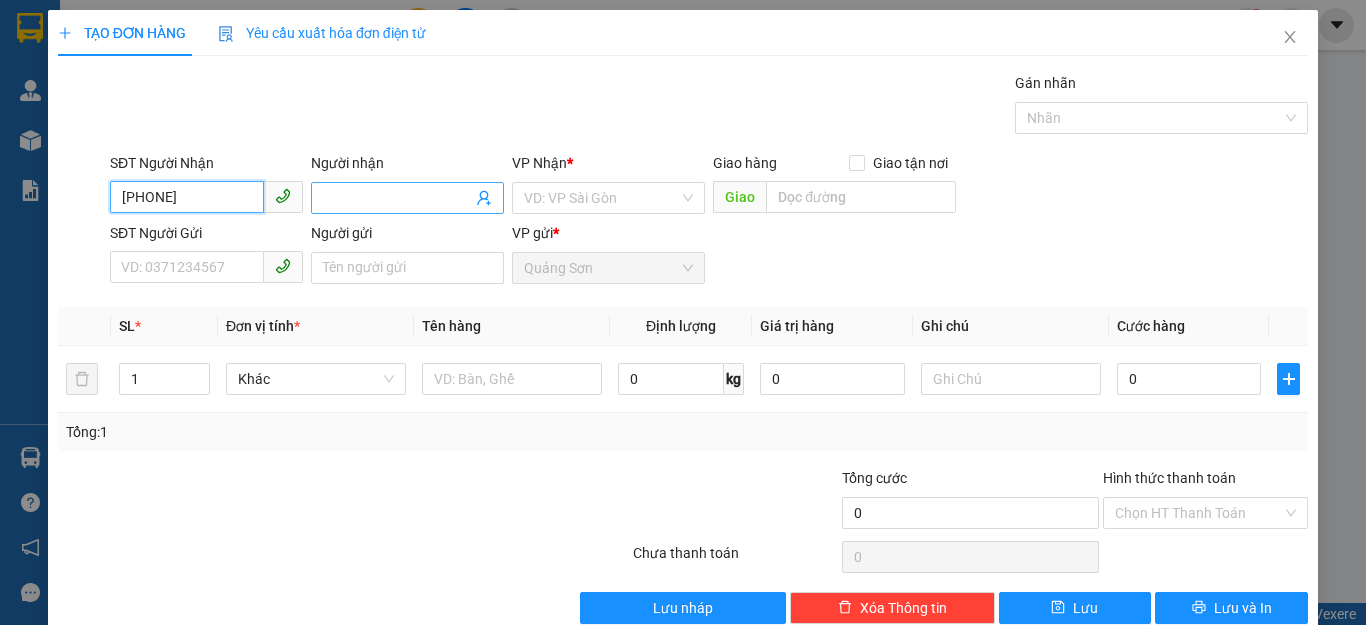 type on "[PHONE]" 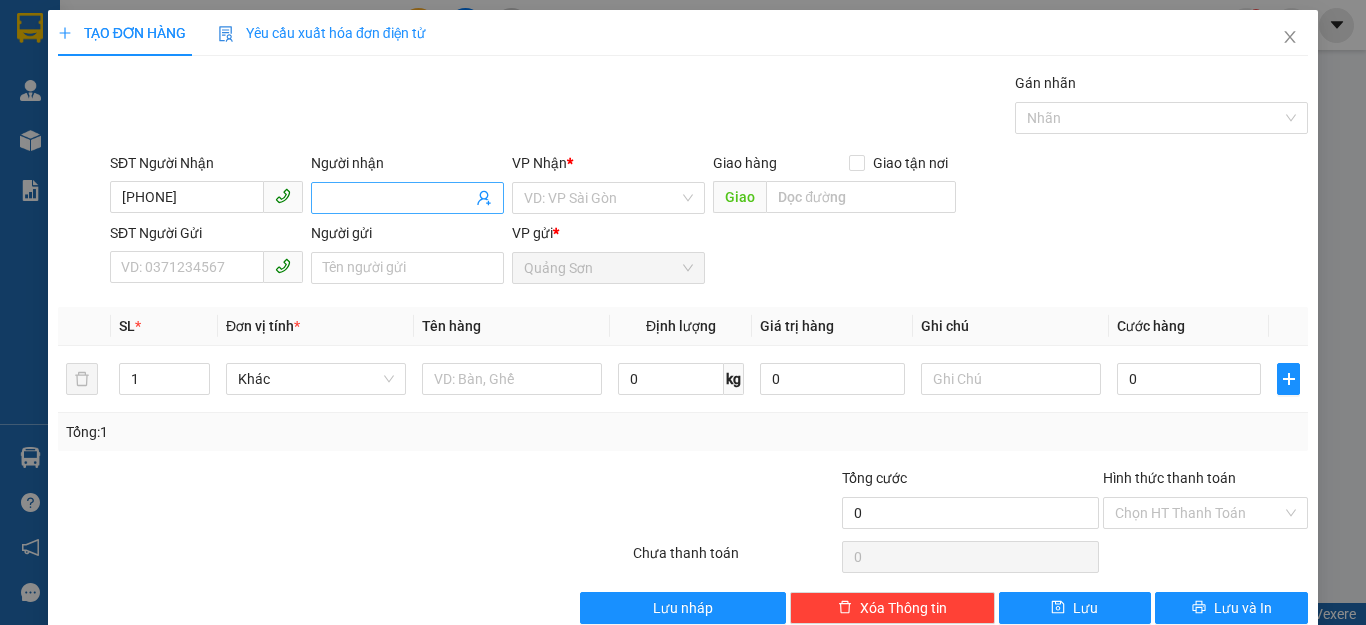 click on "Người nhận" at bounding box center (397, 198) 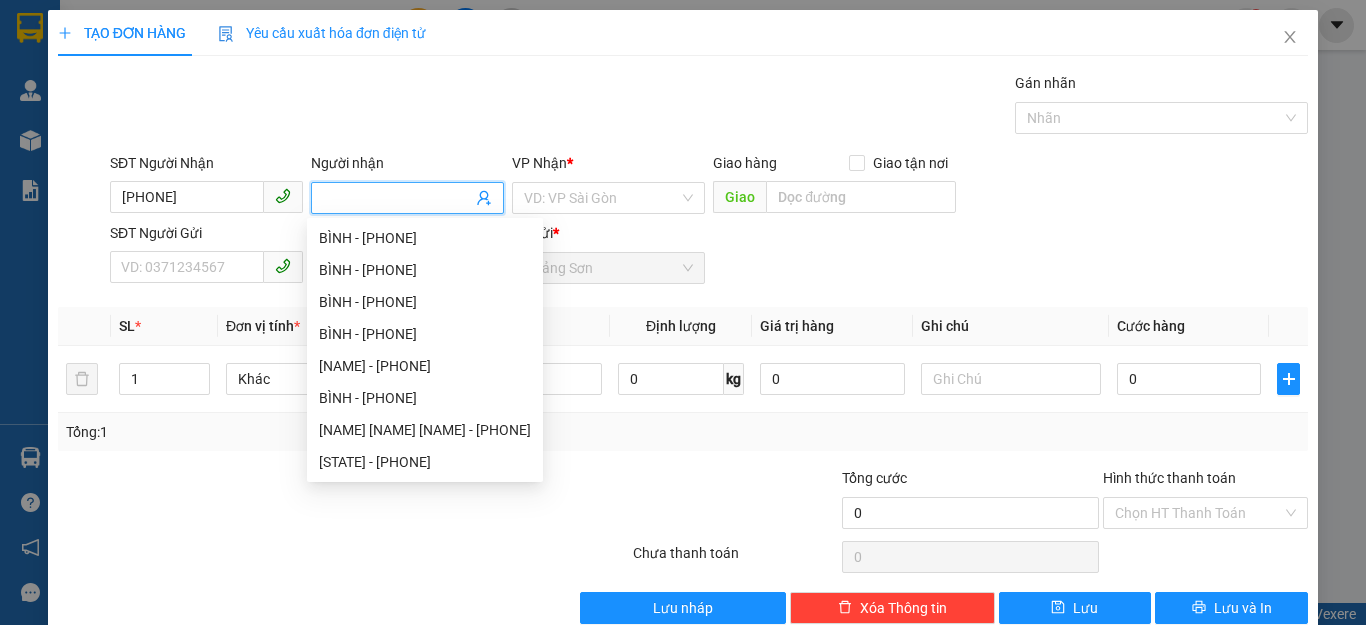 type on "D" 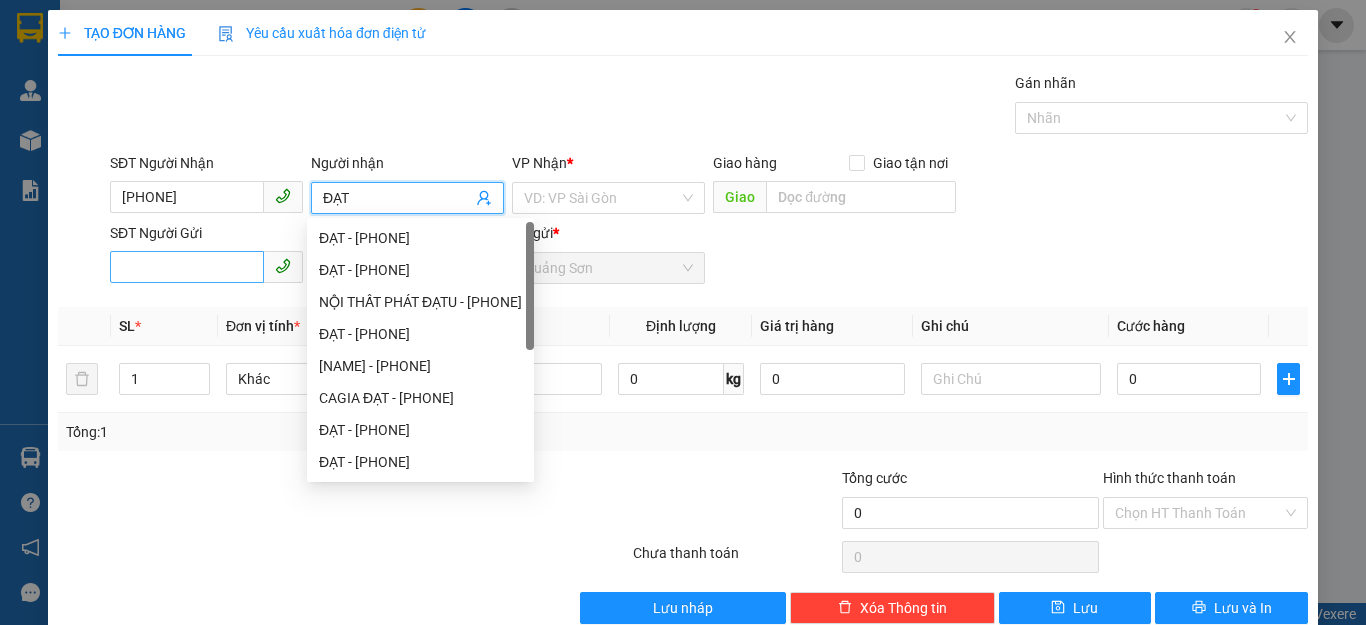 type on "ĐẠT" 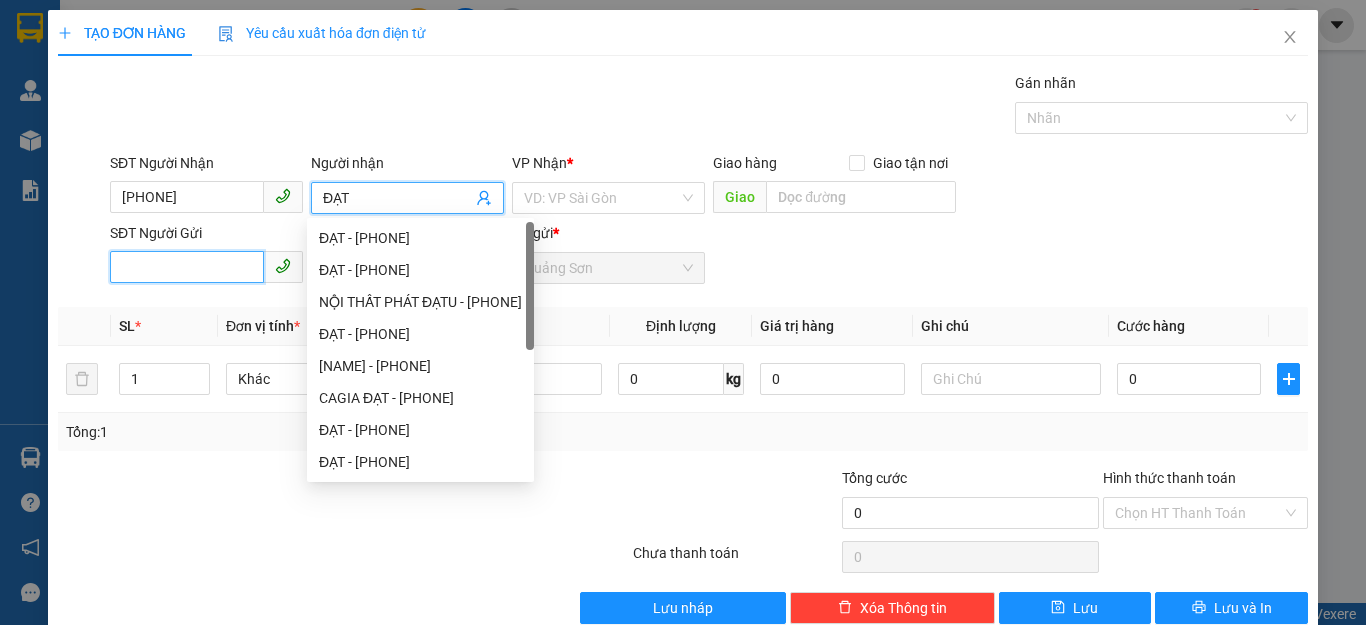 click on "SĐT Người Gửi" at bounding box center [187, 267] 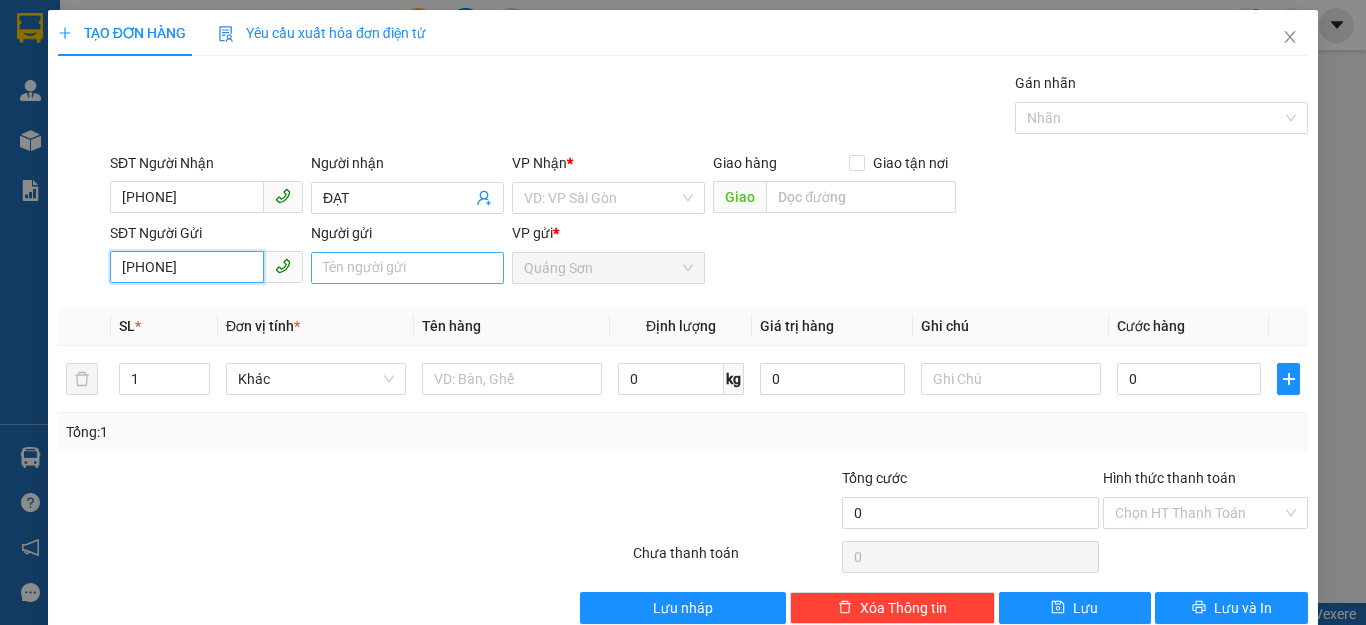 type on "[PHONE]" 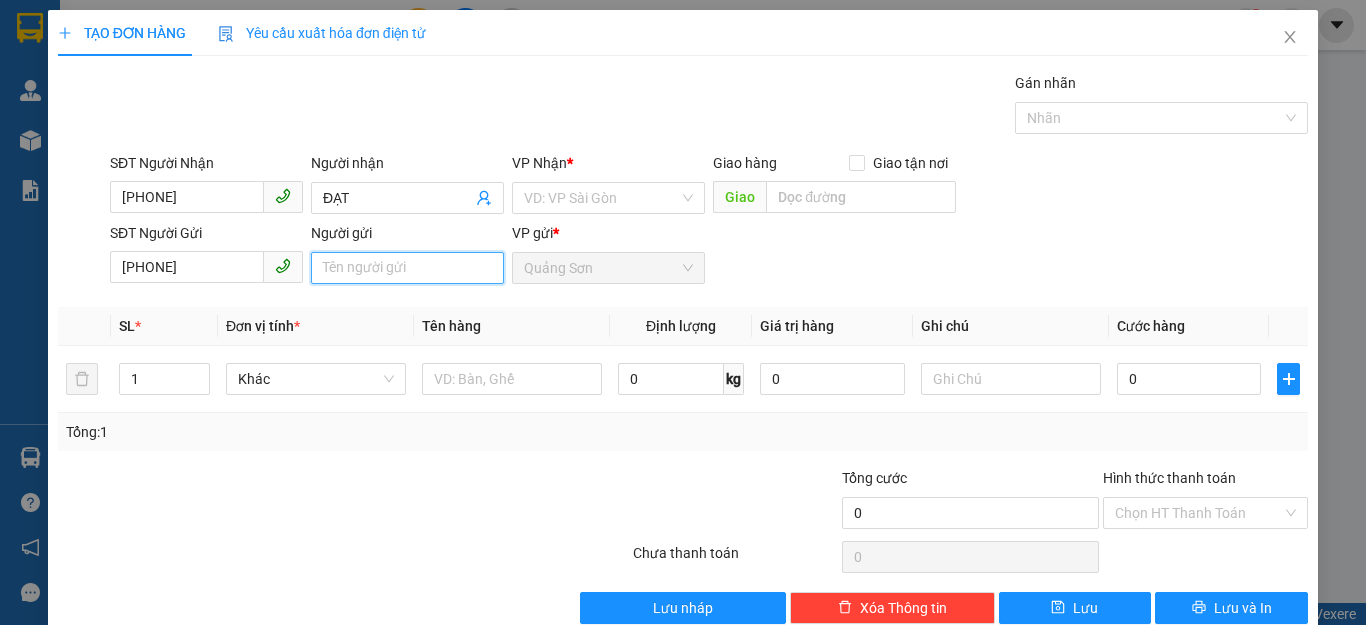 click on "Người gửi" at bounding box center [407, 268] 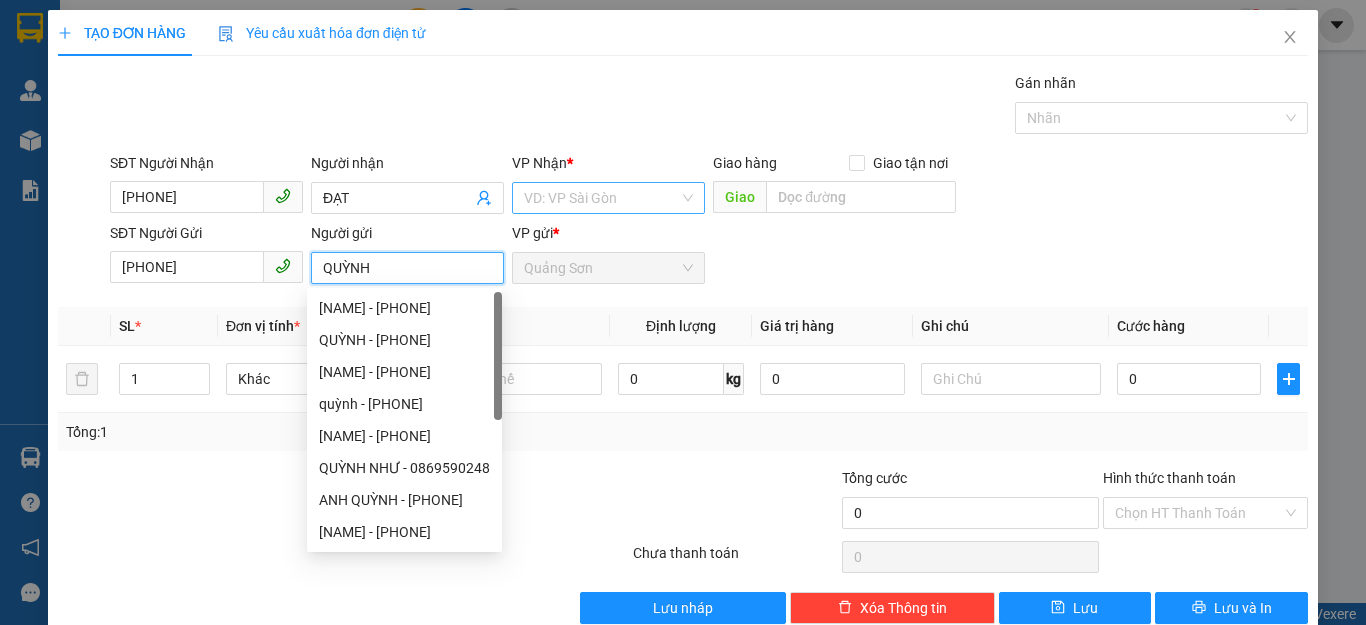 type on "QUỲNH" 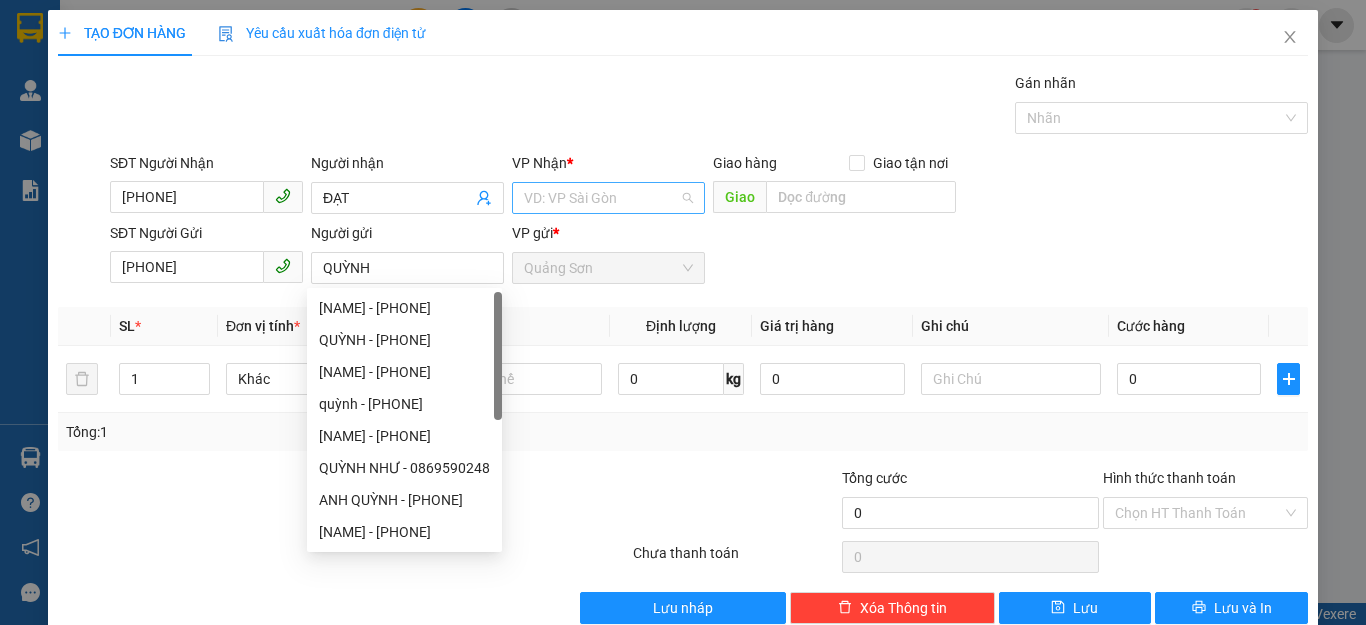 click at bounding box center (601, 198) 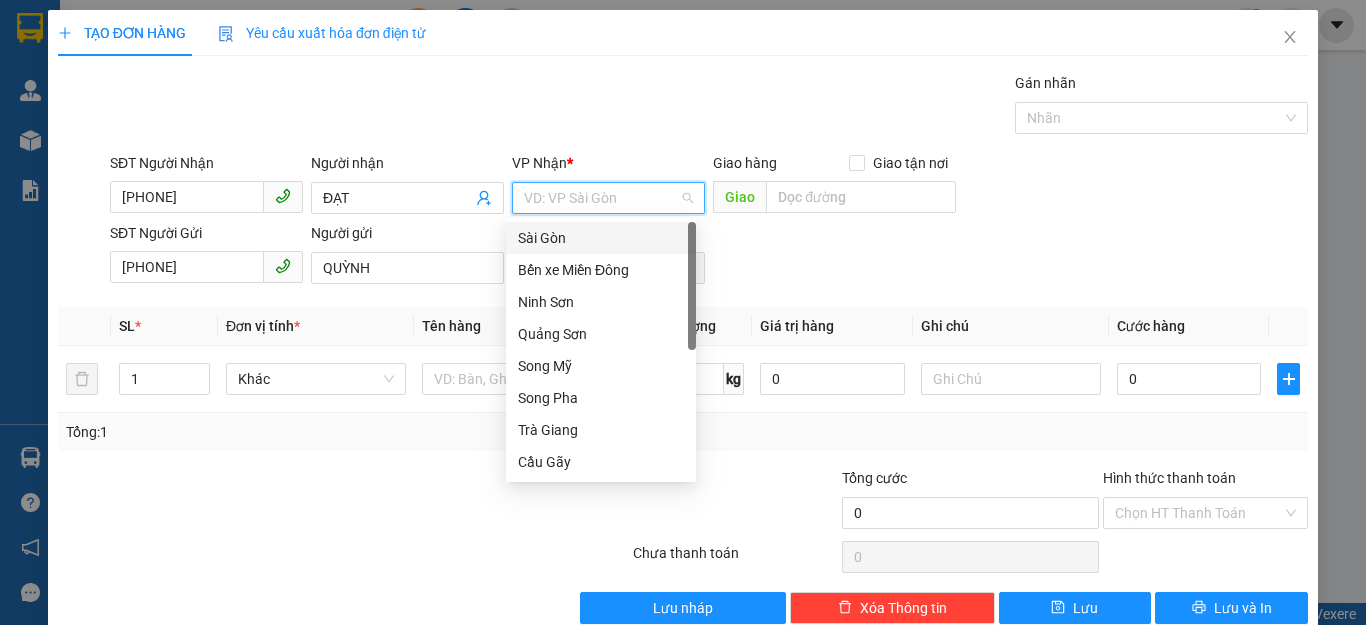 type on "D" 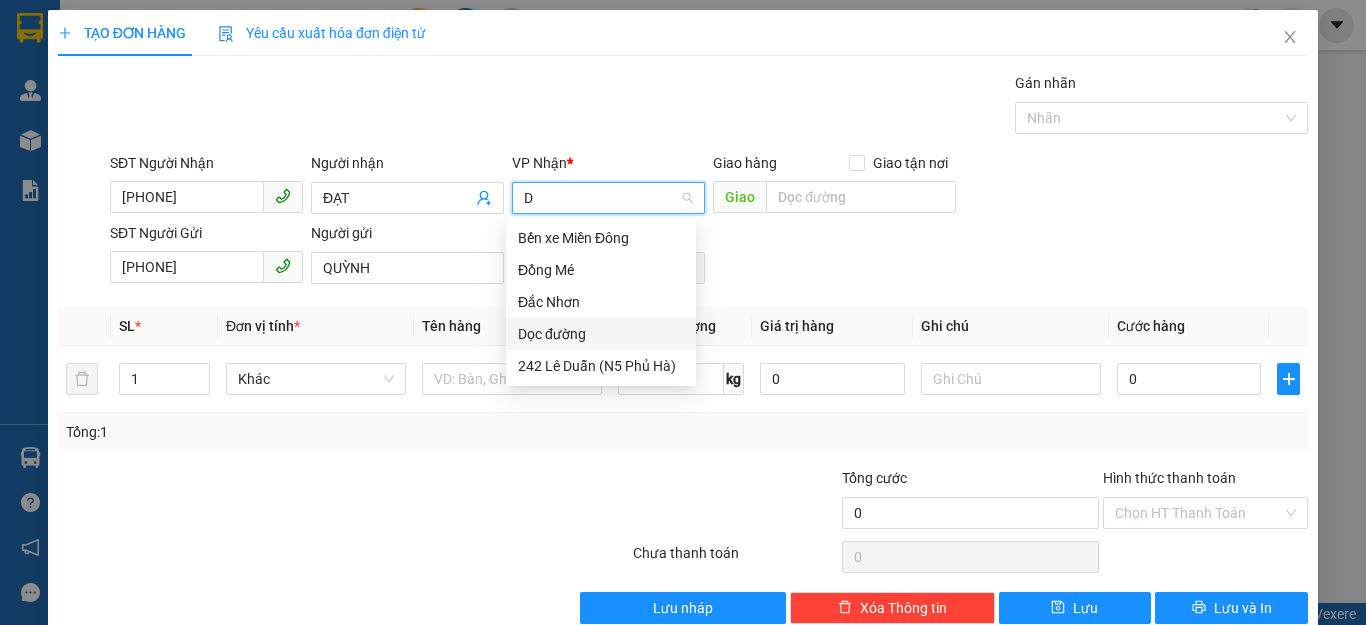 drag, startPoint x: 548, startPoint y: 334, endPoint x: 559, endPoint y: 324, distance: 14.866069 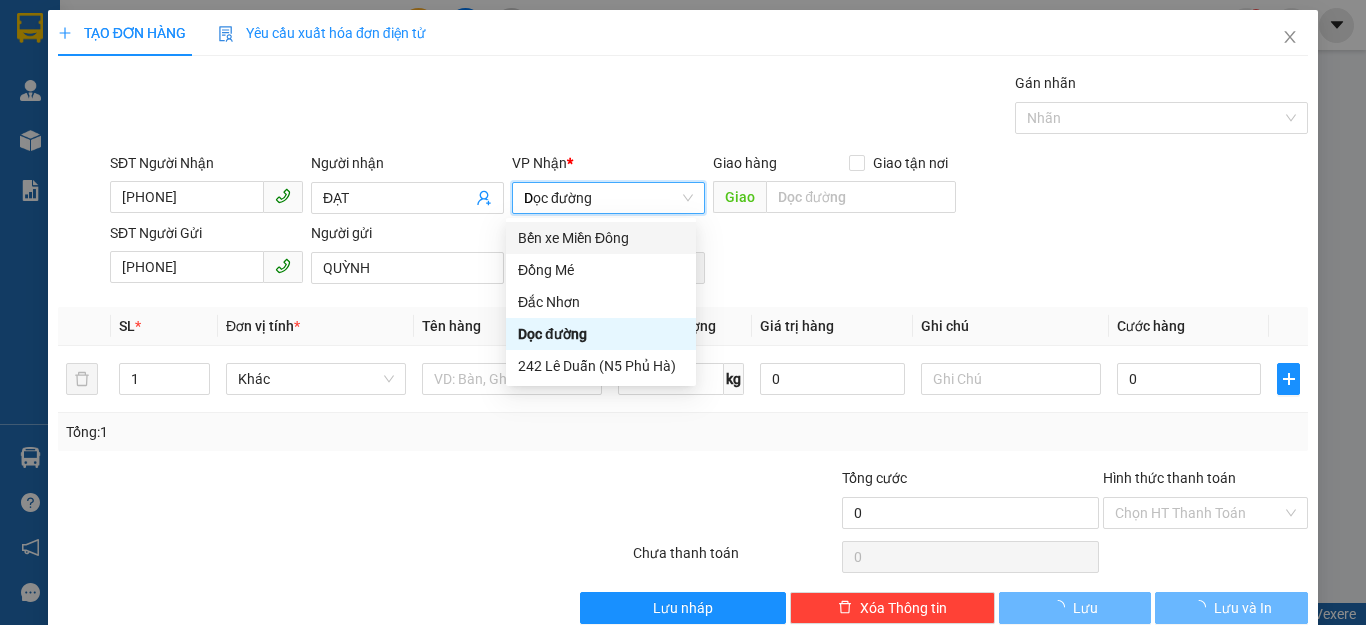 type 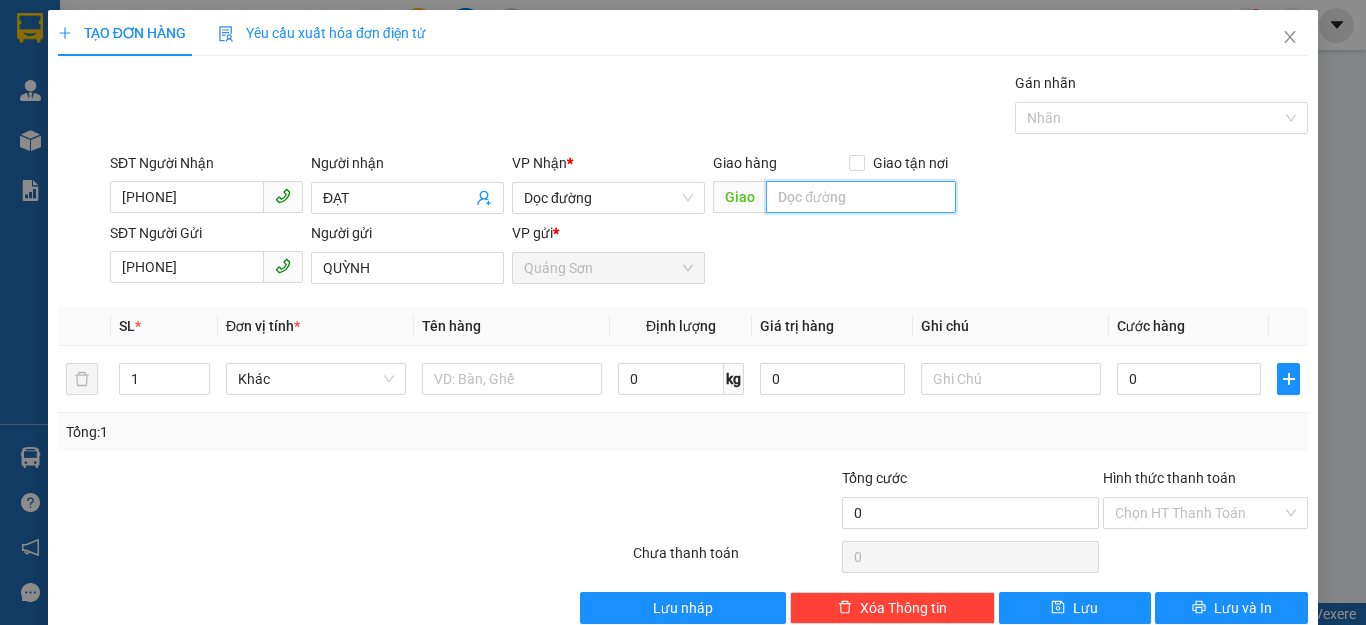 click at bounding box center [861, 197] 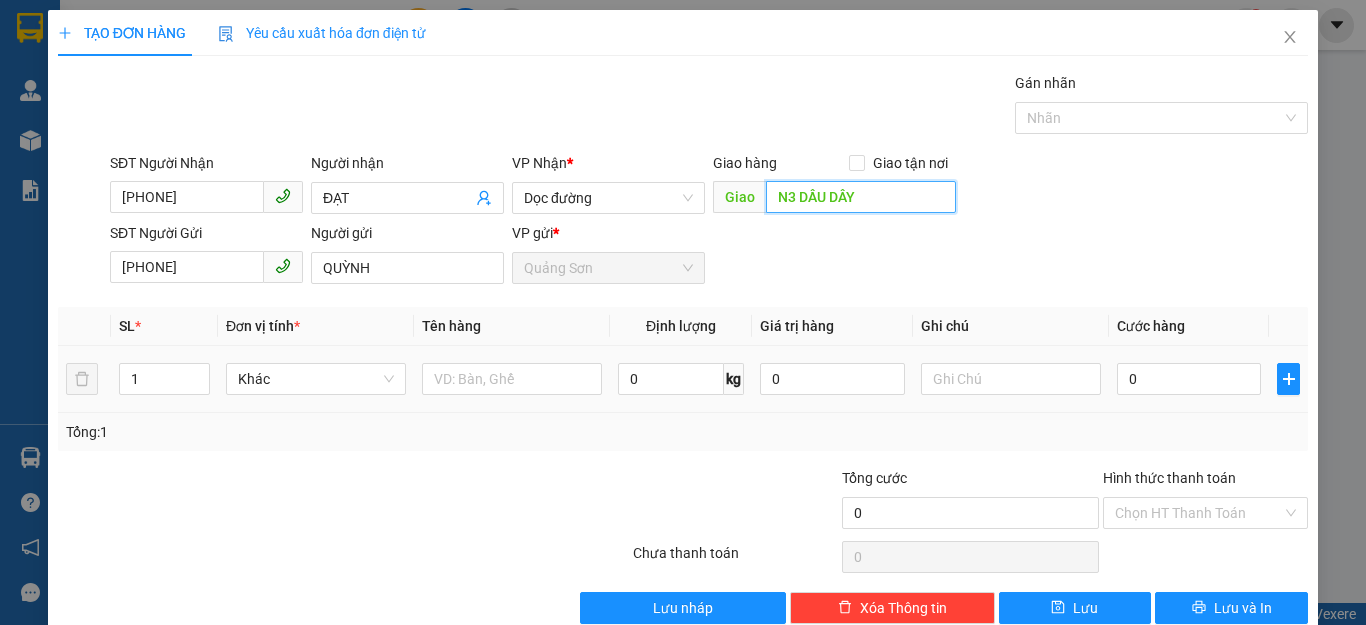 type on "N3 DẦU DÂY" 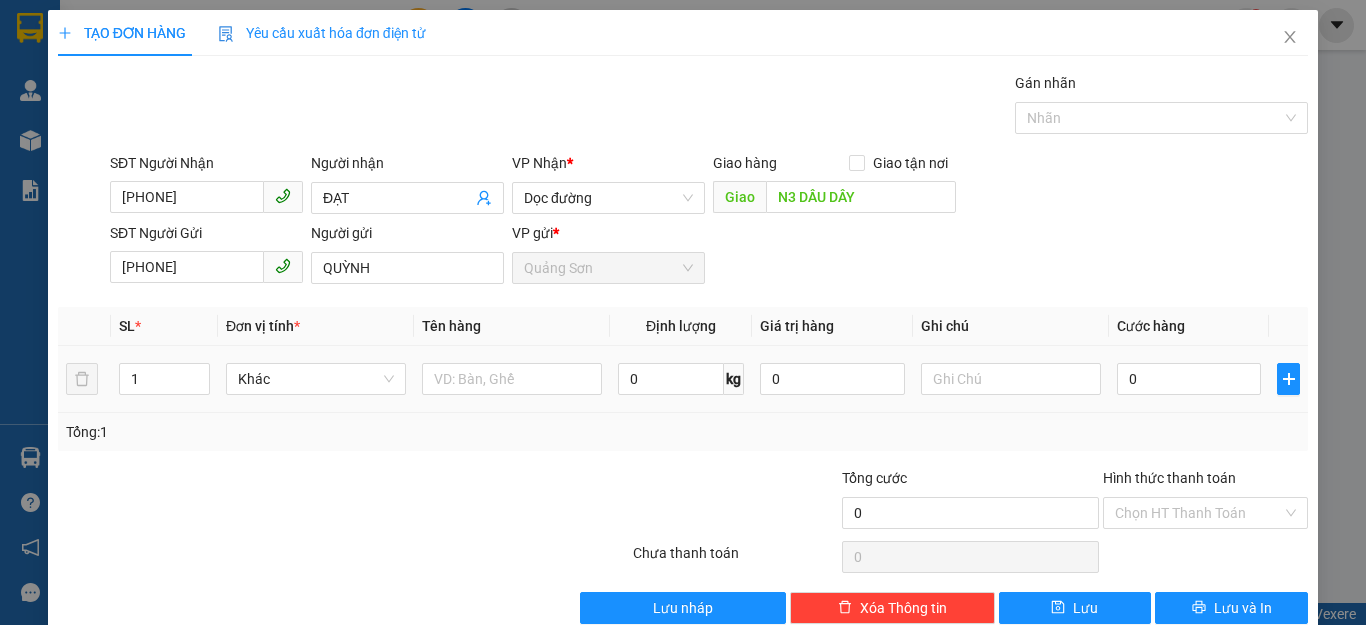 drag, startPoint x: 512, startPoint y: 357, endPoint x: 505, endPoint y: 412, distance: 55.443665 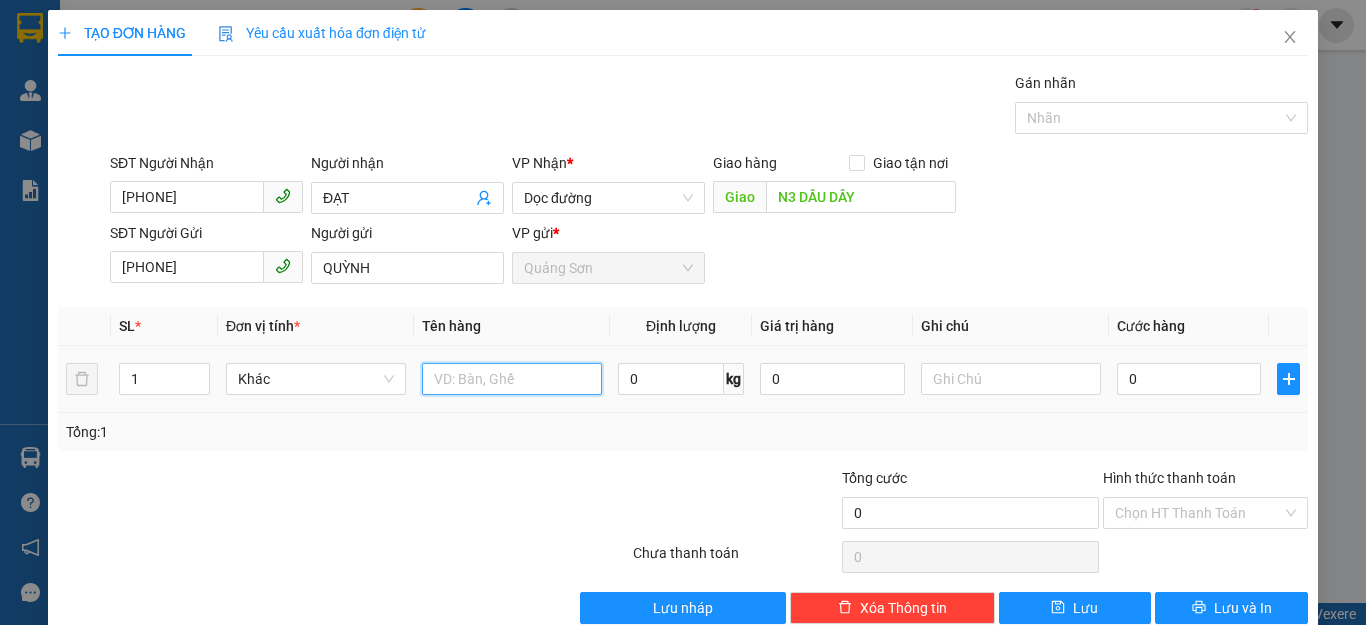 click at bounding box center (512, 379) 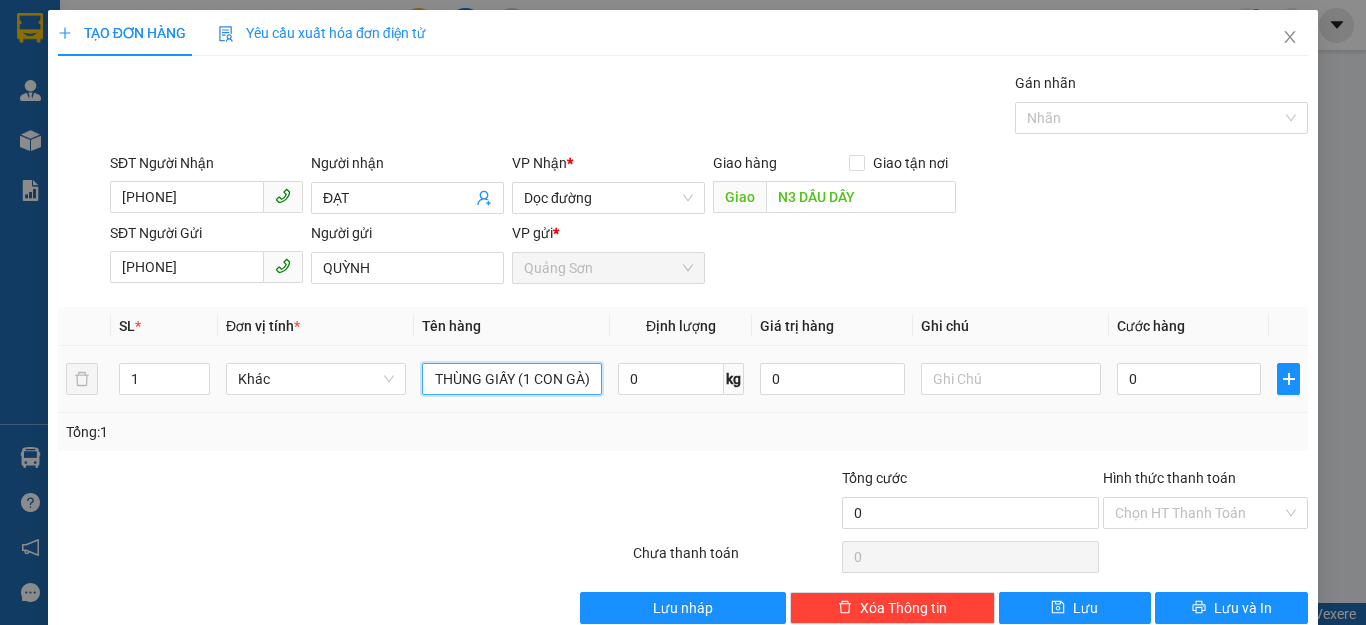 scroll, scrollTop: 0, scrollLeft: 15, axis: horizontal 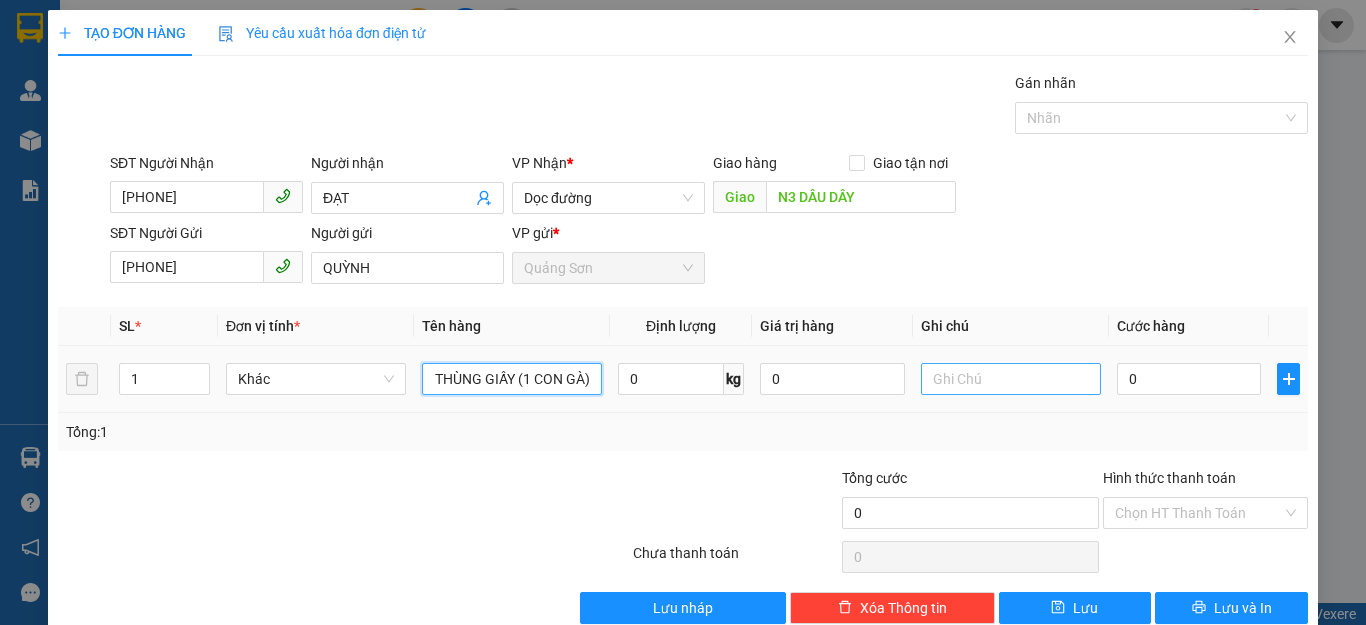 type on "1 THÙNG GIẤY (1 CON GÀ)" 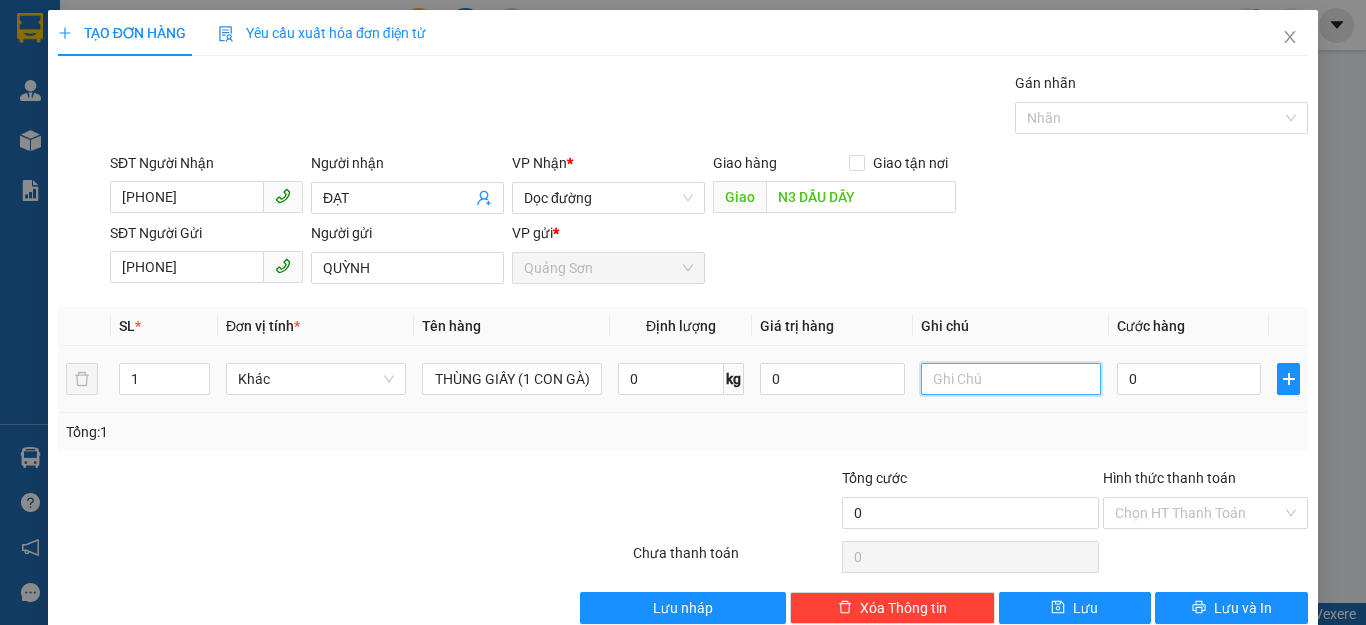 click at bounding box center (1011, 379) 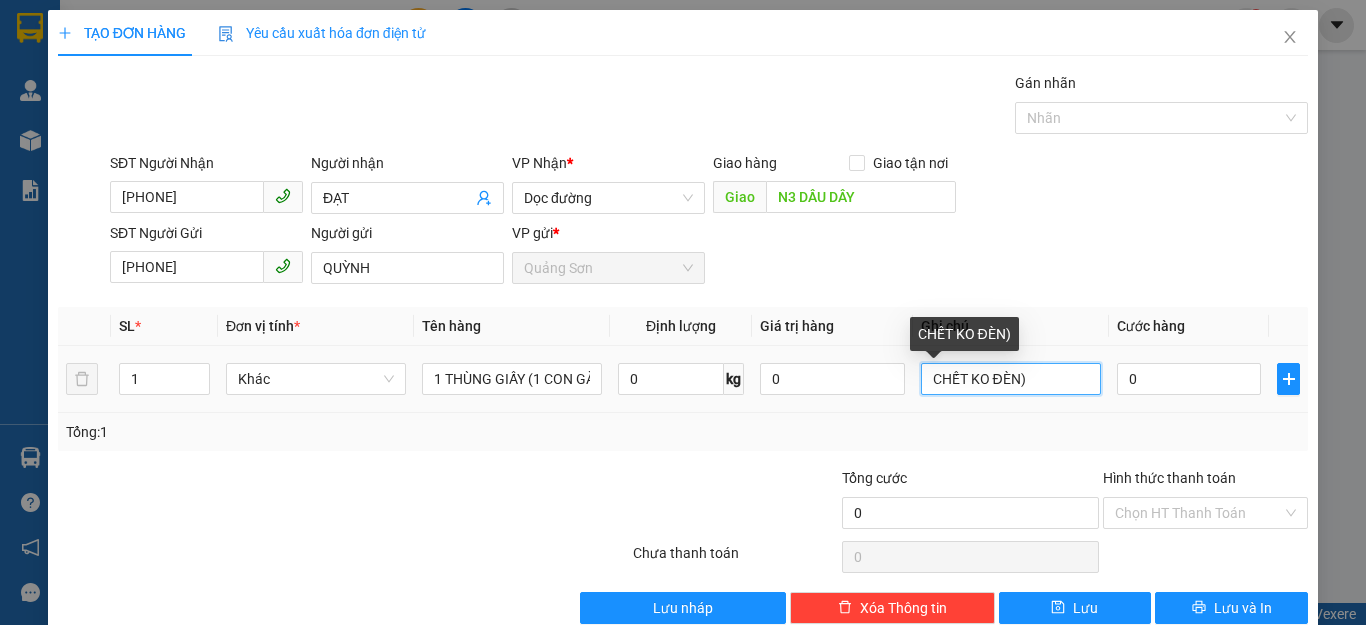 click on "CHẾT KO ĐÈN)" at bounding box center [1011, 379] 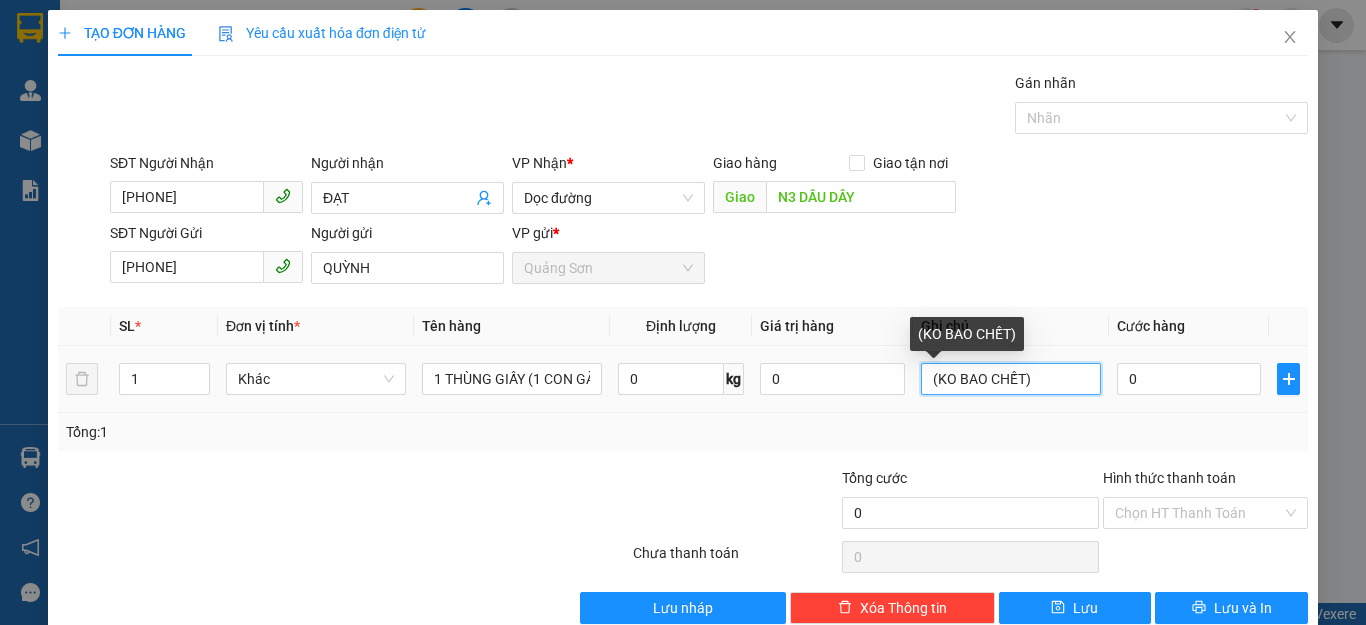 click on "(KO BAO CHẾT)" at bounding box center [1011, 379] 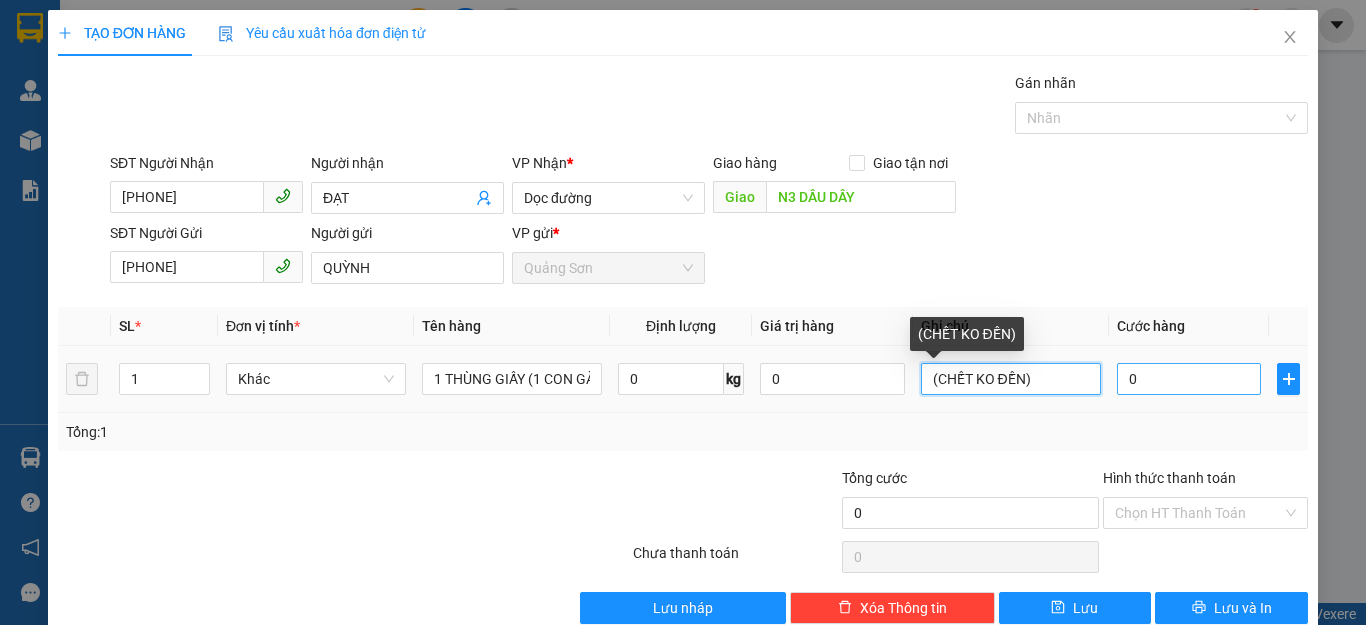 type on "(CHẾT KO ĐỀN)" 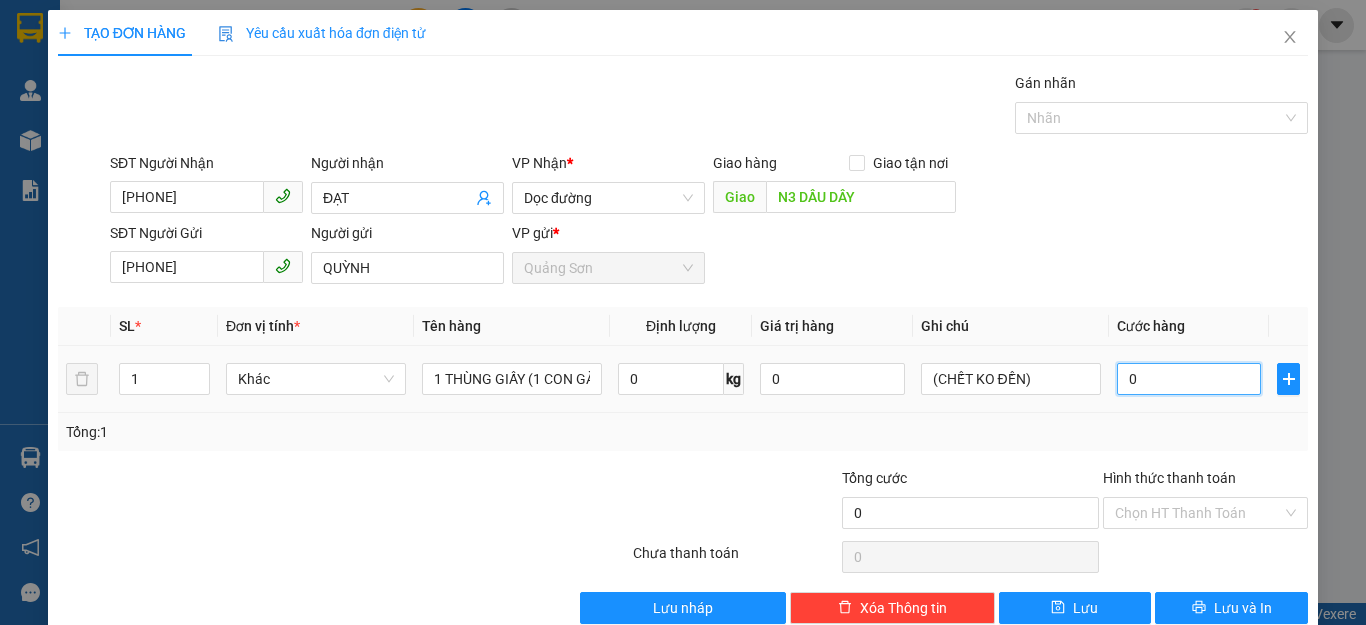 click on "0" at bounding box center (1189, 379) 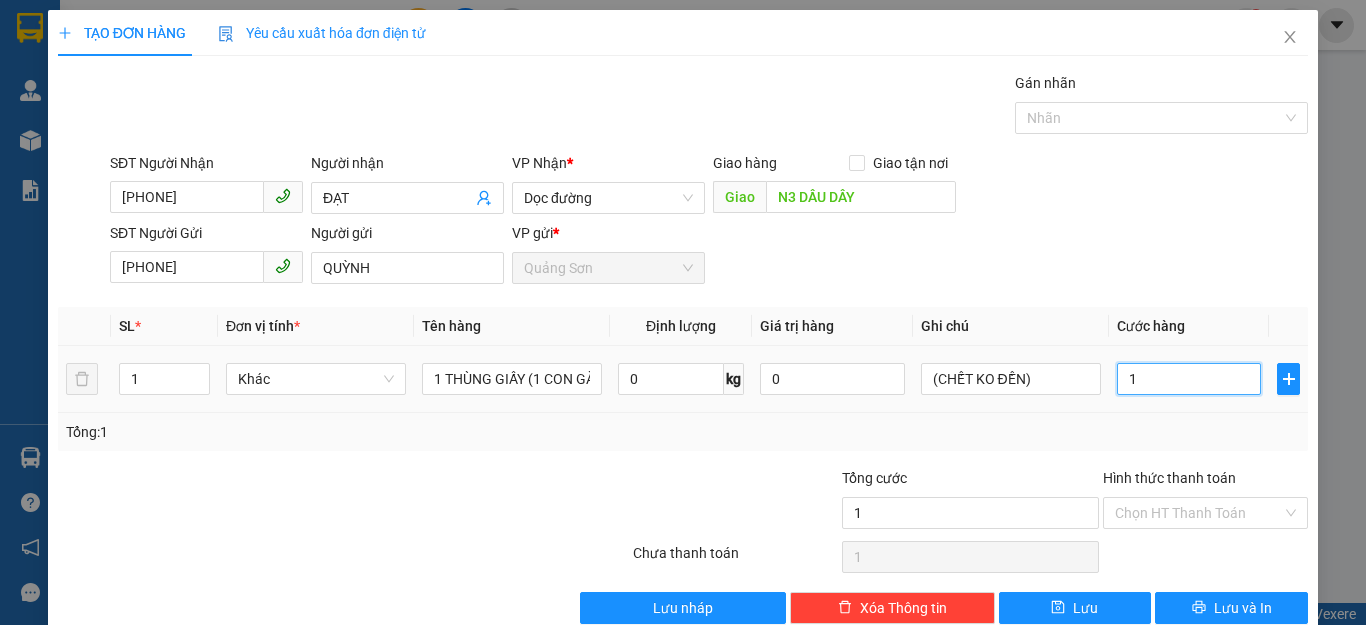 type on "15" 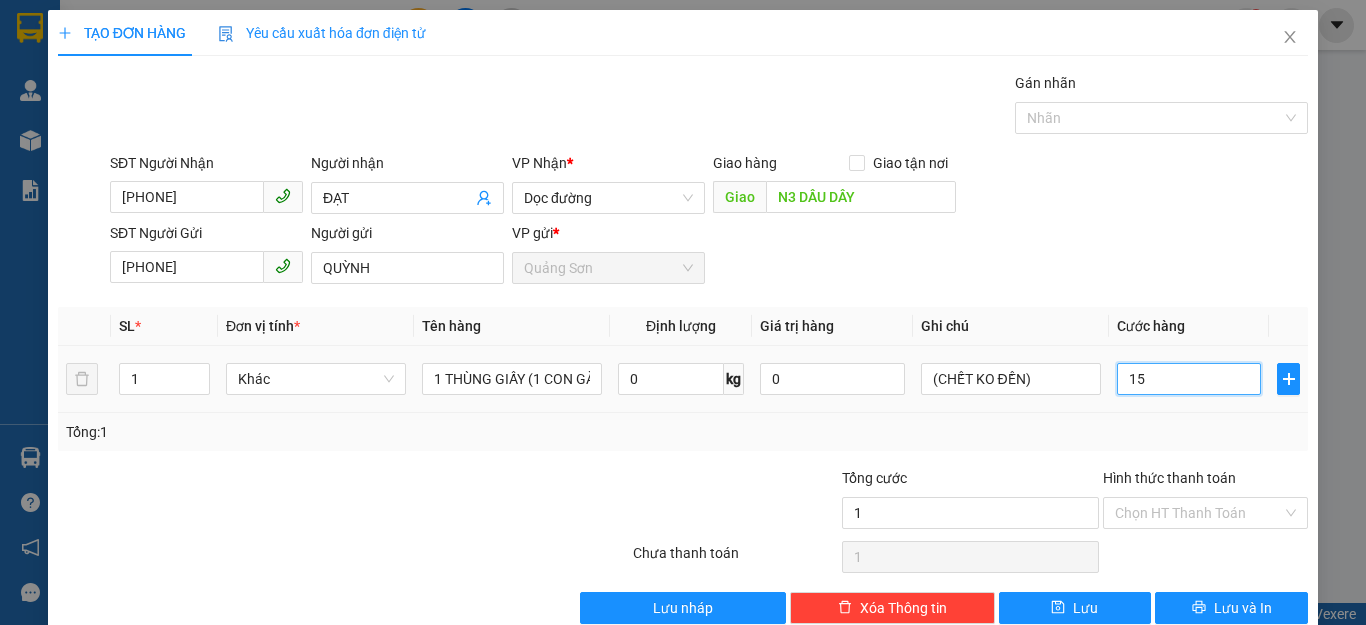 type on "15" 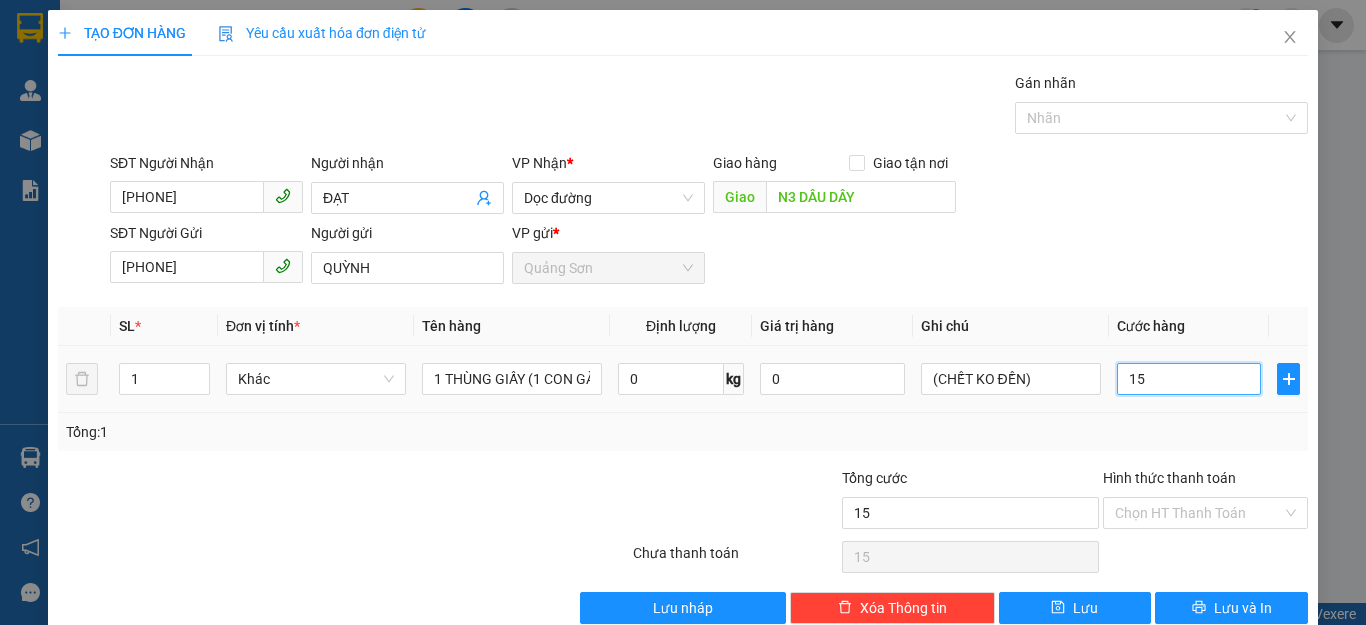 type 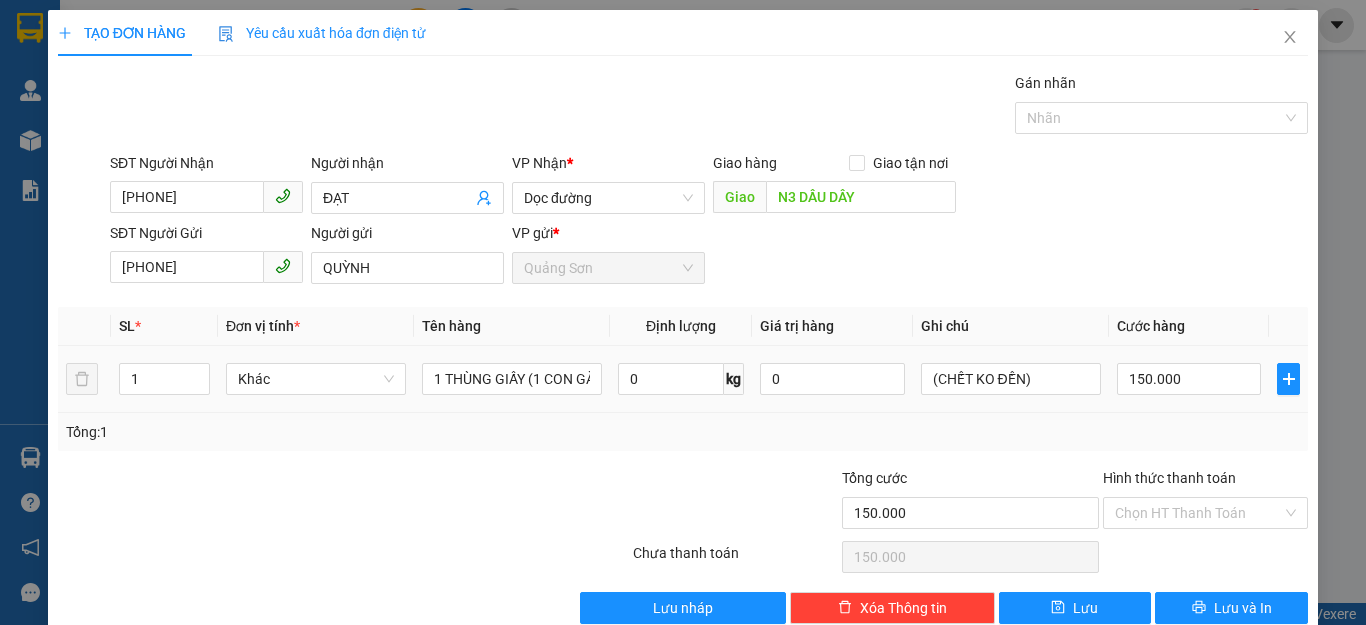 click on "Tổng:  1" at bounding box center (683, 432) 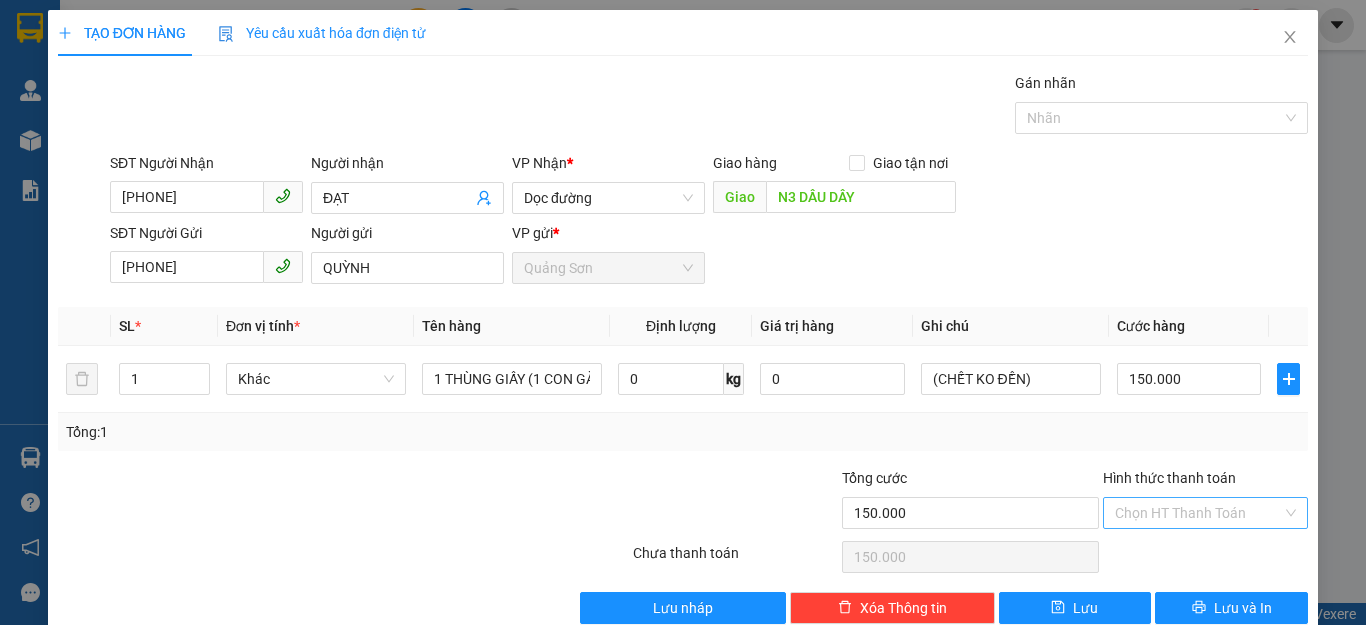 click on "Hình thức thanh toán" at bounding box center (1198, 513) 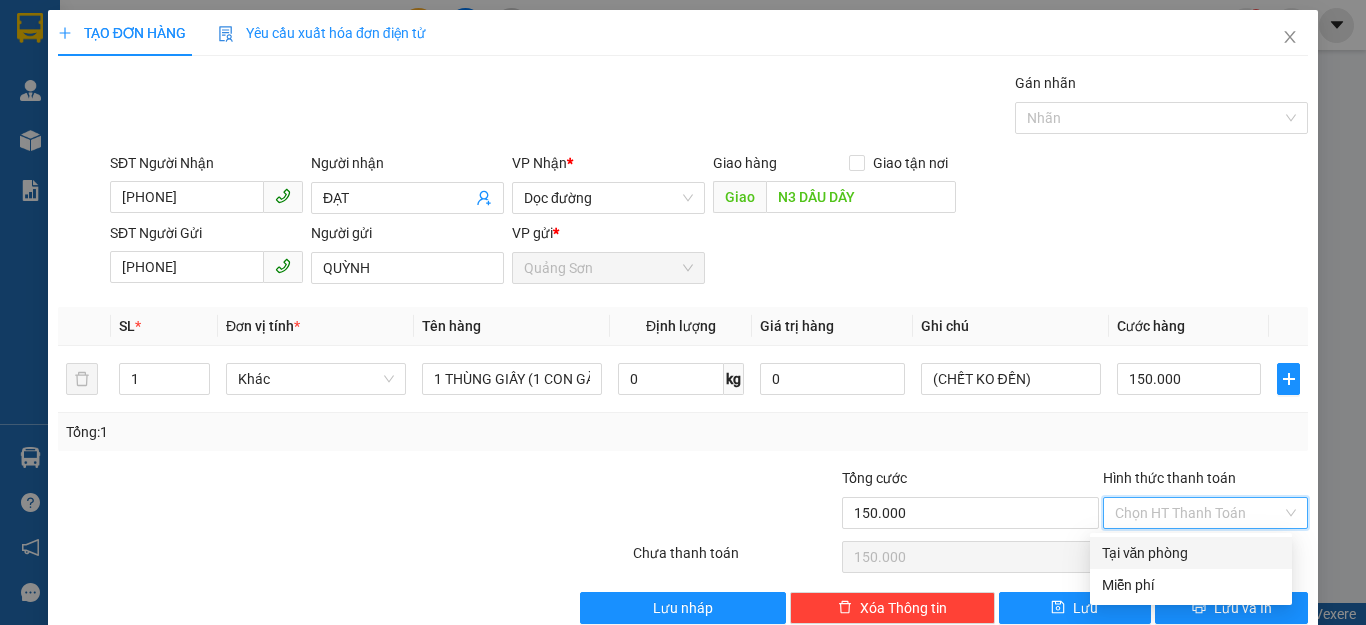 click on "Tại văn phòng" at bounding box center [1191, 553] 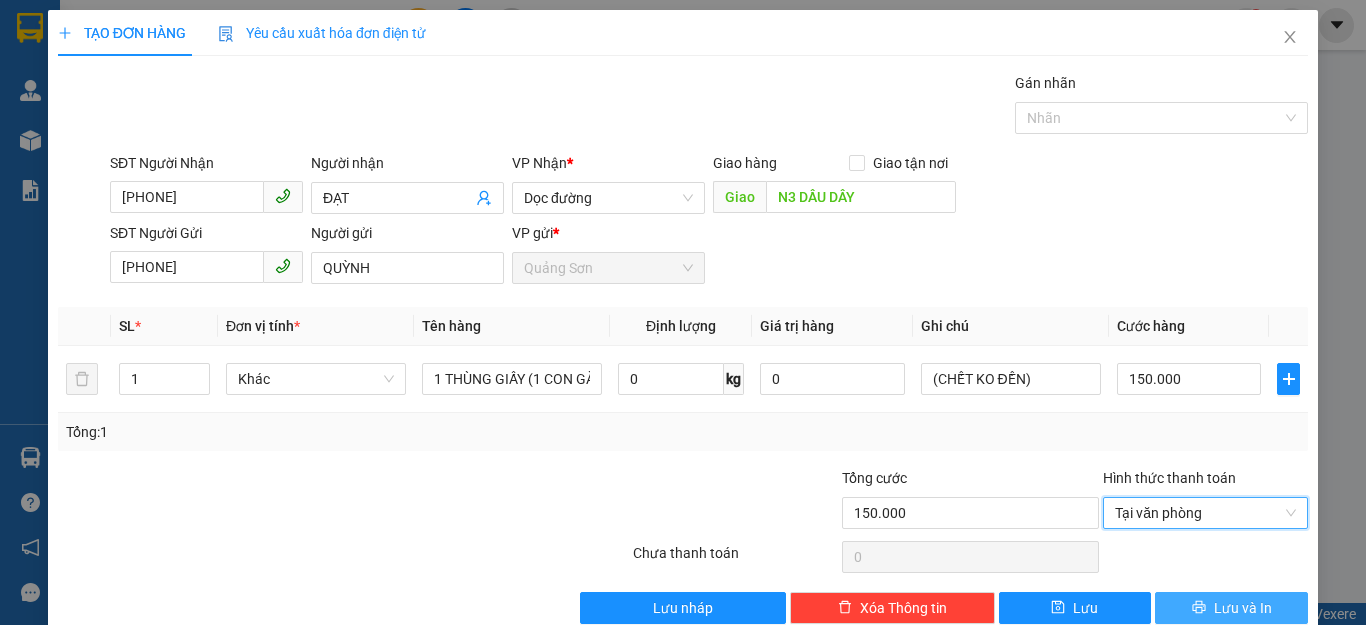 click on "Lưu và In" at bounding box center [1243, 608] 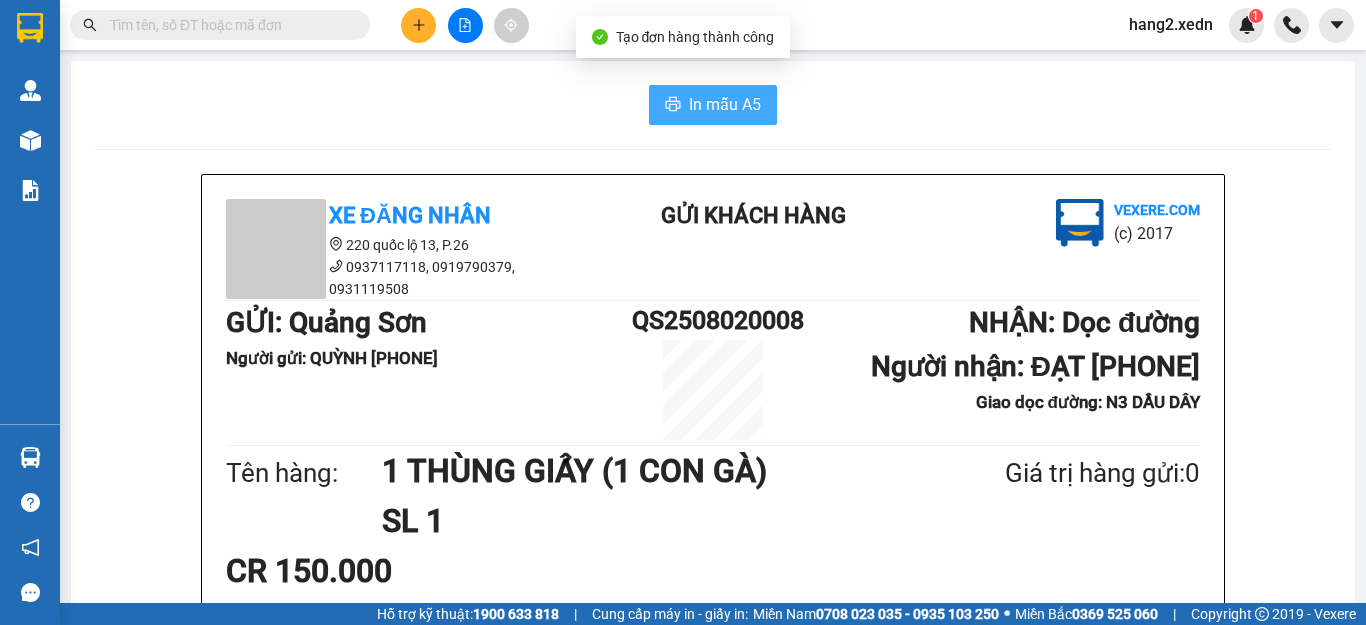 click on "In mẫu A5" at bounding box center [725, 104] 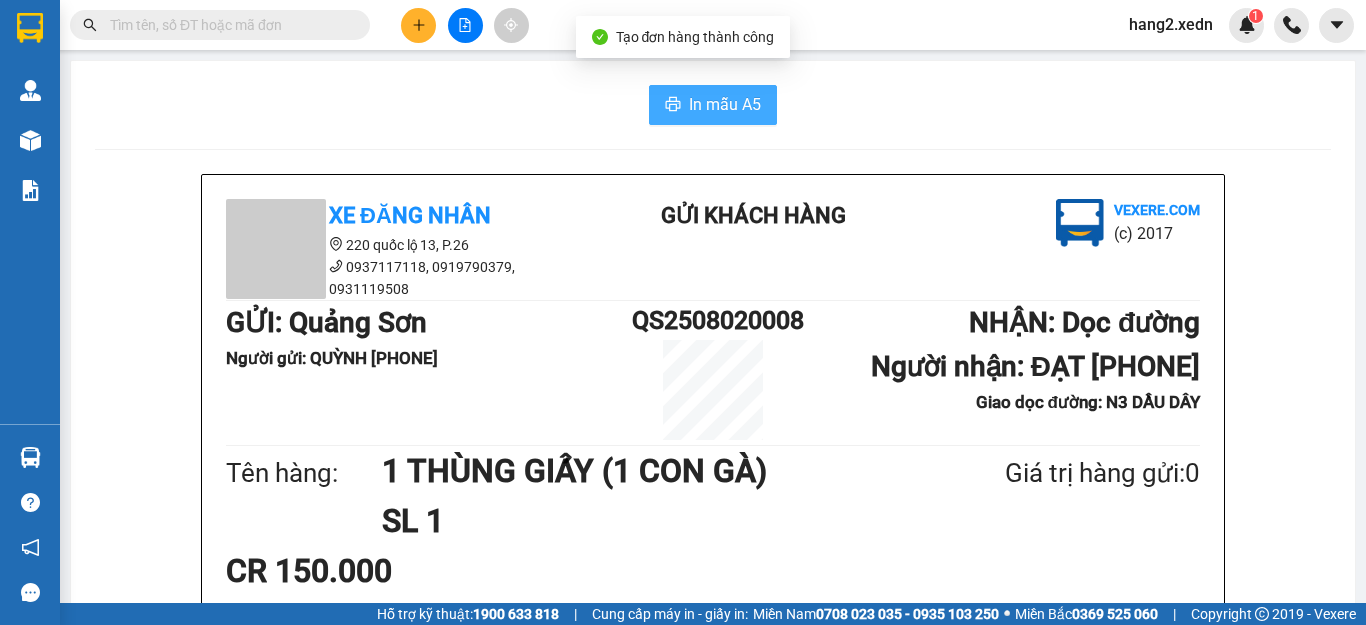 scroll, scrollTop: 0, scrollLeft: 0, axis: both 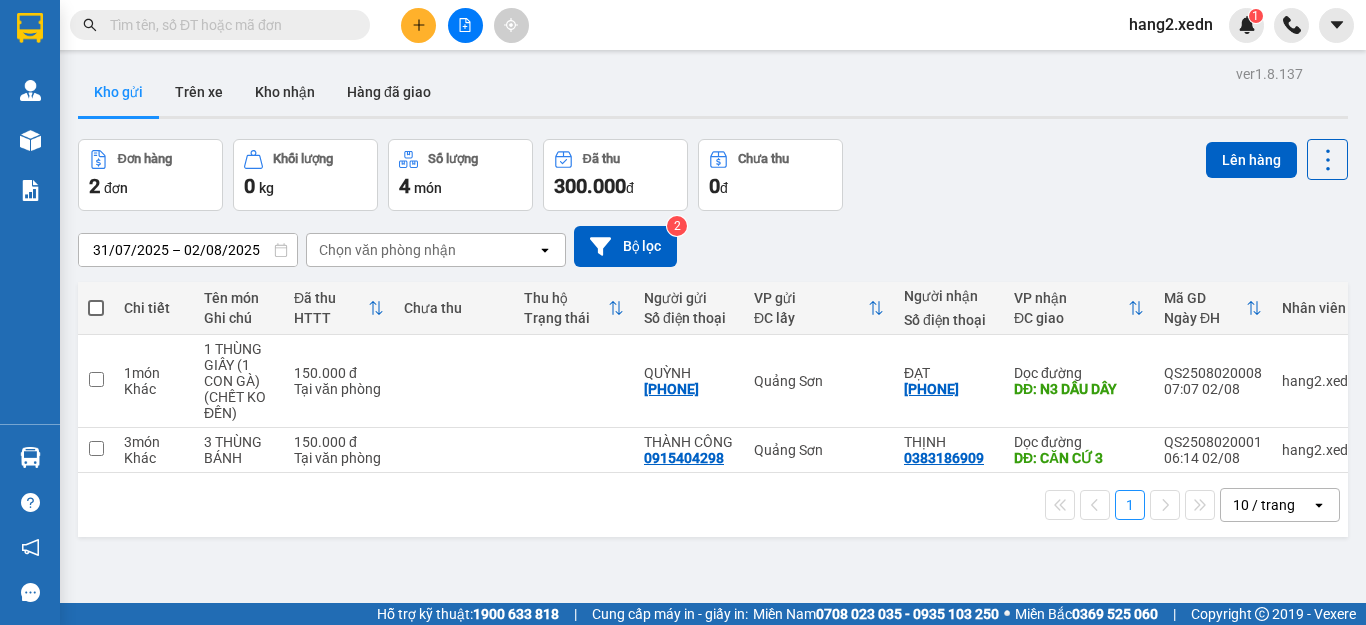 click at bounding box center (220, 25) 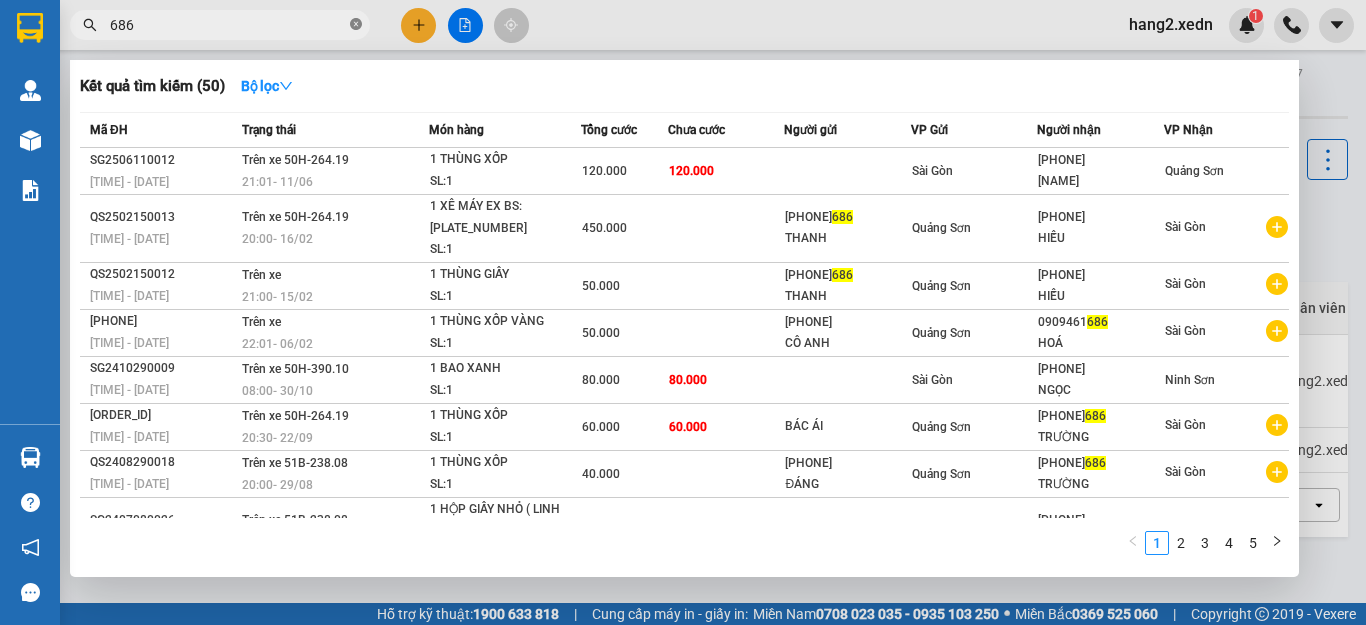click 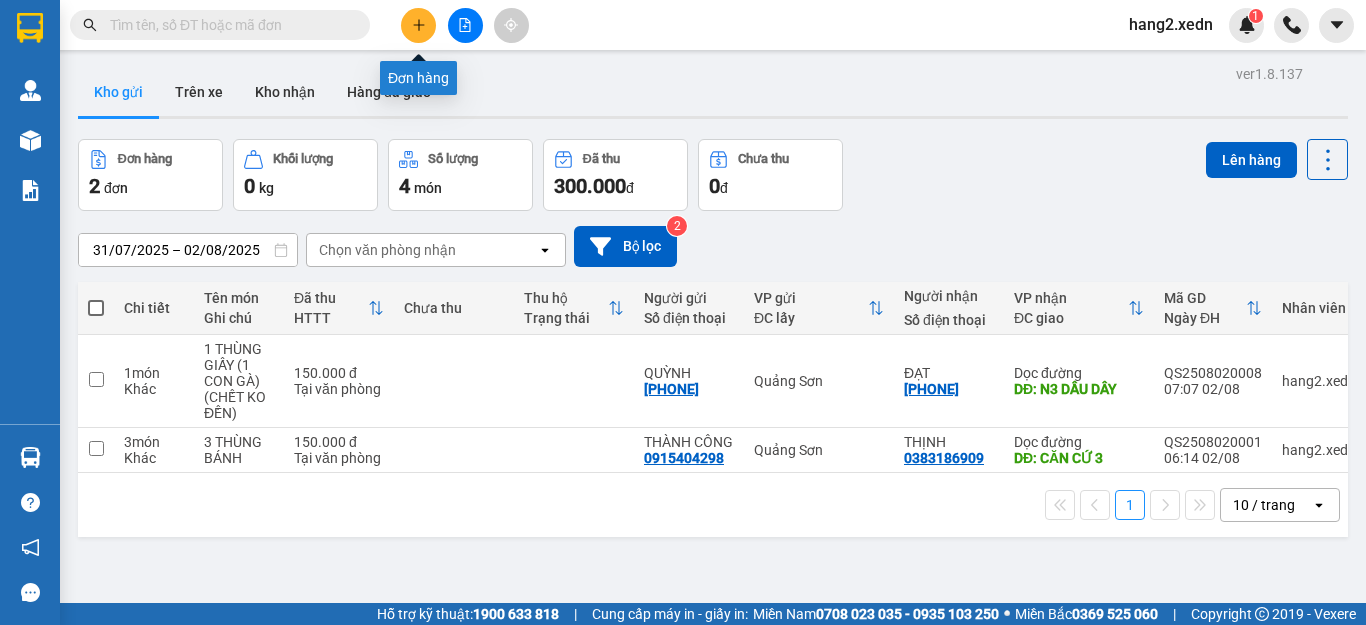 click 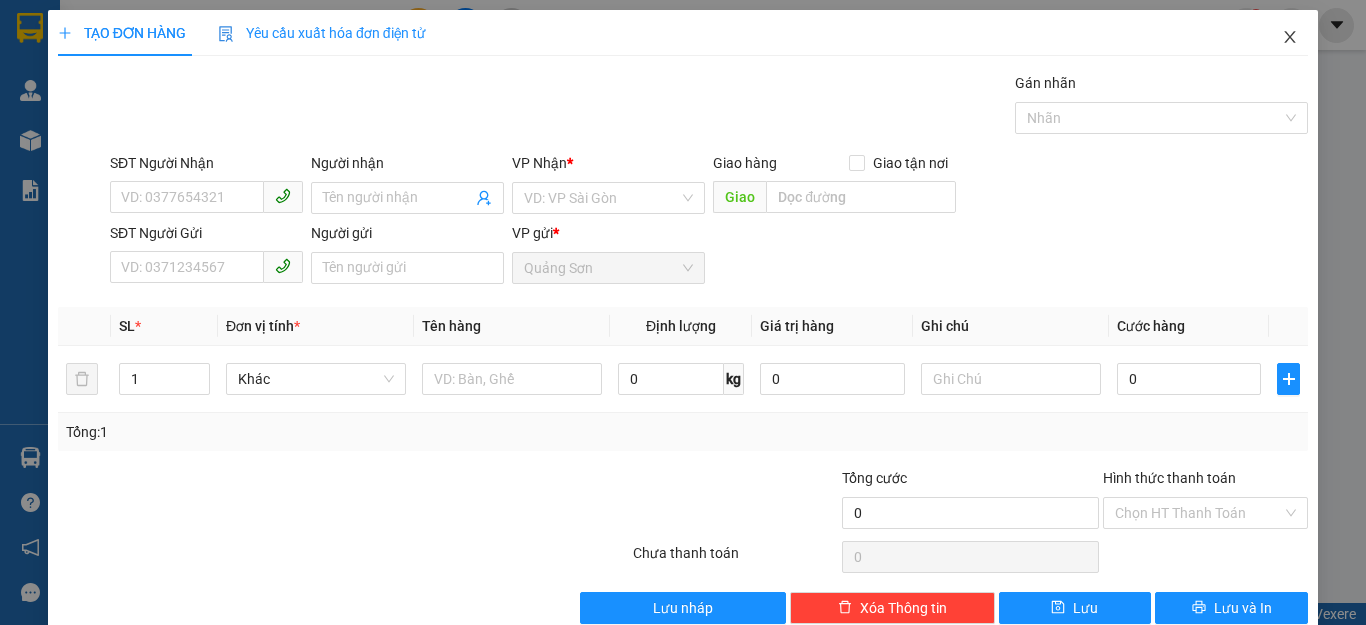 click 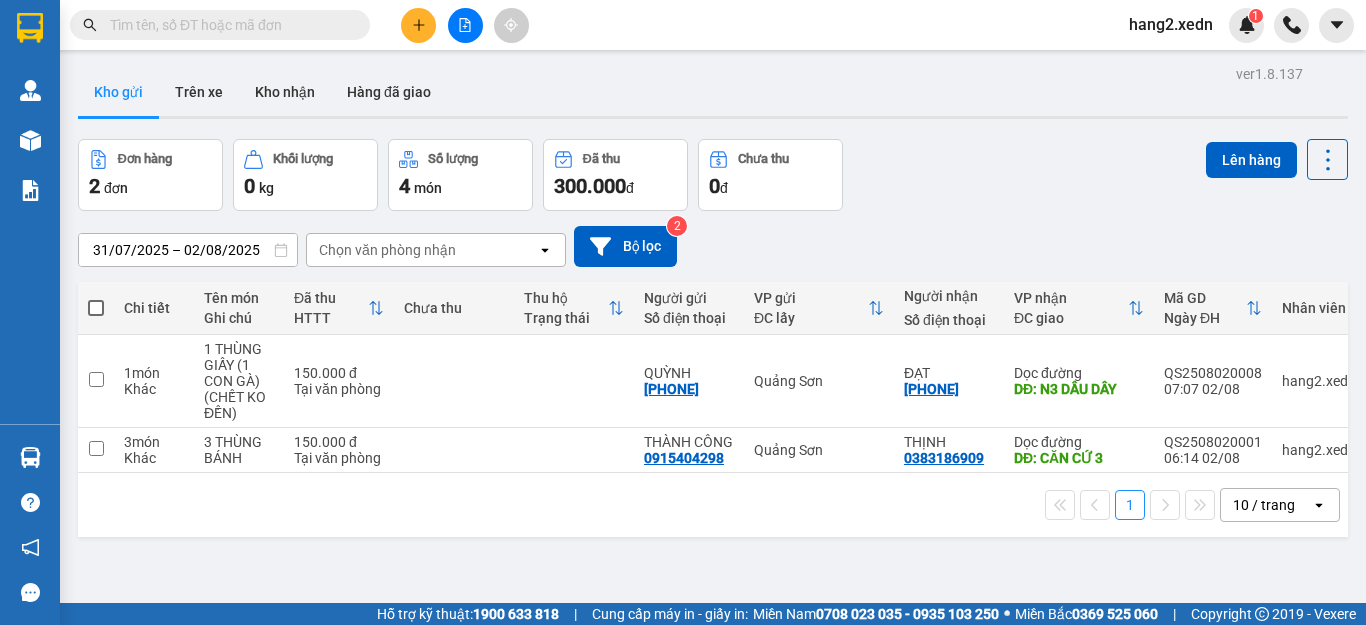 click at bounding box center [228, 25] 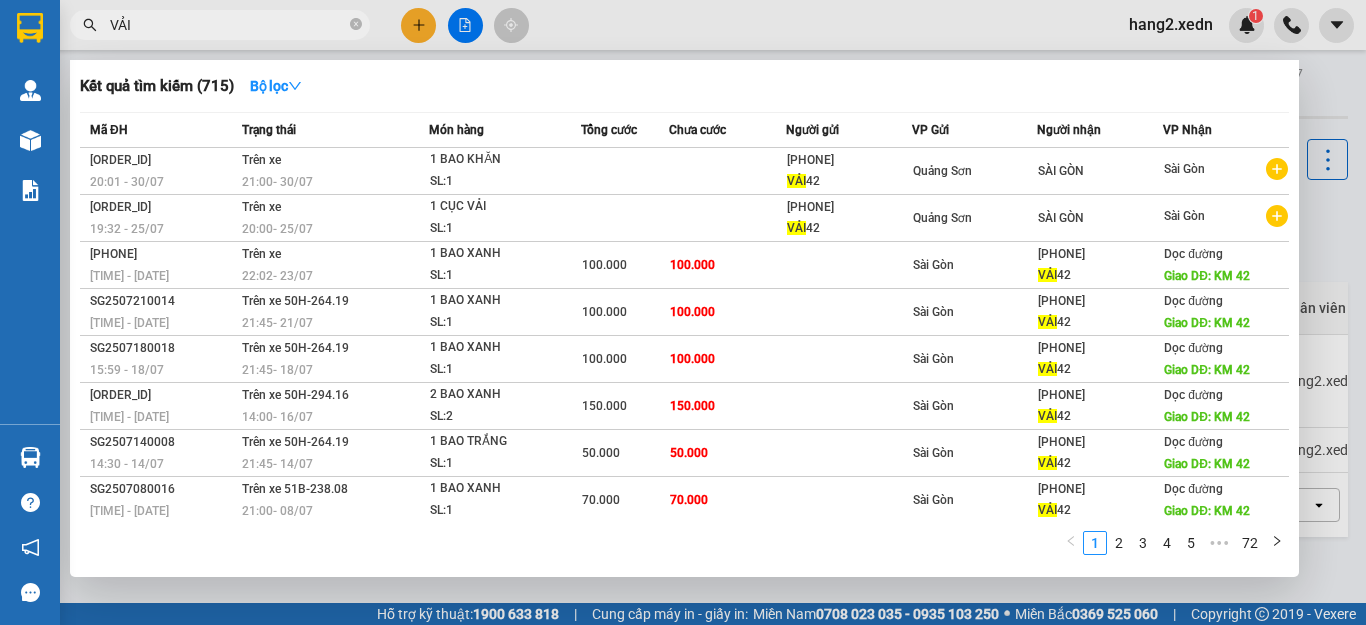 click on "VẢI" at bounding box center (228, 25) 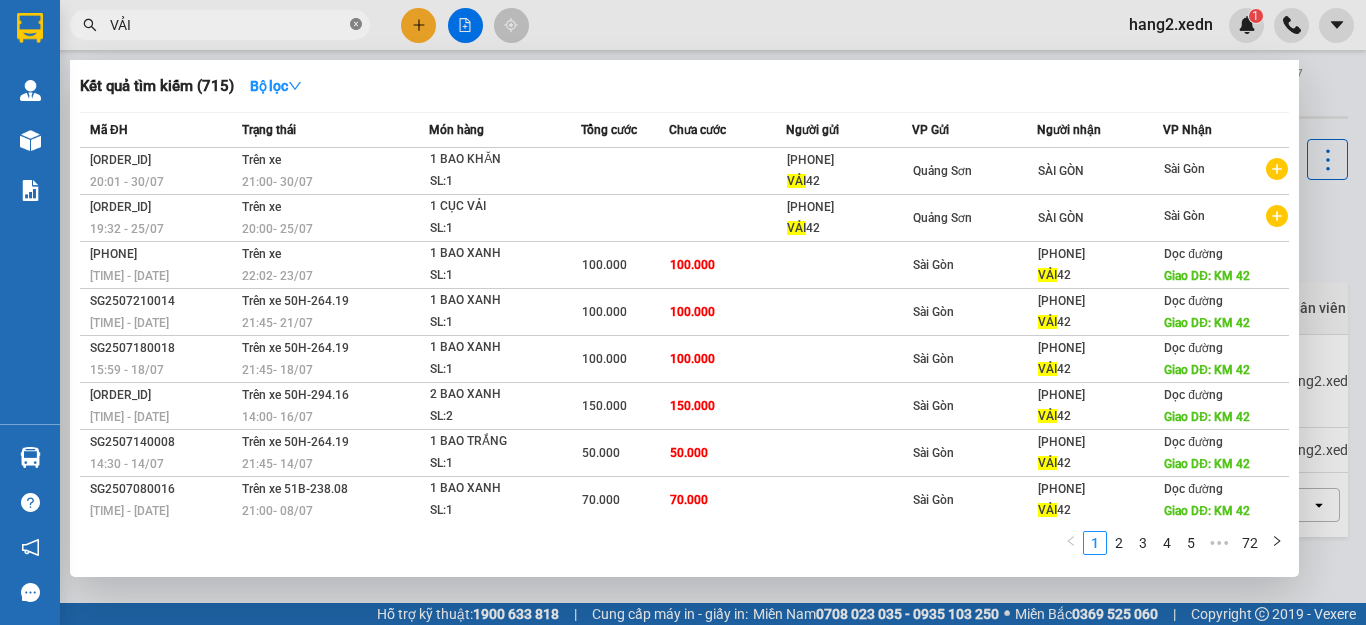 click 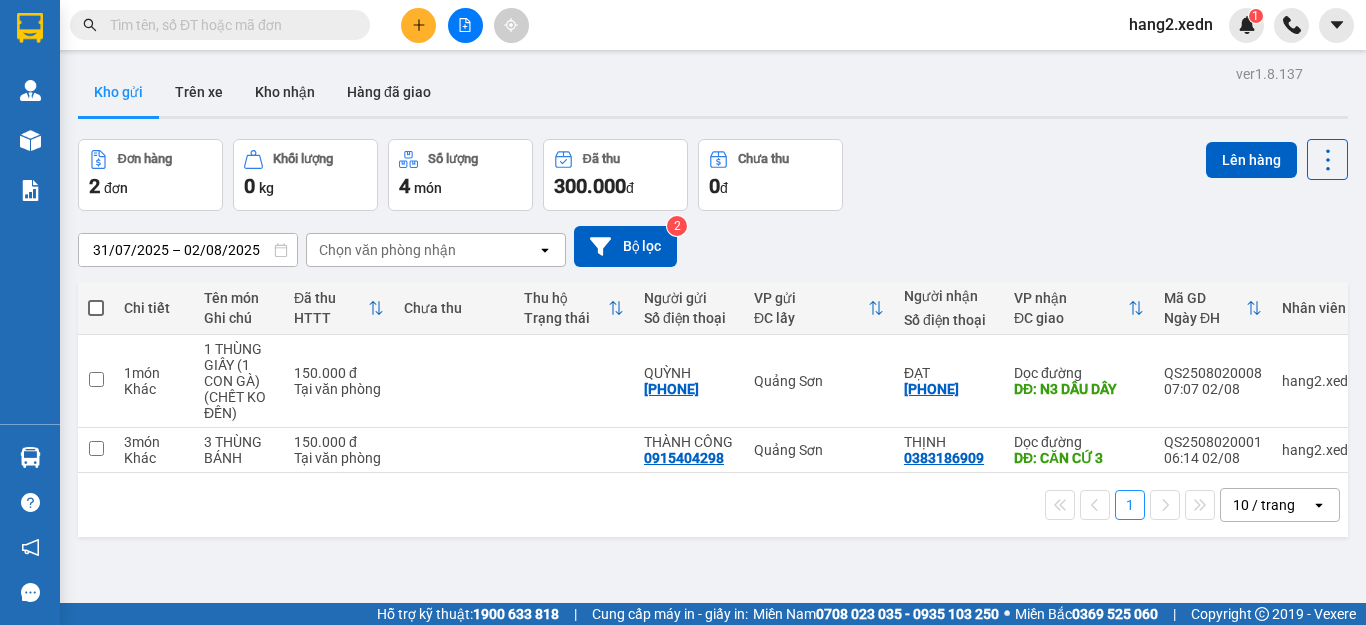 click 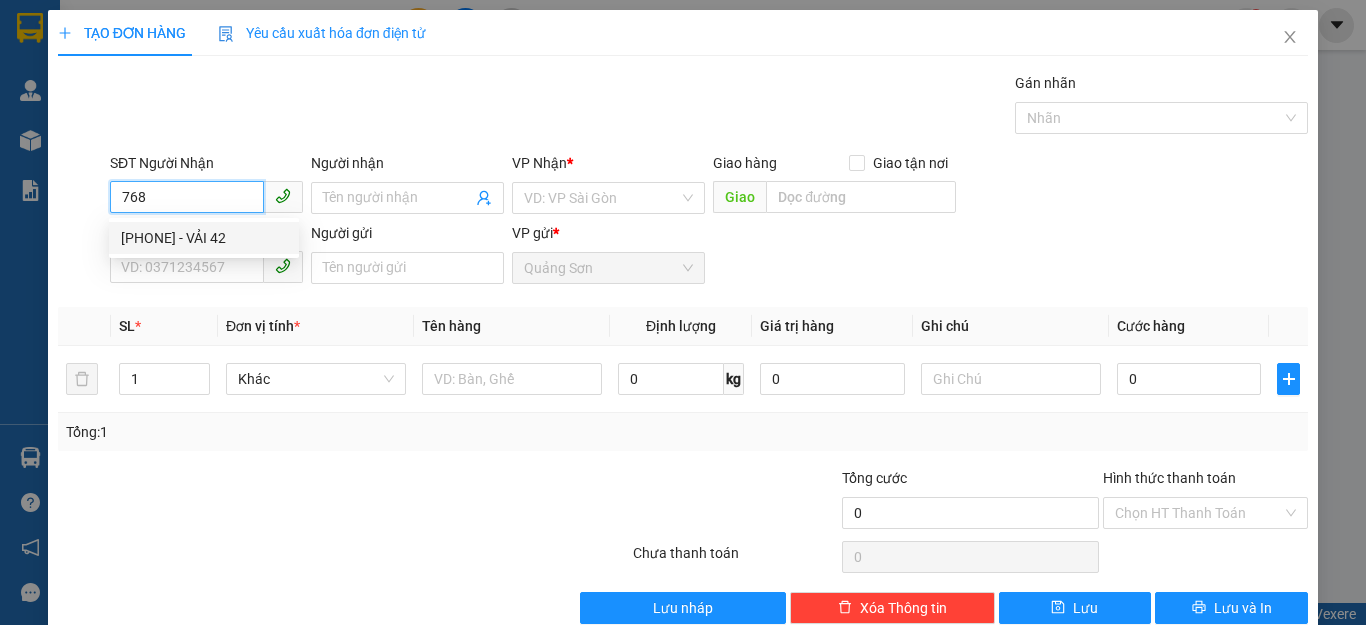 click on "[PHONE] - VẢI 42" at bounding box center (204, 238) 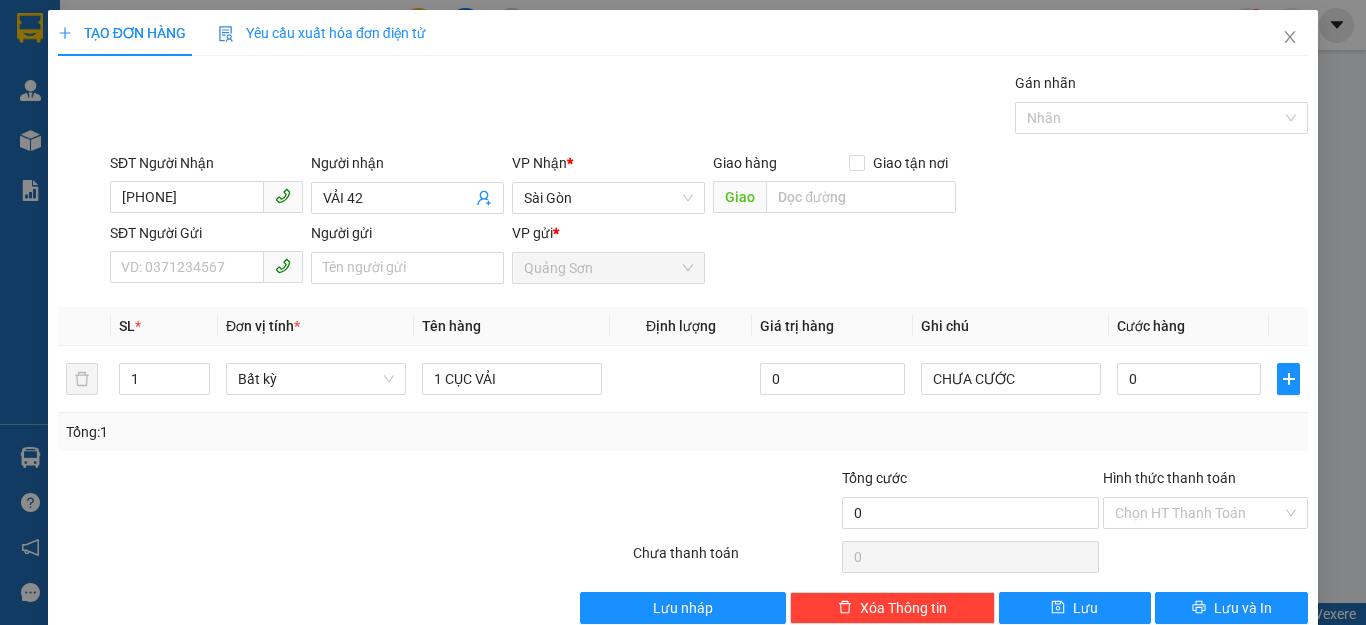 click on "SĐT Người Gửi VD: [PHONE] Người gửi Tên người gửi VP gửi  * Quảng Sơn" at bounding box center (709, 257) 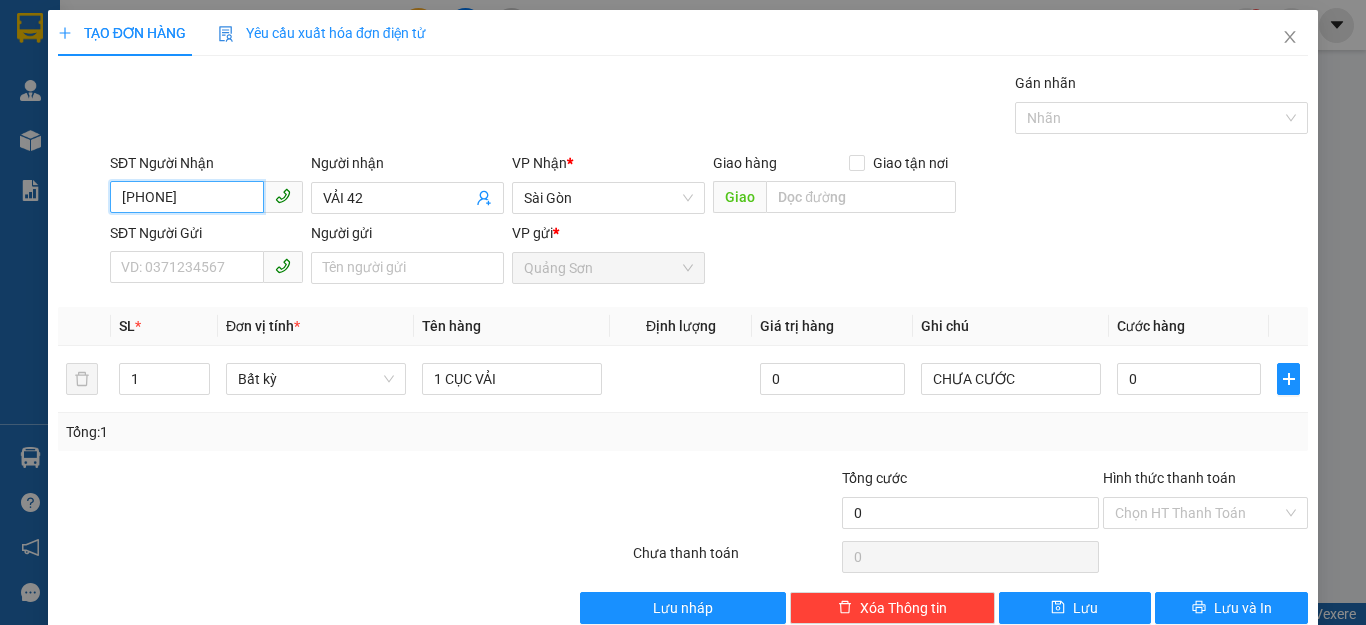 click on "[PHONE]" at bounding box center (187, 197) 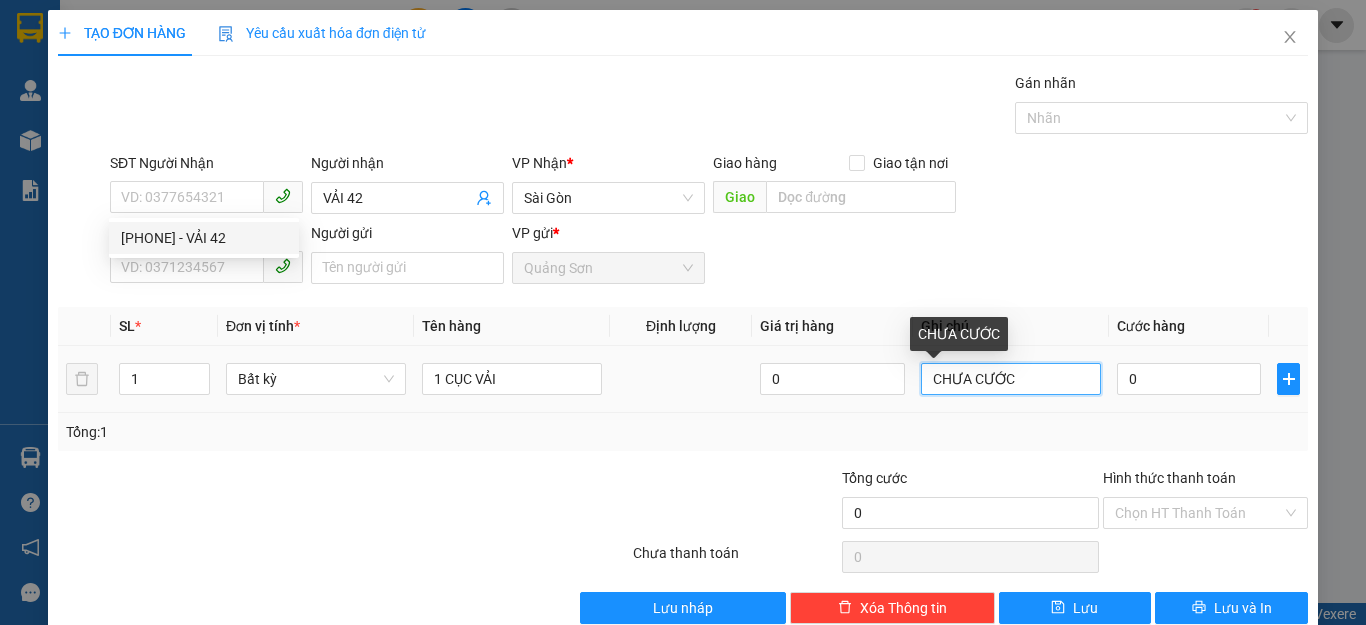click on "CHƯA CƯỚC" at bounding box center [1011, 379] 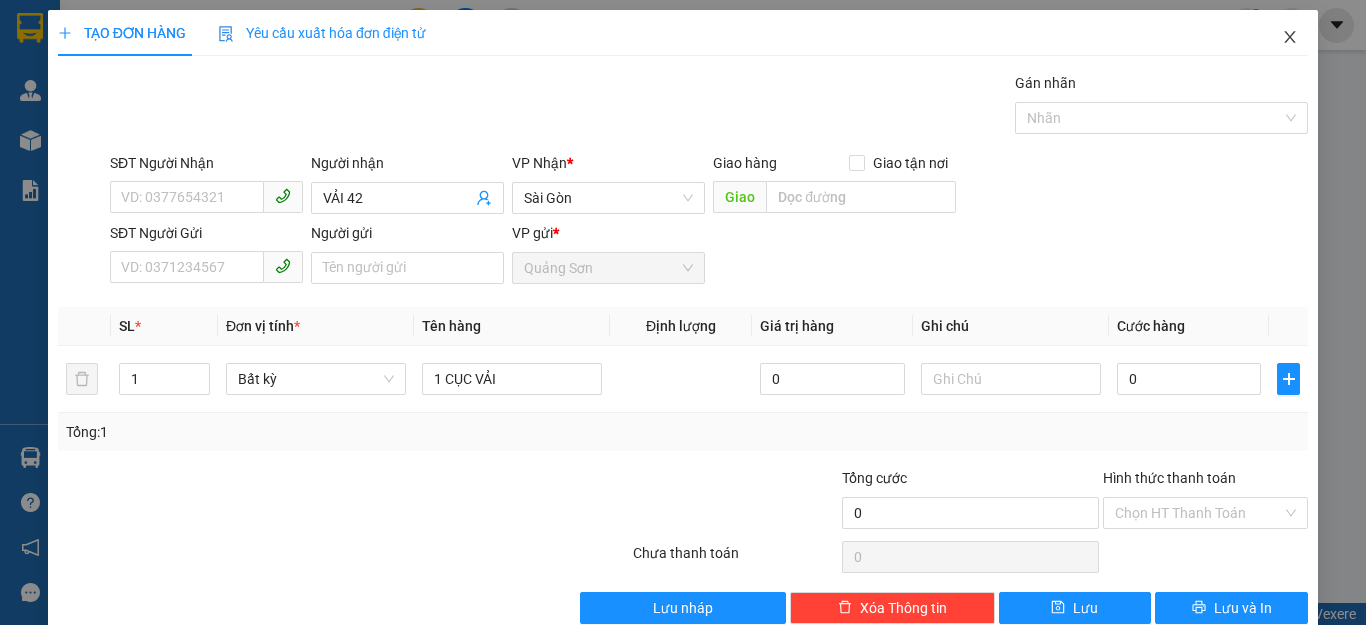 click 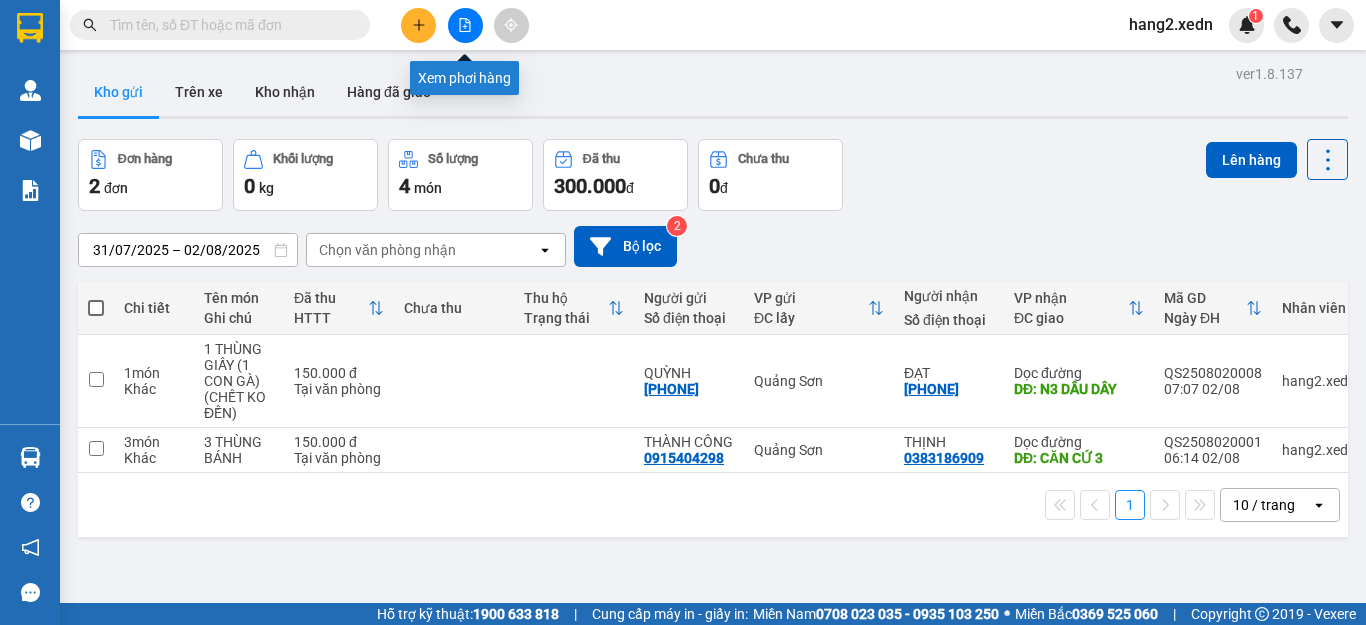 click at bounding box center (465, 25) 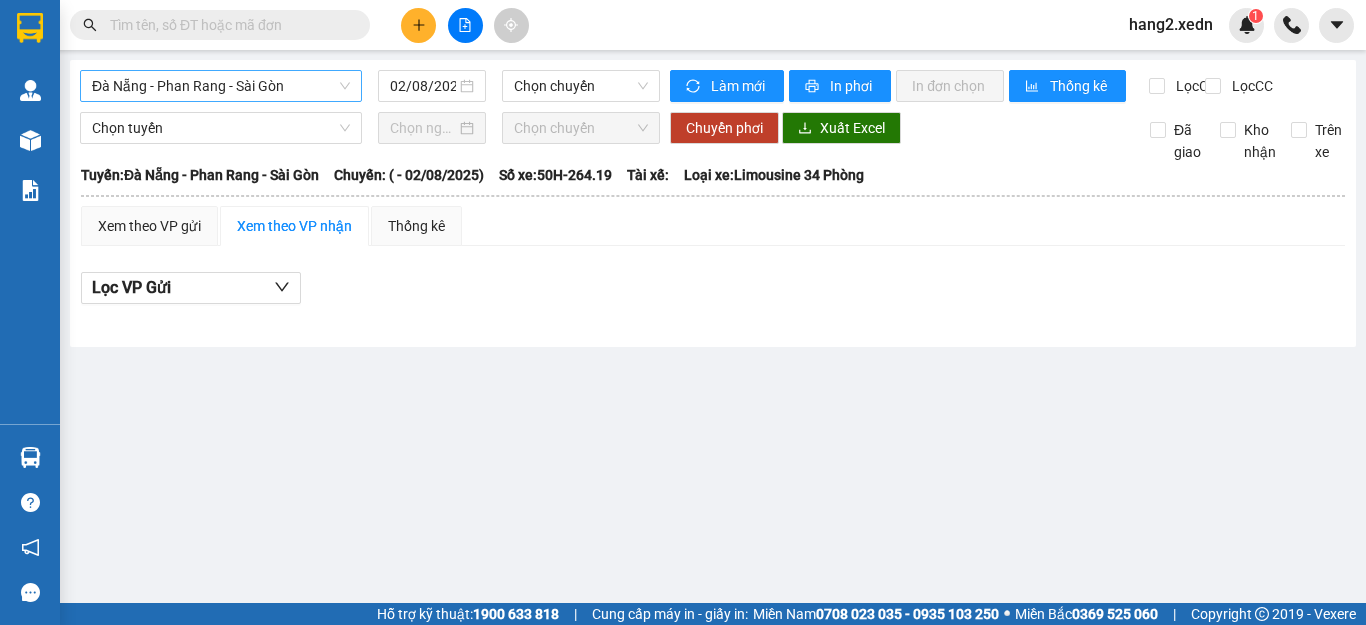 click on "Đà Nẵng - Phan Rang - Sài Gòn" at bounding box center (221, 86) 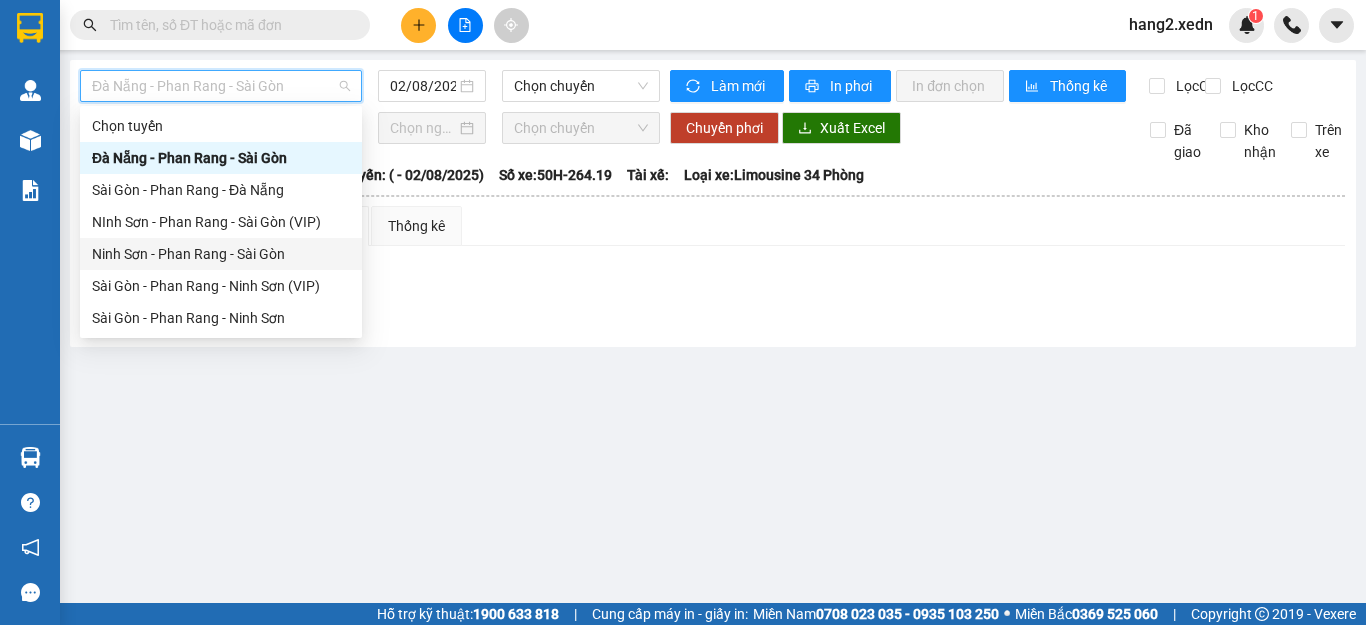 click on "Ninh Sơn - Phan Rang - Sài Gòn" at bounding box center [221, 254] 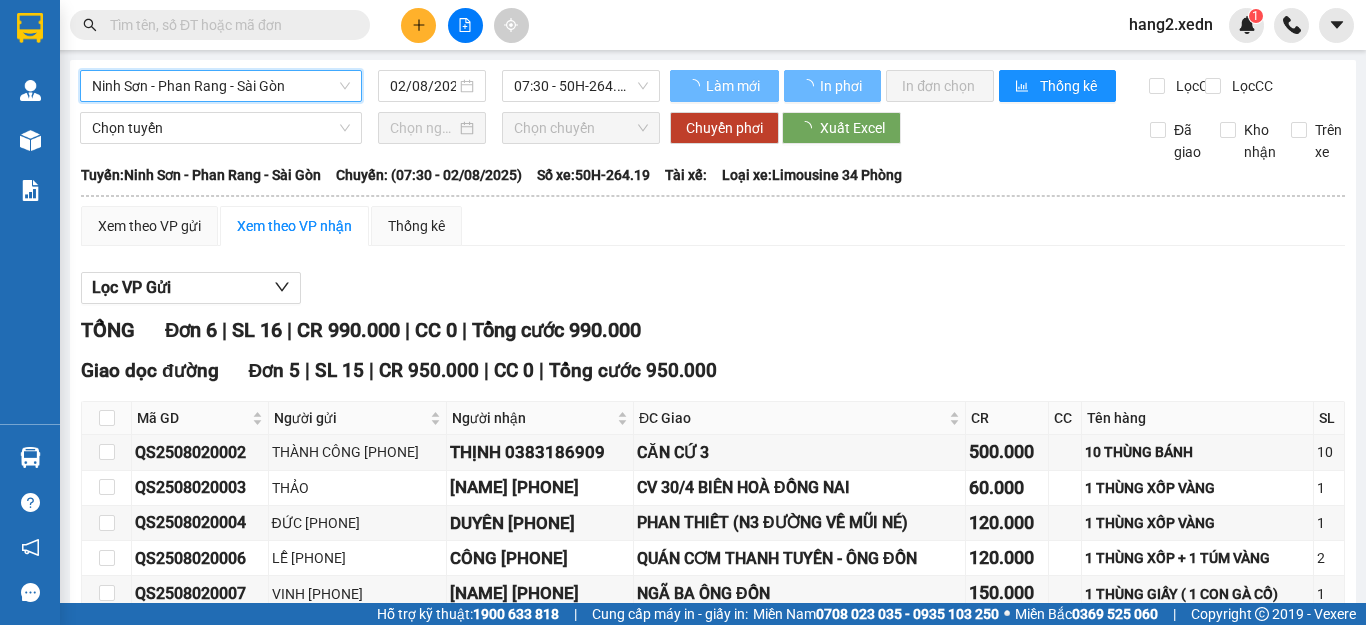 click on "02/08/2025" at bounding box center (423, 86) 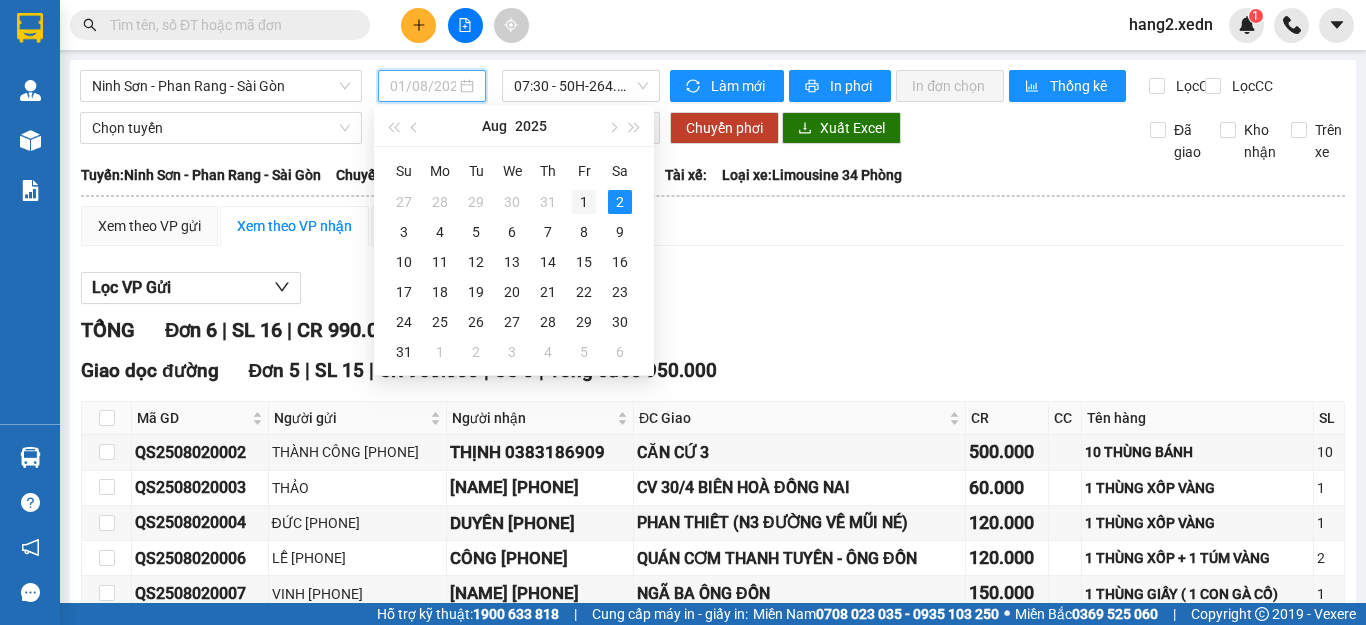 click on "1" at bounding box center (584, 202) 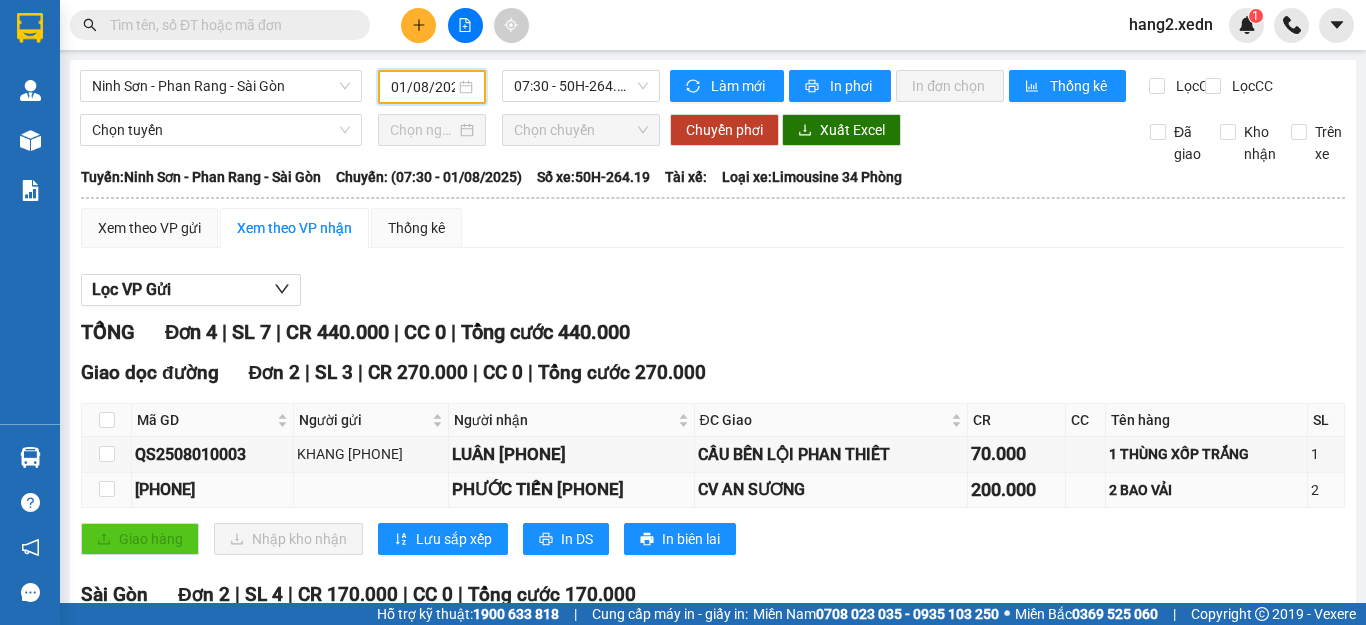 scroll, scrollTop: 244, scrollLeft: 0, axis: vertical 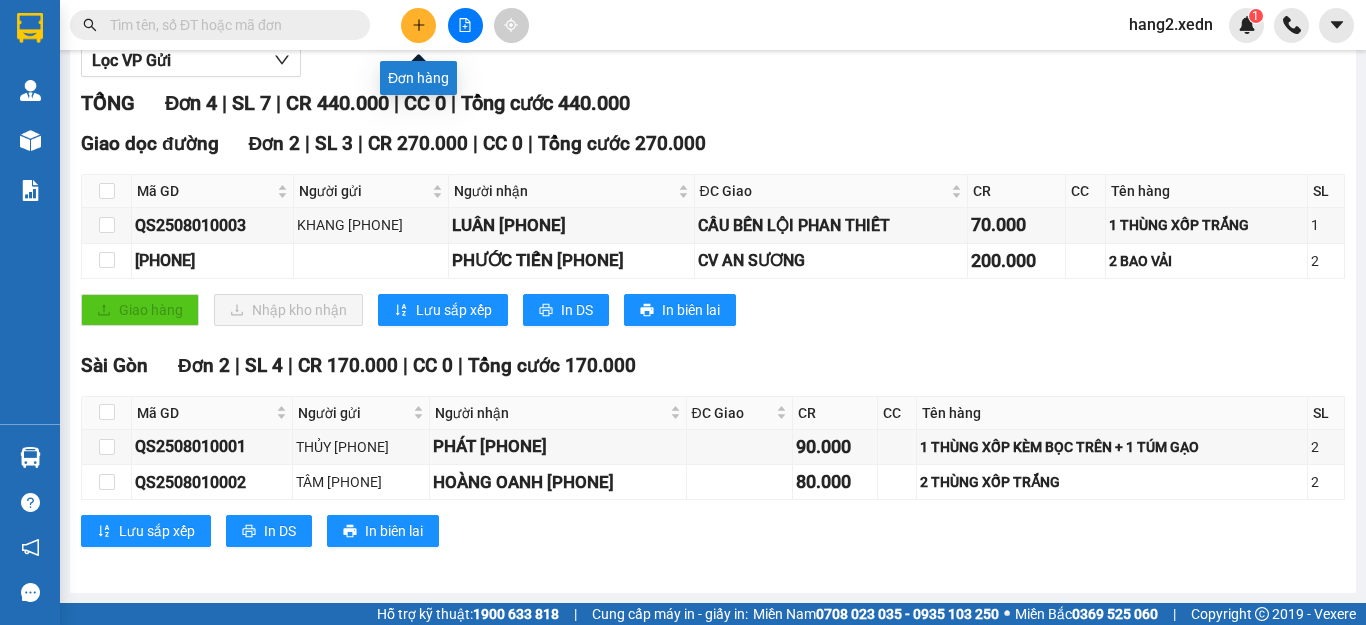 click 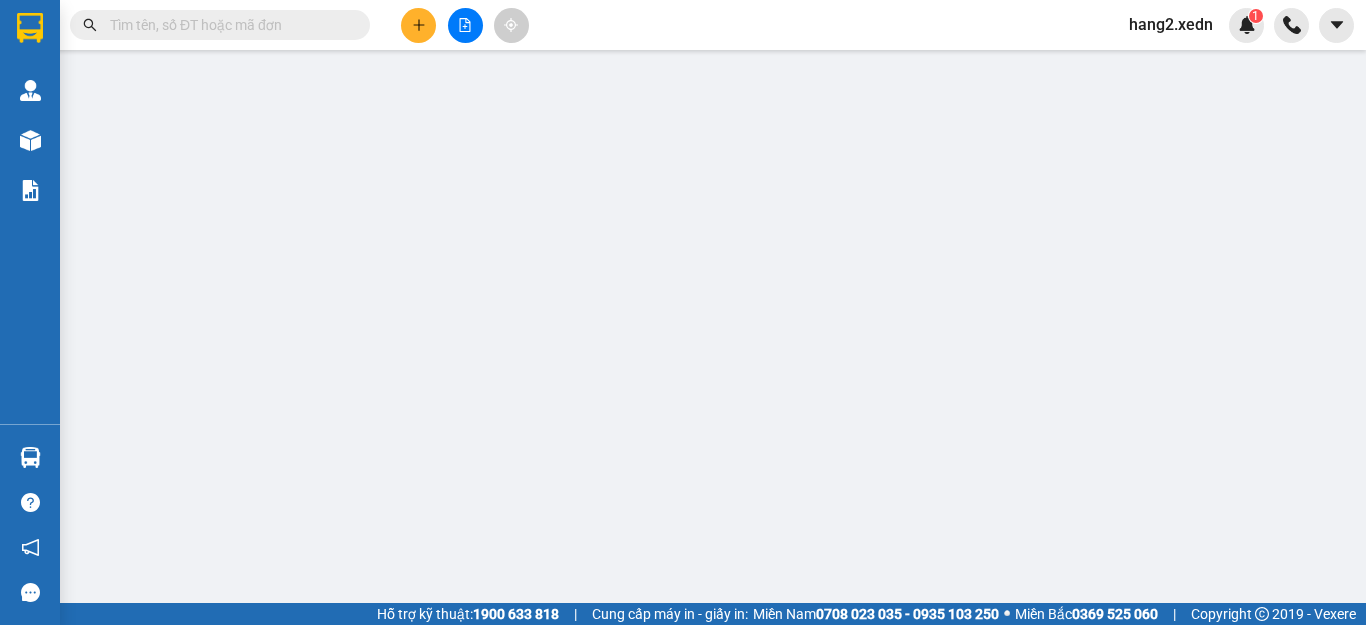 scroll, scrollTop: 0, scrollLeft: 0, axis: both 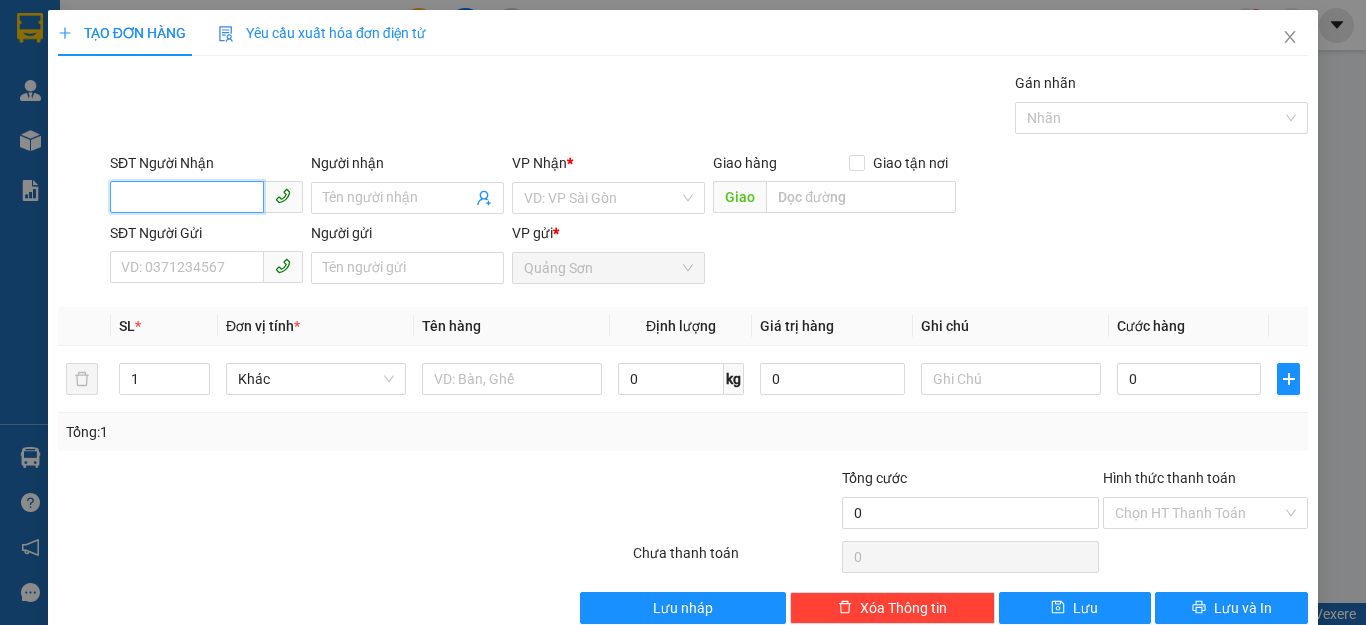 click on "SĐT Người Nhận" at bounding box center (187, 197) 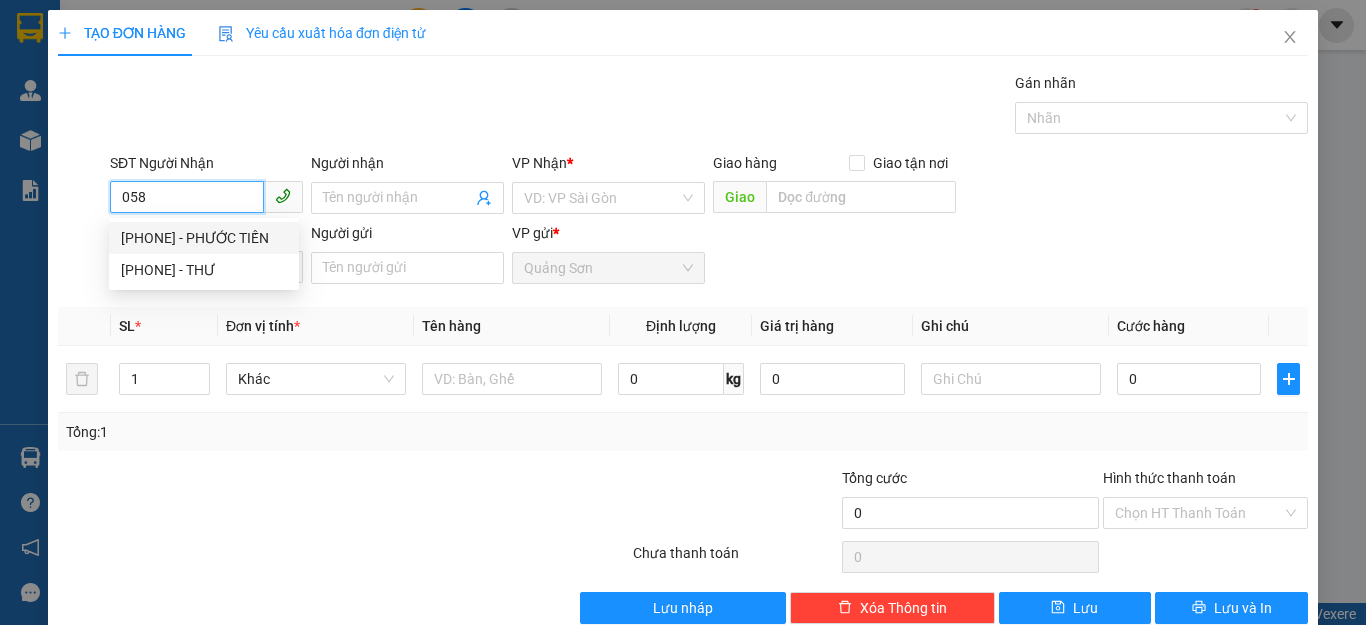 click on "[PHONE] - PHƯỚC TIẾN" at bounding box center (204, 238) 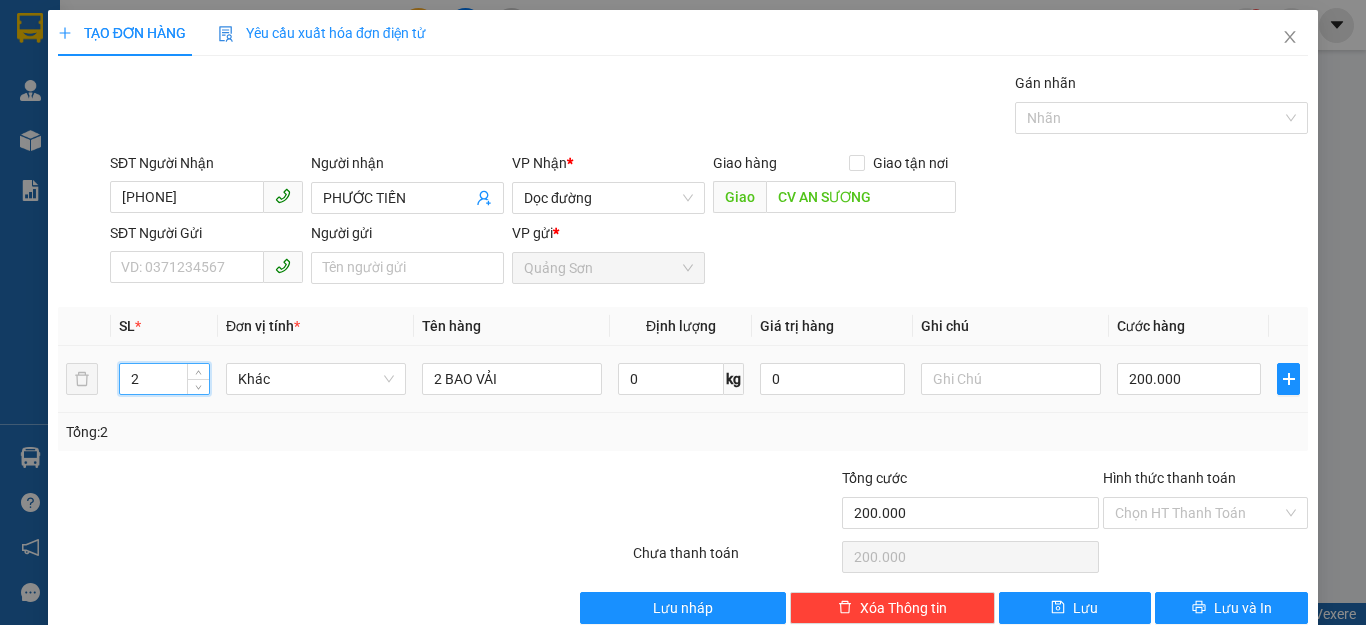 click on "2" at bounding box center (164, 379) 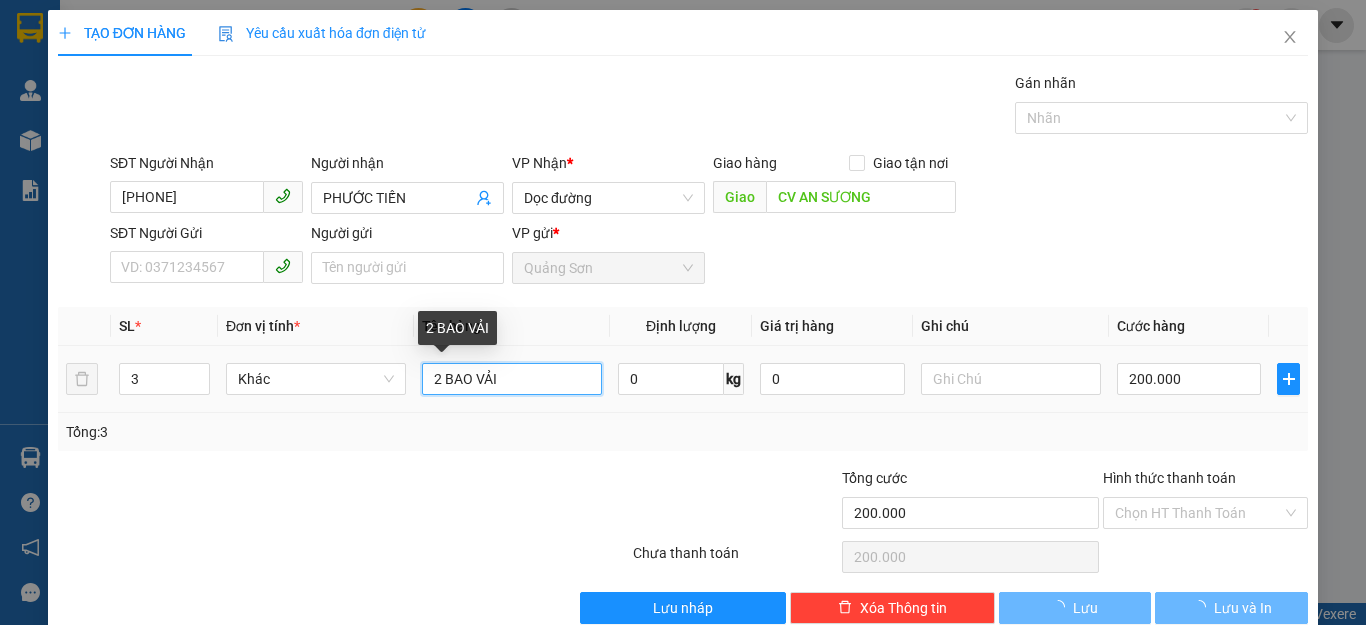 click on "2 BAO VẢI" at bounding box center [512, 379] 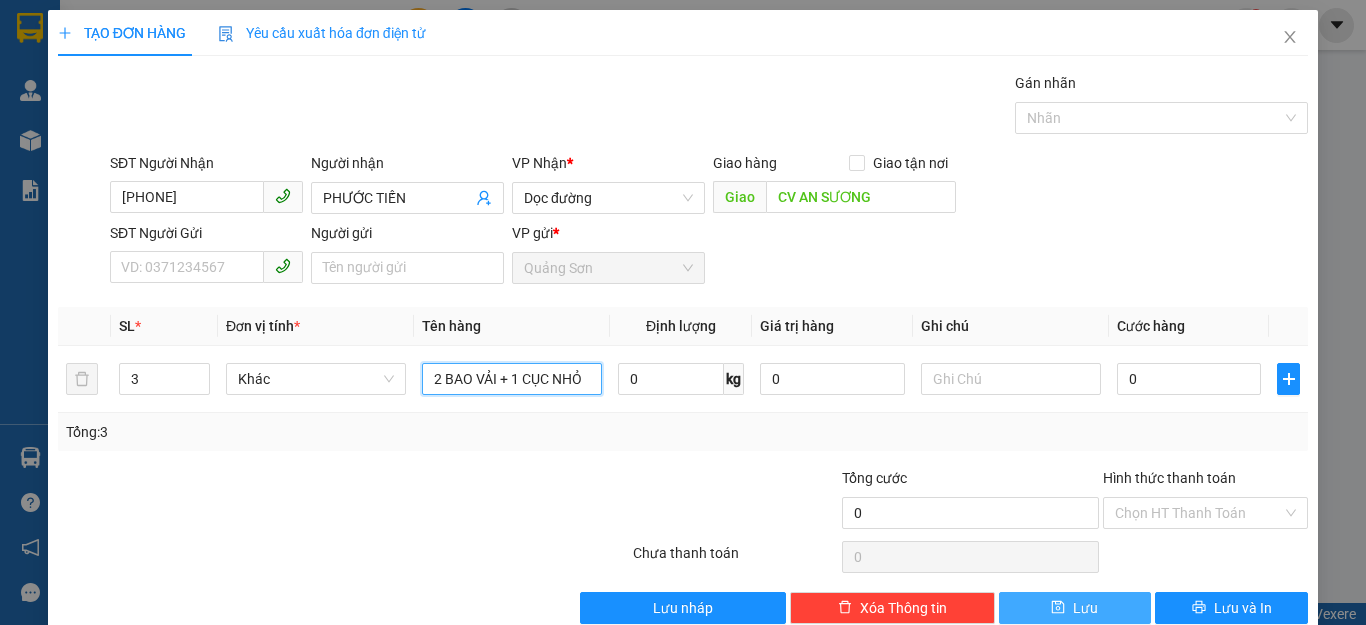 scroll, scrollTop: 0, scrollLeft: 1, axis: horizontal 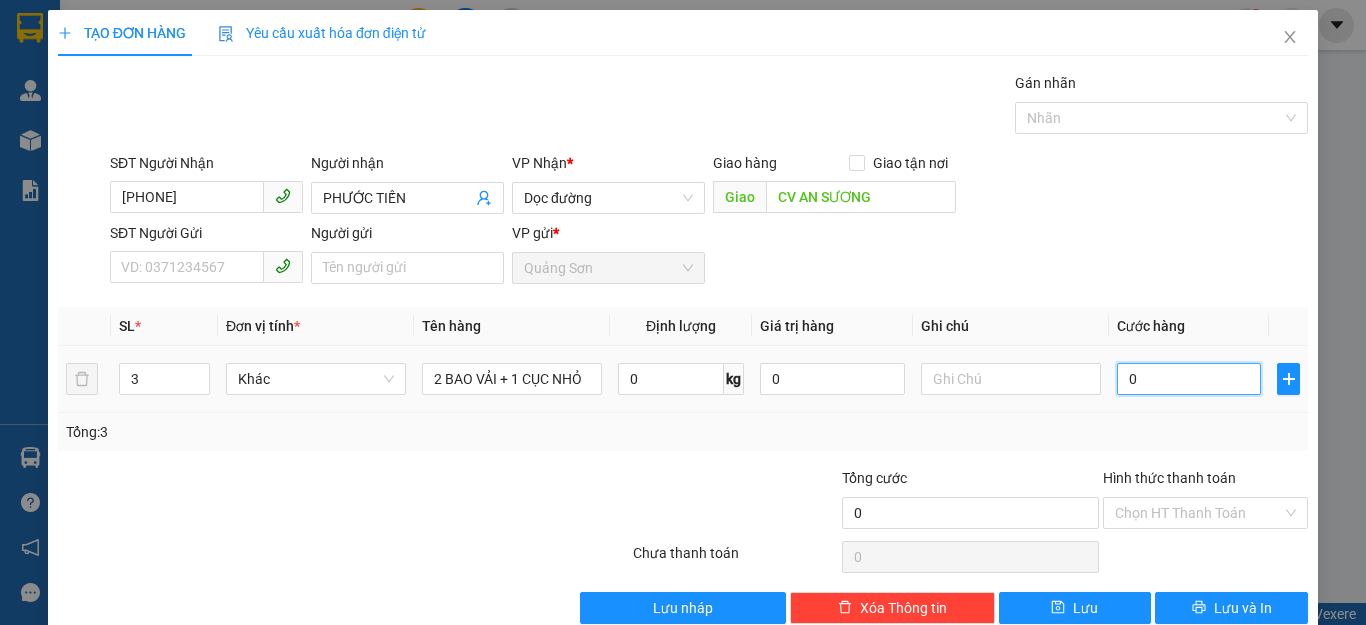 click on "0" at bounding box center [1189, 379] 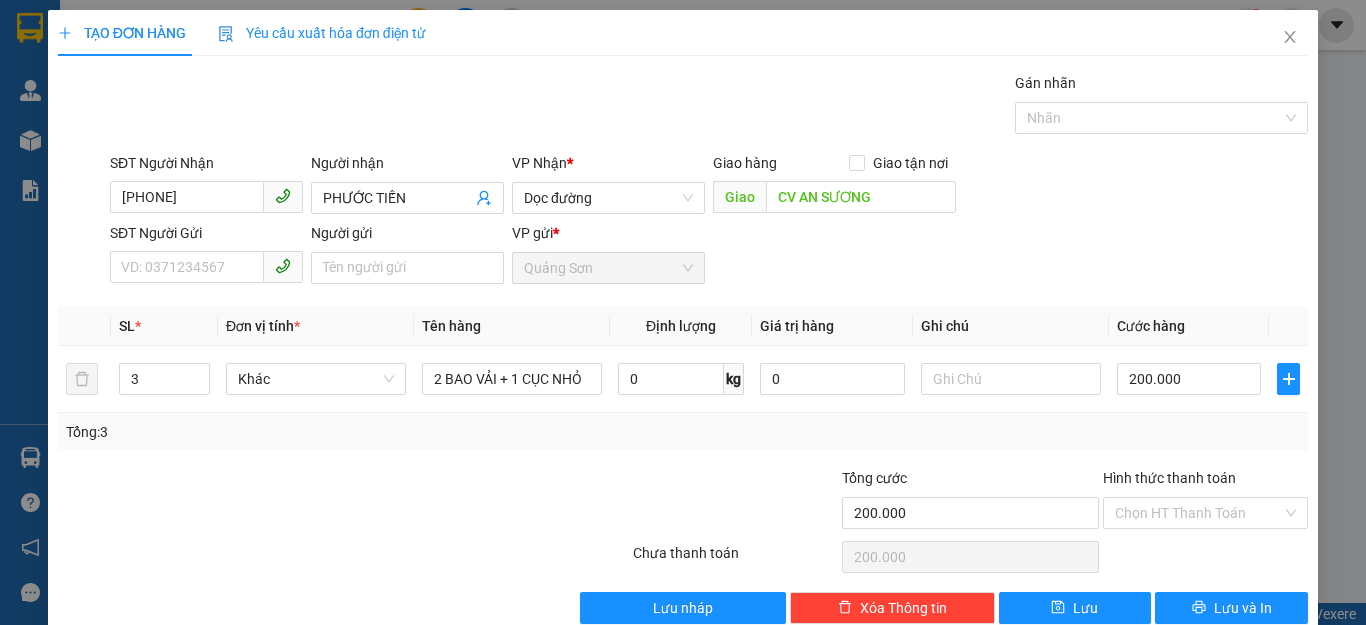 click on "Tổng:  3" at bounding box center (683, 432) 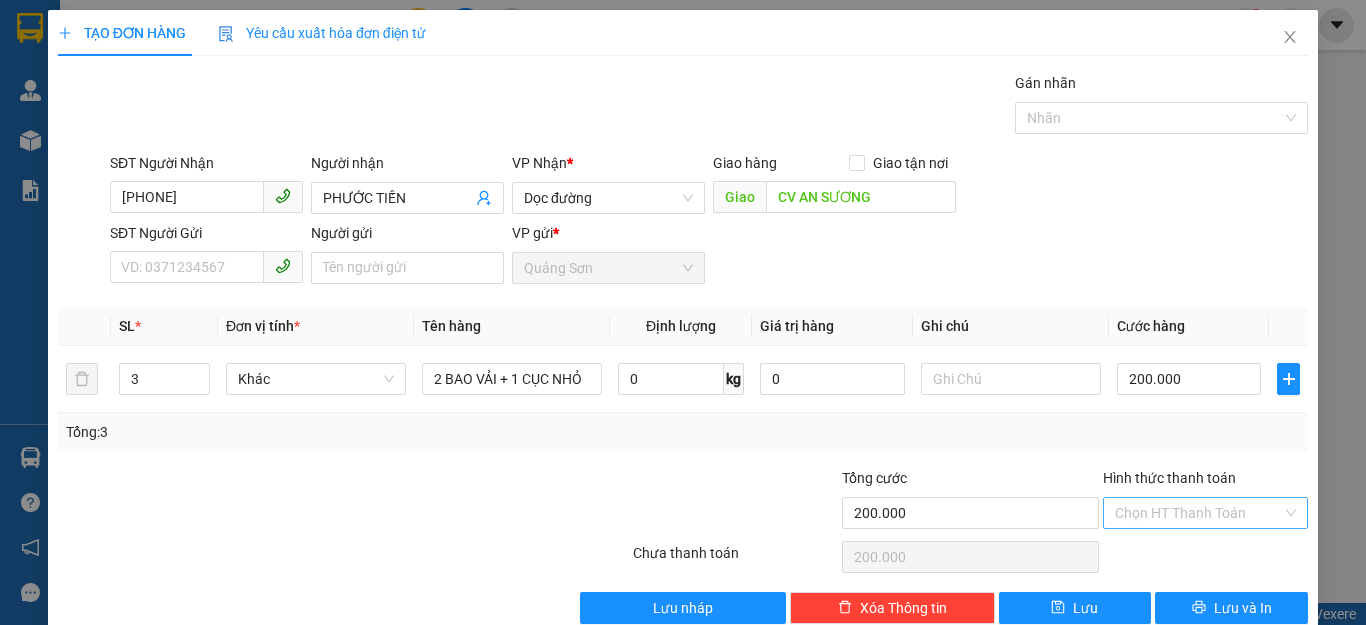 click on "Hình thức thanh toán" at bounding box center (1198, 513) 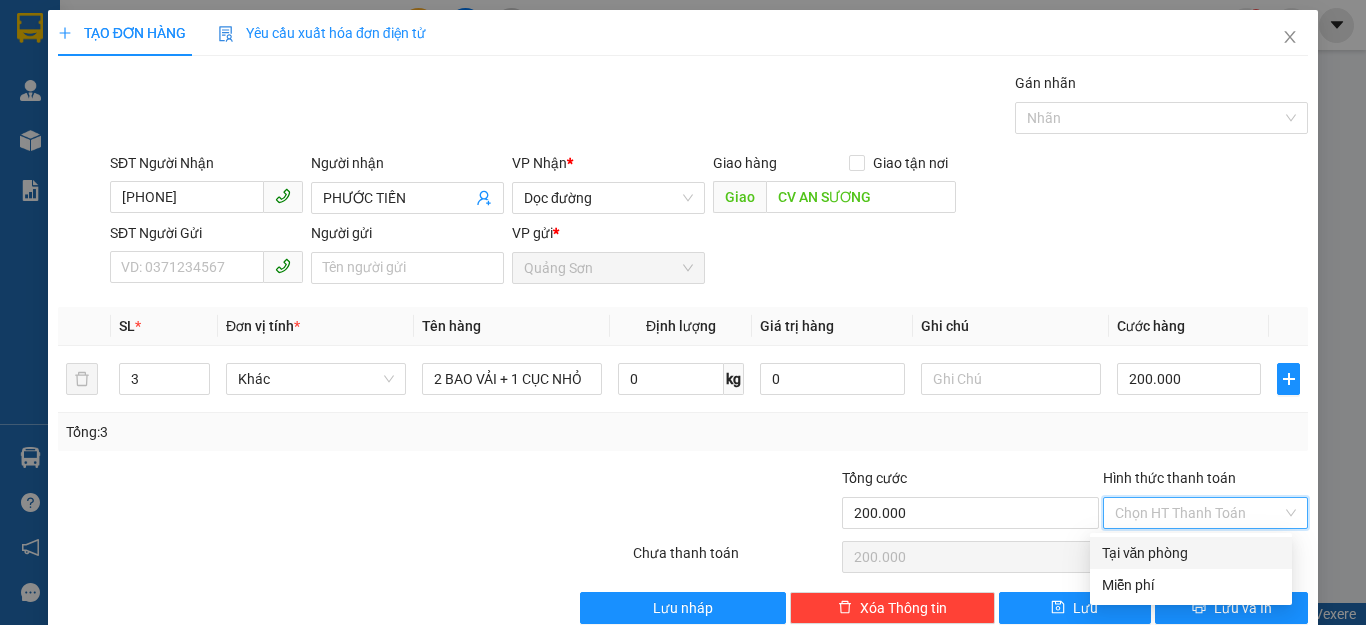 click on "Tại văn phòng" at bounding box center (1191, 553) 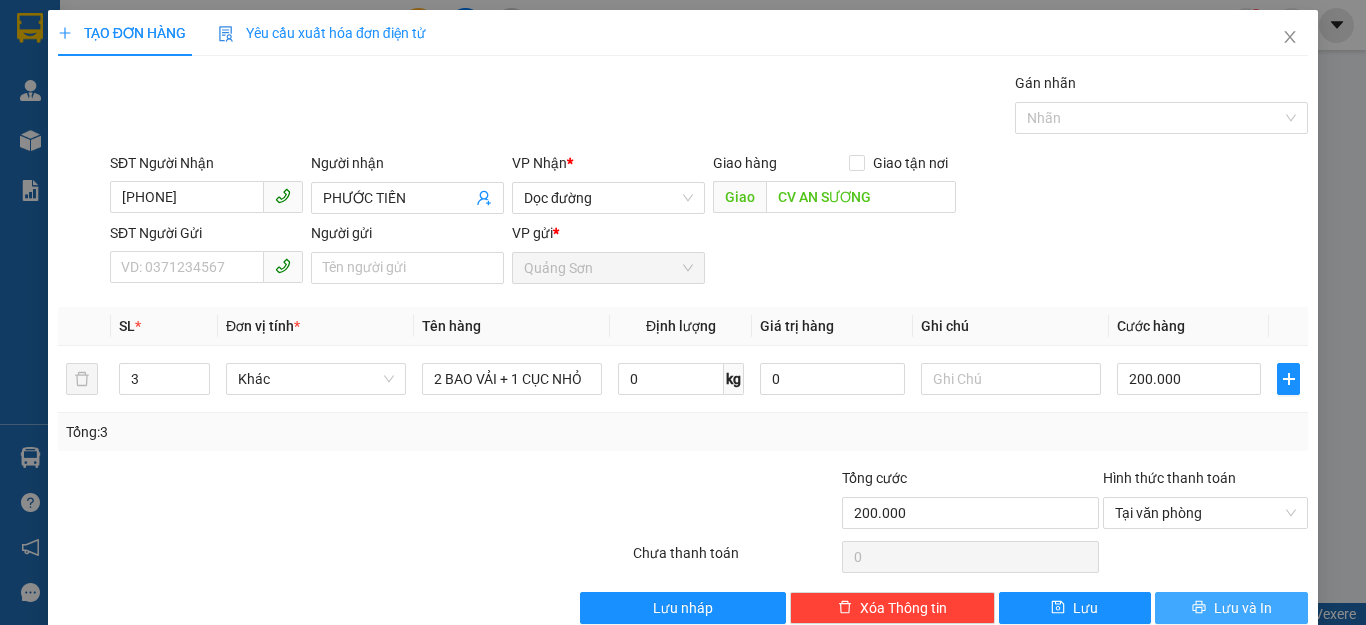 click on "Lưu và In" at bounding box center (1231, 608) 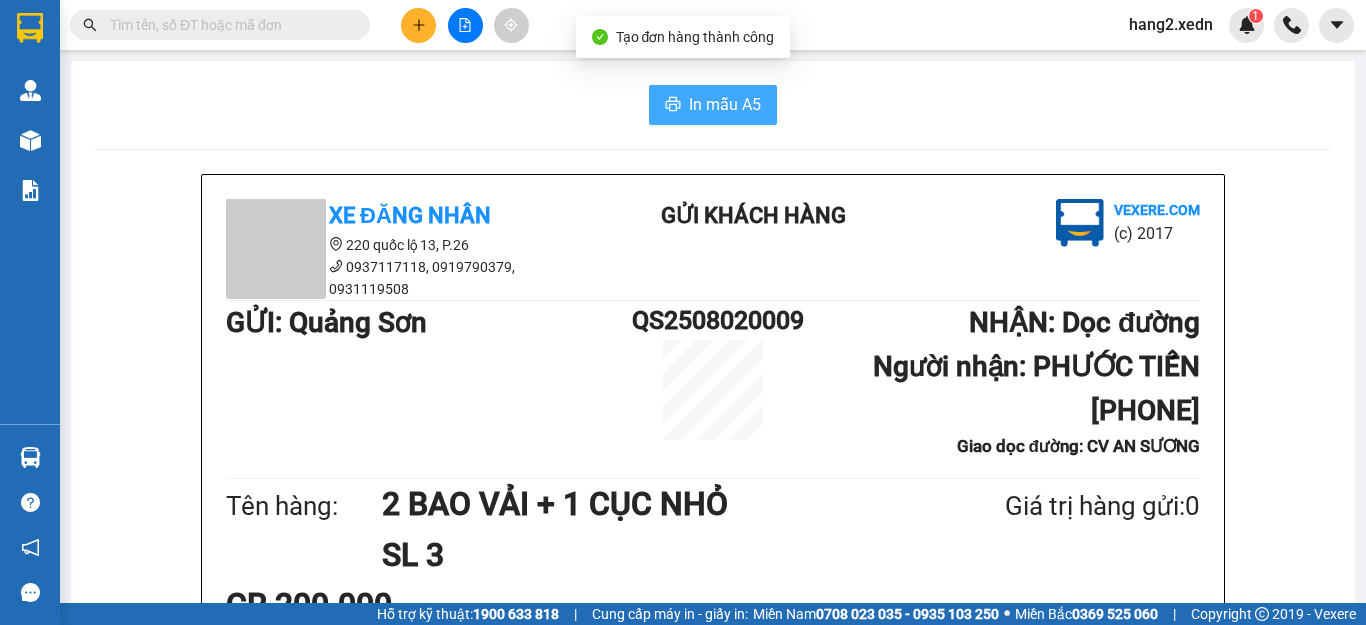 click on "In mẫu A5" at bounding box center [713, 105] 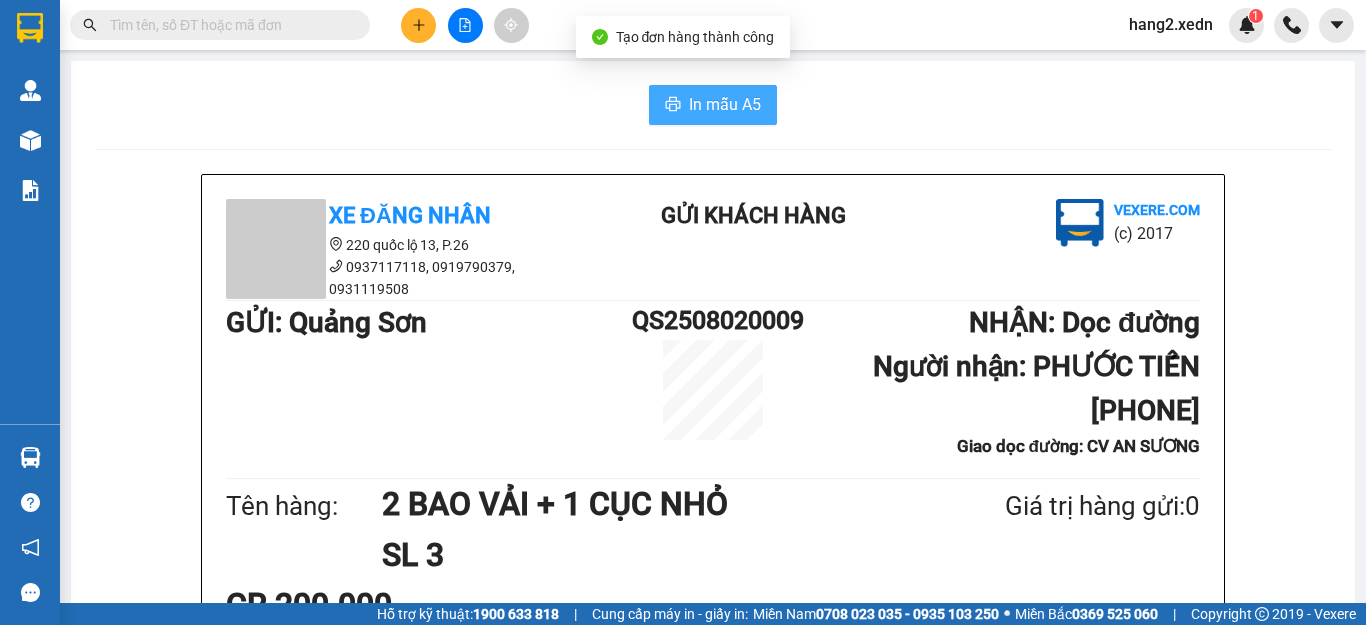 scroll, scrollTop: 0, scrollLeft: 0, axis: both 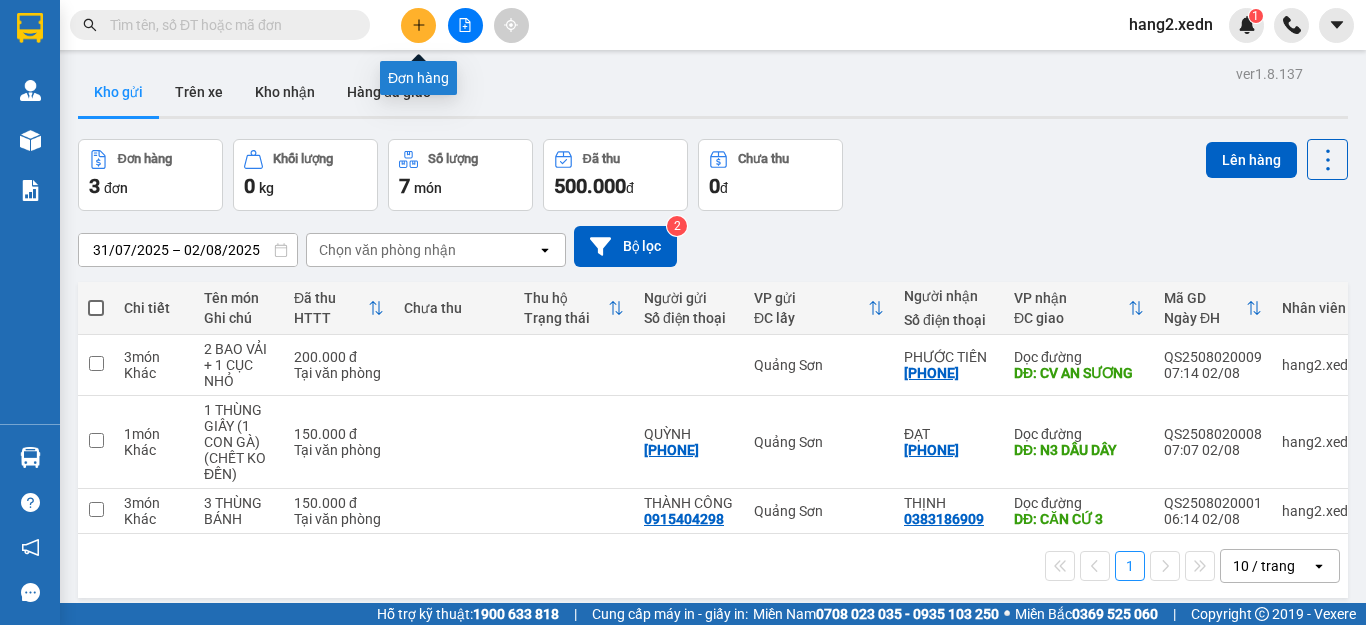 click at bounding box center [418, 25] 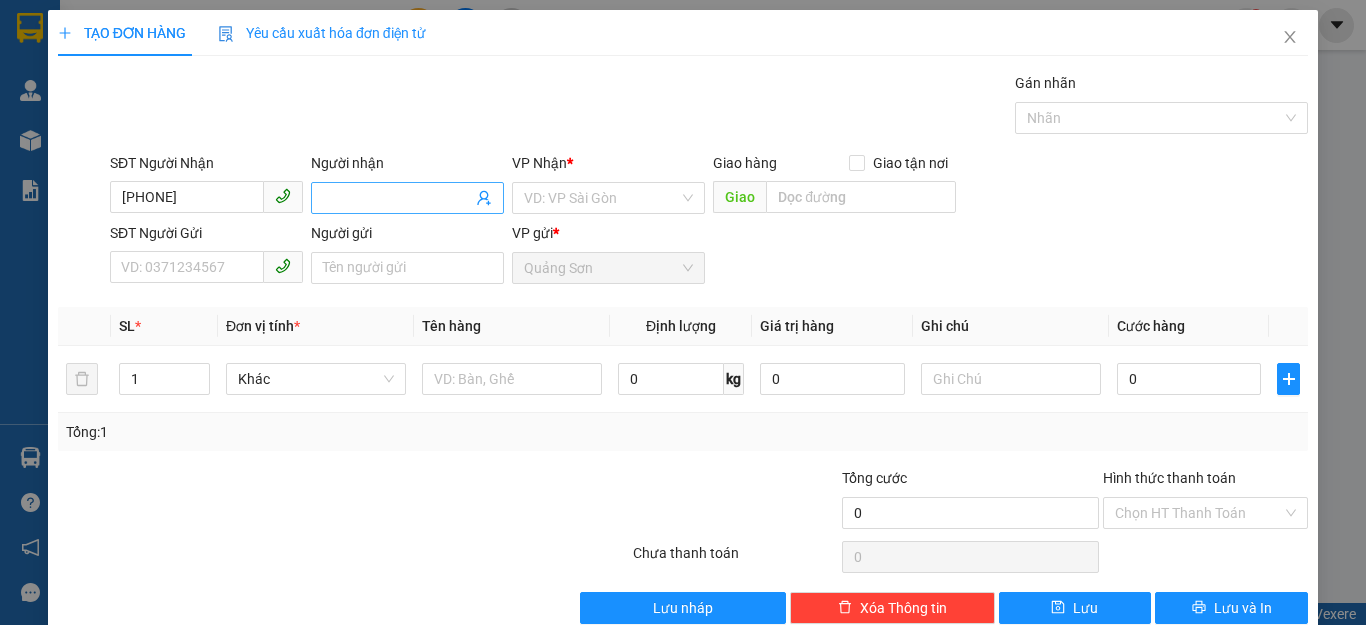 click on "Người nhận" at bounding box center [397, 198] 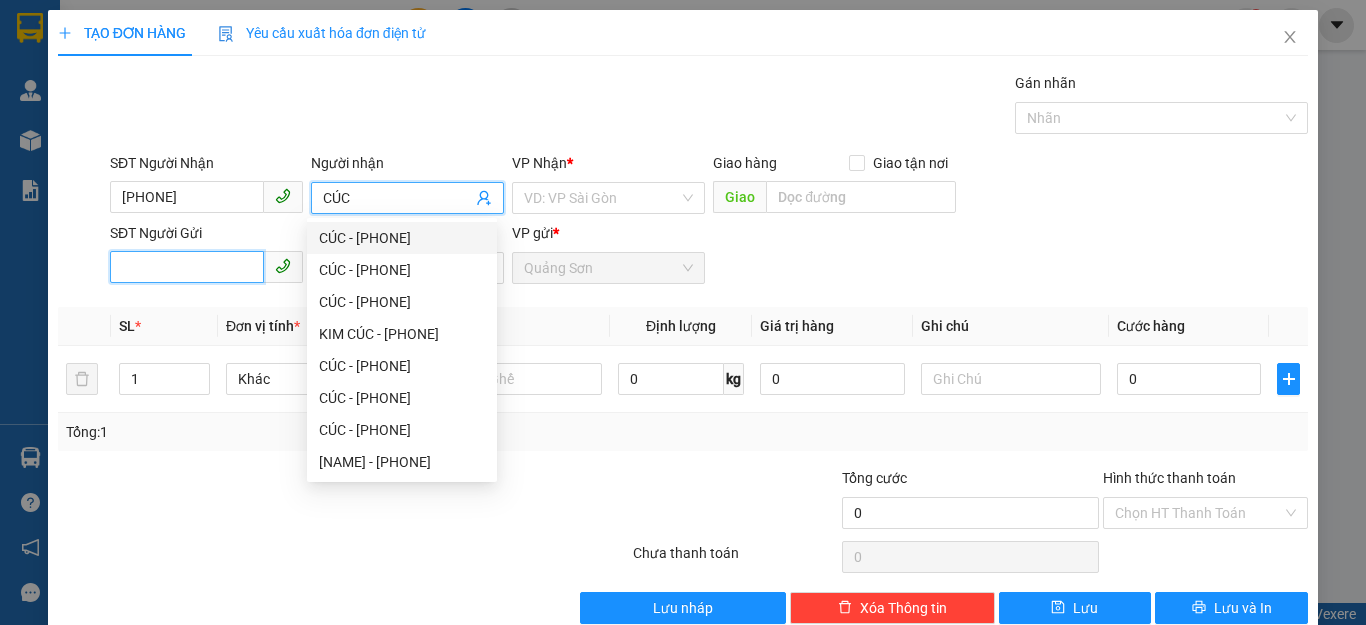 click on "SĐT Người Gửi" at bounding box center [187, 267] 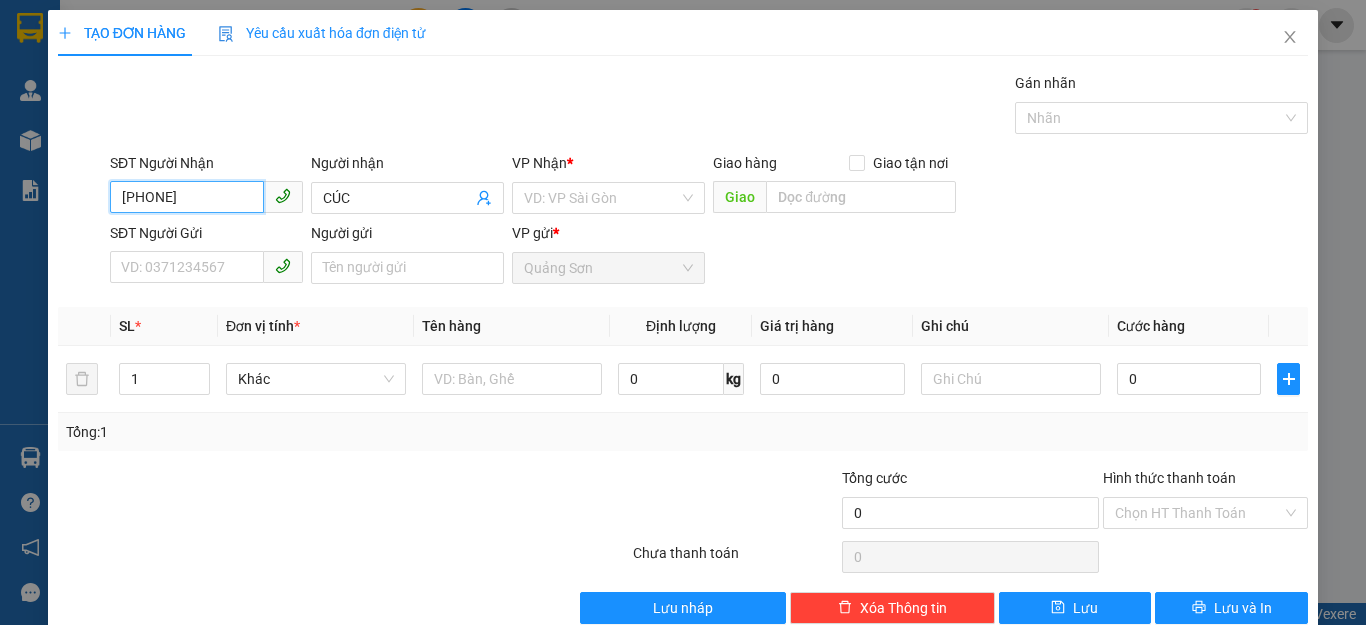 click on "[PHONE]" at bounding box center (187, 197) 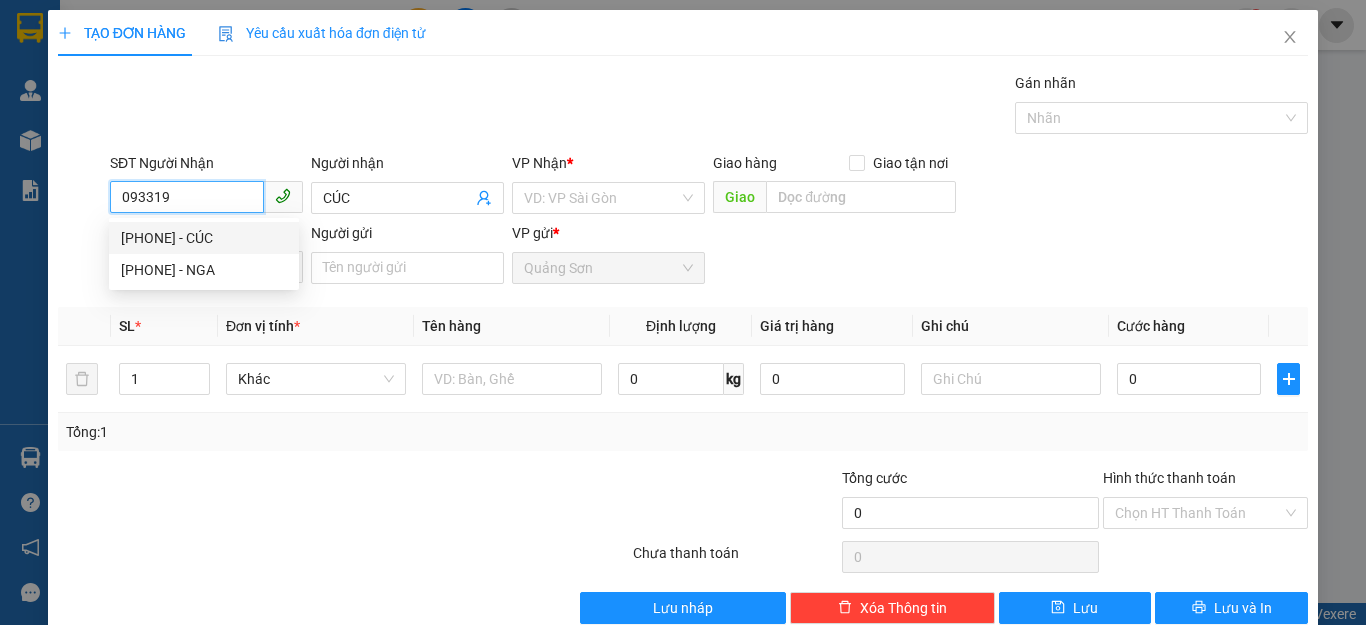 click on "[PHONE] - CÚC" at bounding box center [204, 238] 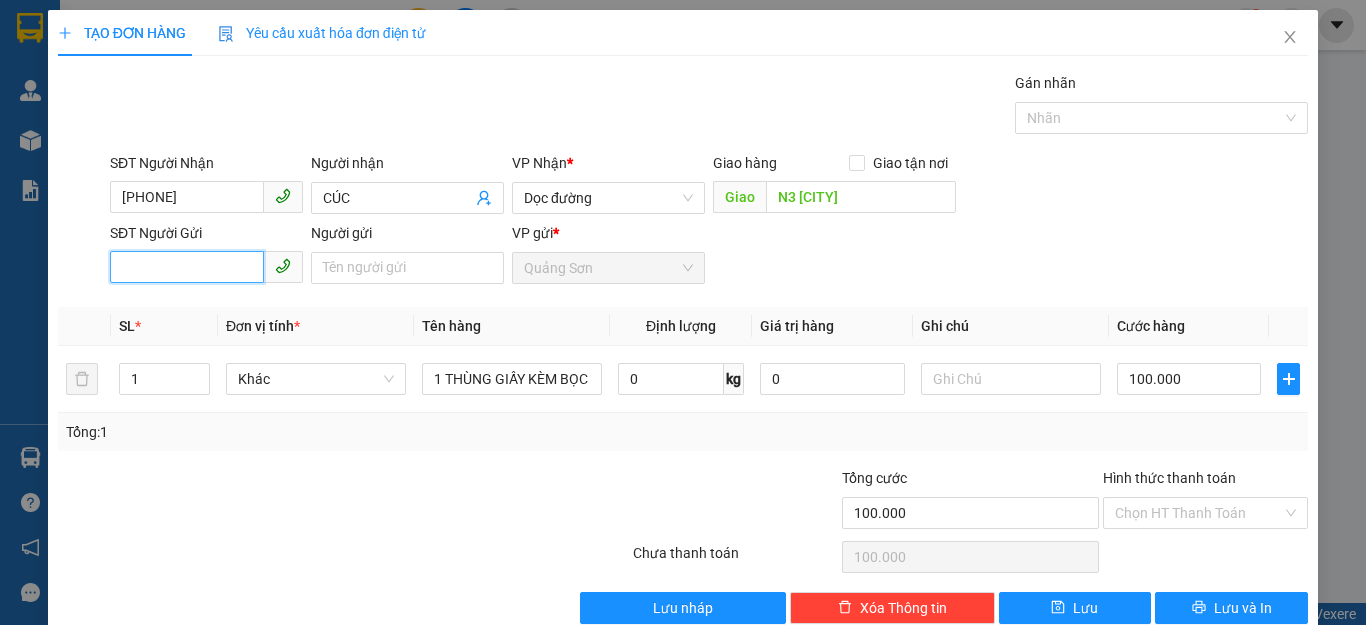 click on "SĐT Người Gửi" at bounding box center [187, 267] 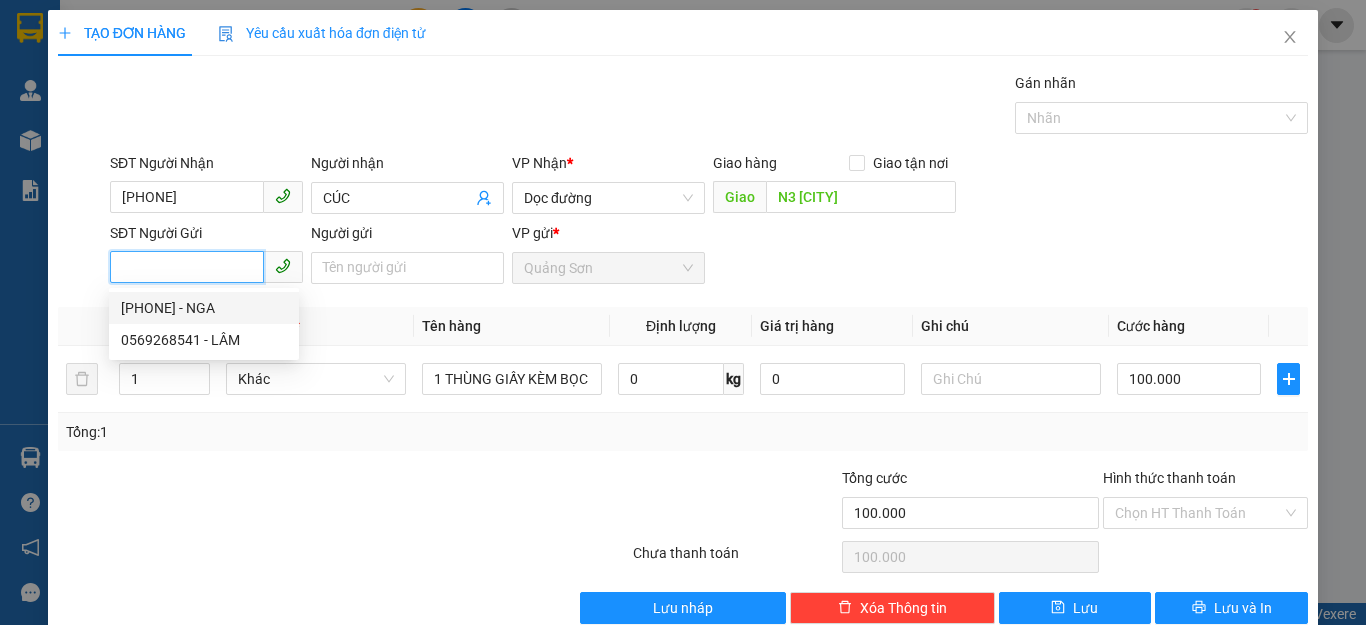 click on "[PHONE] - NGA" at bounding box center (204, 308) 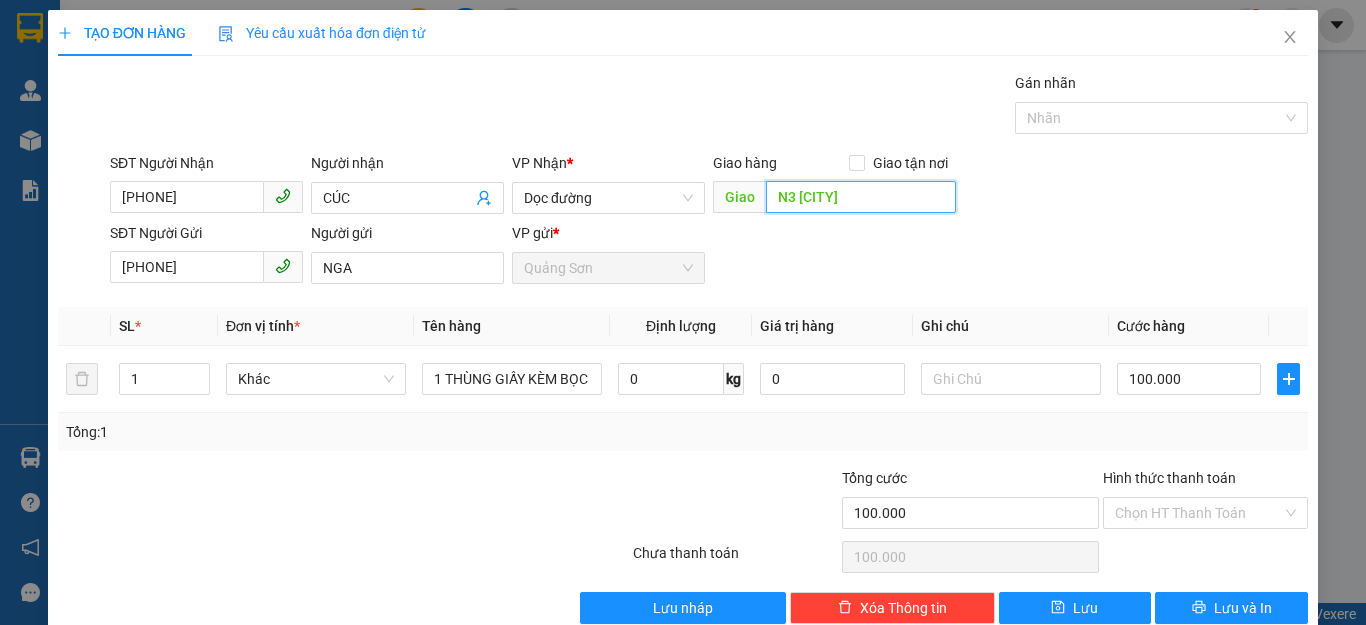 click on "N3 [CITY]" at bounding box center (861, 197) 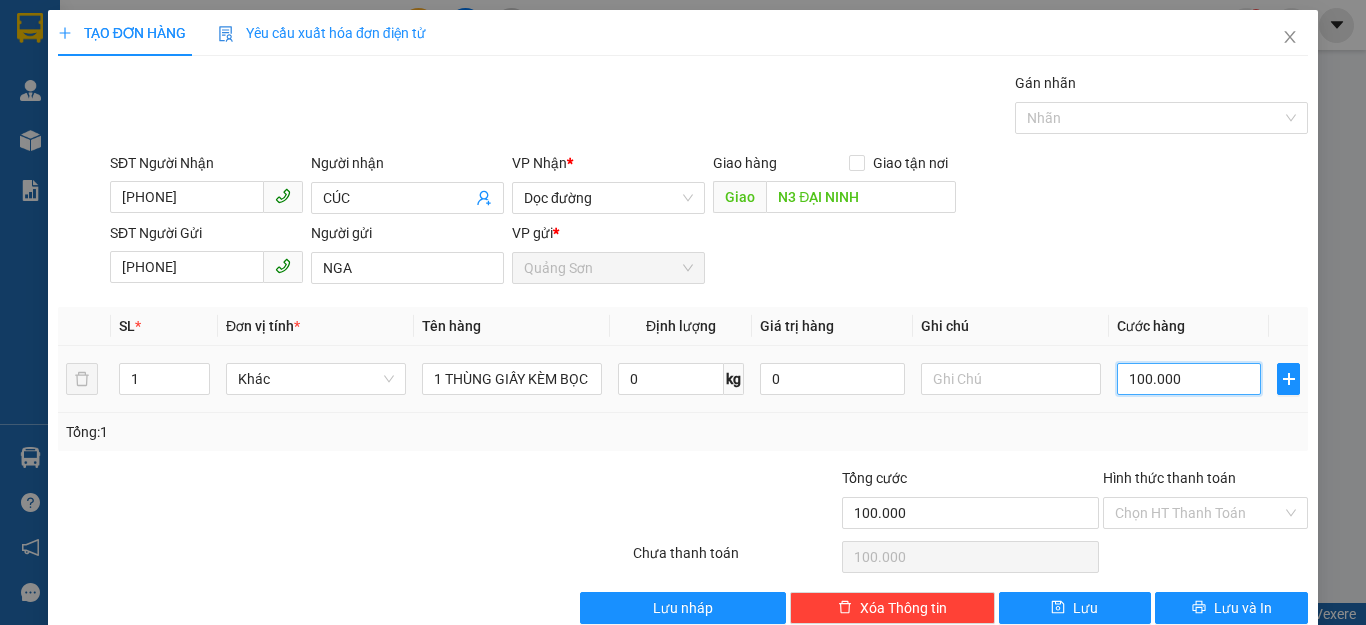 click on "100.000" at bounding box center (1189, 379) 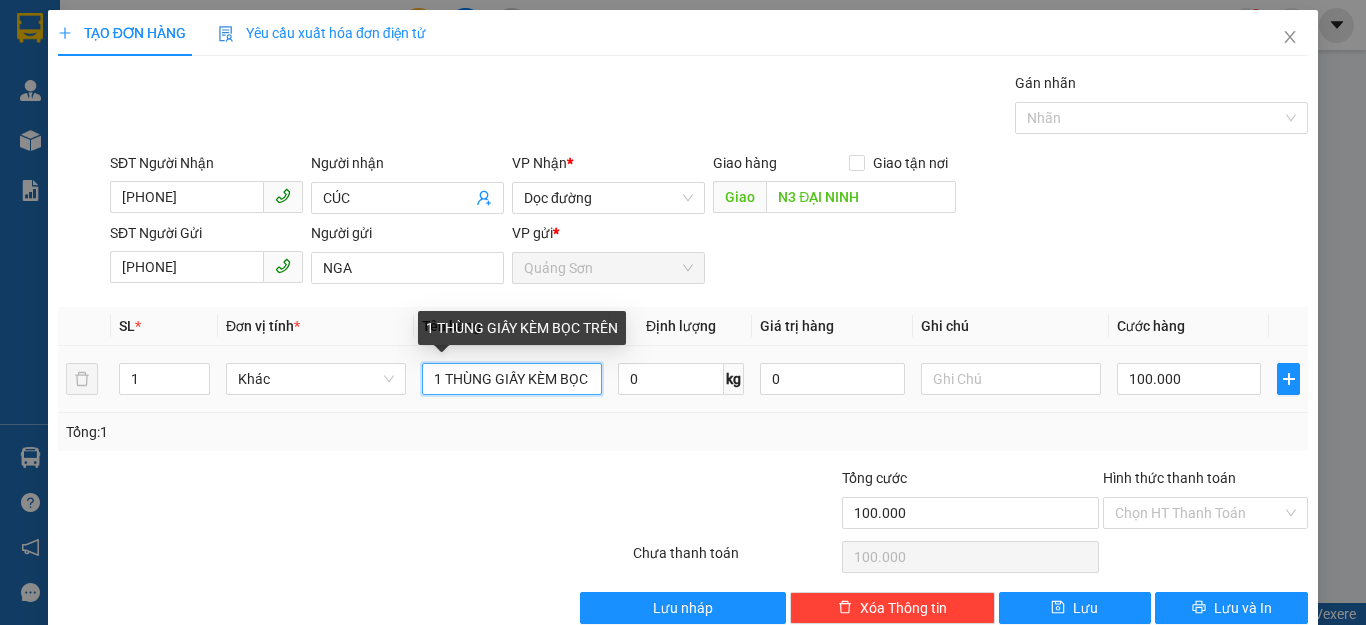 click on "1 THÙNG GIẤY KÈM BỌC TRÊN" at bounding box center [512, 379] 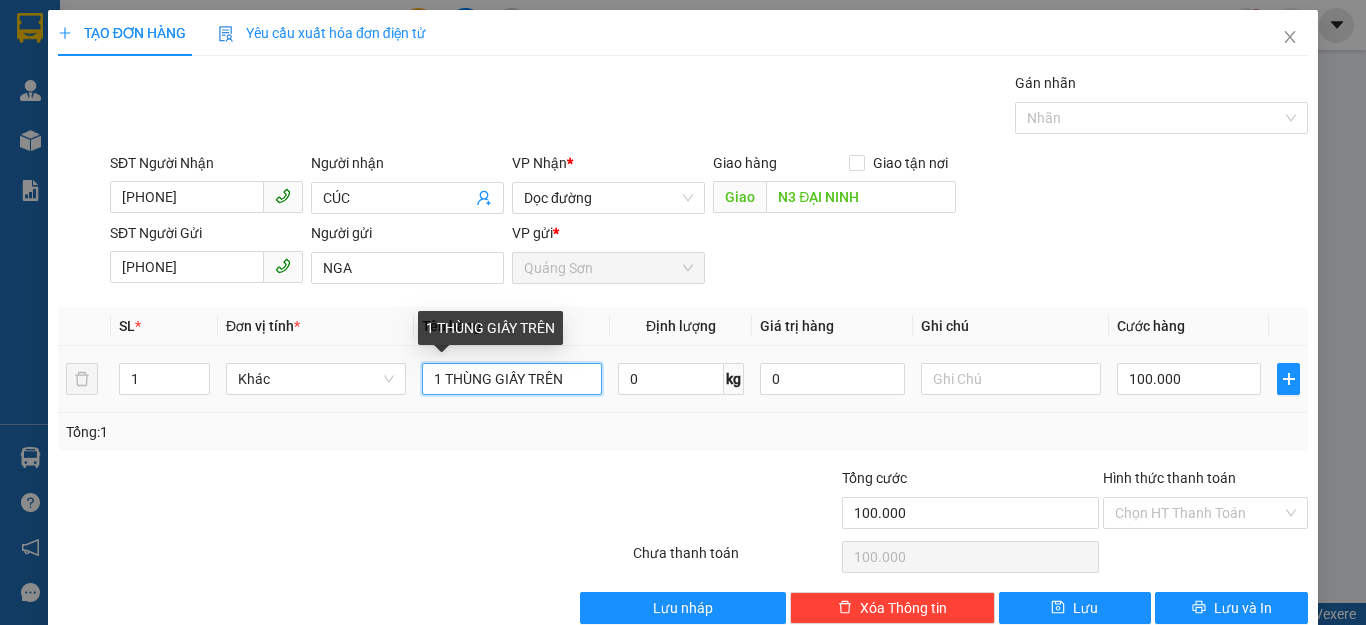 click on "1 THÙNG GIẤY TRÊN" at bounding box center (512, 379) 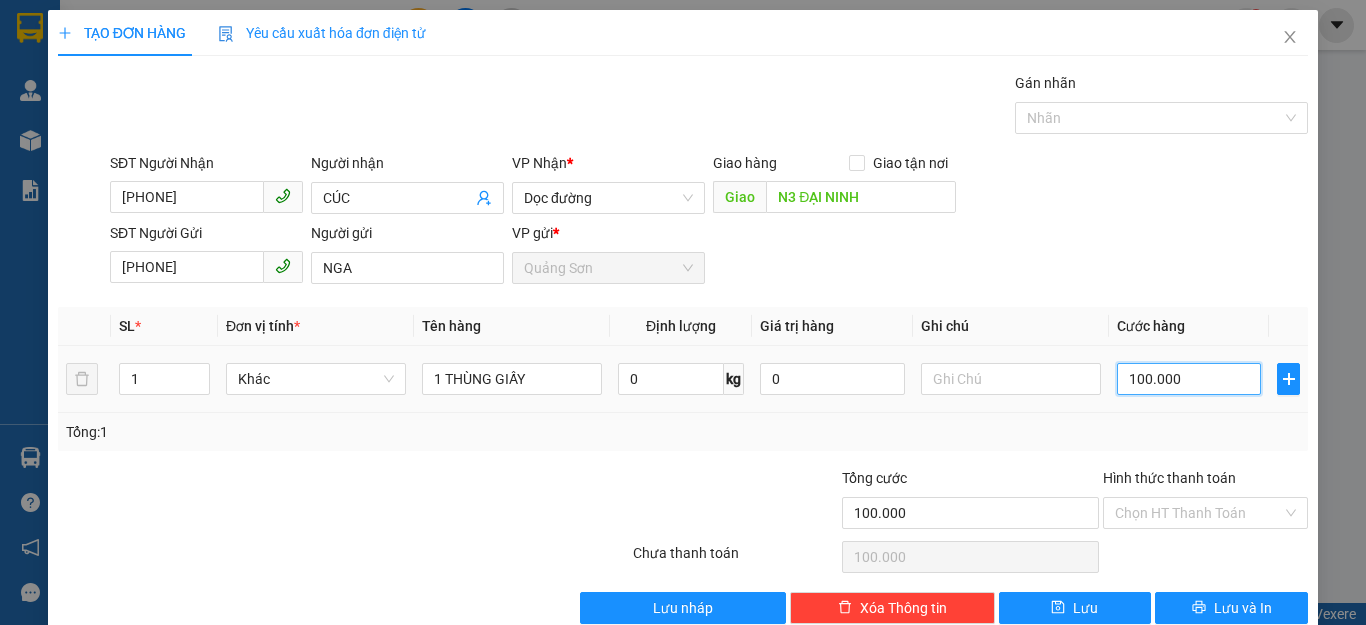 click on "100.000" at bounding box center (1189, 379) 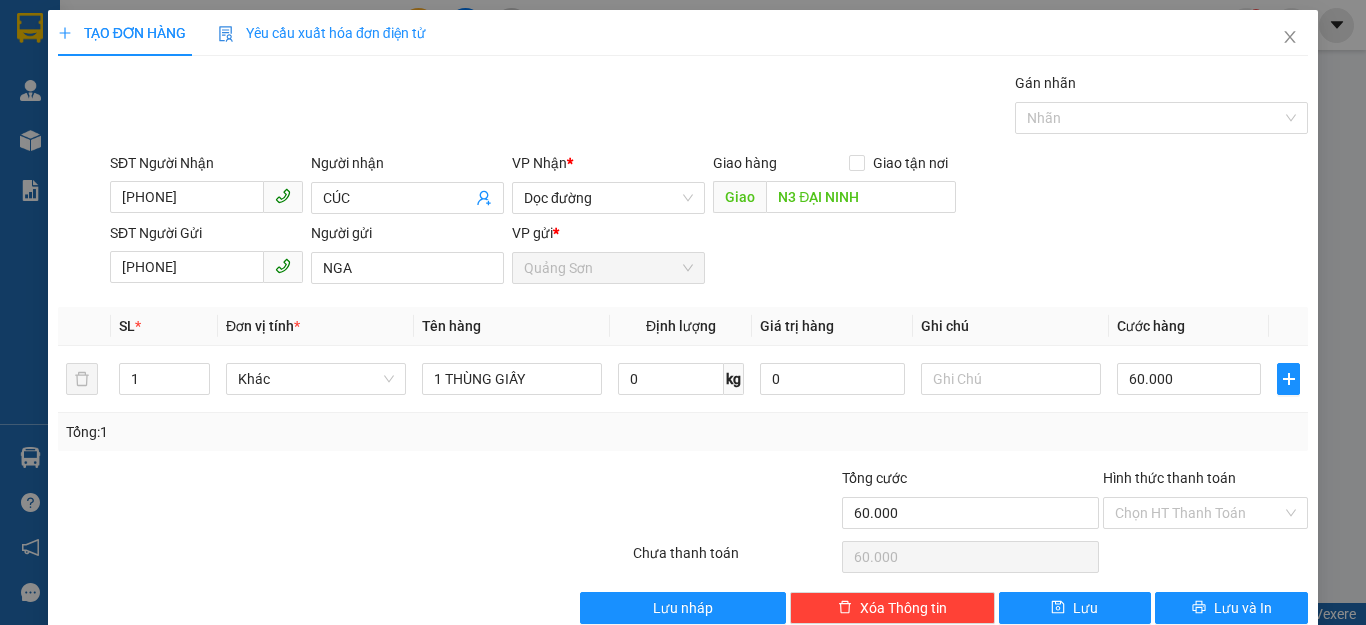 click on "SĐT Người Gửi [PHONE] Người gửi NGA VP gửi  * Quảng Sơn" at bounding box center [709, 257] 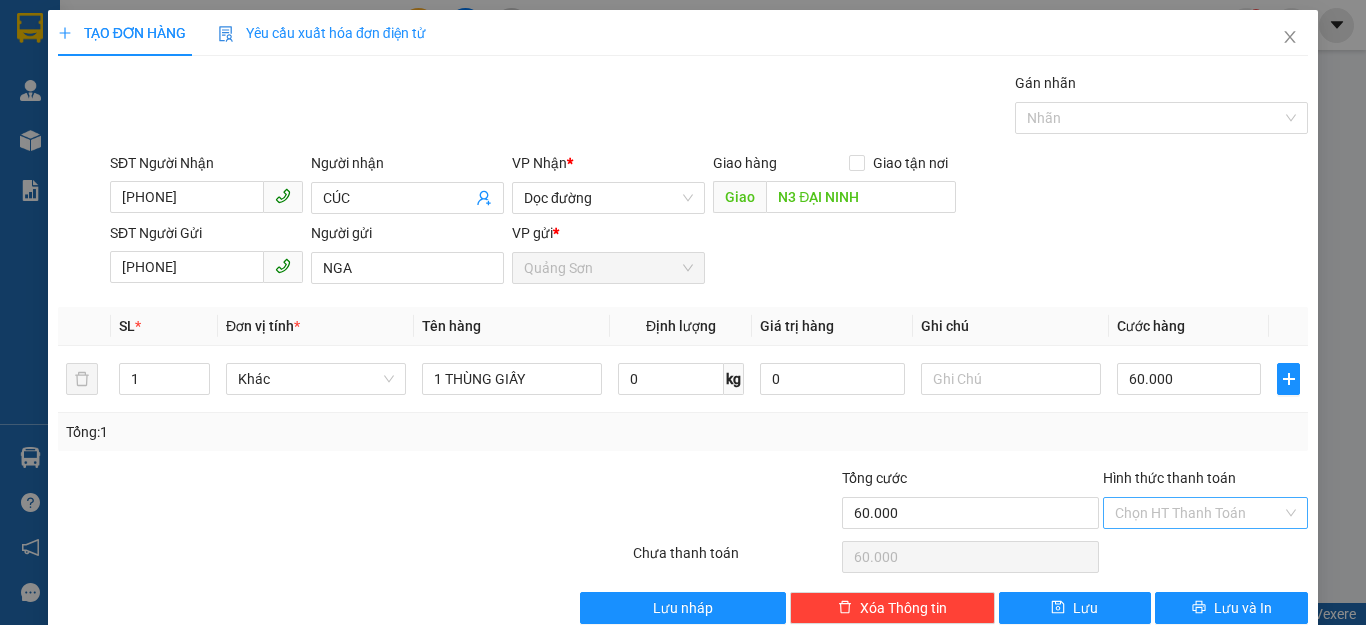 click on "Hình thức thanh toán" at bounding box center [1198, 513] 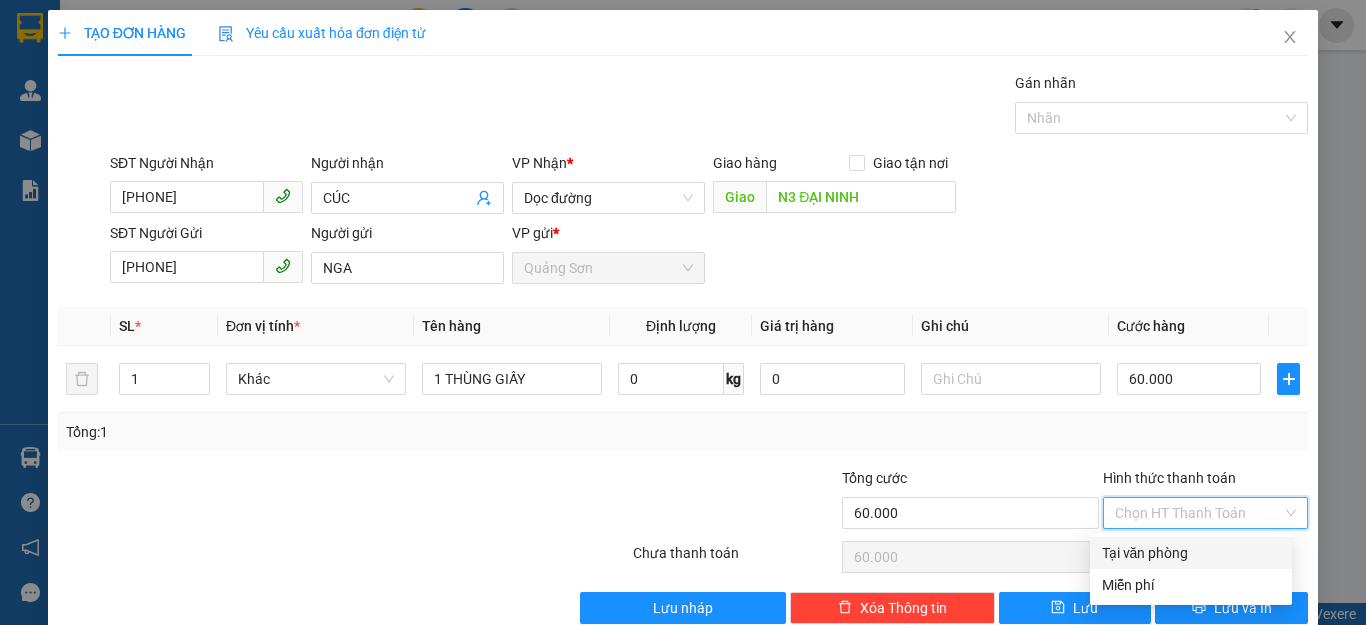 click on "Tại văn phòng" at bounding box center (1191, 553) 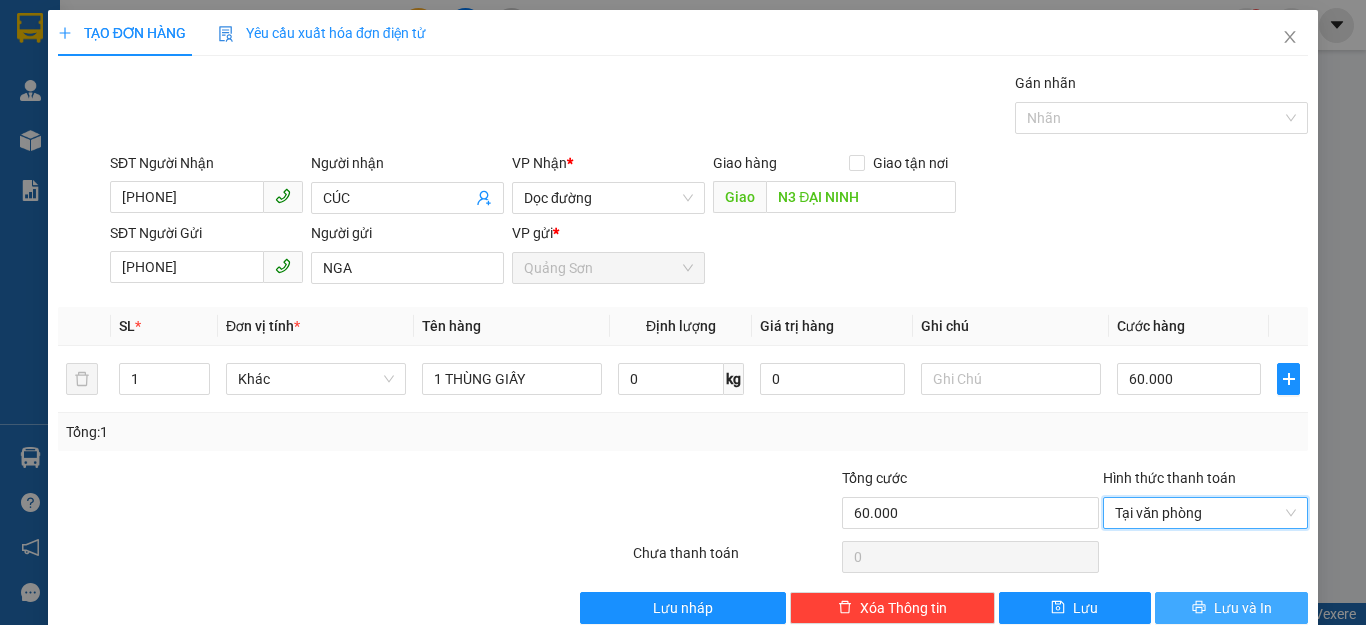 click 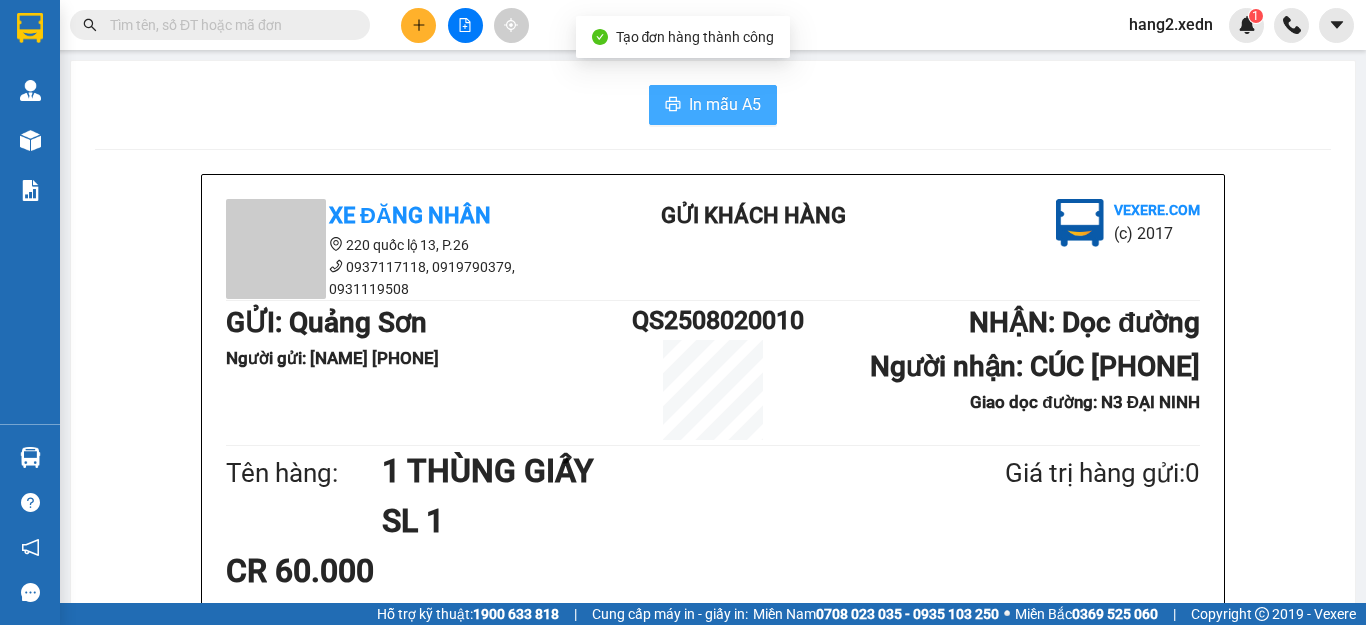 click on "In mẫu A5" at bounding box center (725, 104) 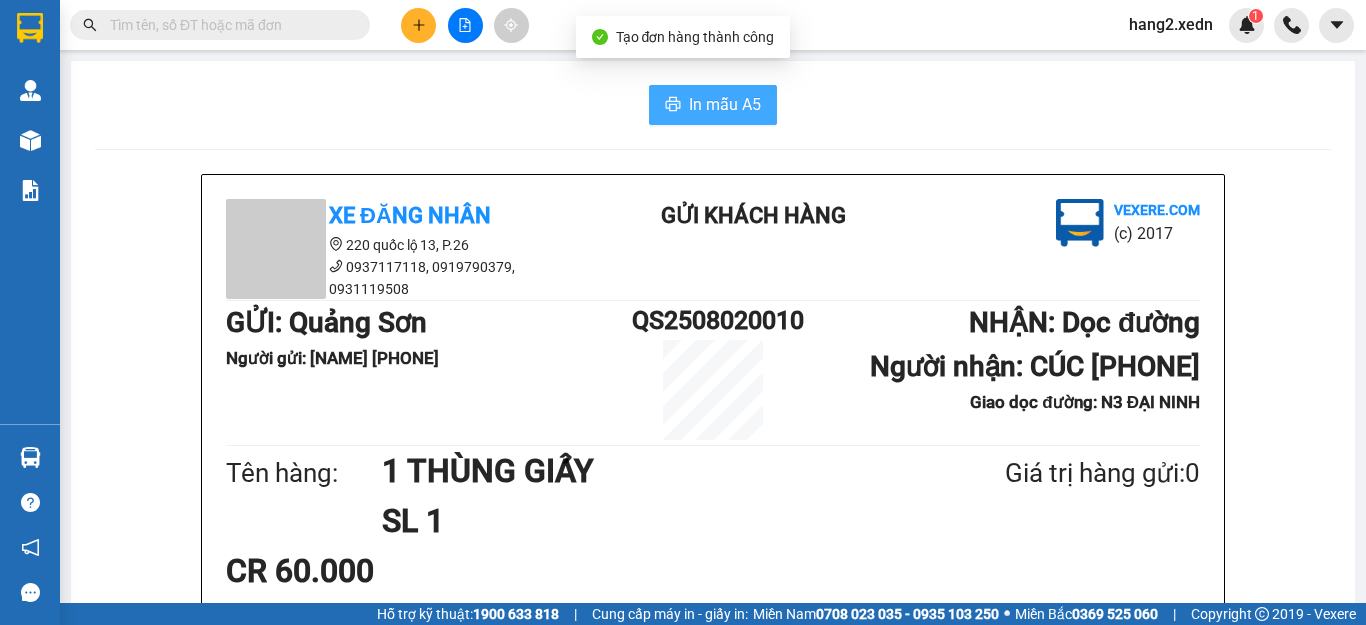 scroll, scrollTop: 0, scrollLeft: 0, axis: both 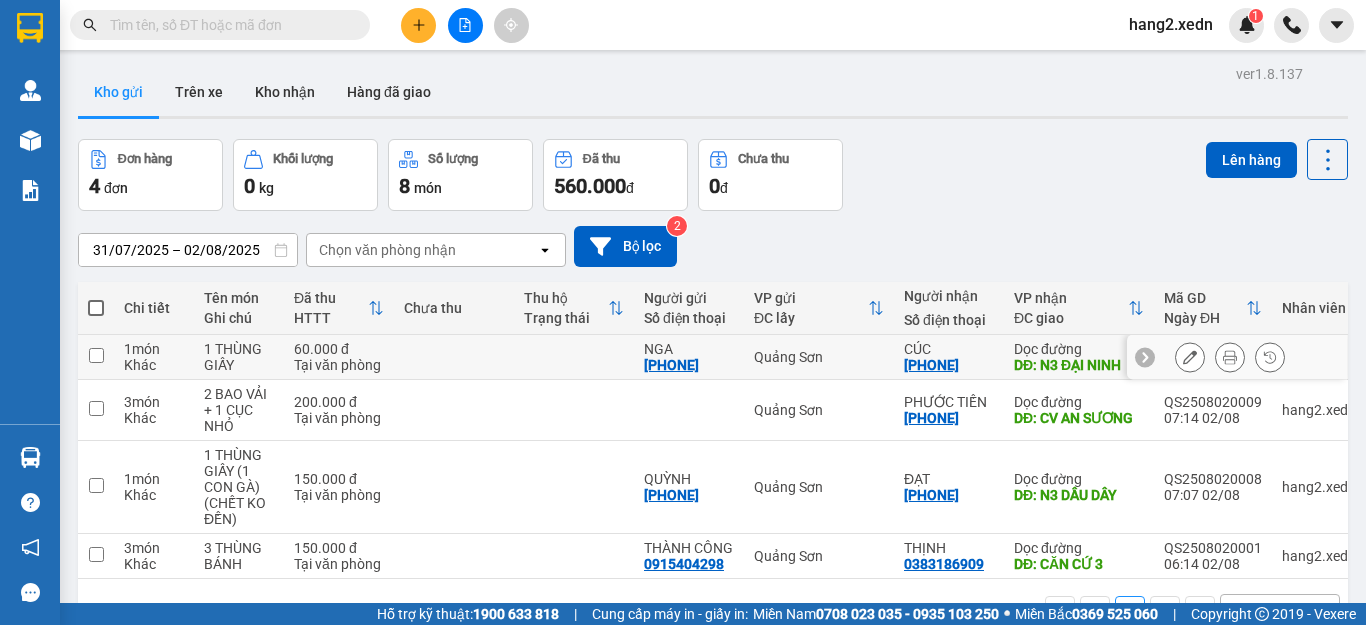 click at bounding box center (574, 357) 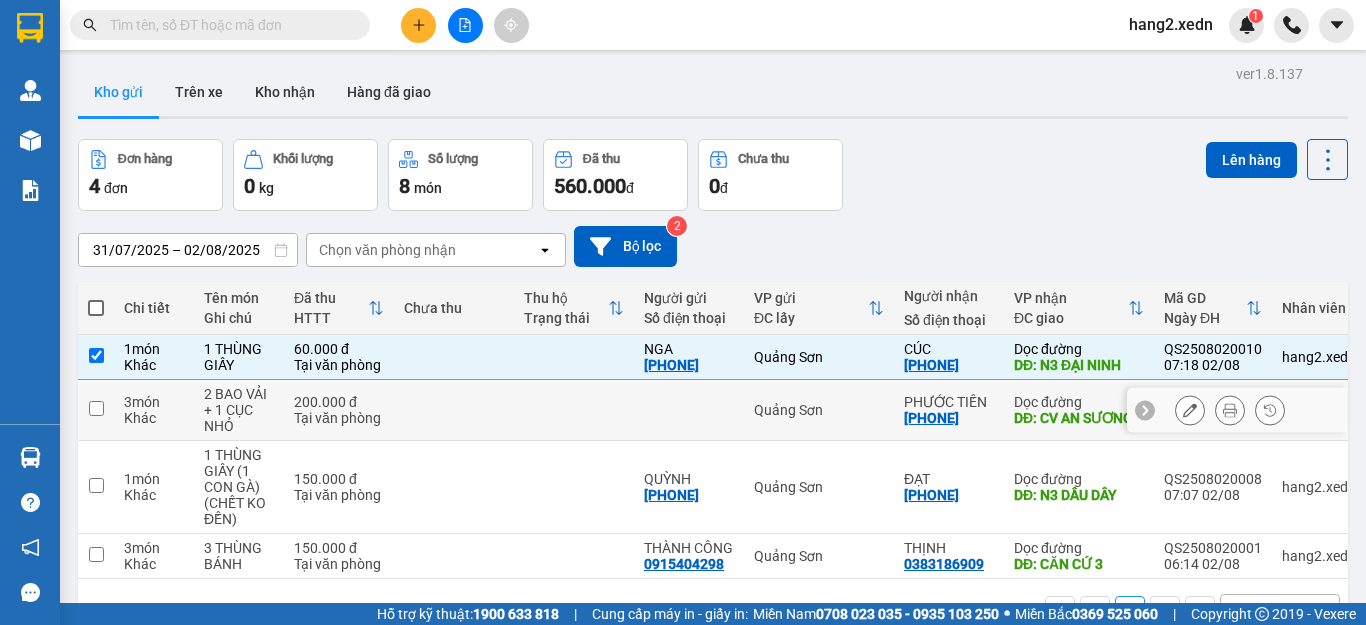 click at bounding box center (454, 410) 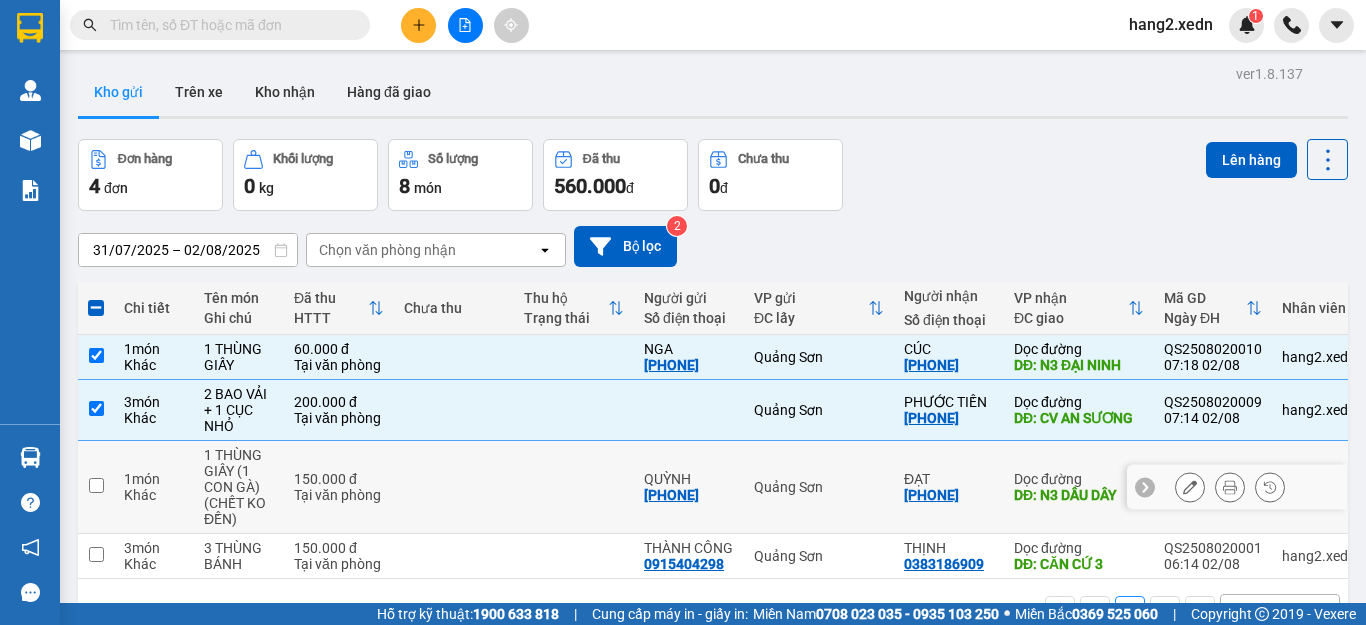 click at bounding box center (454, 487) 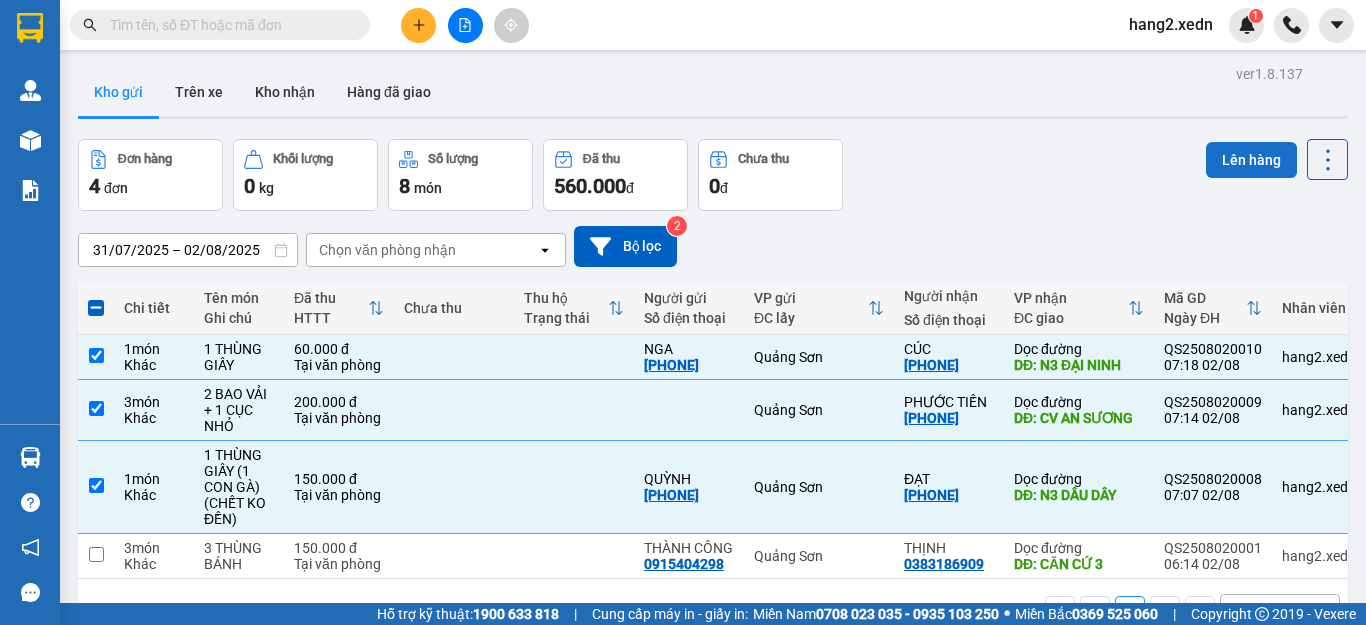 click on "Lên hàng" at bounding box center [1251, 160] 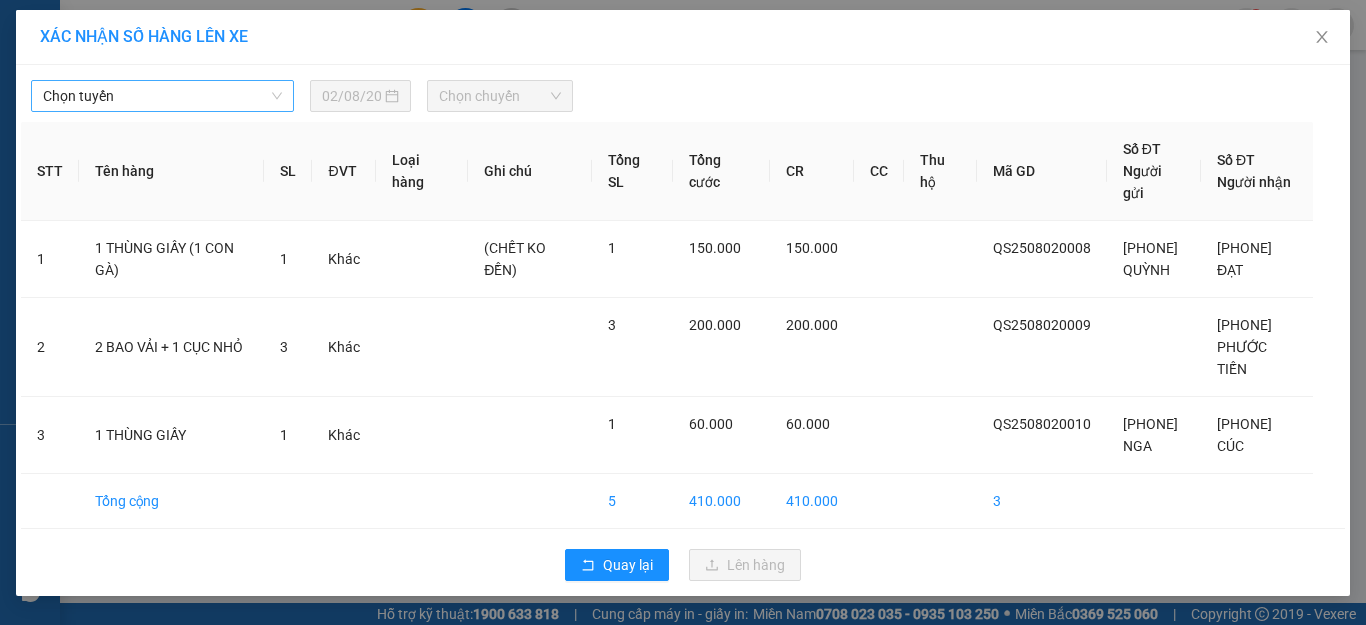 click on "Chọn tuyến" at bounding box center (162, 96) 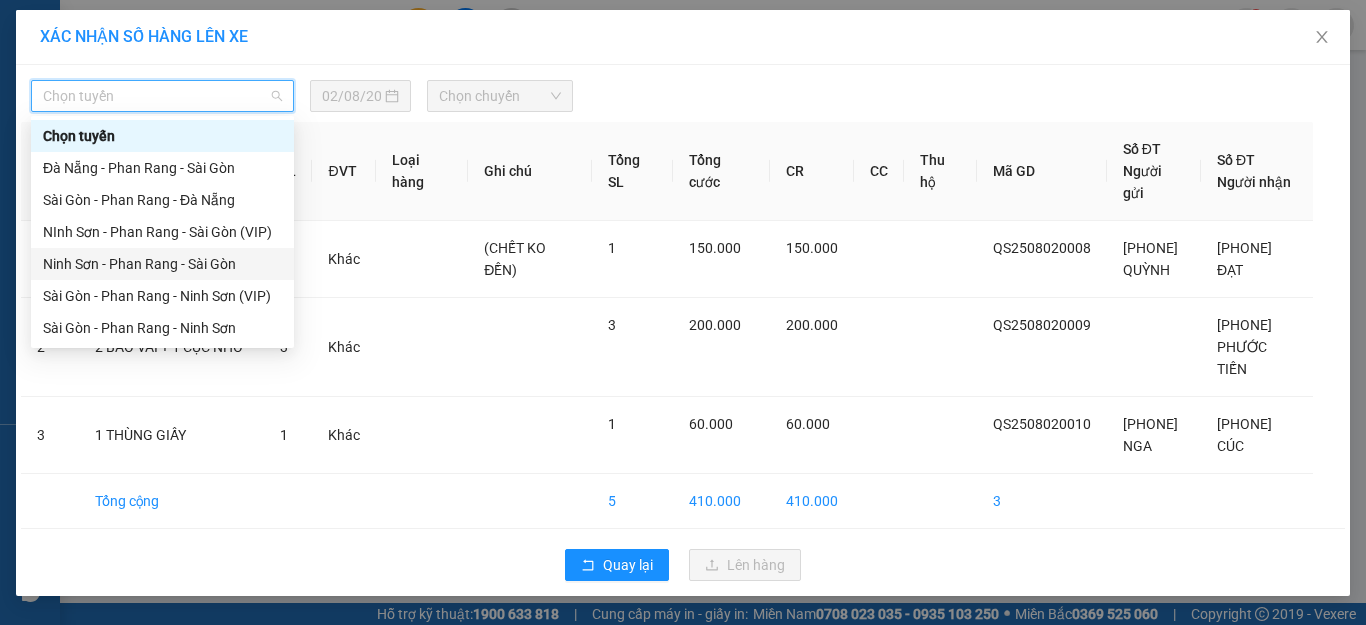 click on "Ninh Sơn - Phan Rang - Sài Gòn" at bounding box center [162, 264] 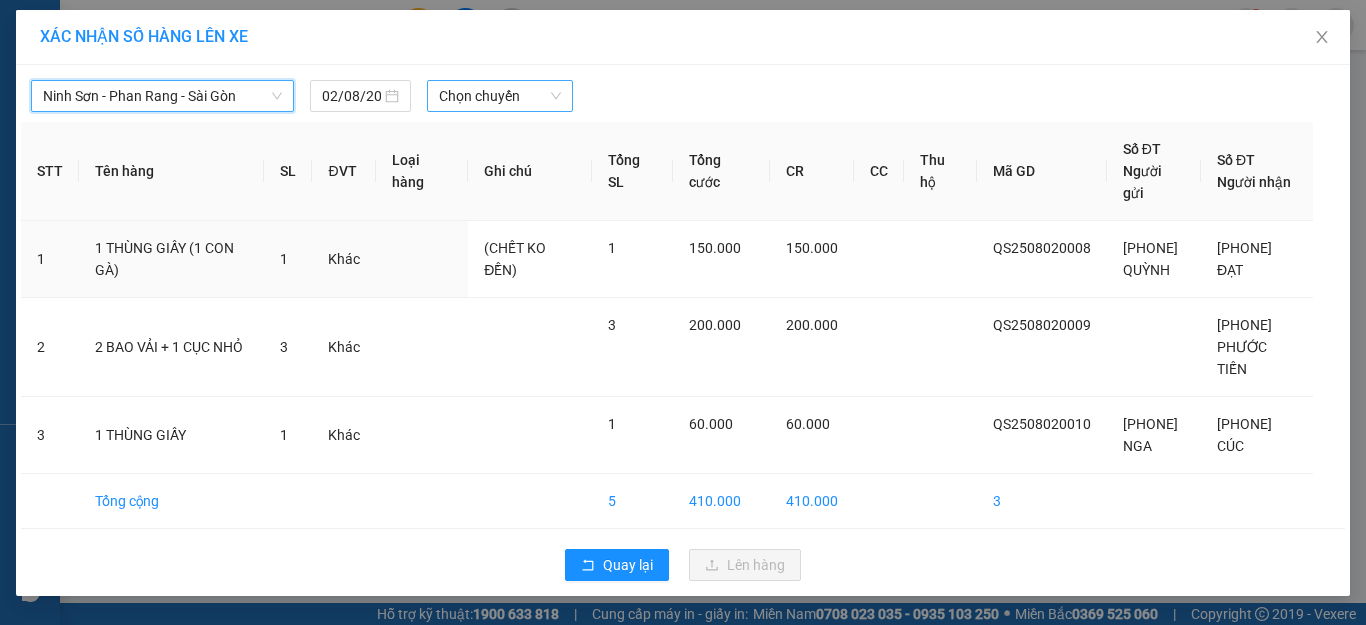 click on "Chọn chuyến" at bounding box center (500, 96) 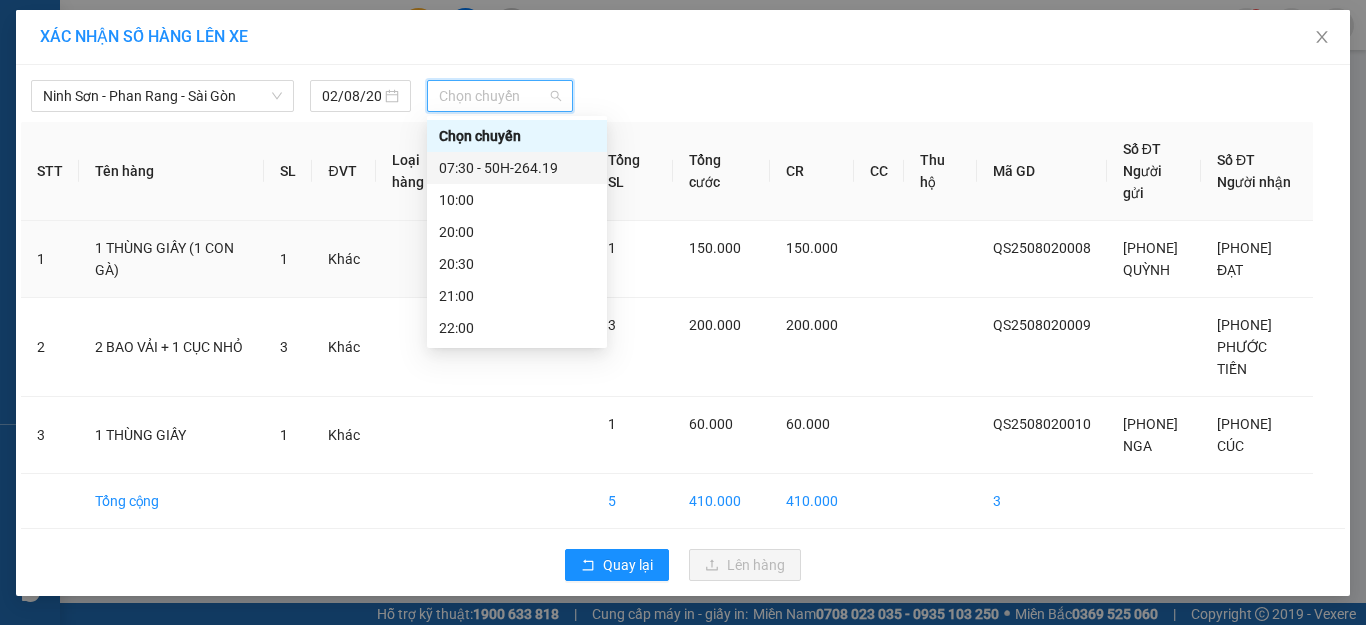 click on "07:30     - 50H-264.19" at bounding box center [517, 168] 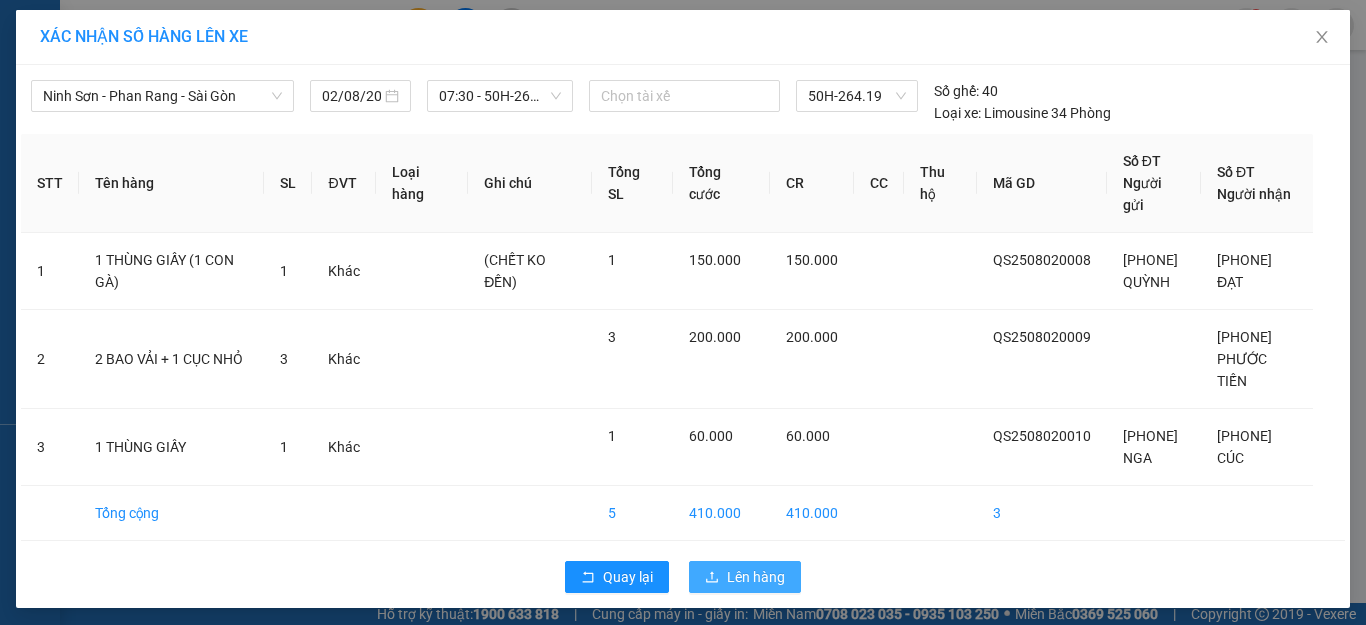 click on "Lên hàng" at bounding box center (756, 577) 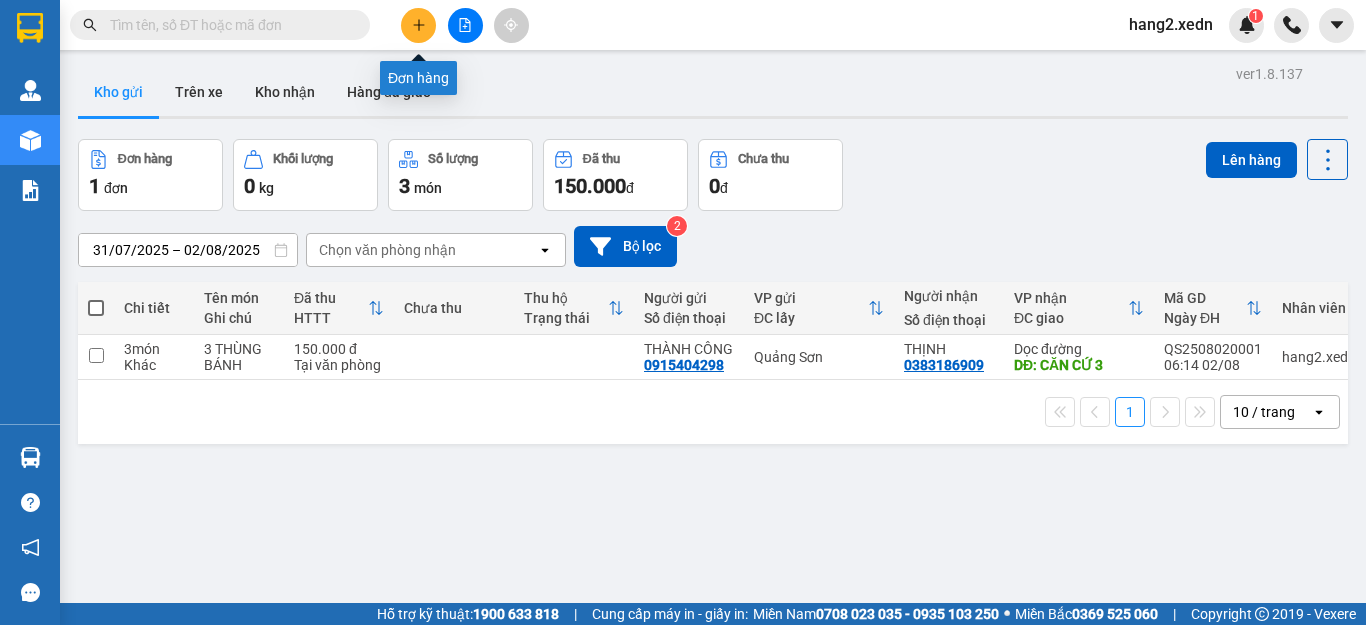 click at bounding box center (465, 25) 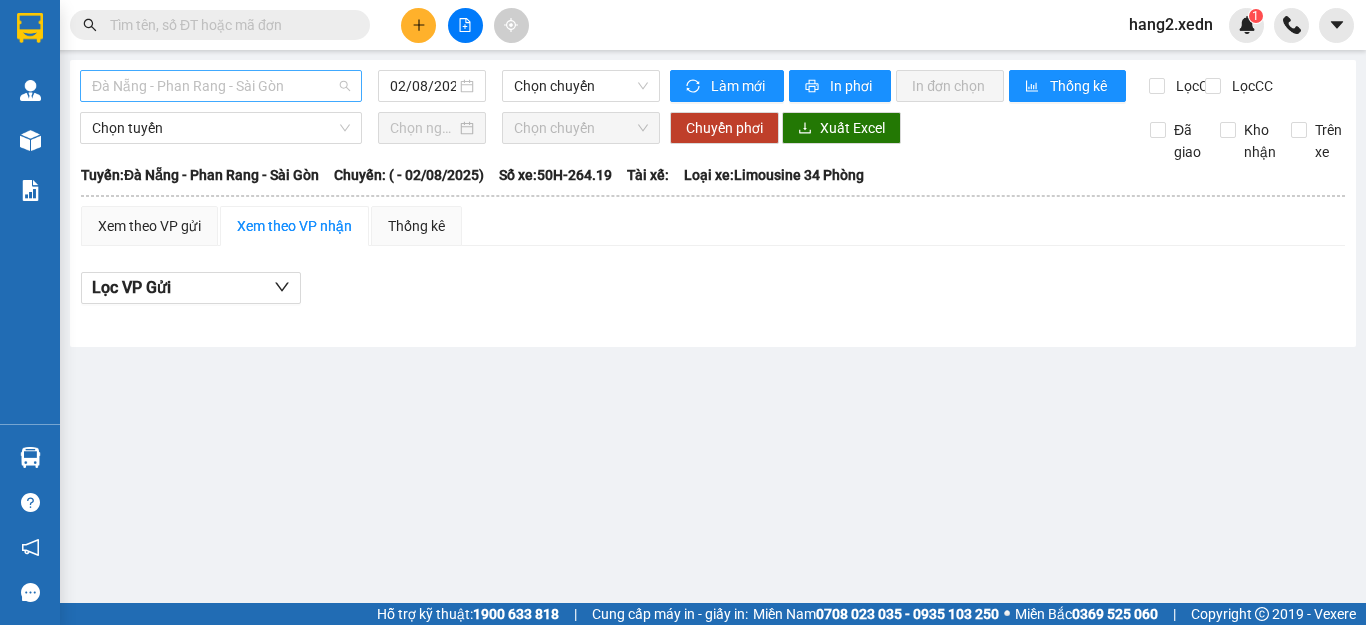 click on "Đà Nẵng - Phan Rang - Sài Gòn" at bounding box center [221, 86] 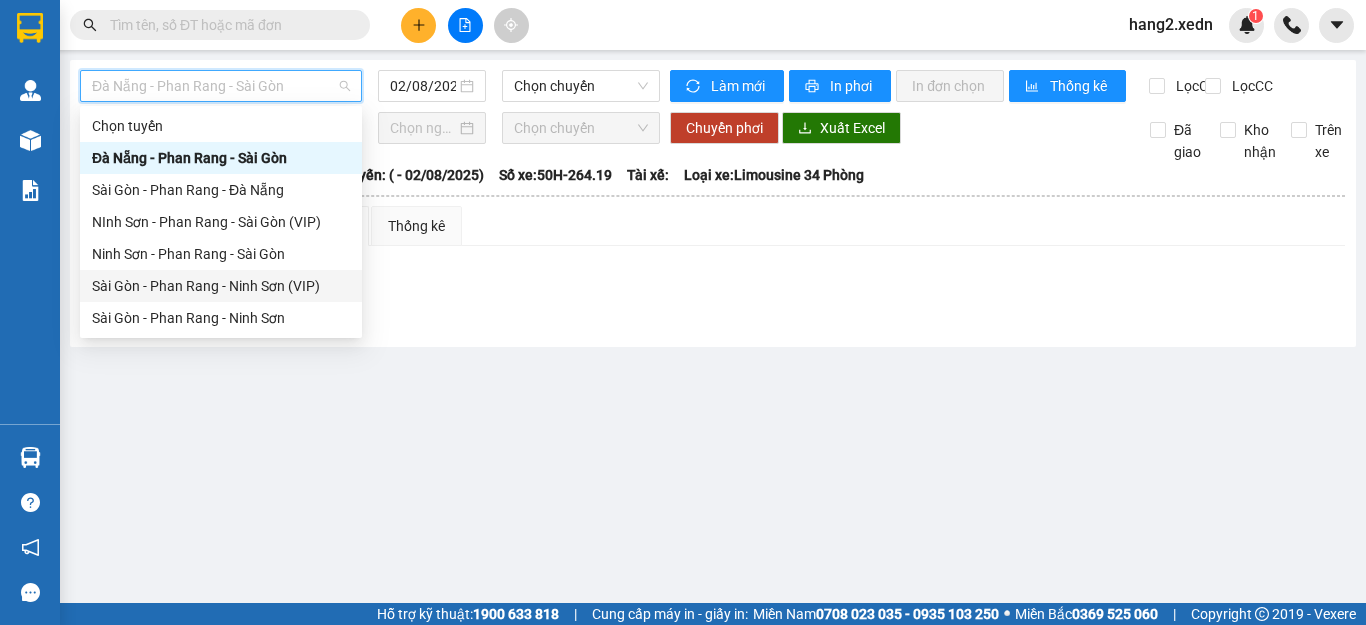 click on "Sài Gòn - Phan Rang - Ninh Sơn (VIP)" at bounding box center [221, 286] 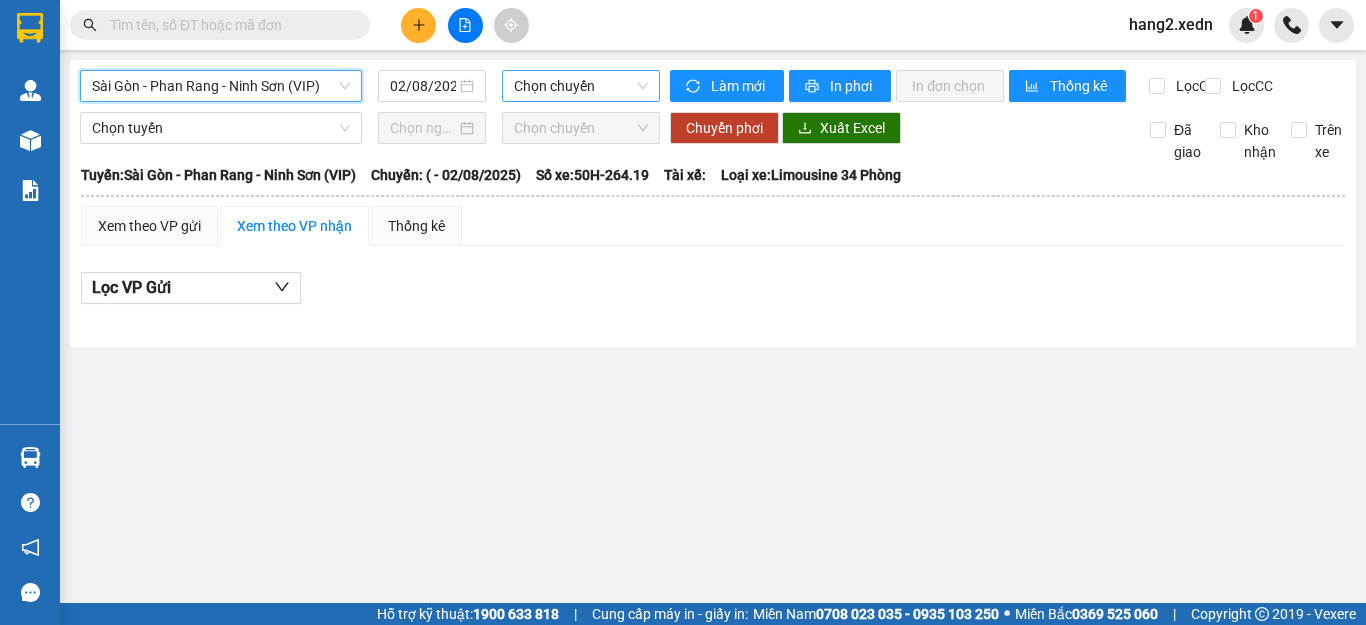 click on "Chọn chuyến" at bounding box center (581, 86) 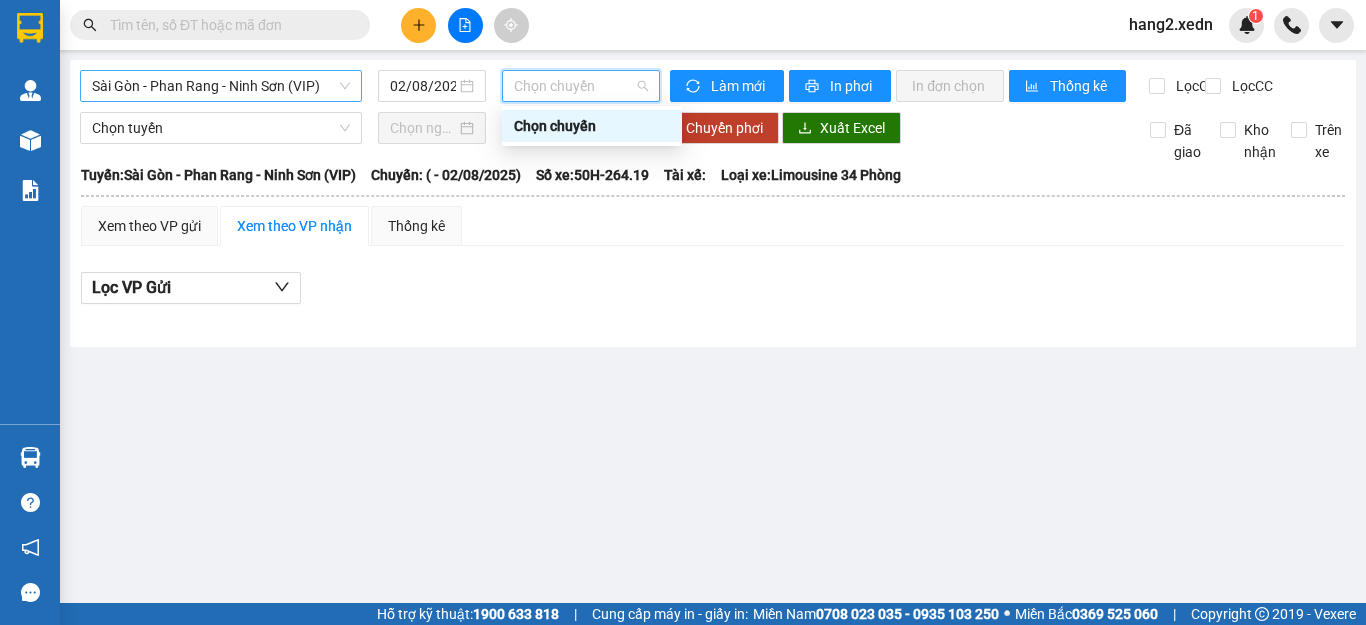 click on "Sài Gòn - Phan Rang - Ninh Sơn (VIP)" at bounding box center (221, 86) 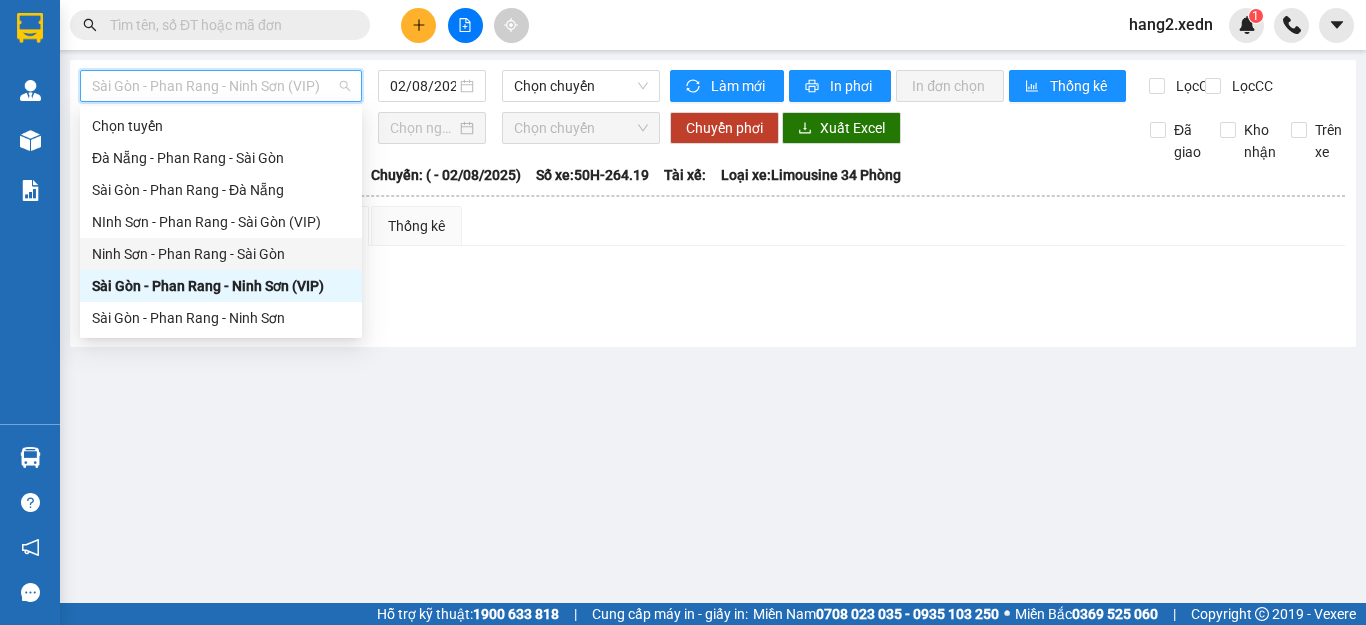 click on "Ninh Sơn - Phan Rang - Sài Gòn" at bounding box center (221, 254) 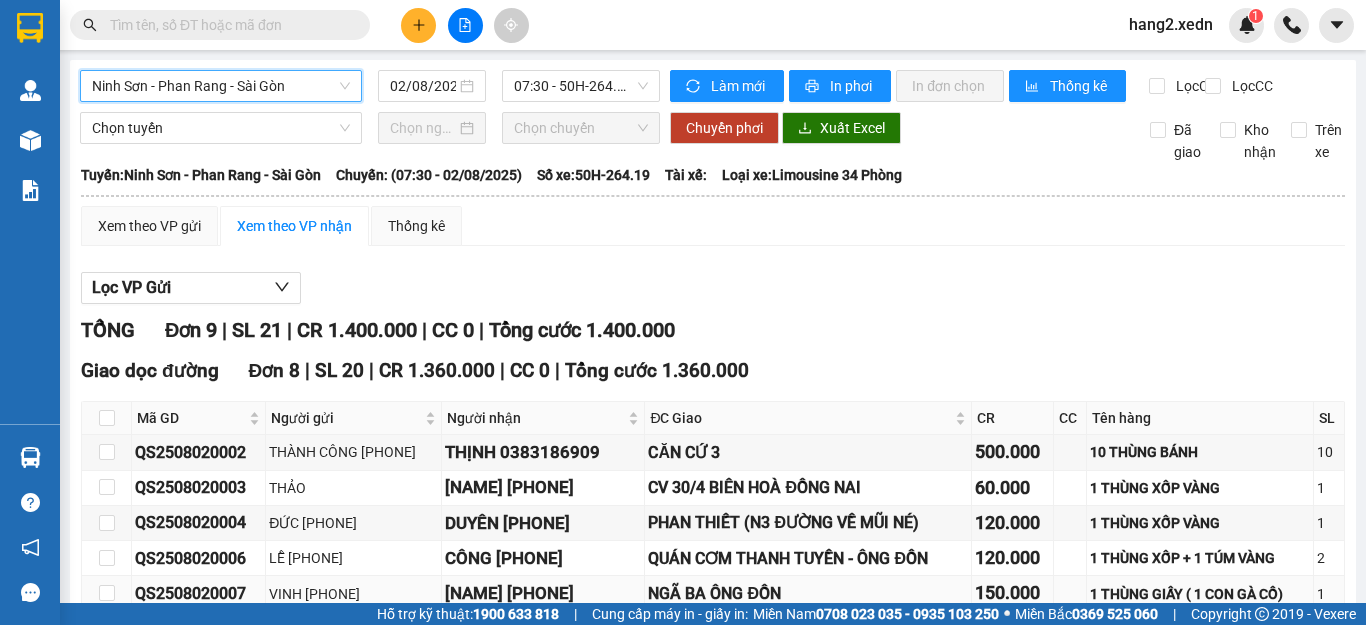scroll, scrollTop: 200, scrollLeft: 0, axis: vertical 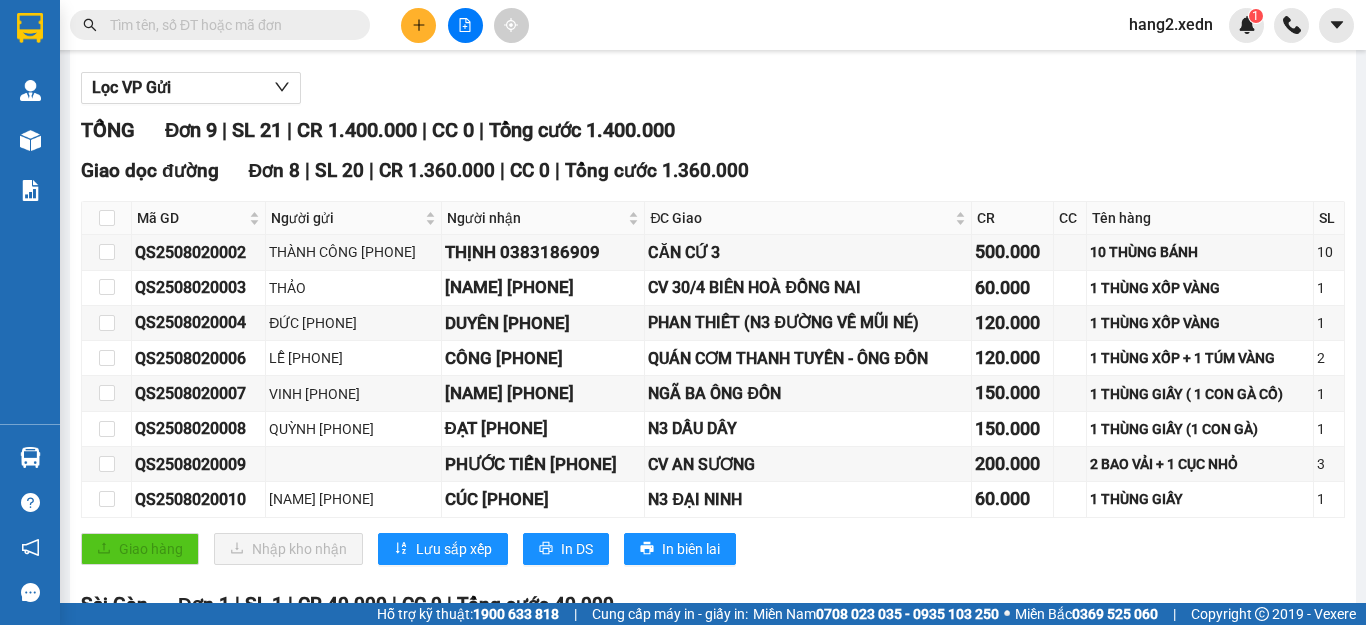 click at bounding box center (465, 25) 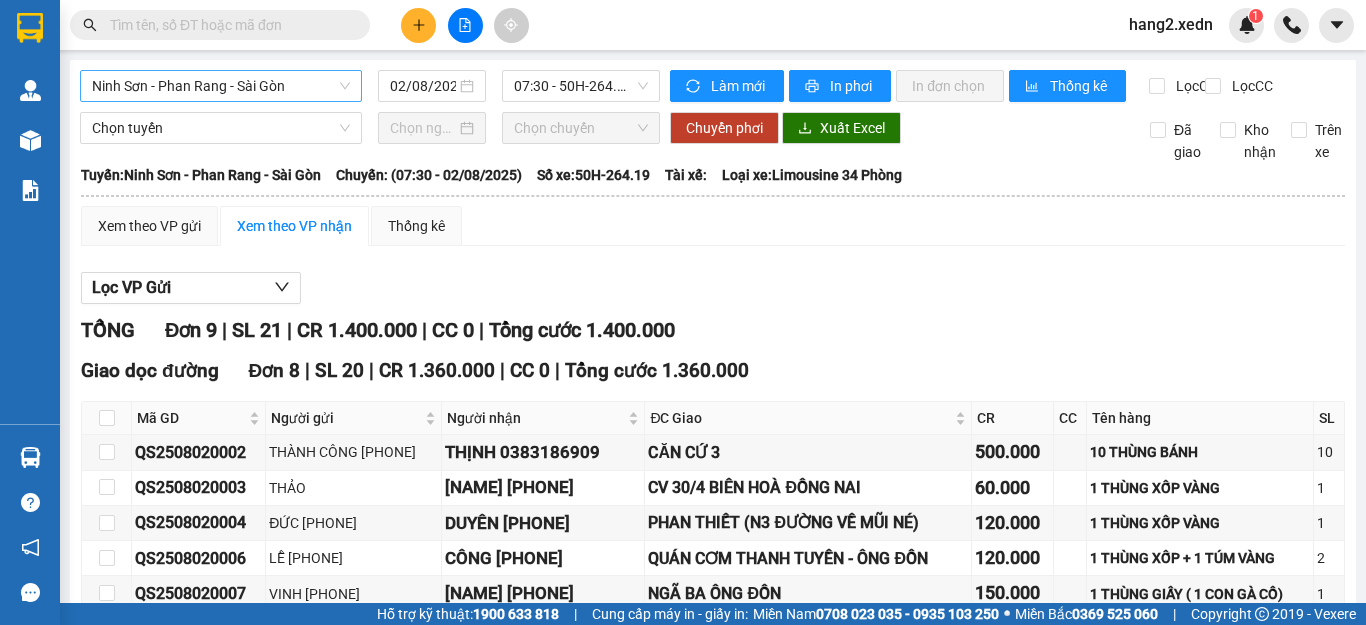 click on "Ninh Sơn - Phan Rang - Sài Gòn" at bounding box center [221, 86] 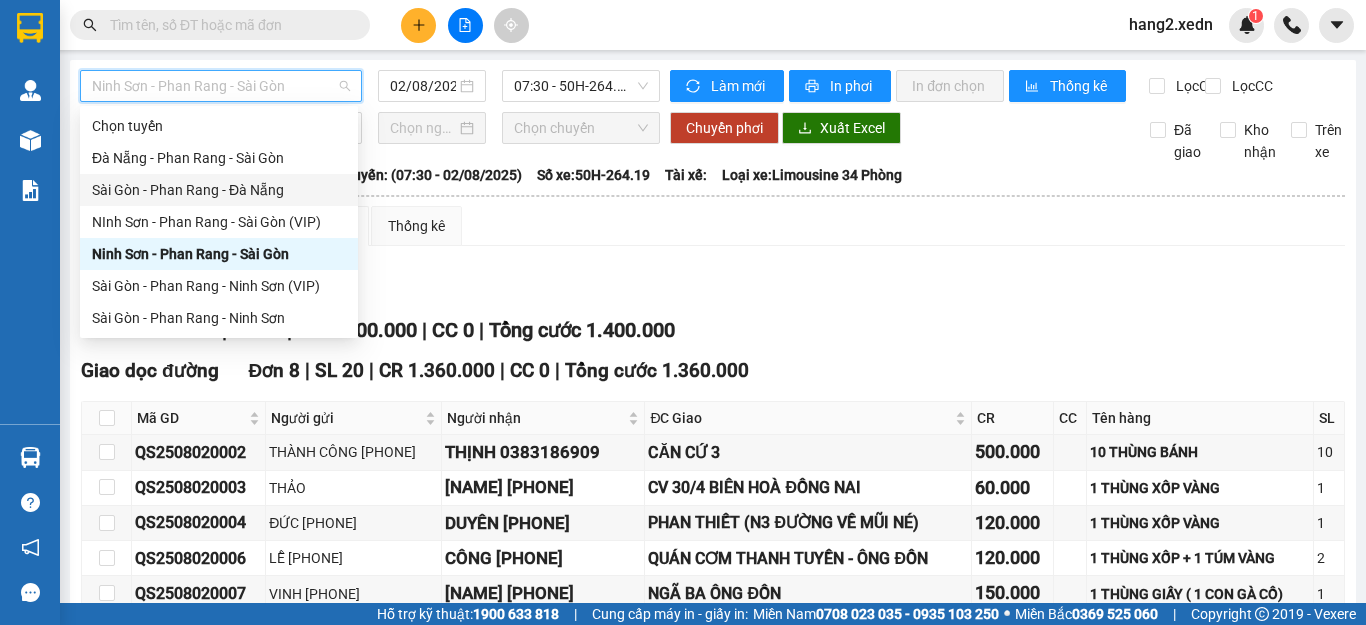 click at bounding box center (228, 25) 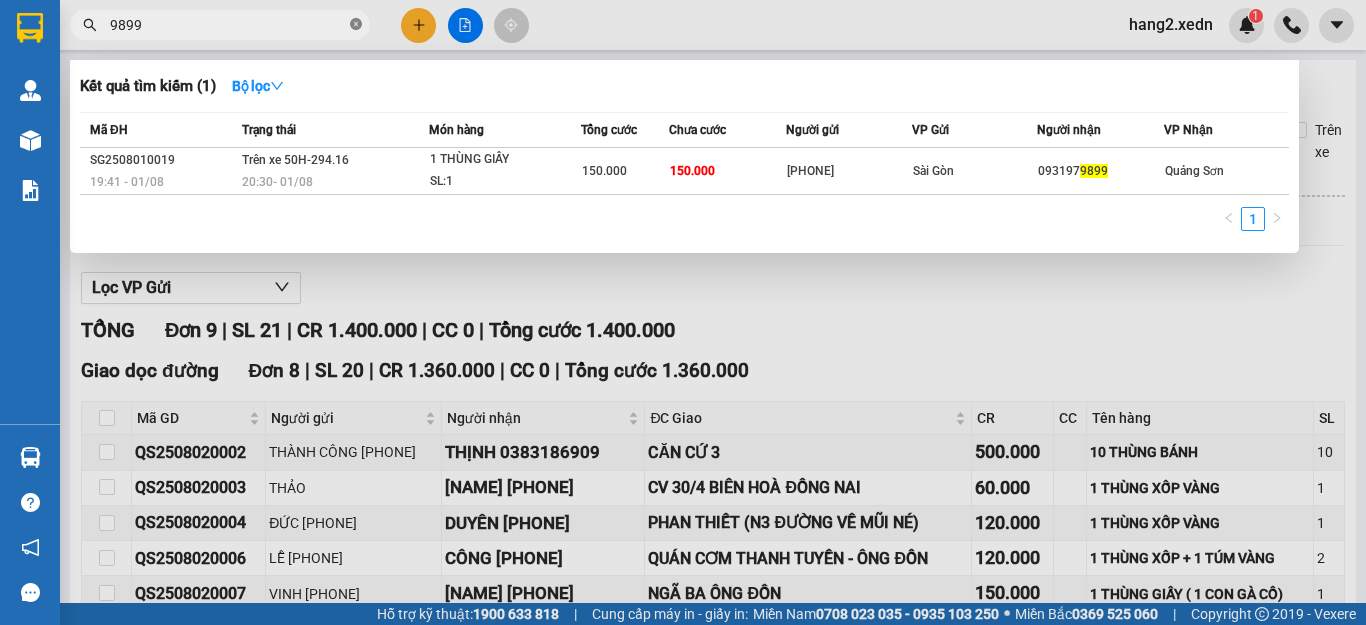 click 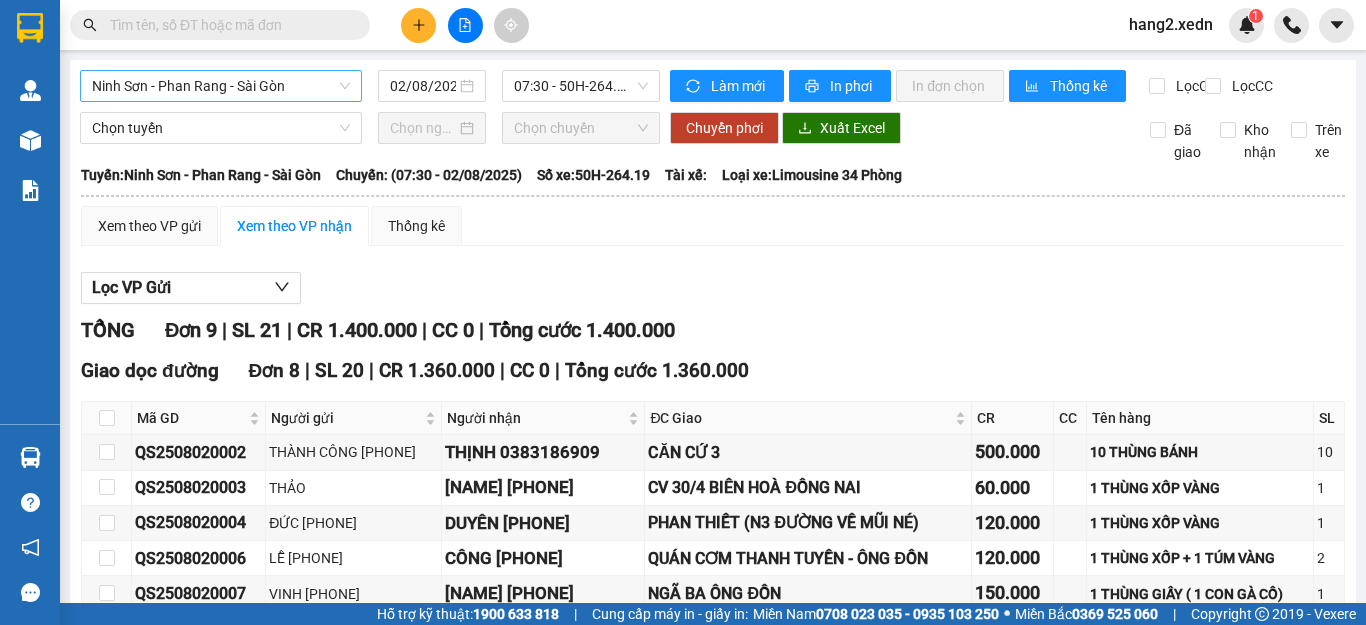 click on "Ninh Sơn - Phan Rang - Sài Gòn" at bounding box center (221, 86) 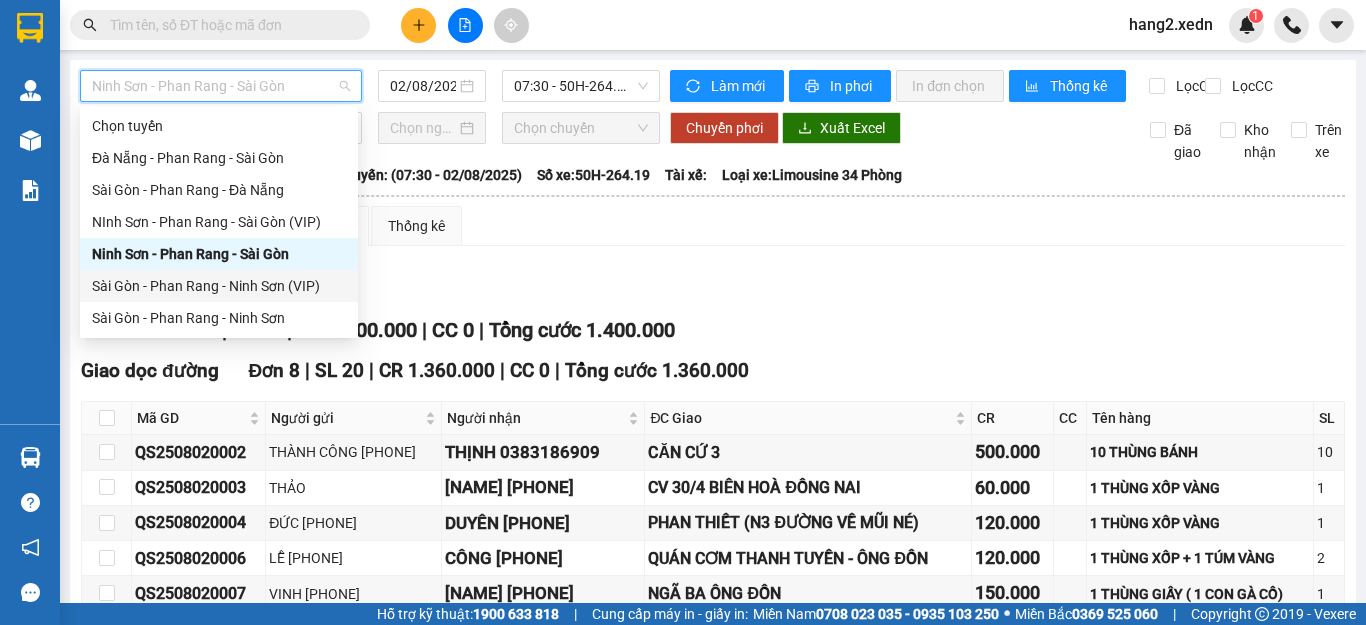 click on "Sài Gòn - Phan Rang - Ninh Sơn (VIP)" at bounding box center [219, 286] 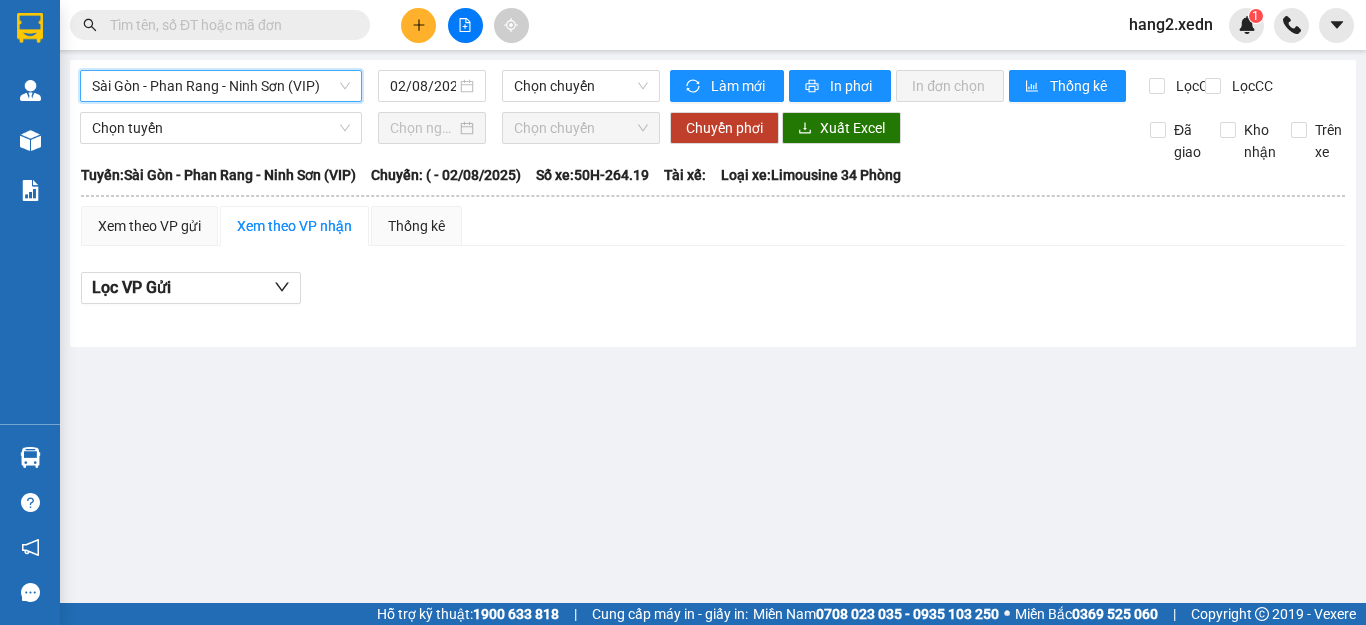click on "Sài Gòn - Phan Rang - Ninh Sơn (VIP)" at bounding box center [221, 86] 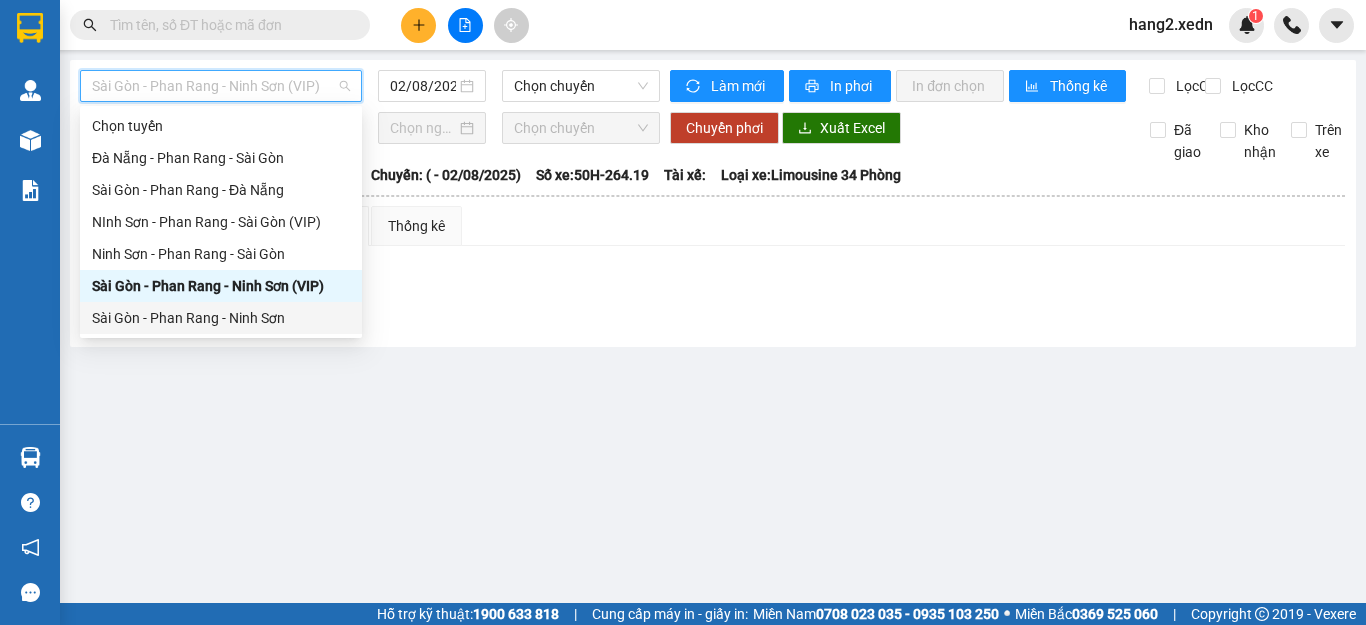 click on "Sài Gòn - Phan Rang - Ninh Sơn" at bounding box center [221, 318] 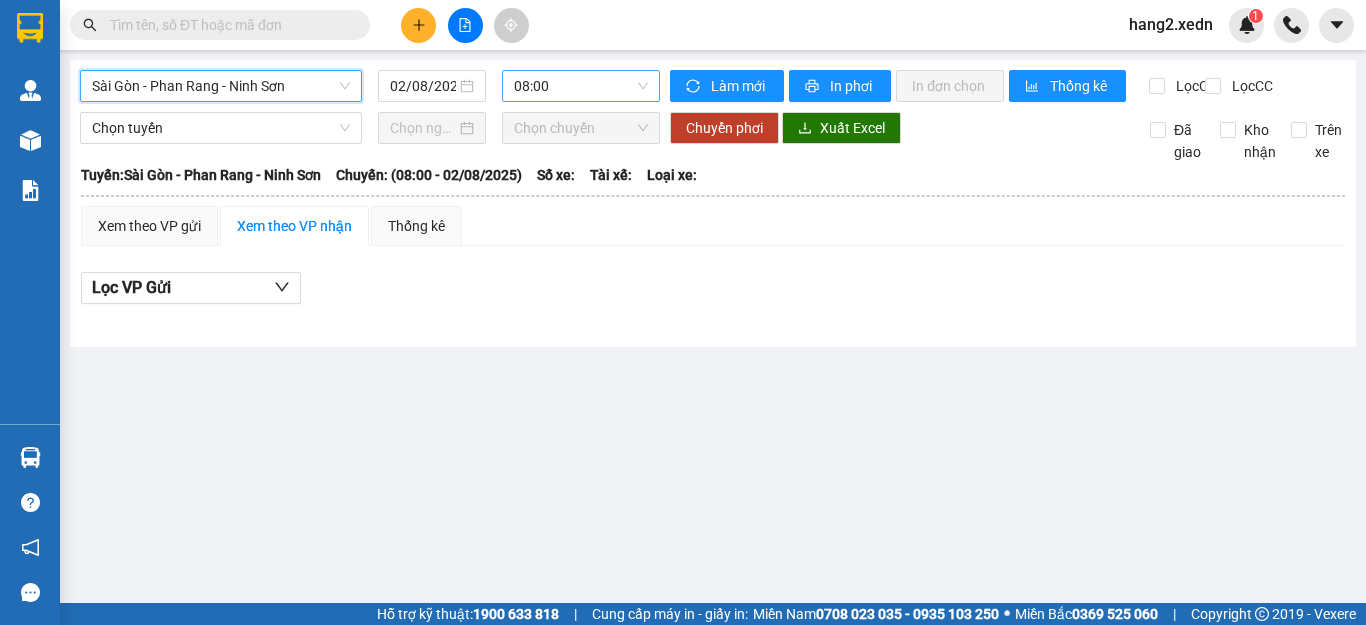 click on "08:00" at bounding box center [581, 86] 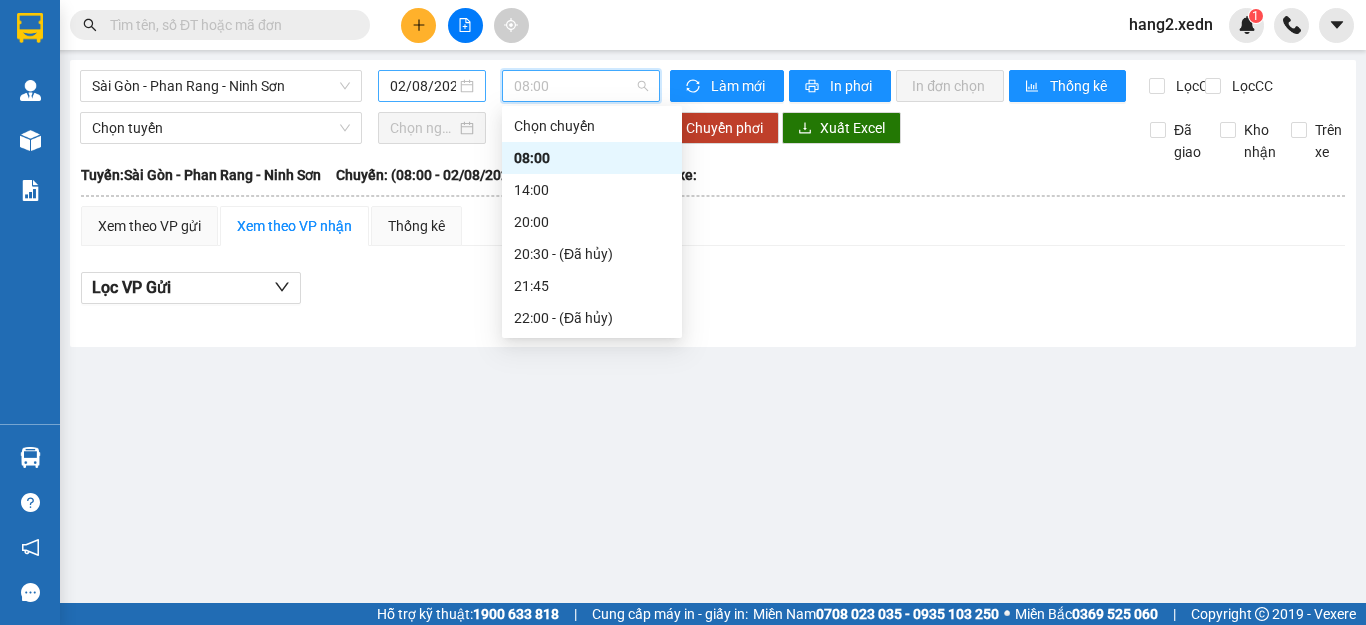 click on "02/08/2025" at bounding box center (423, 86) 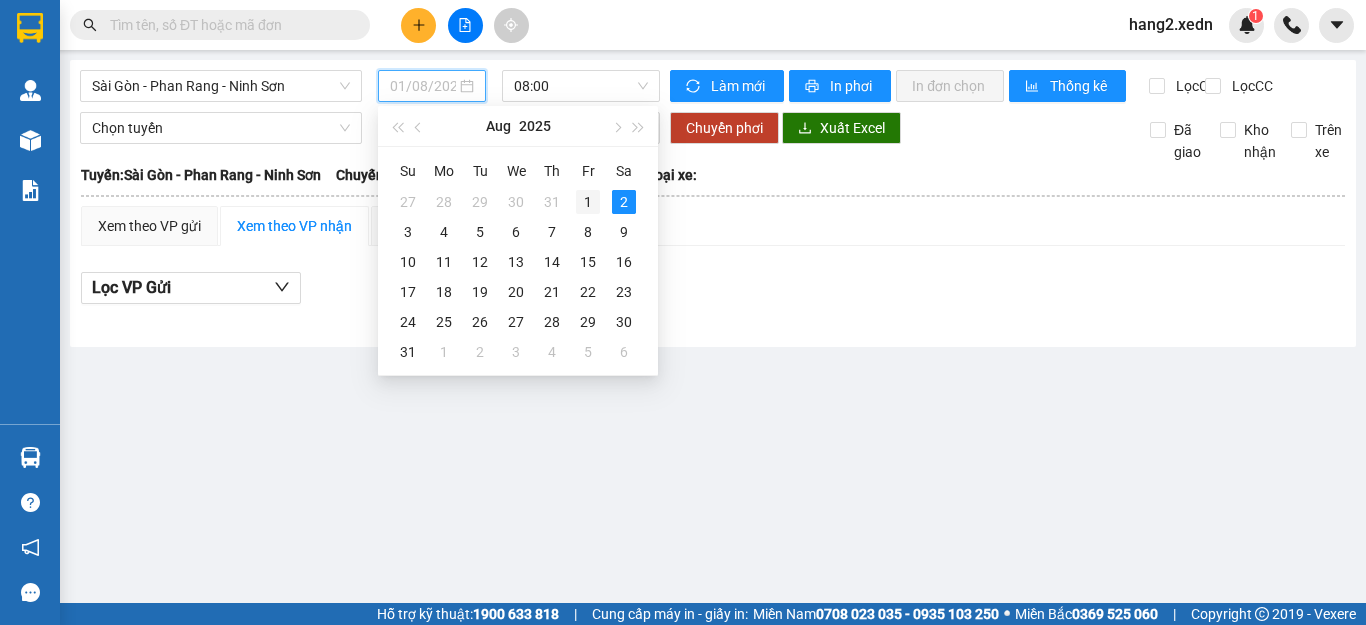 click on "1" at bounding box center [588, 202] 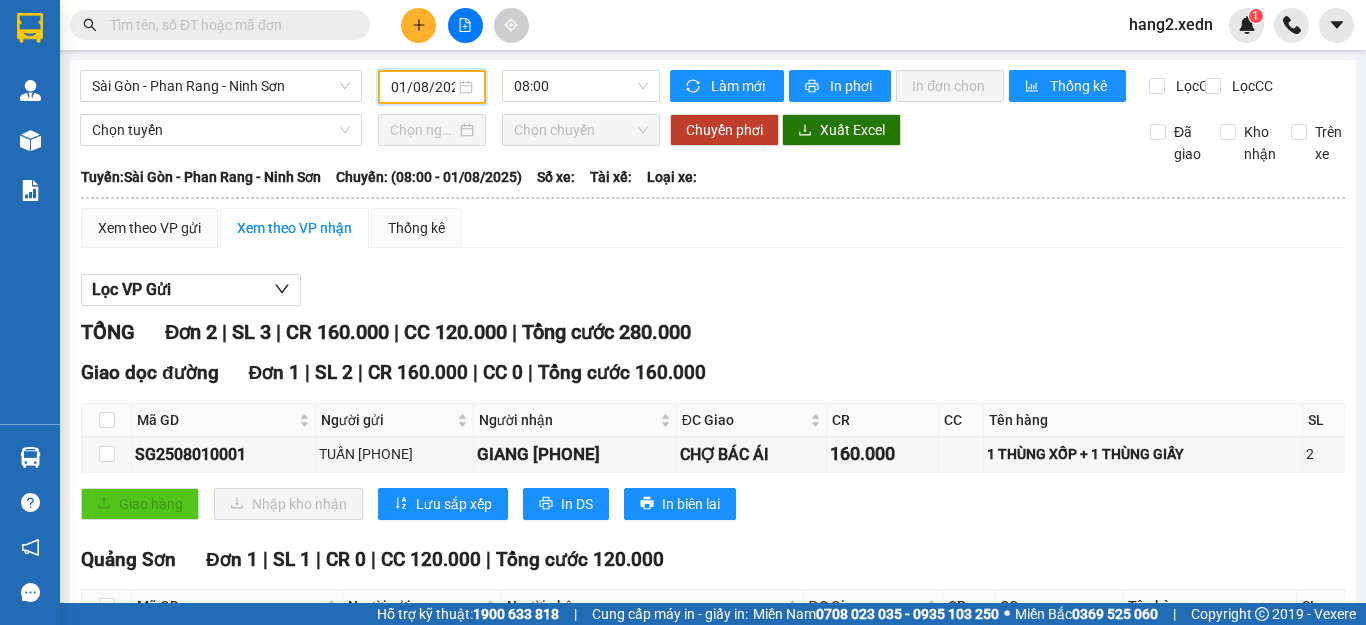 scroll, scrollTop: 0, scrollLeft: 0, axis: both 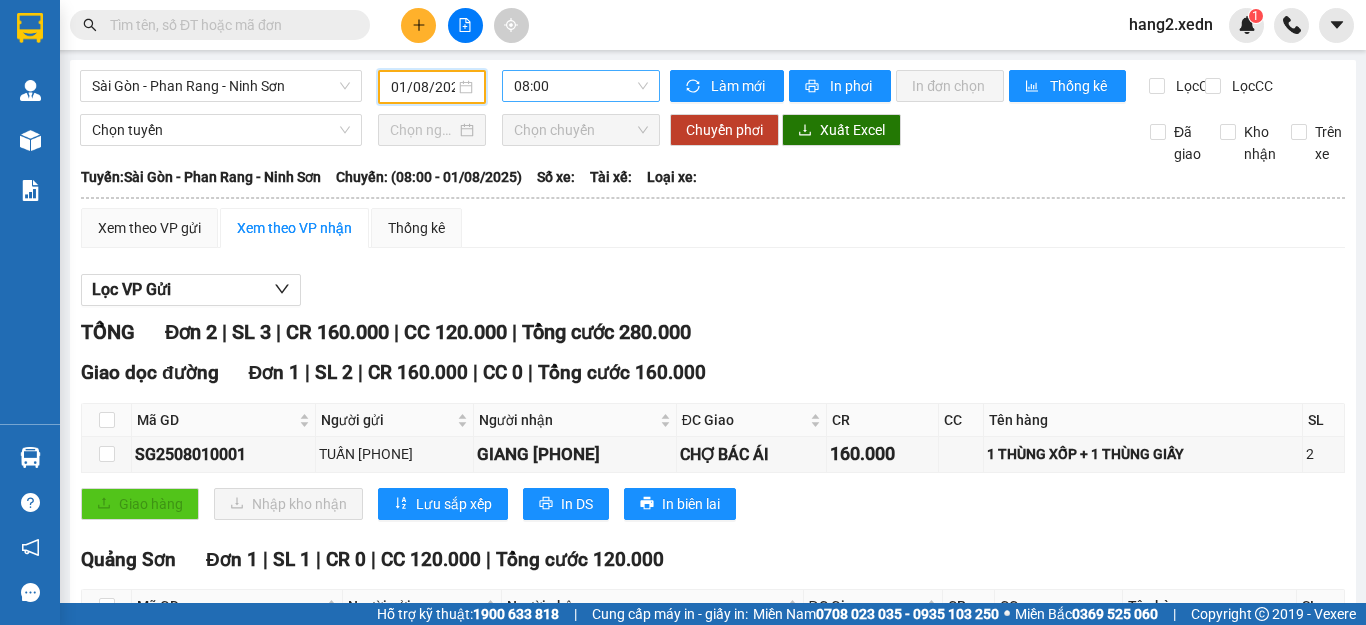 click on "08:00" at bounding box center [581, 86] 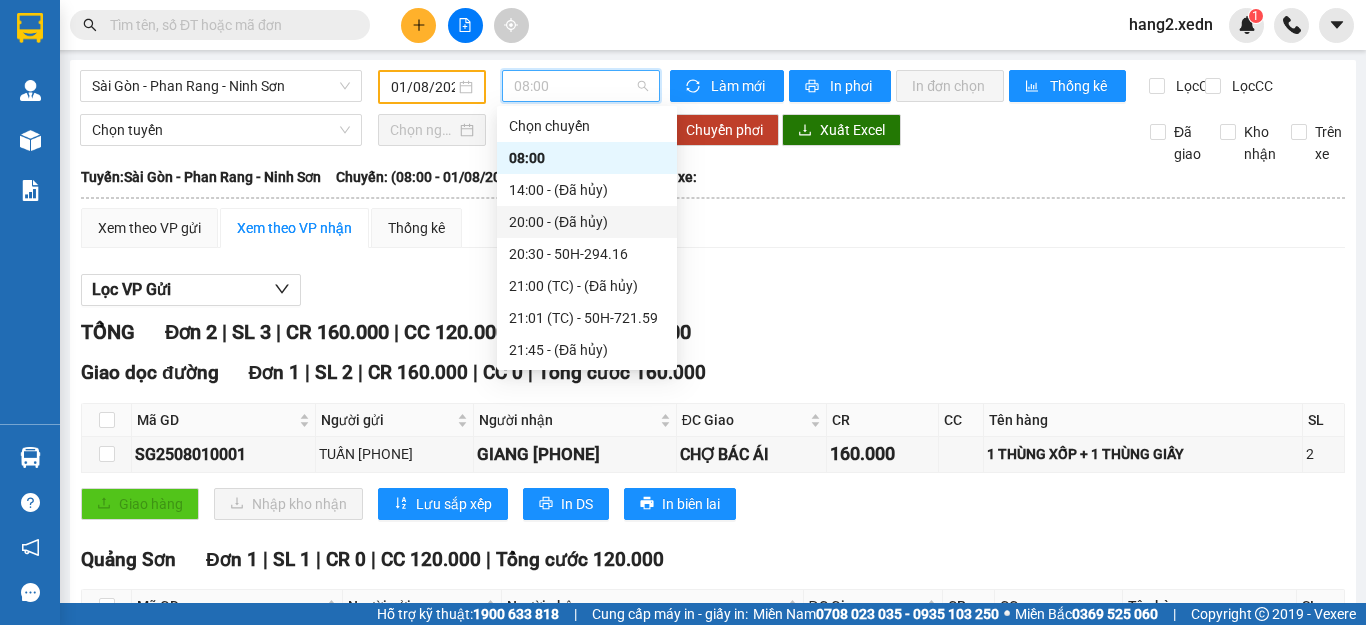 scroll, scrollTop: 64, scrollLeft: 0, axis: vertical 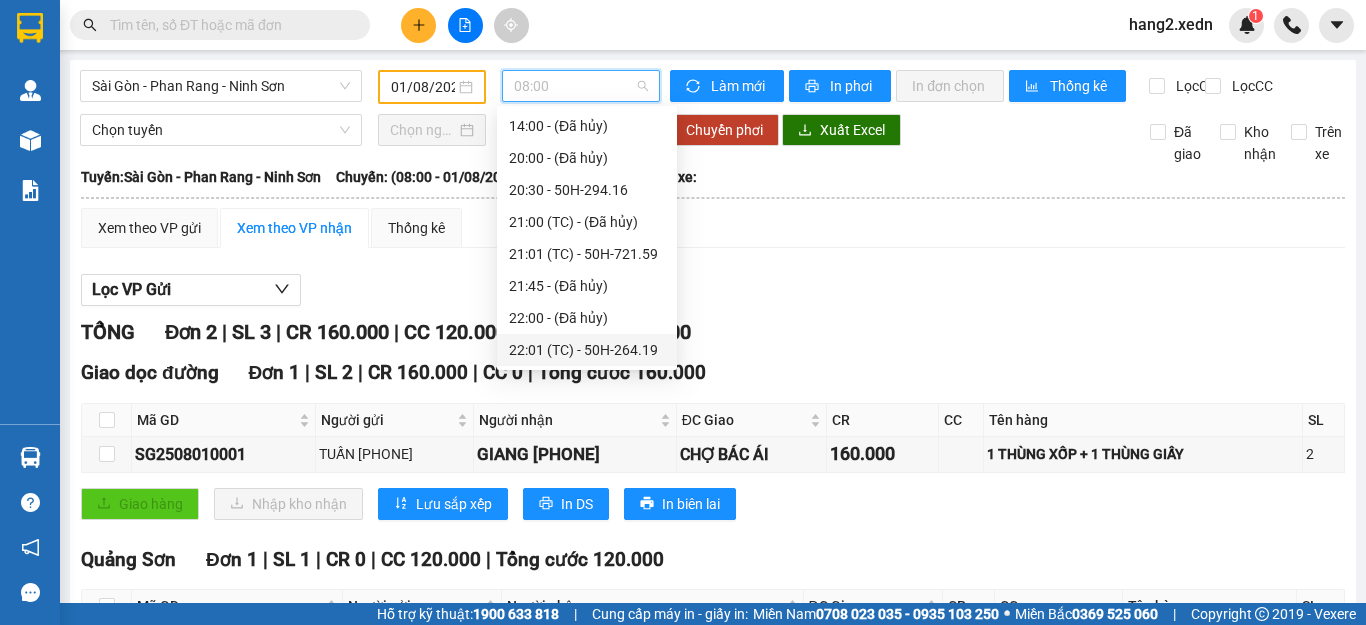 click on "[TIME]   (TC)   - 50H-264.19" at bounding box center (587, 350) 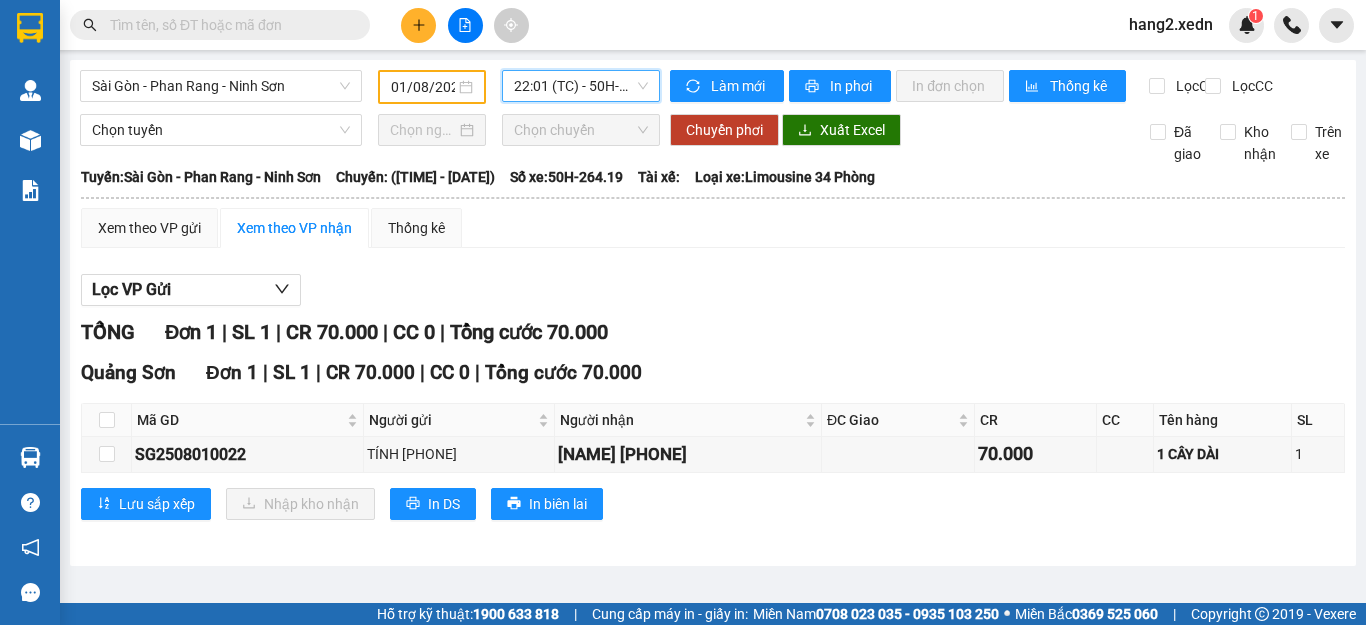 click on "[TIME]   (TC)   - 50H-264.19" at bounding box center [581, 86] 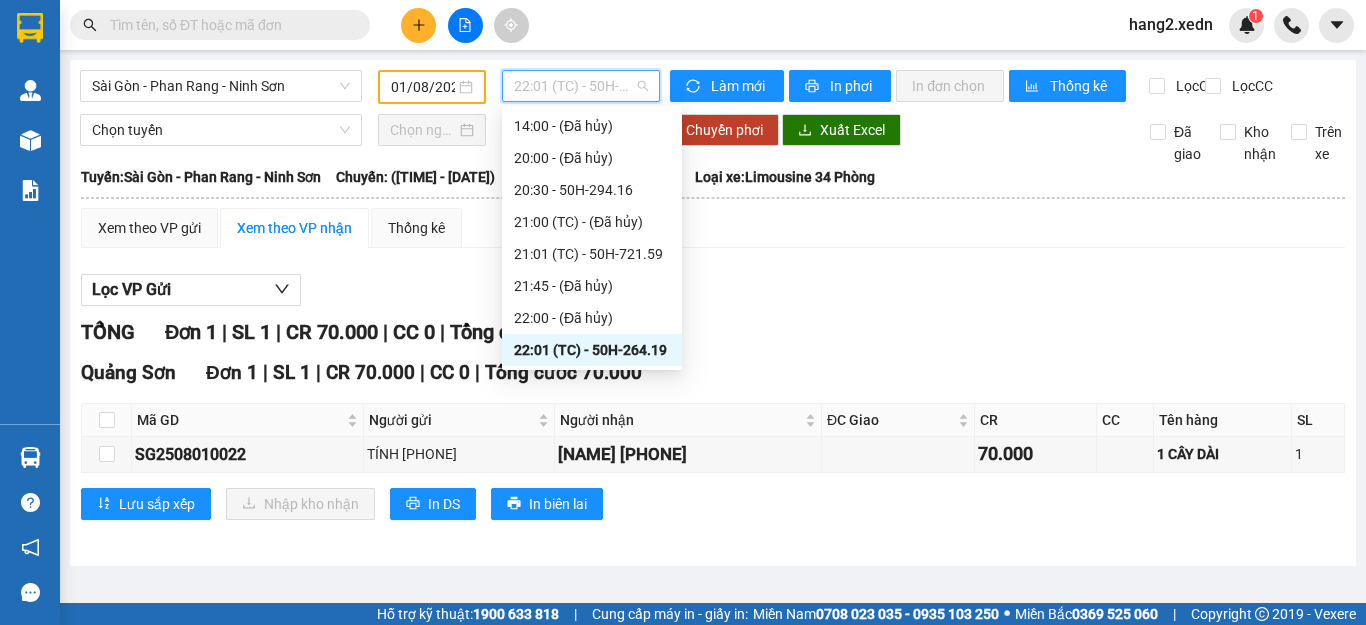 click on "[TIME]   (TC)   - 50H-264.19" at bounding box center (592, 350) 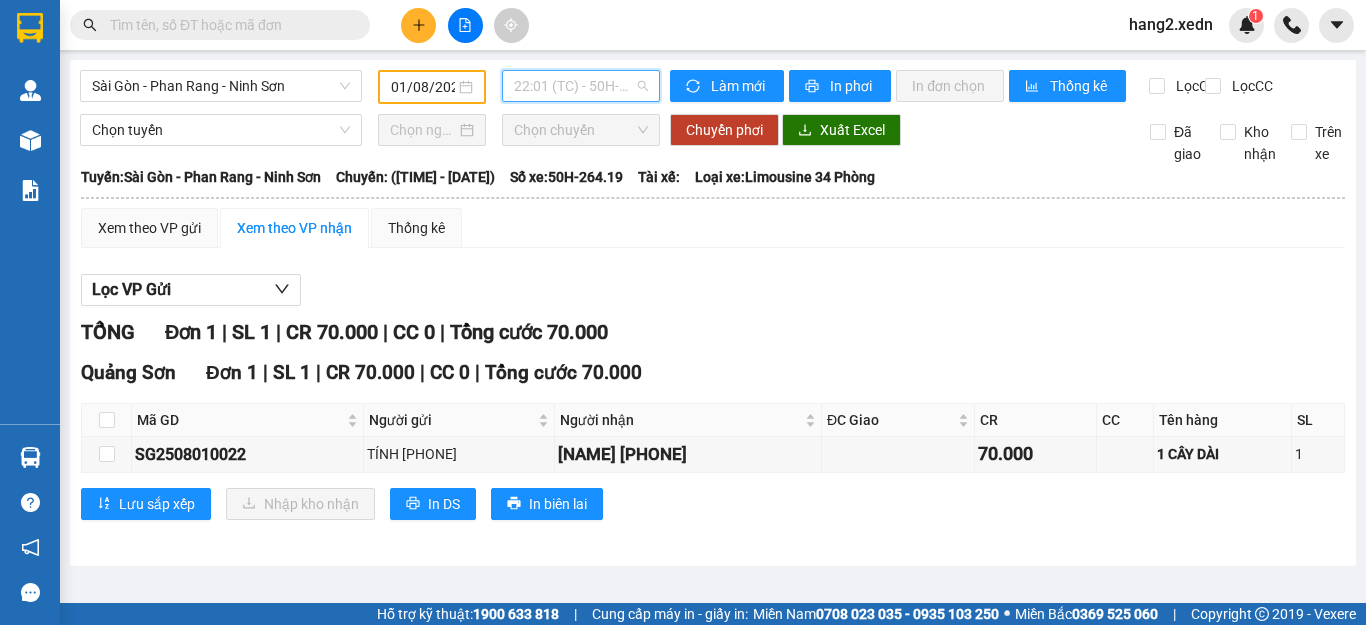 click on "[TIME]   (TC)   - 50H-264.19" at bounding box center [581, 86] 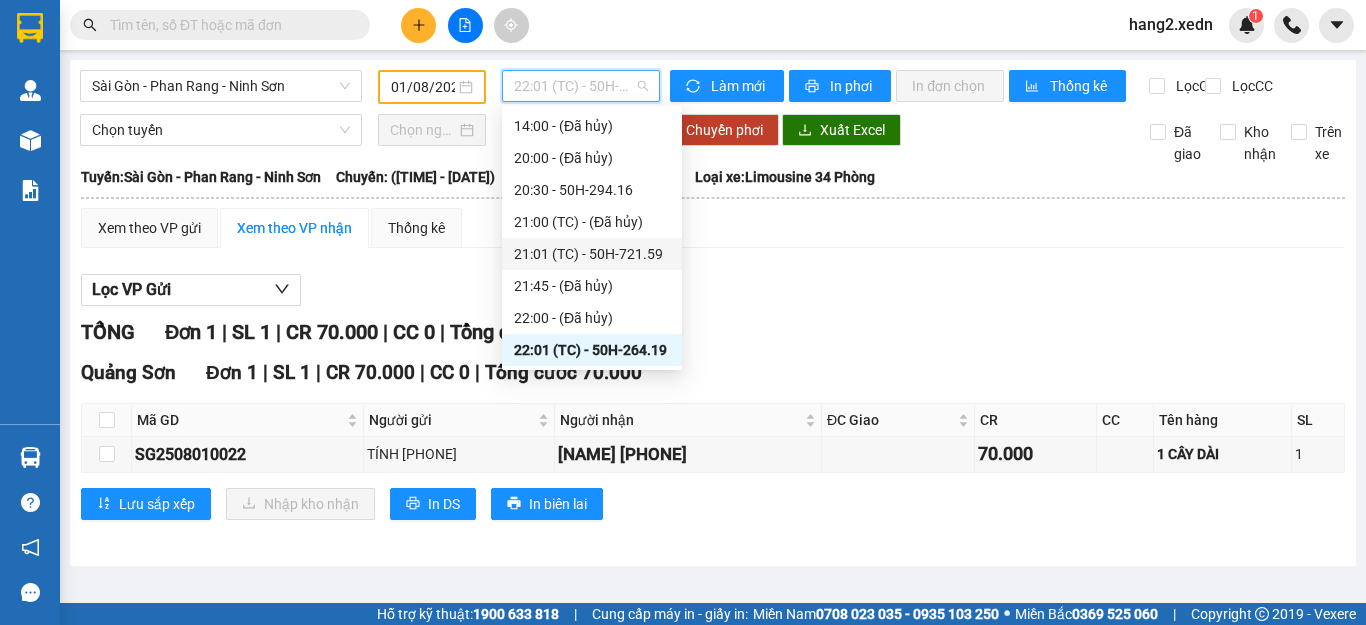 click on "[TIME]   (TC)   - [VEHICLE_ID]" at bounding box center [592, 254] 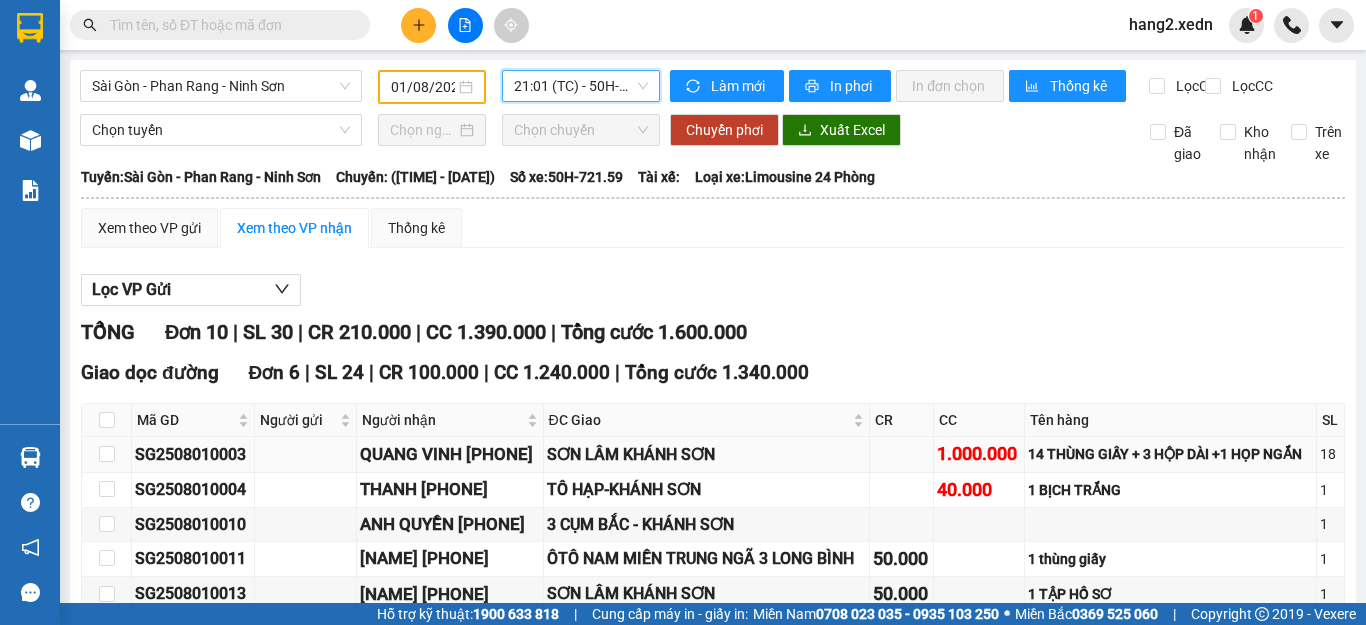 scroll, scrollTop: 0, scrollLeft: 0, axis: both 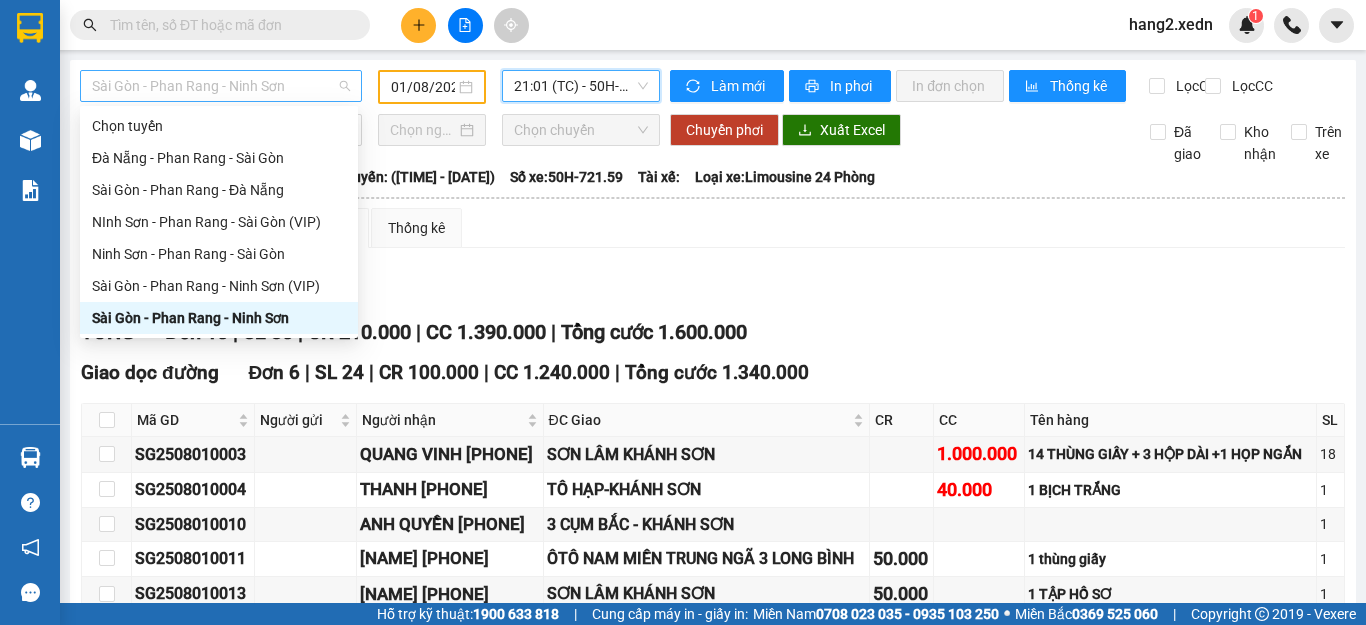 click on "Sài Gòn - Phan Rang - Ninh Sơn" at bounding box center (221, 86) 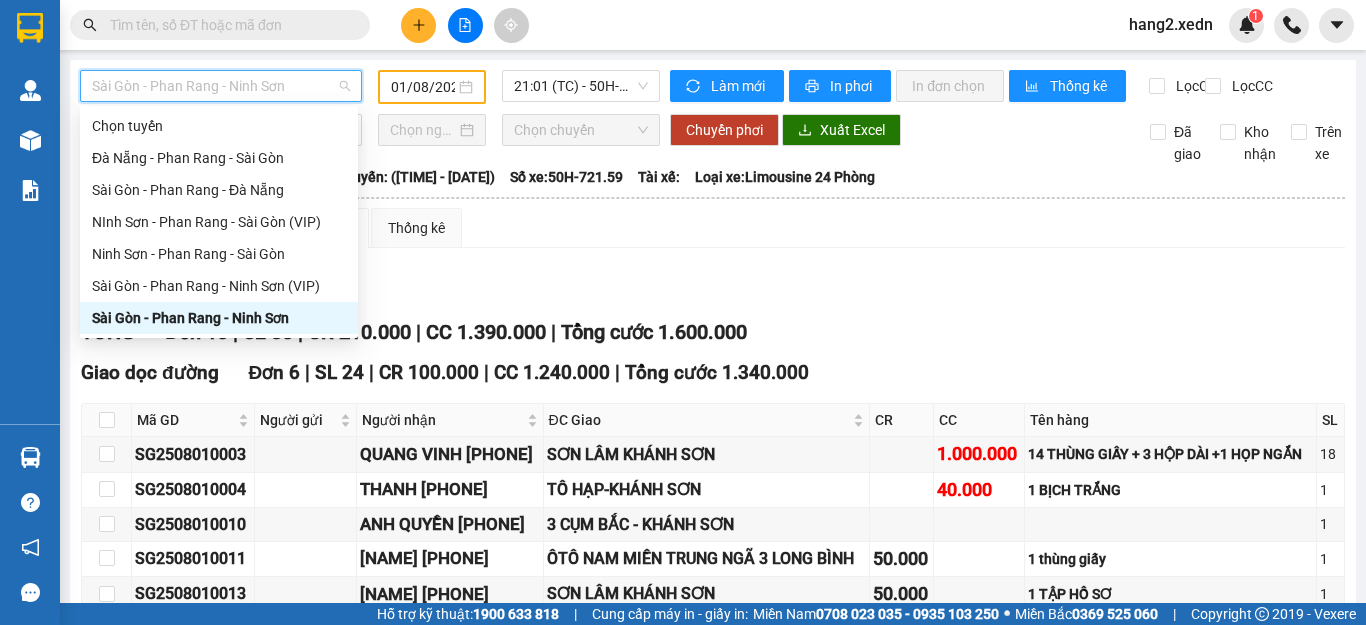 click on "Sài Gòn - Phan Rang - Ninh Sơn" at bounding box center [219, 318] 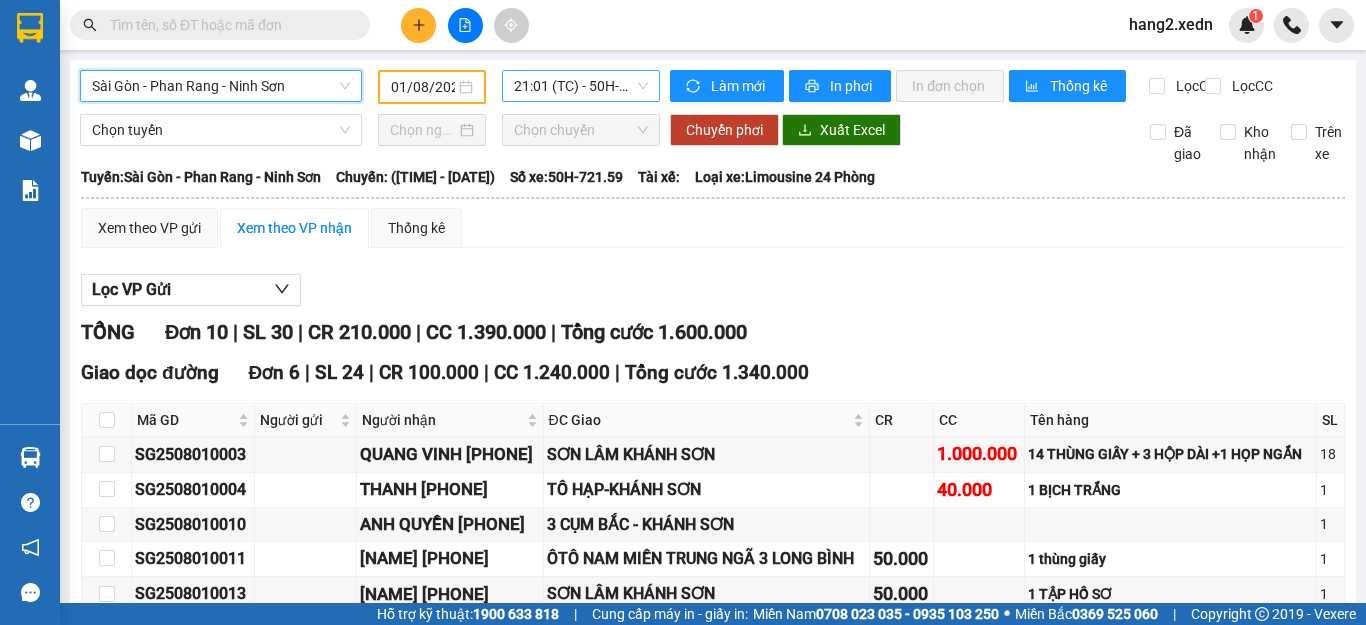 click on "[TIME]   (TC)   - [VEHICLE_ID]" at bounding box center [581, 86] 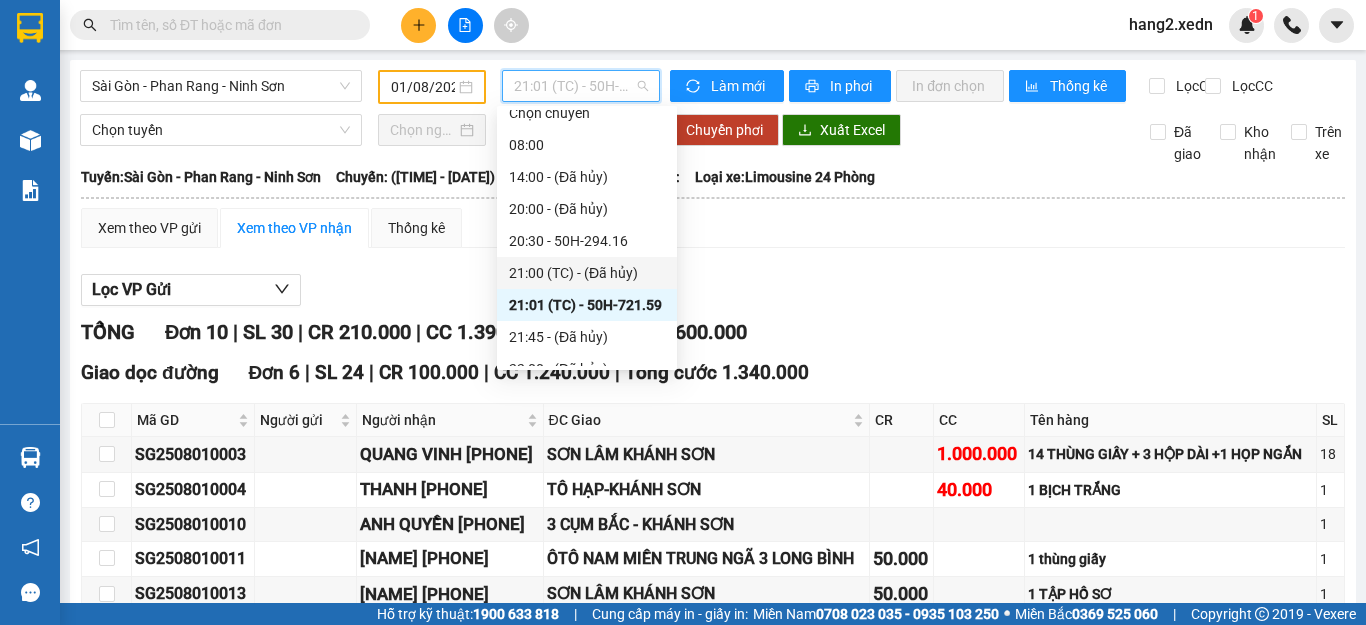 scroll, scrollTop: 32, scrollLeft: 0, axis: vertical 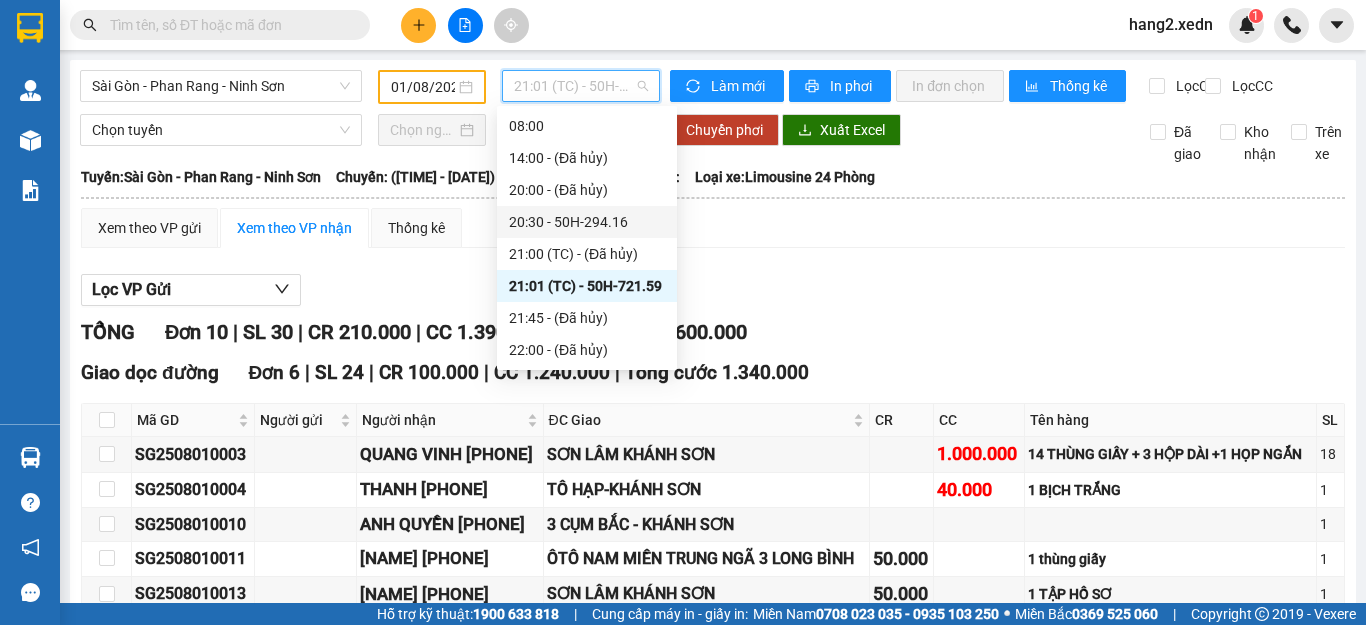 click on "[TIME]     - 50H-294.16" at bounding box center [587, 222] 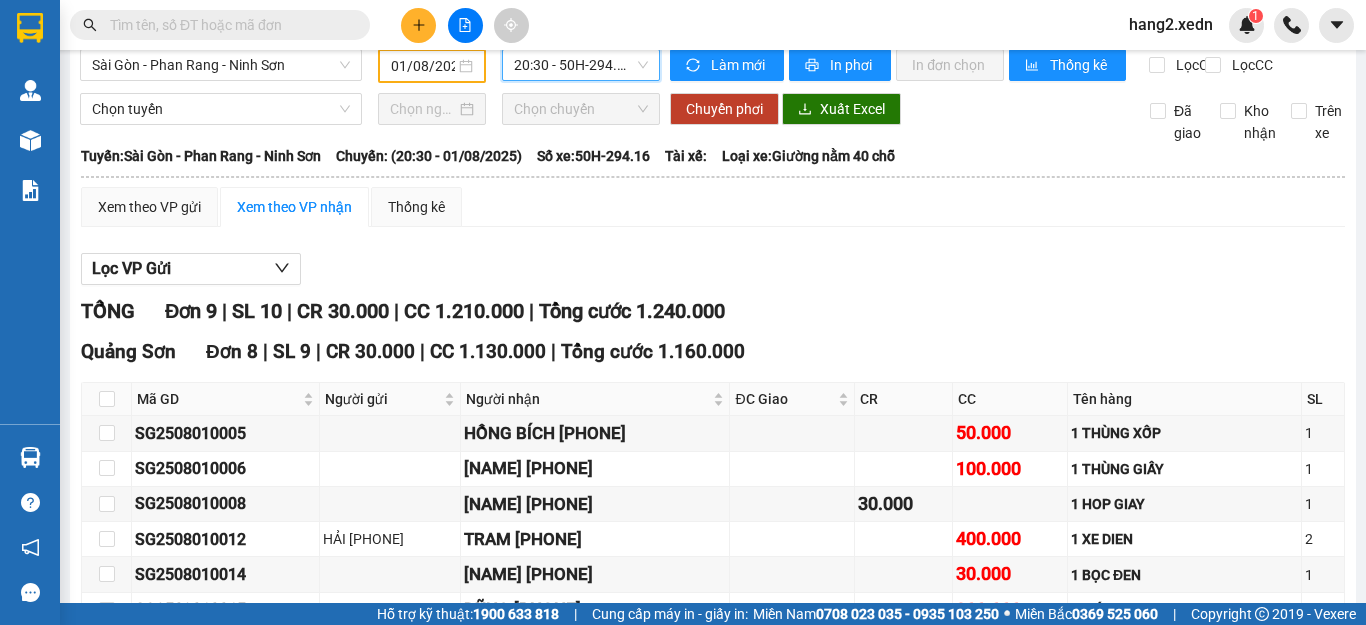 scroll, scrollTop: 0, scrollLeft: 0, axis: both 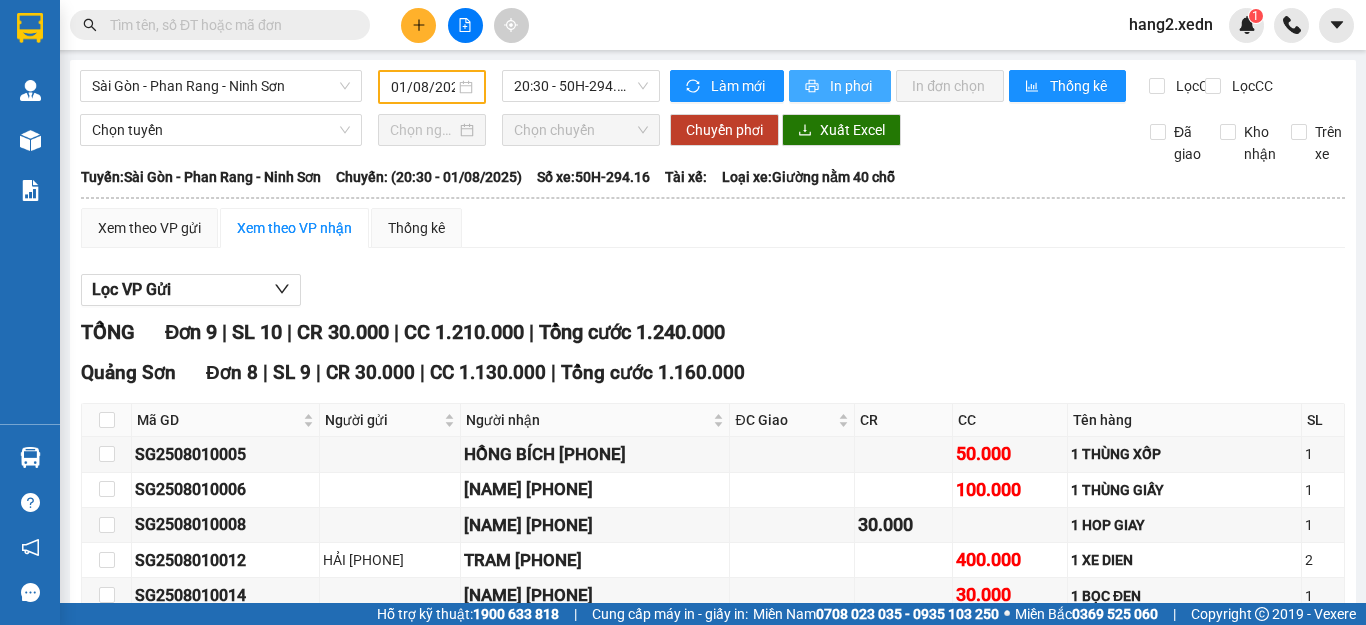 click on "In phơi" at bounding box center (840, 86) 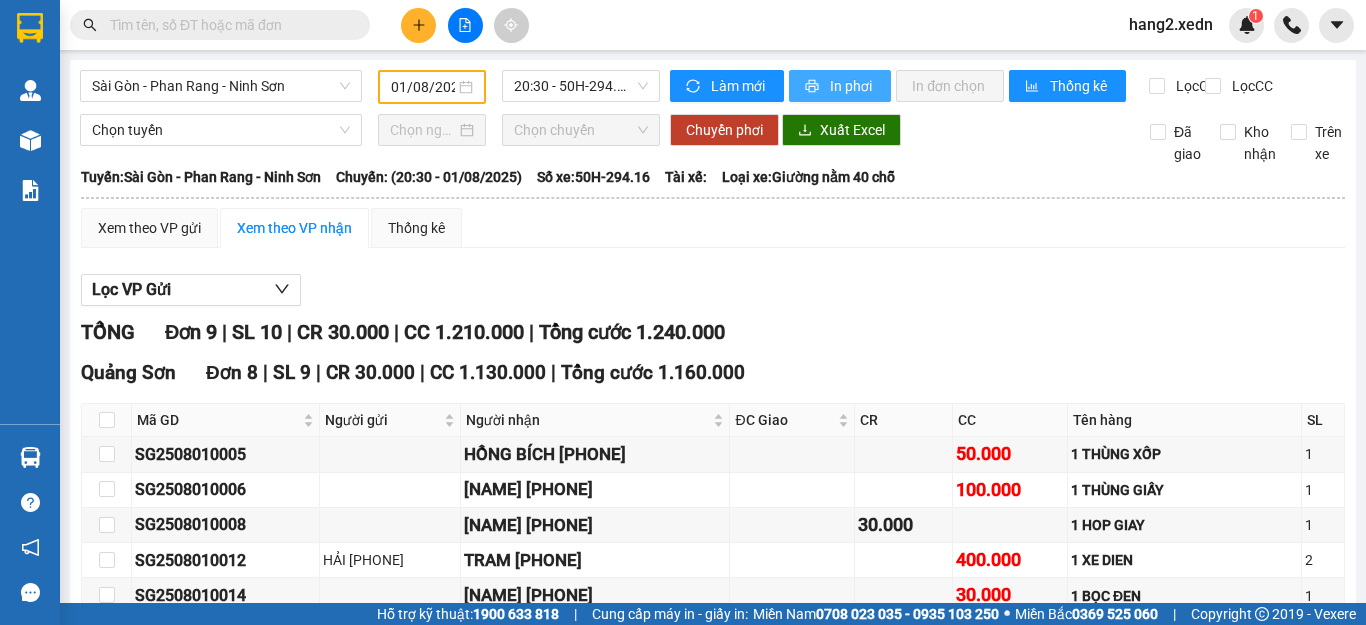 scroll, scrollTop: 0, scrollLeft: 0, axis: both 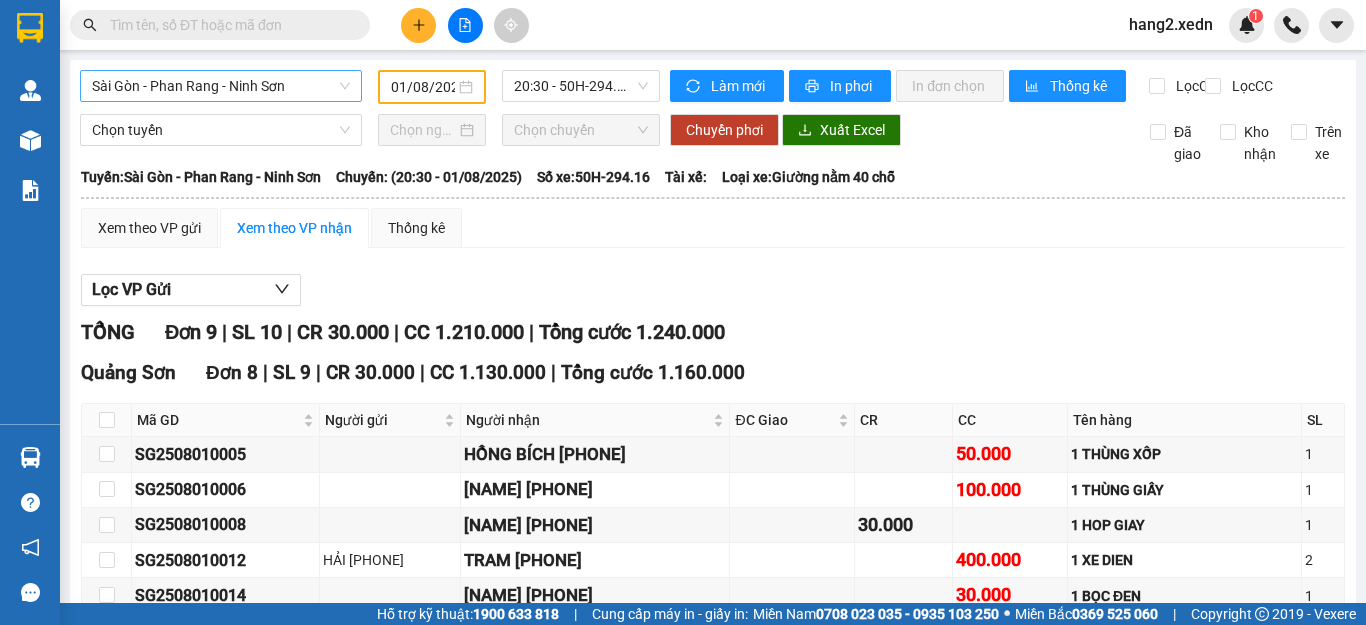 click on "Sài Gòn - Phan Rang - Ninh Sơn" at bounding box center [221, 86] 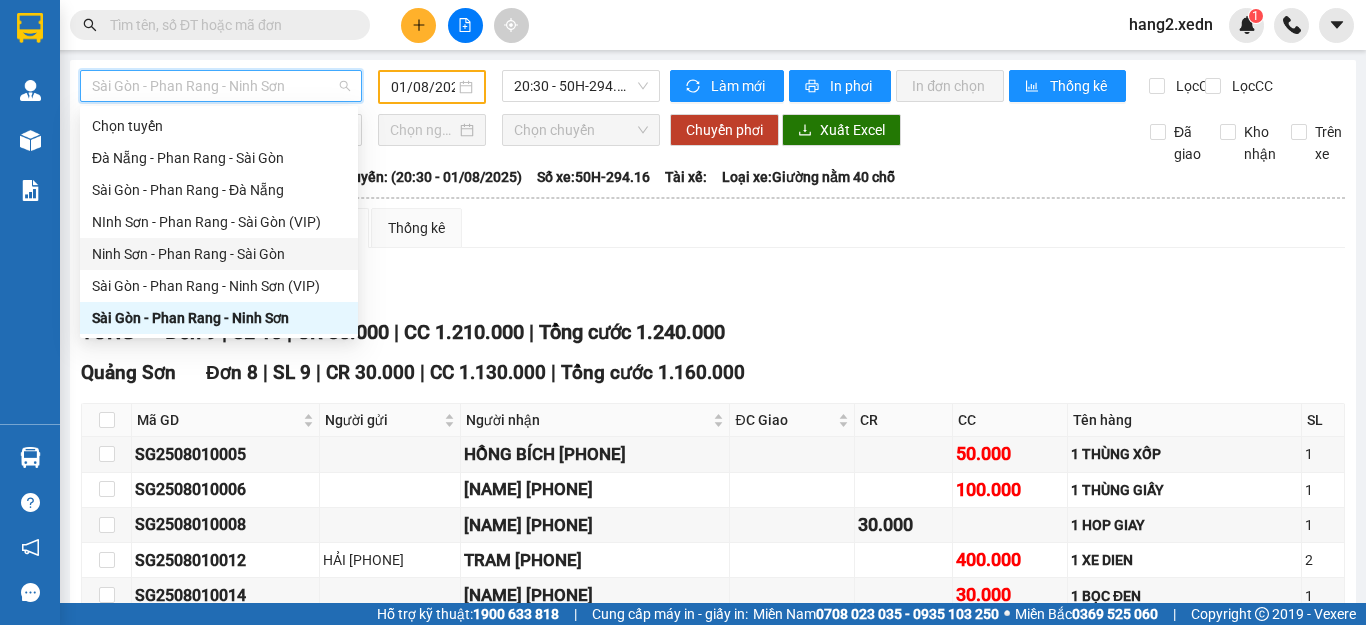 click on "Ninh Sơn - Phan Rang - Sài Gòn" at bounding box center [219, 254] 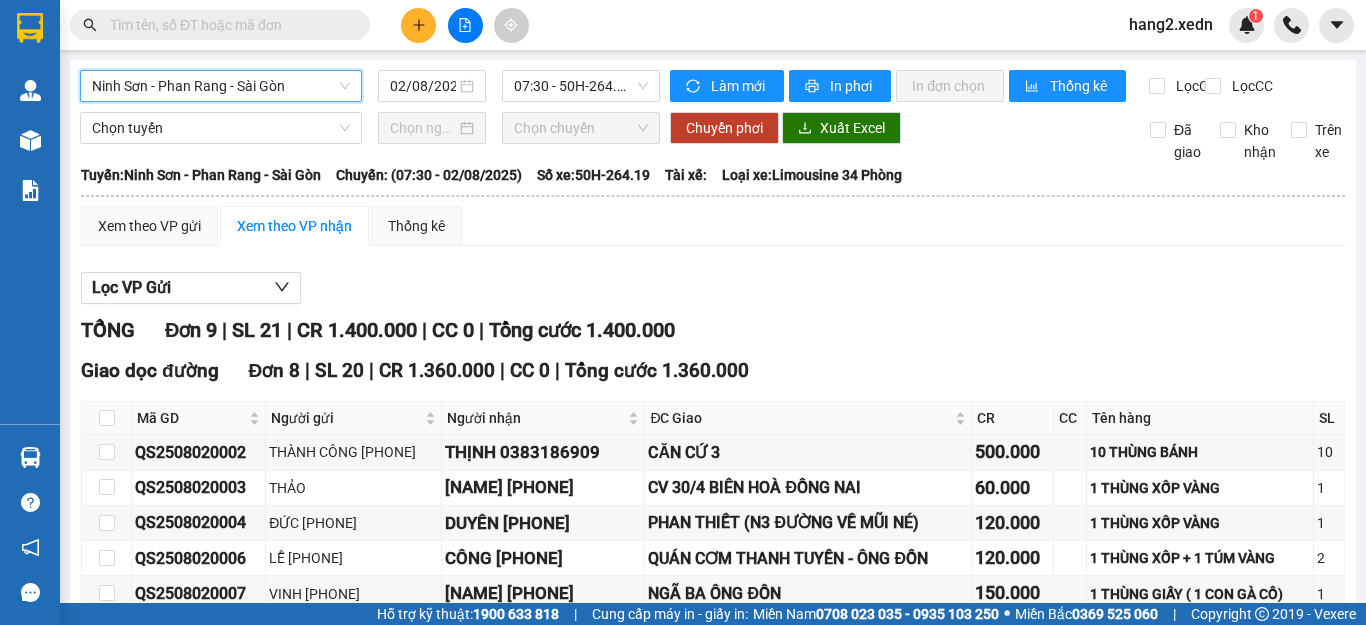 scroll, scrollTop: 0, scrollLeft: 0, axis: both 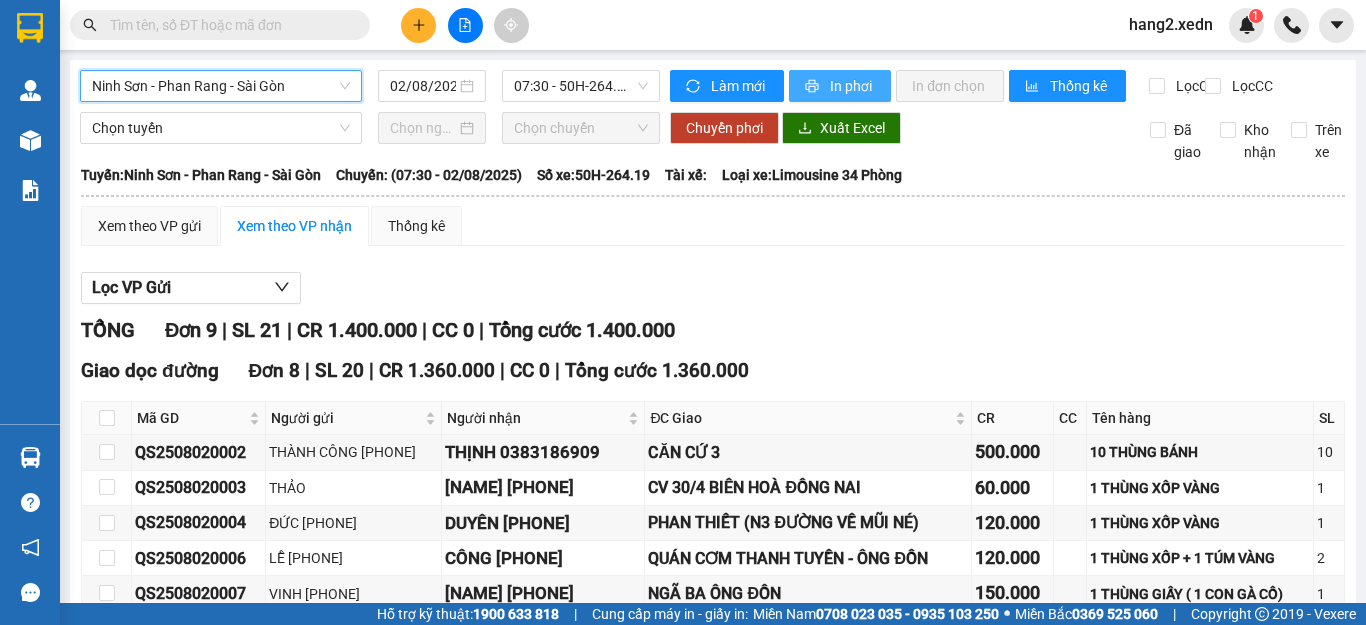 click 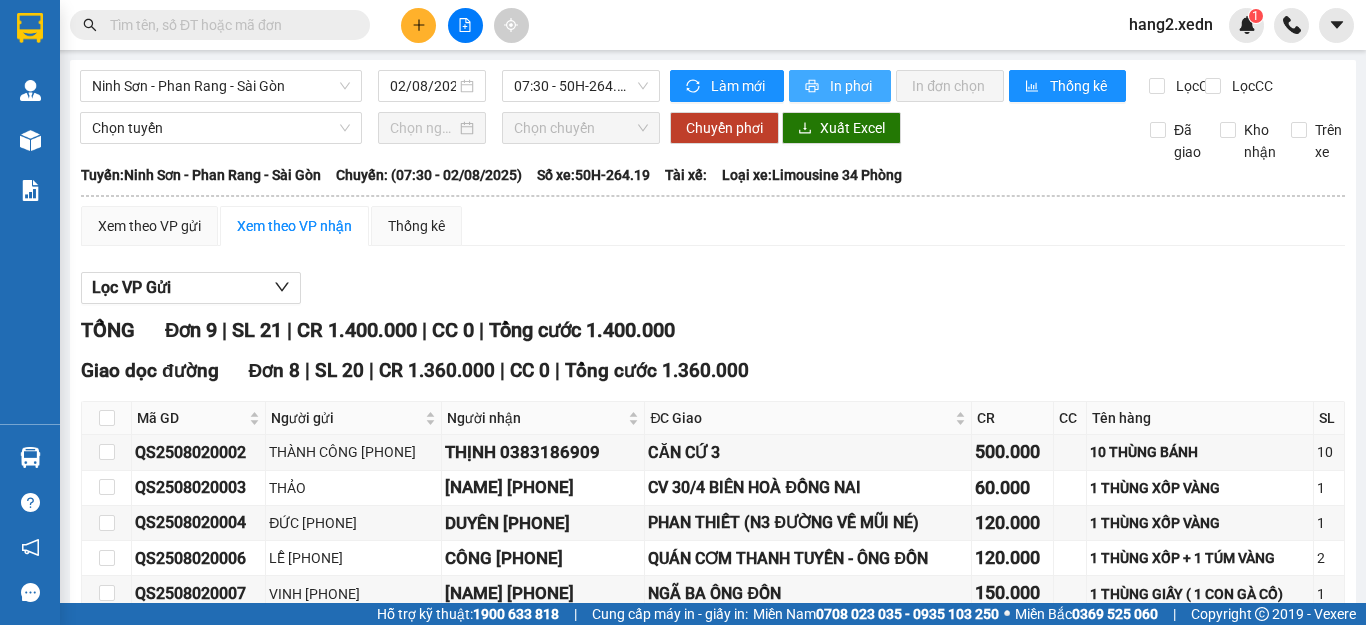 scroll, scrollTop: 0, scrollLeft: 0, axis: both 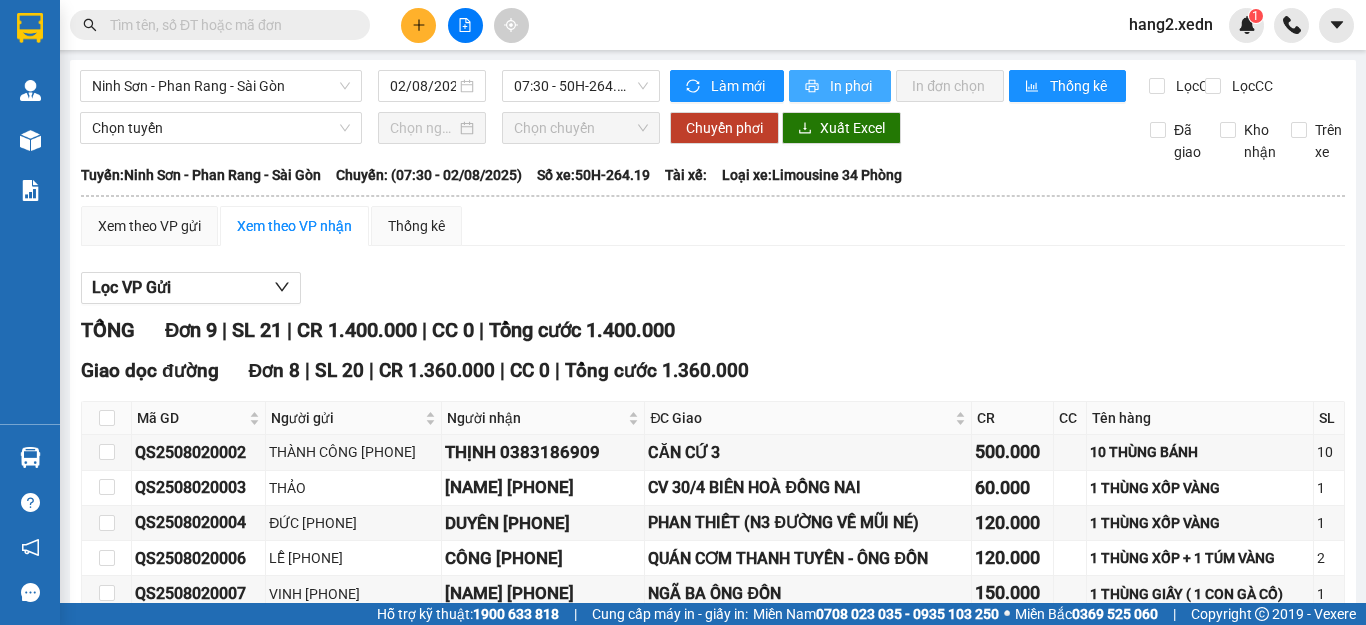 click on "In phơi" at bounding box center (852, 86) 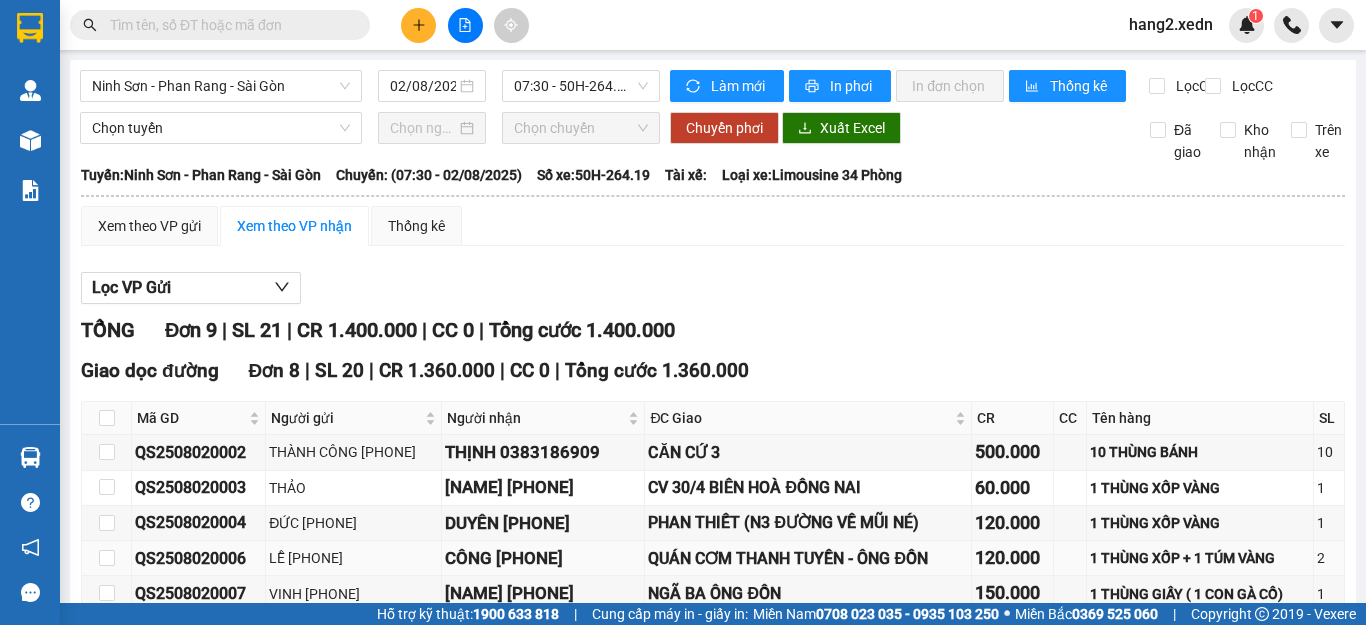 scroll, scrollTop: 0, scrollLeft: 0, axis: both 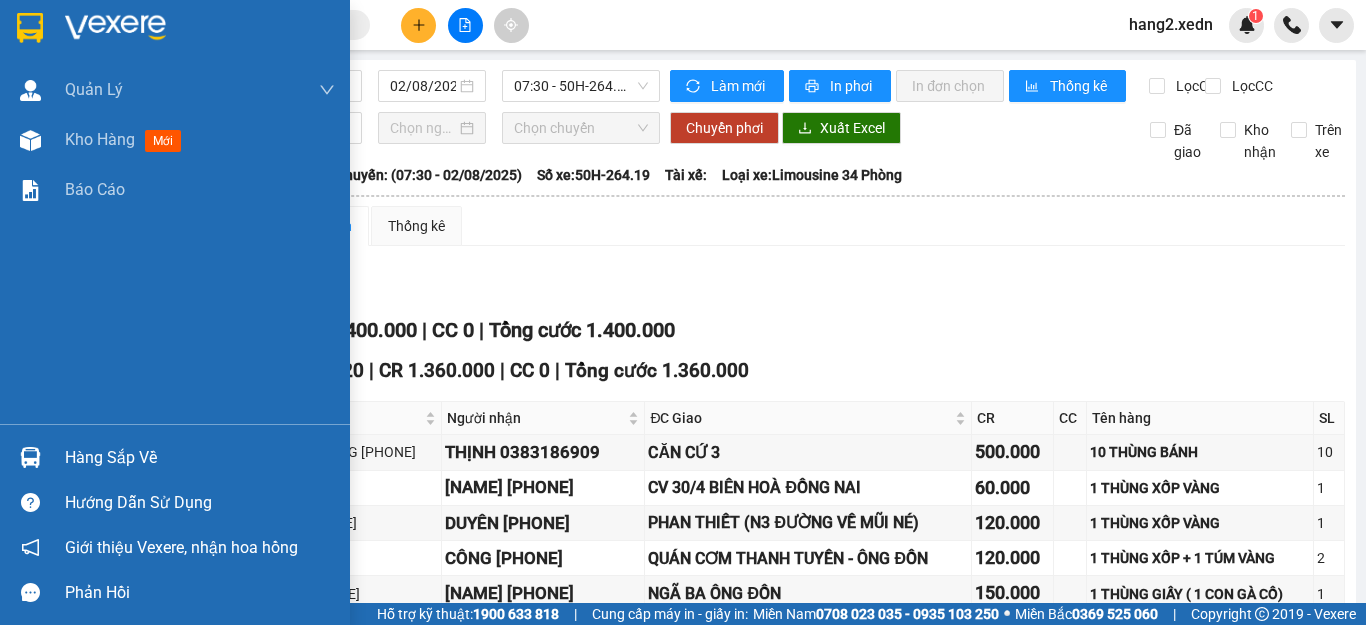click at bounding box center (30, 28) 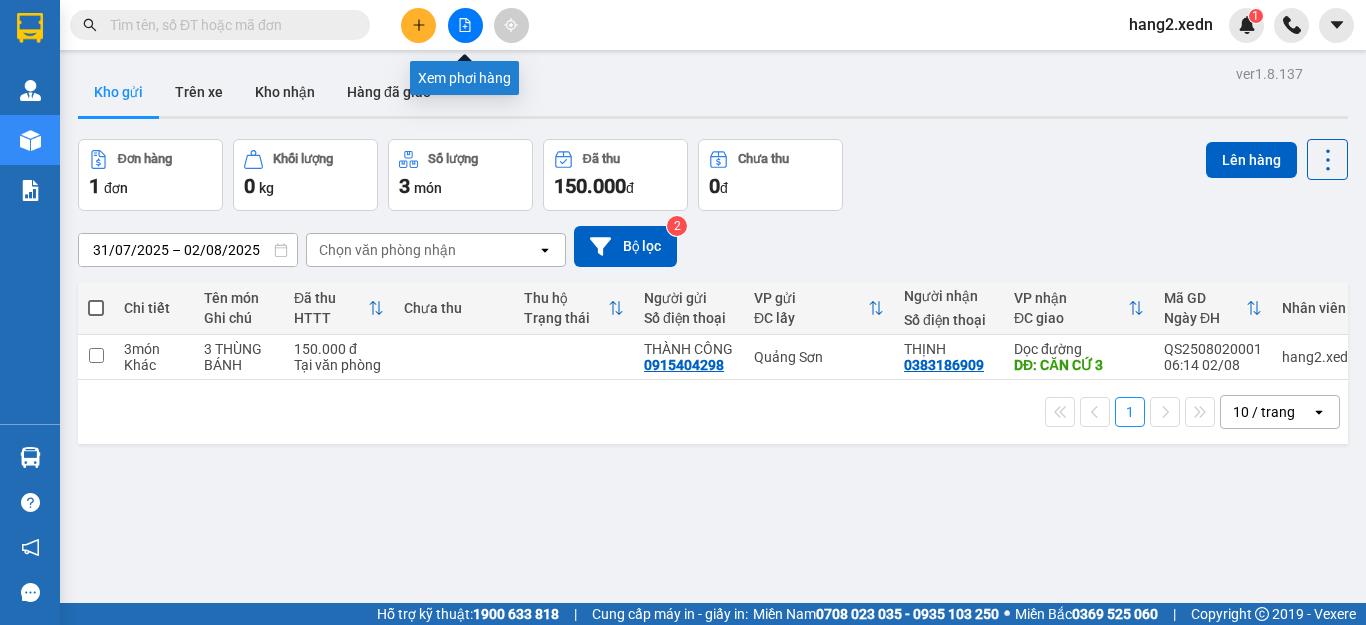 click at bounding box center [465, 25] 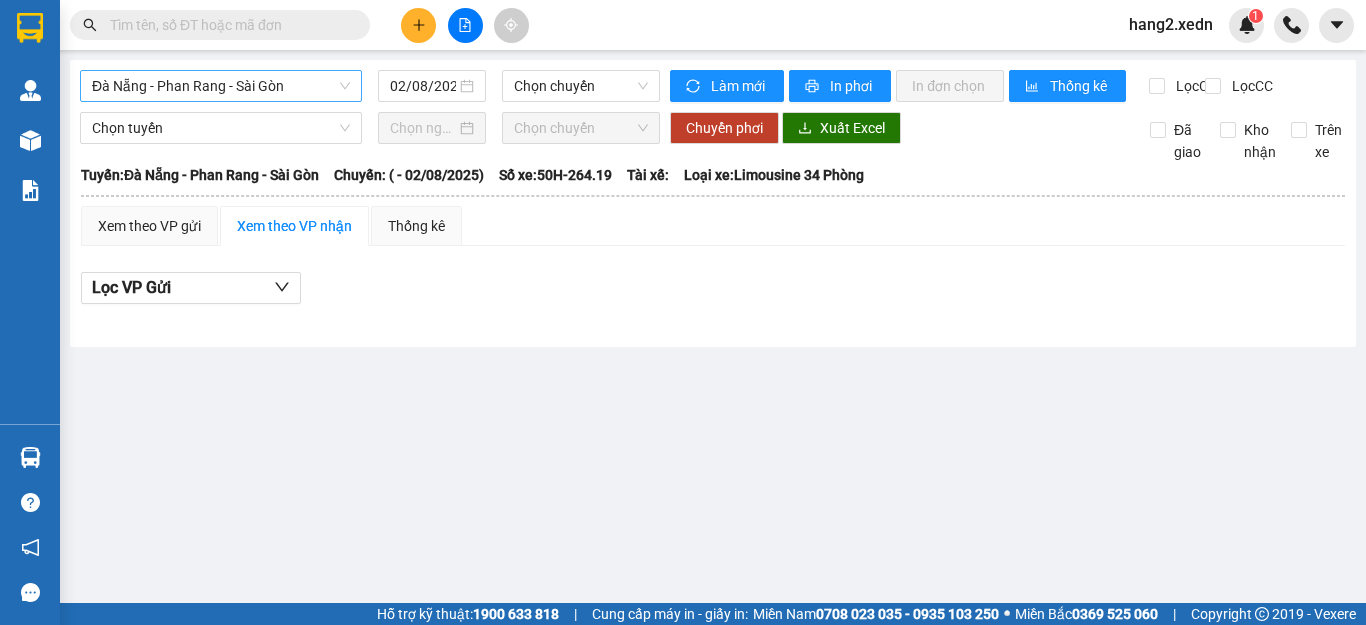 click on "Đà Nẵng - Phan Rang - Sài Gòn" at bounding box center [221, 86] 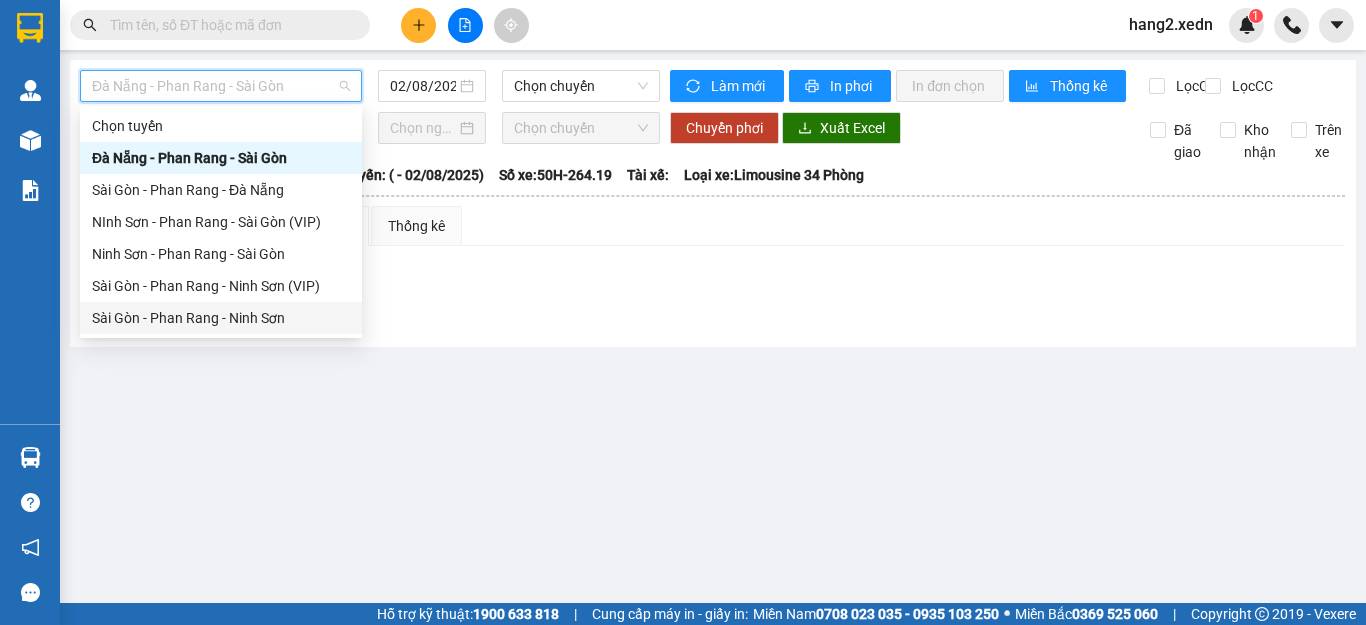 click on "Sài Gòn - Phan Rang - Ninh Sơn" at bounding box center (221, 318) 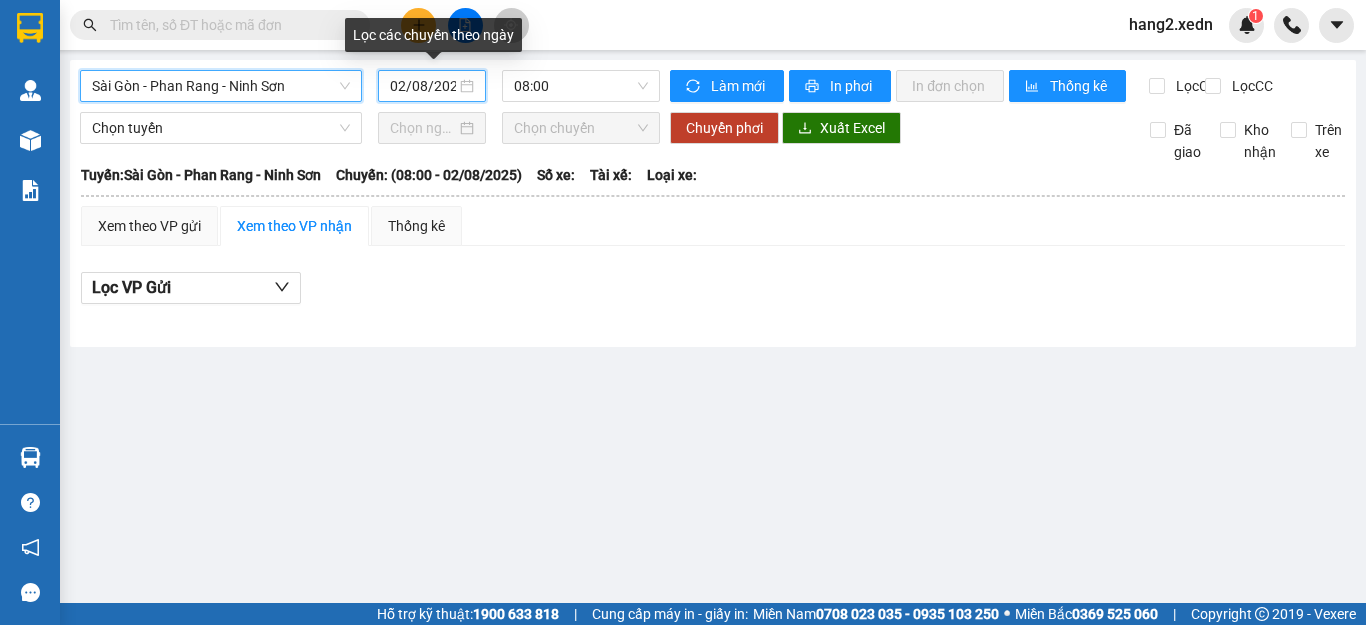 click on "02/08/2025" at bounding box center (423, 86) 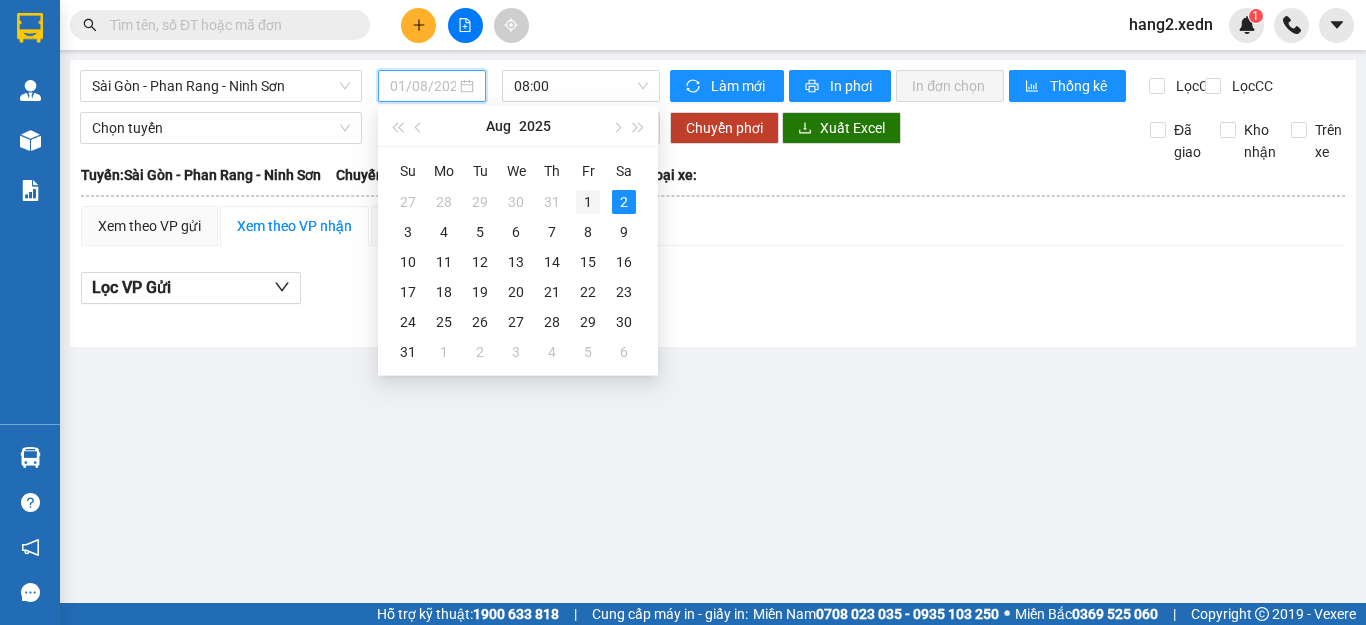 click on "1" at bounding box center (588, 202) 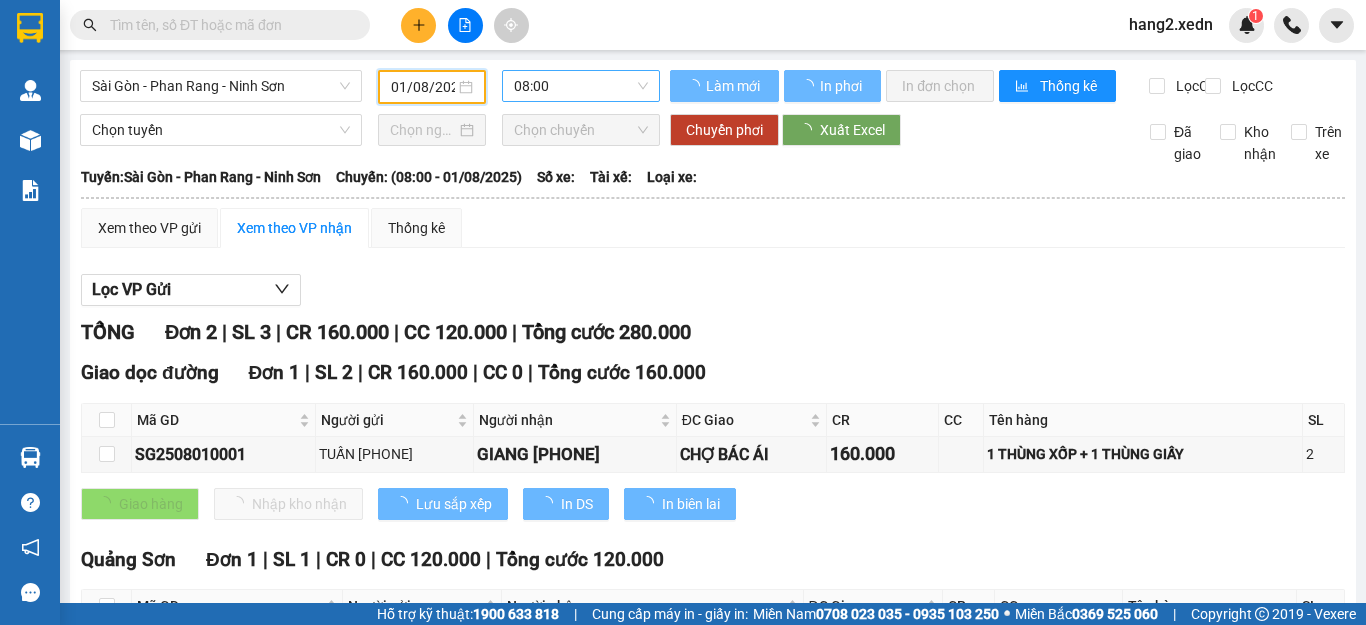 click on "08:00" at bounding box center (581, 86) 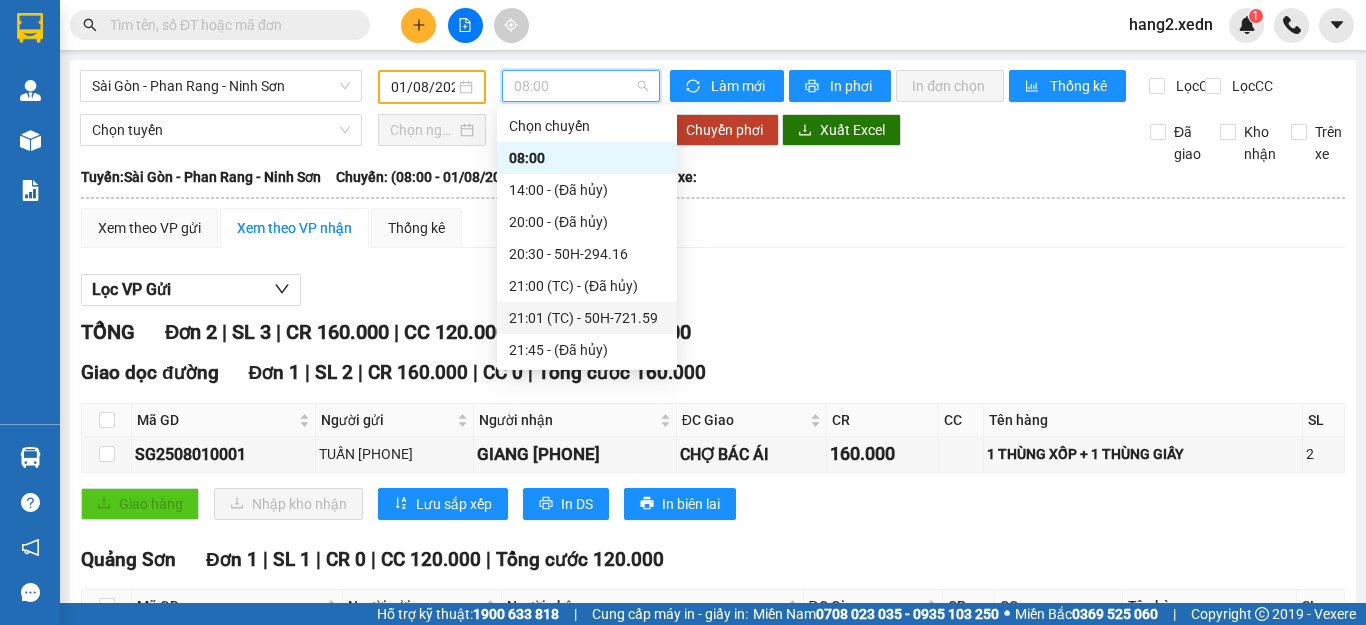 click on "[TIME]   (TC)   - [VEHICLE_ID]" at bounding box center (587, 318) 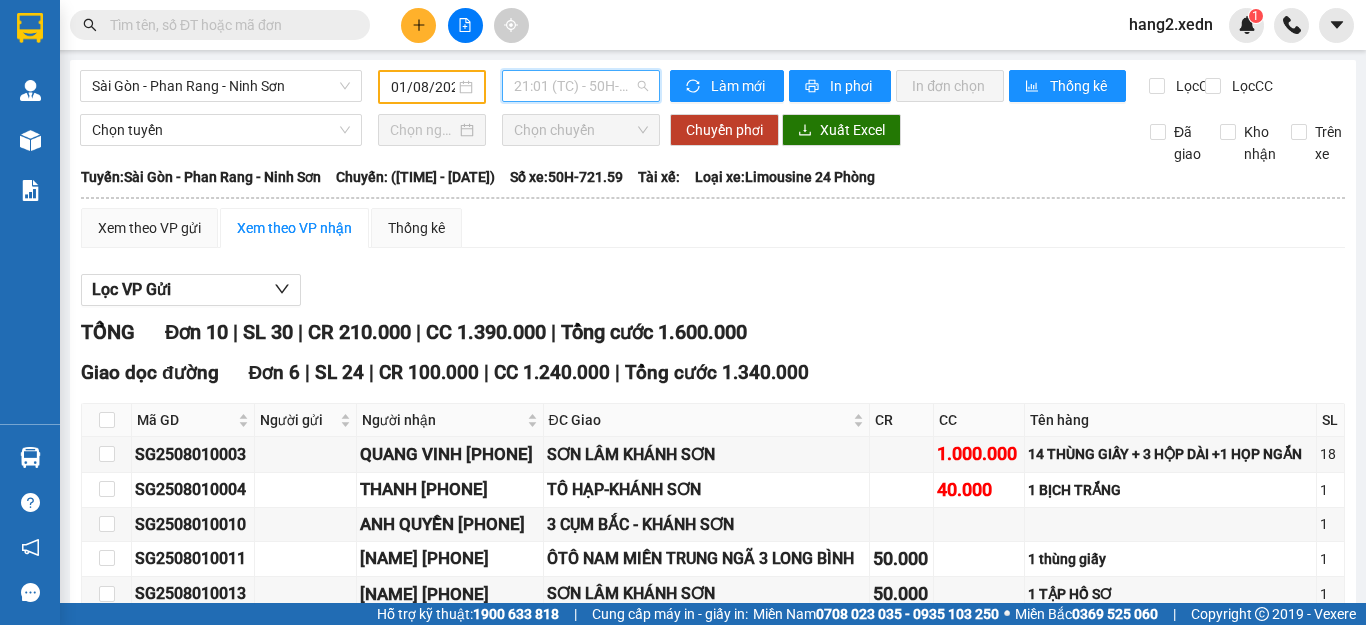 click on "[TIME]   (TC)   - [VEHICLE_ID]" at bounding box center (581, 86) 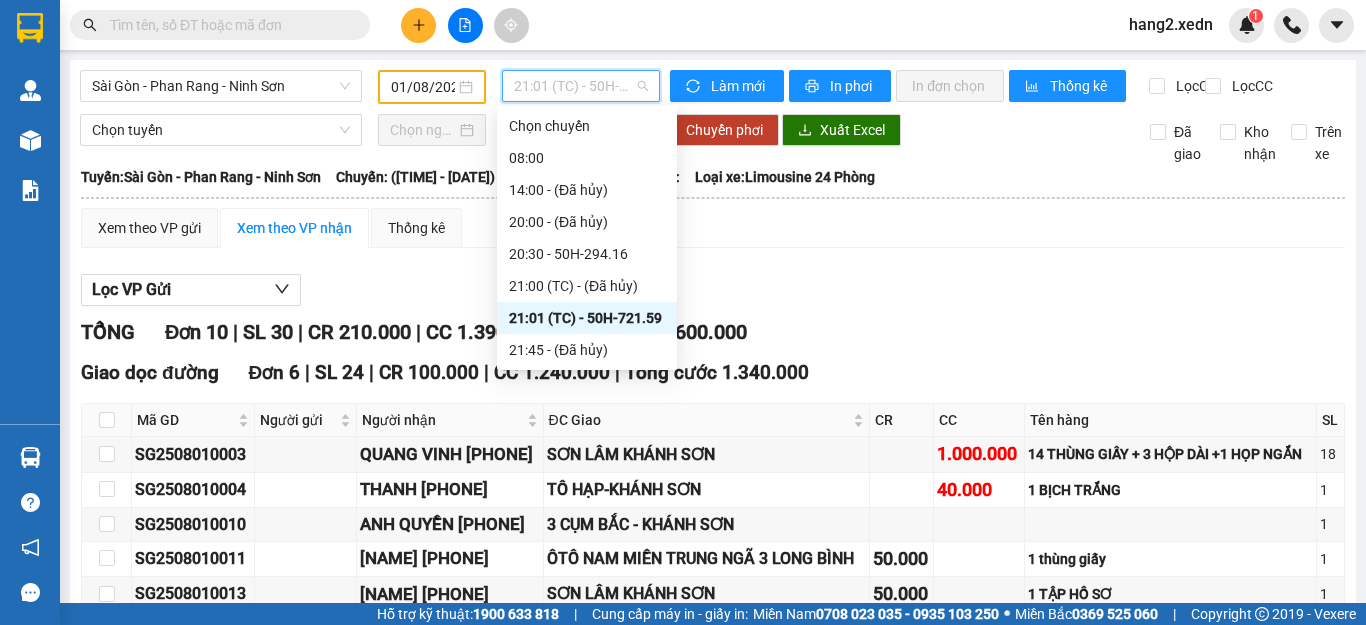 scroll, scrollTop: 64, scrollLeft: 0, axis: vertical 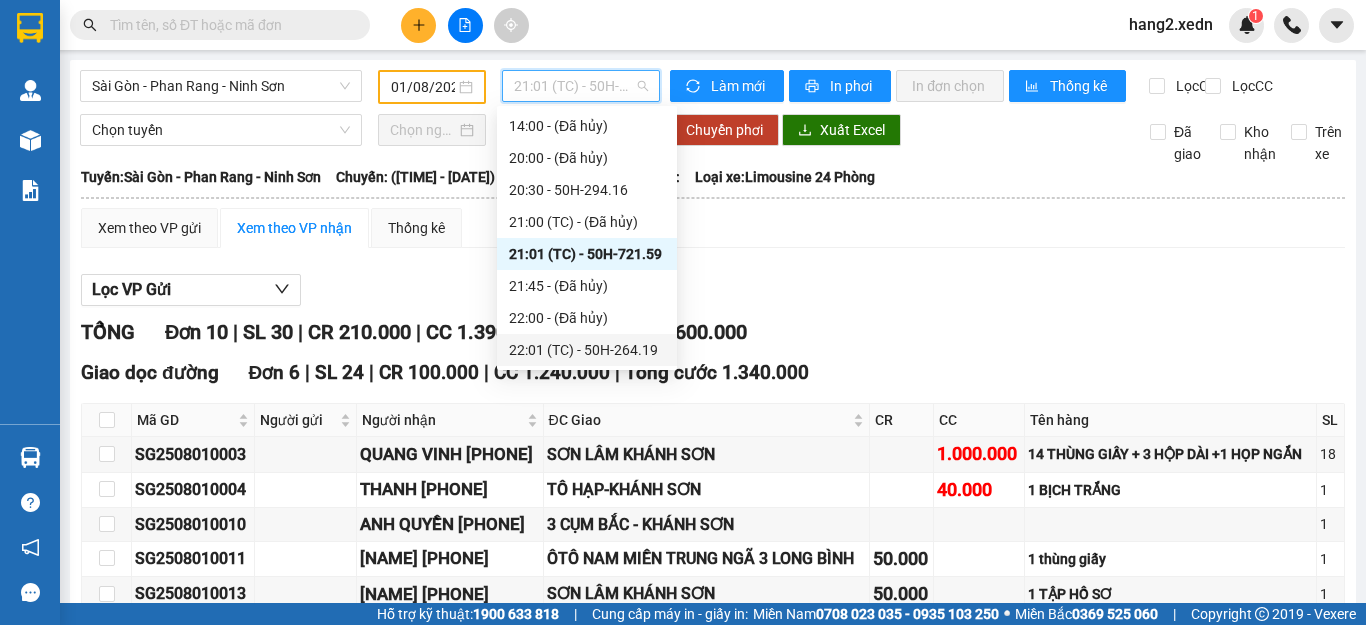 click on "[TIME]   (TC)   - 50H-264.19" at bounding box center (587, 350) 